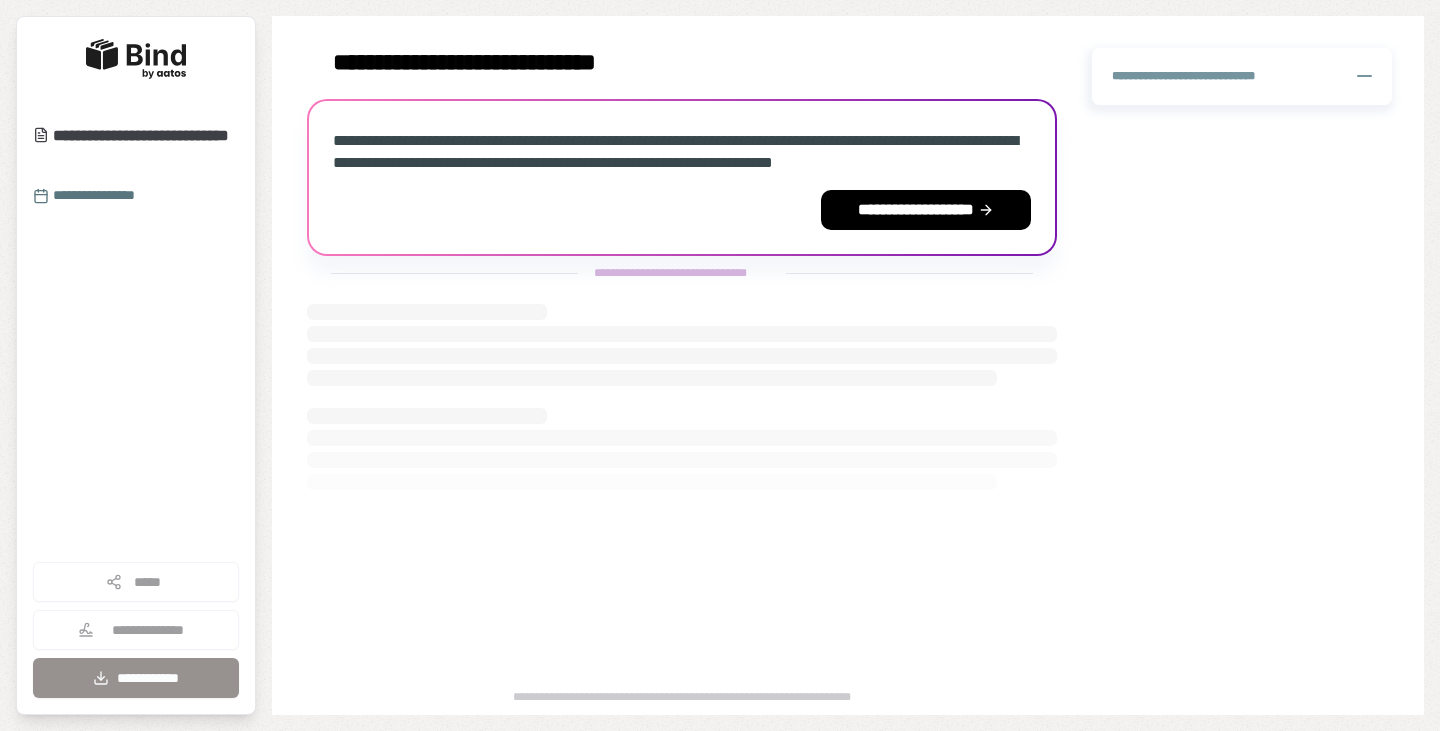 scroll, scrollTop: 0, scrollLeft: 0, axis: both 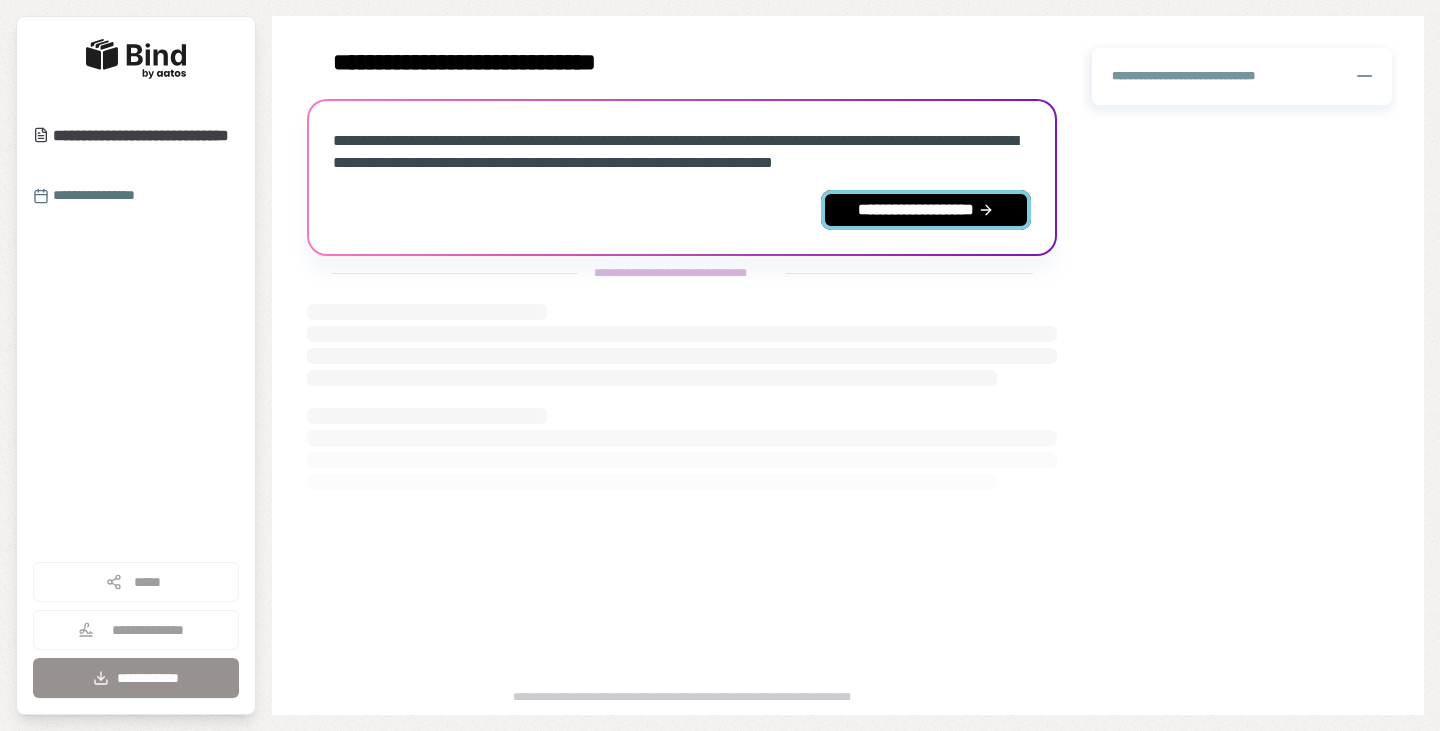 click on "**********" at bounding box center [926, 210] 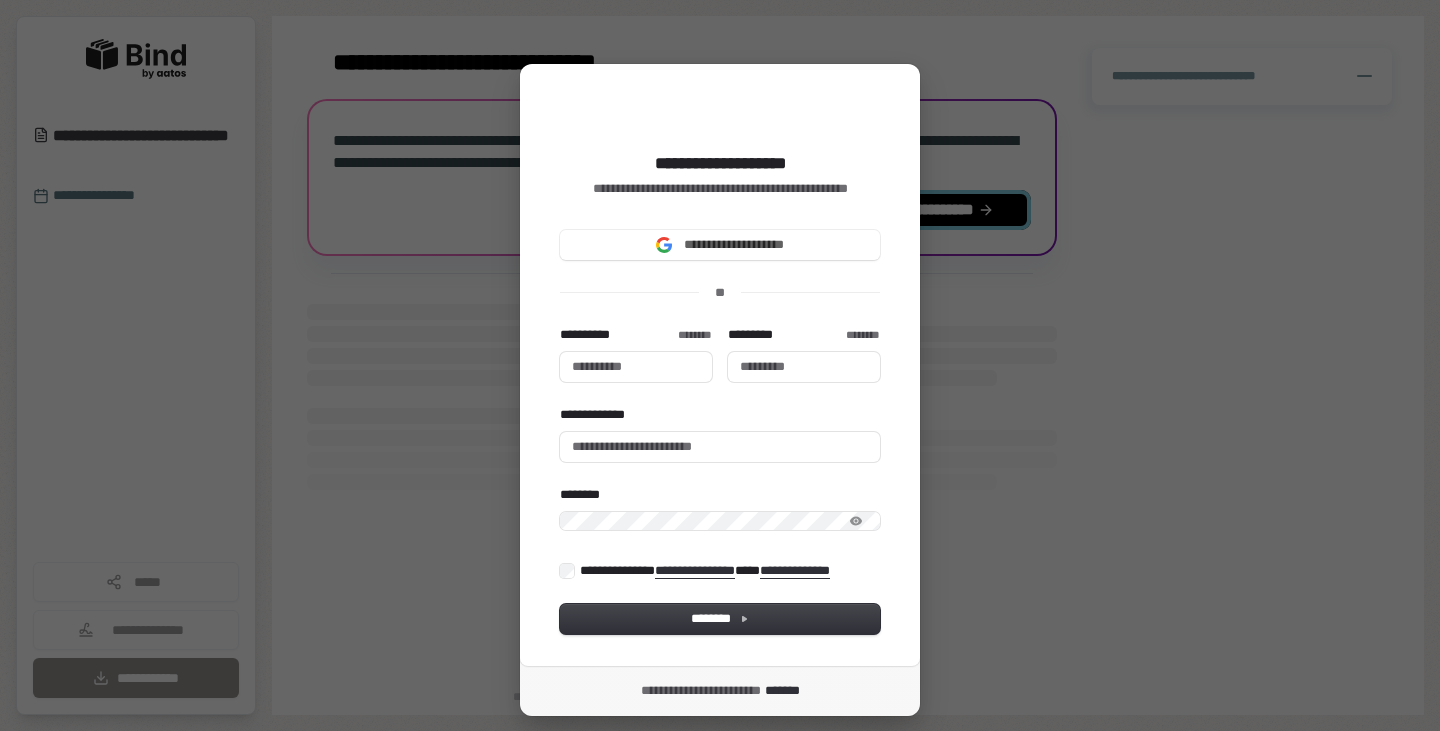 type 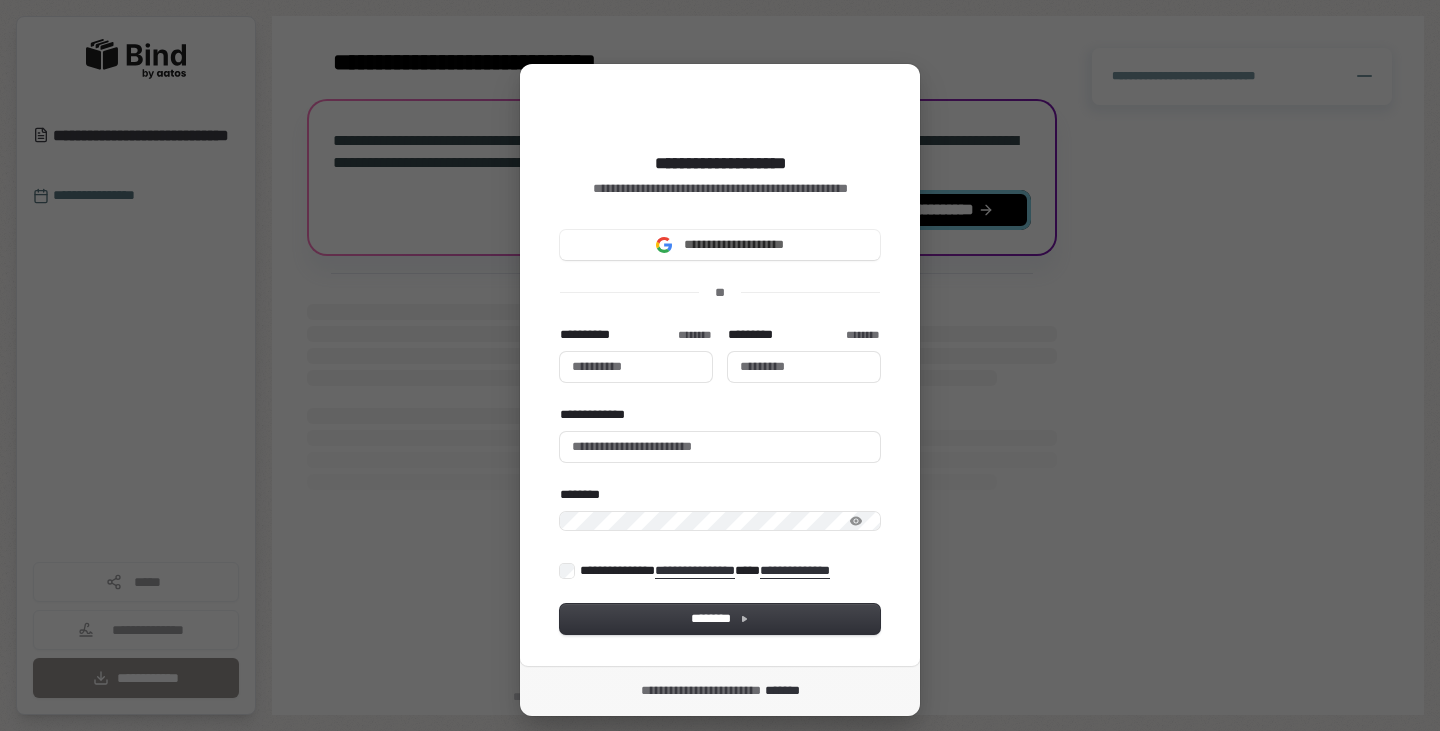 type 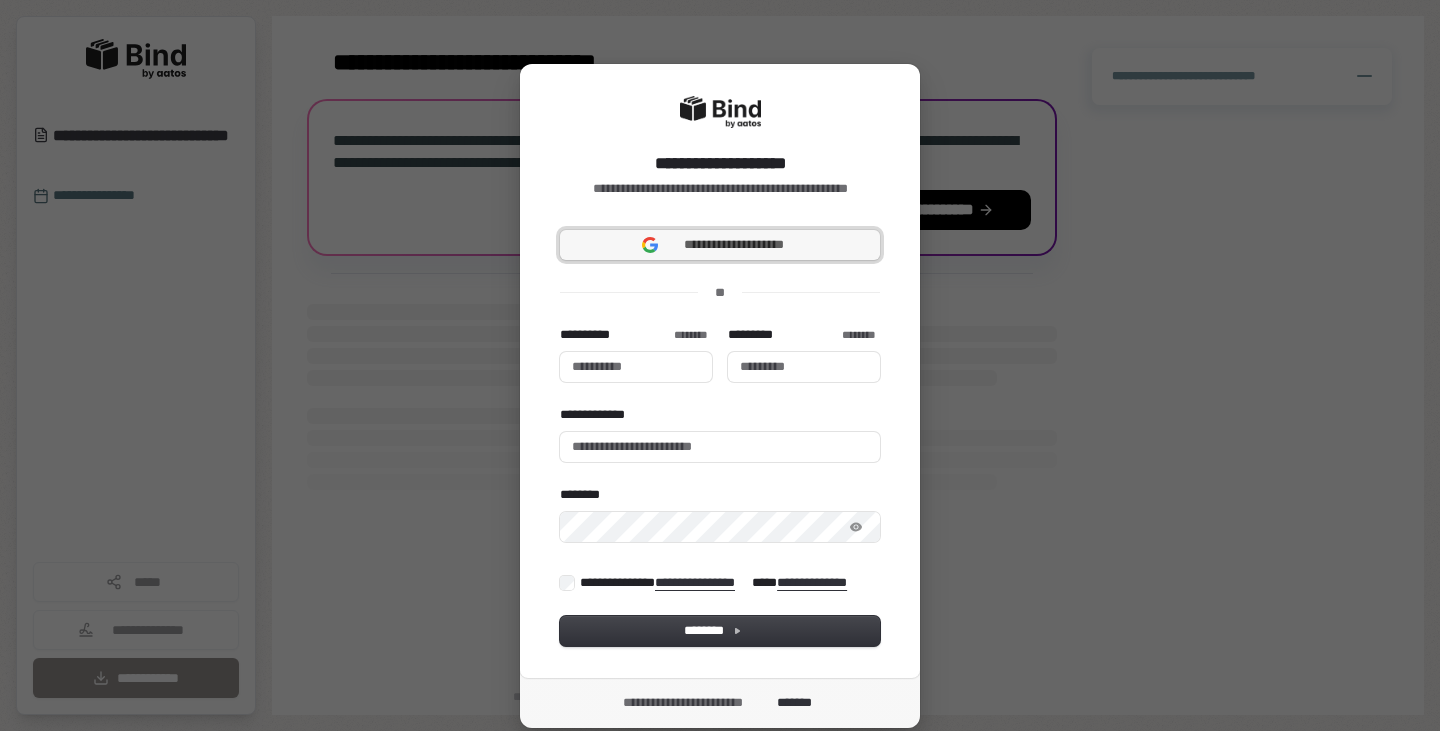 click on "**********" at bounding box center [720, 245] 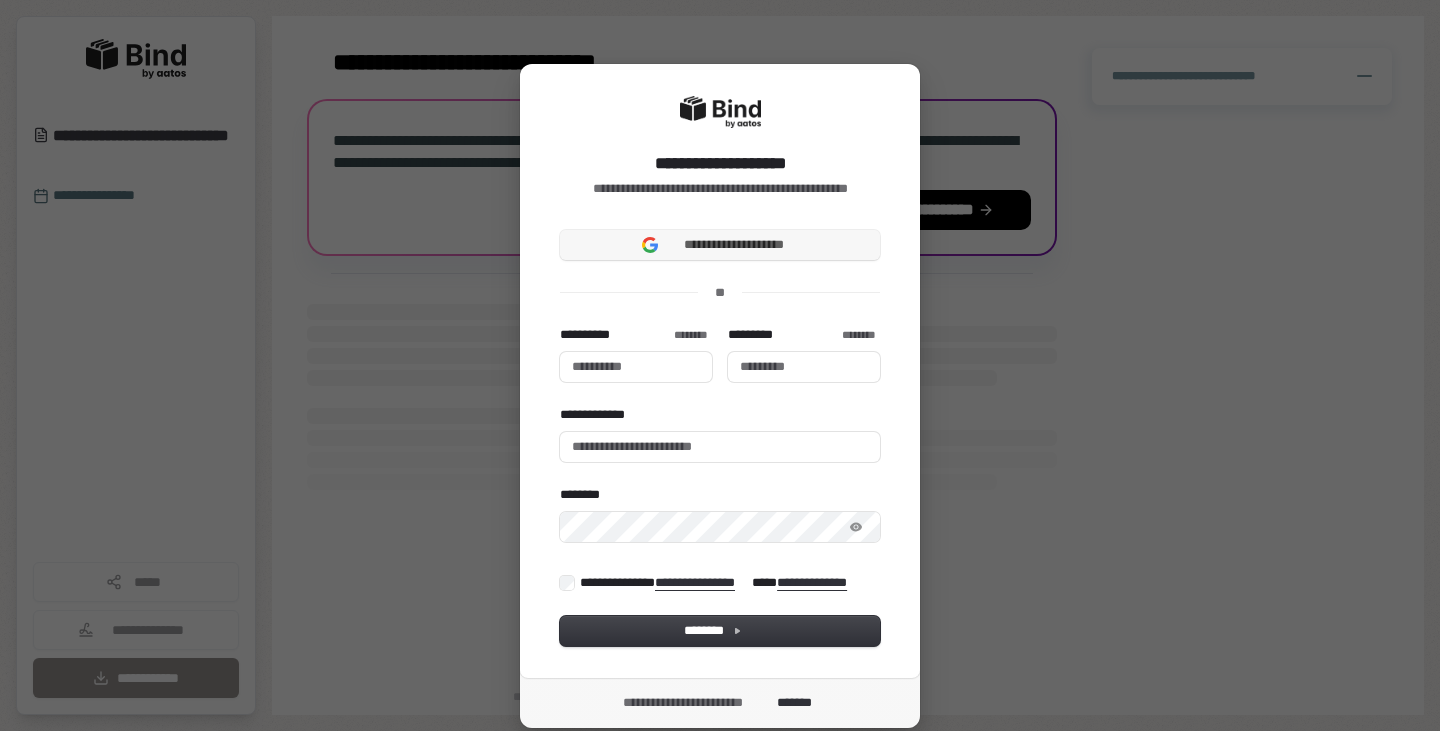 type 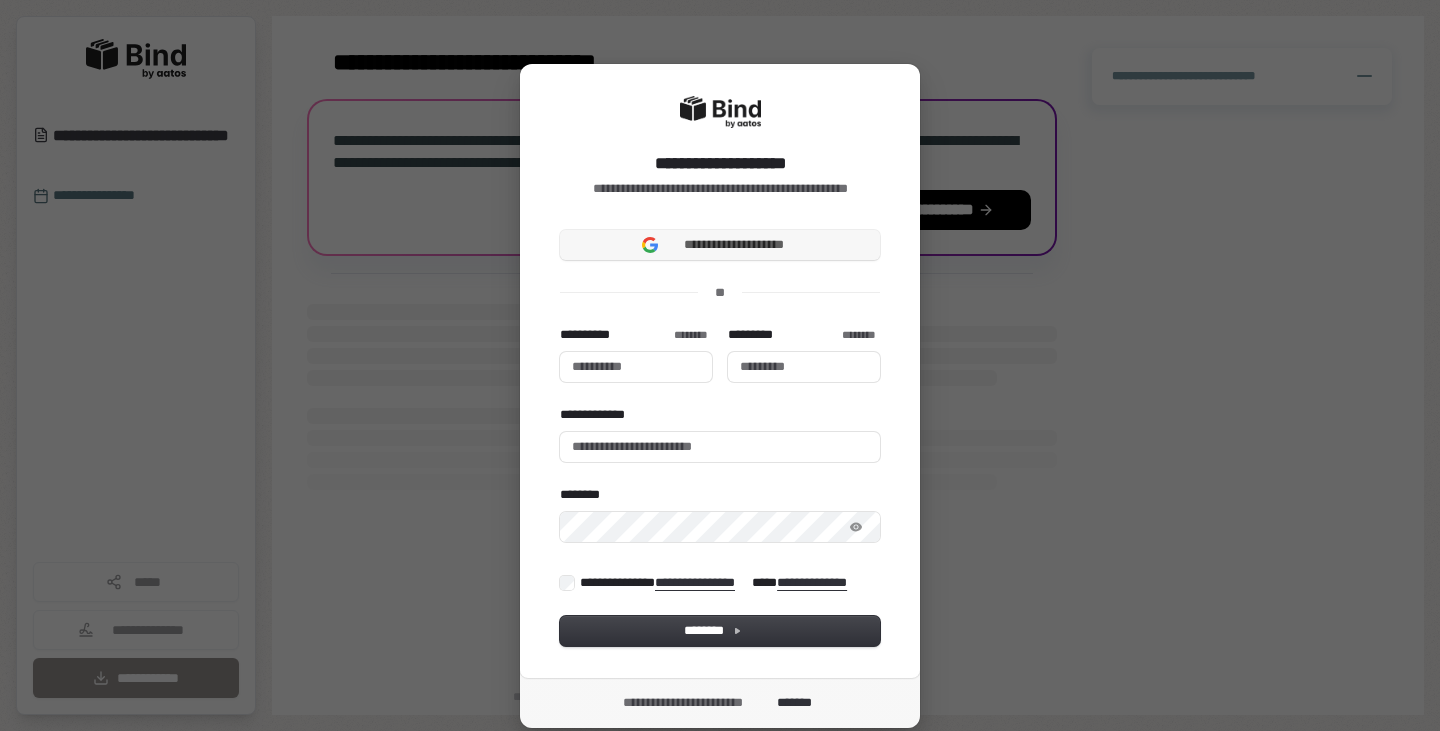 type 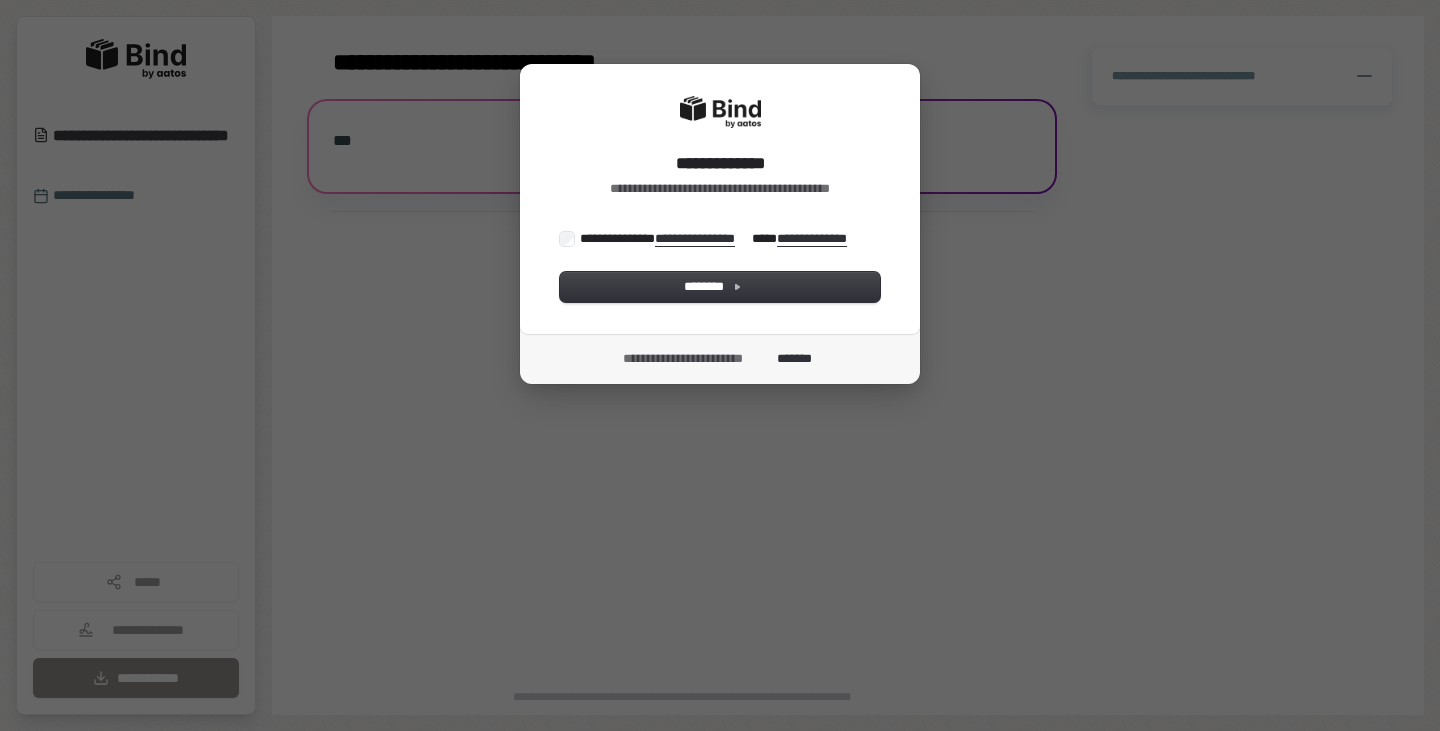 scroll, scrollTop: 0, scrollLeft: 0, axis: both 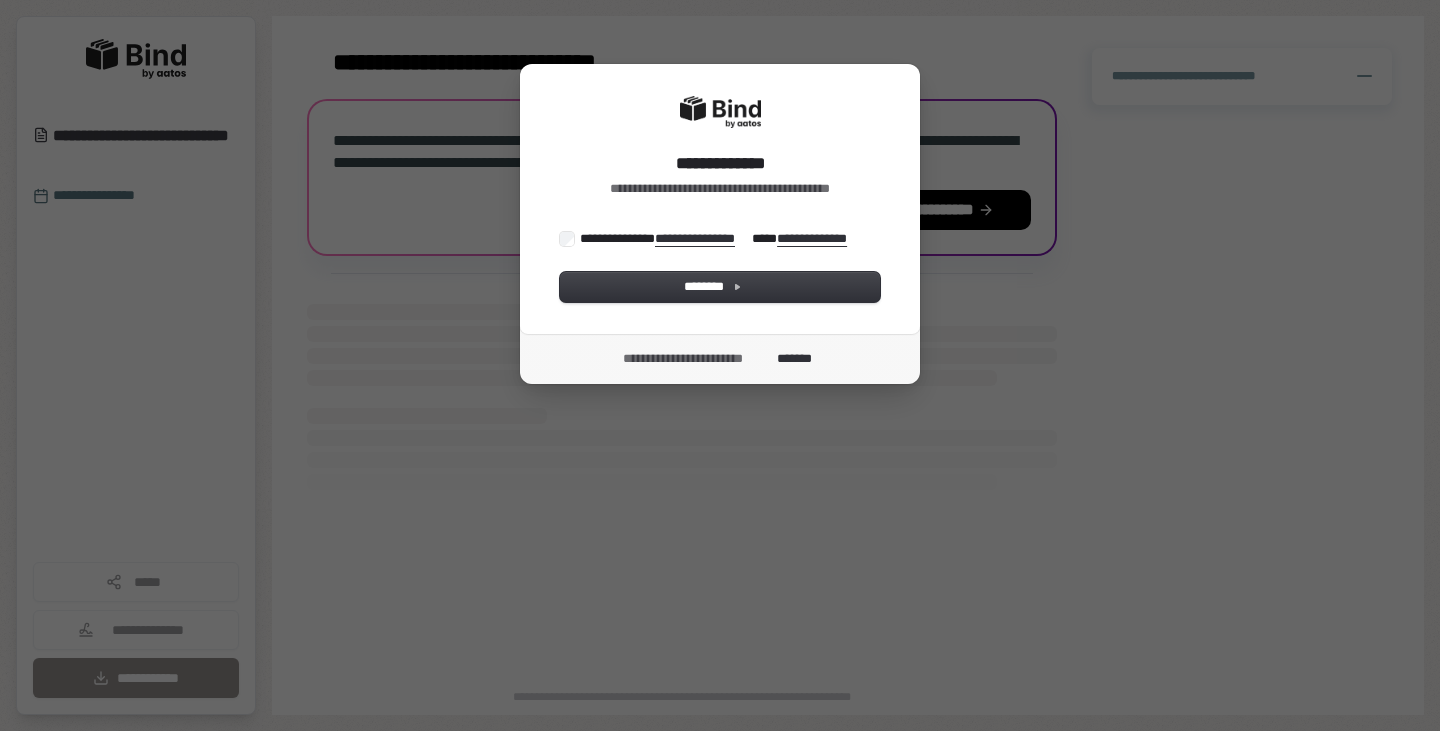 click on "**********" at bounding box center (720, 199) 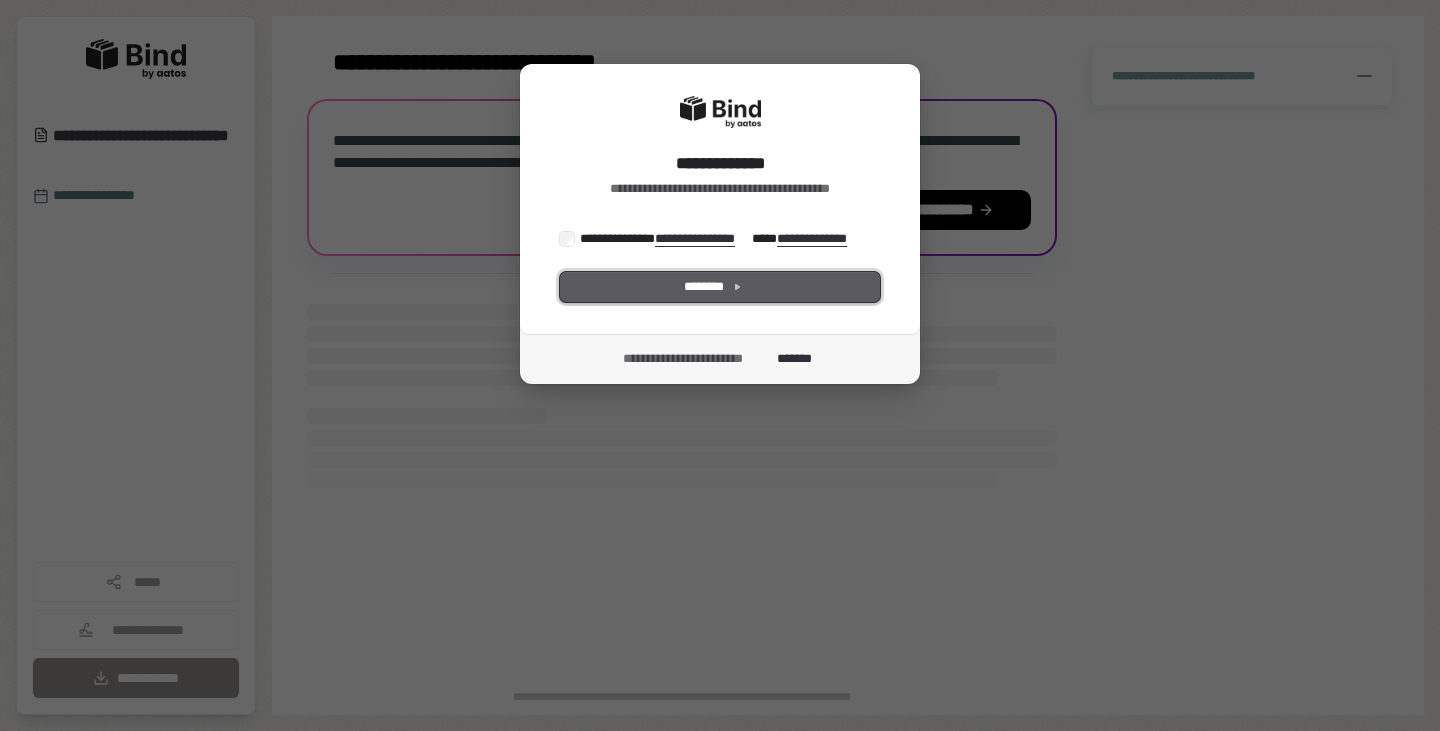click on "********" at bounding box center [720, 287] 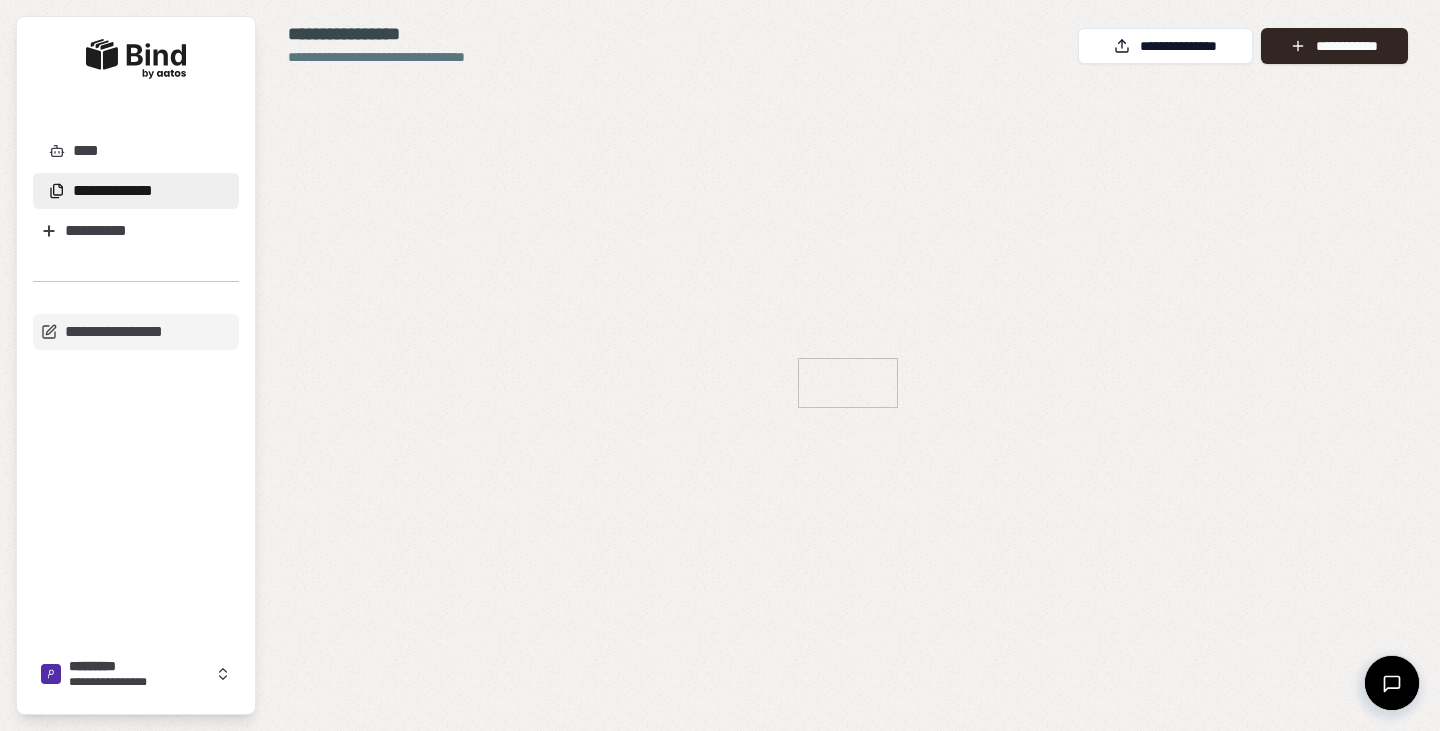 scroll, scrollTop: 0, scrollLeft: 0, axis: both 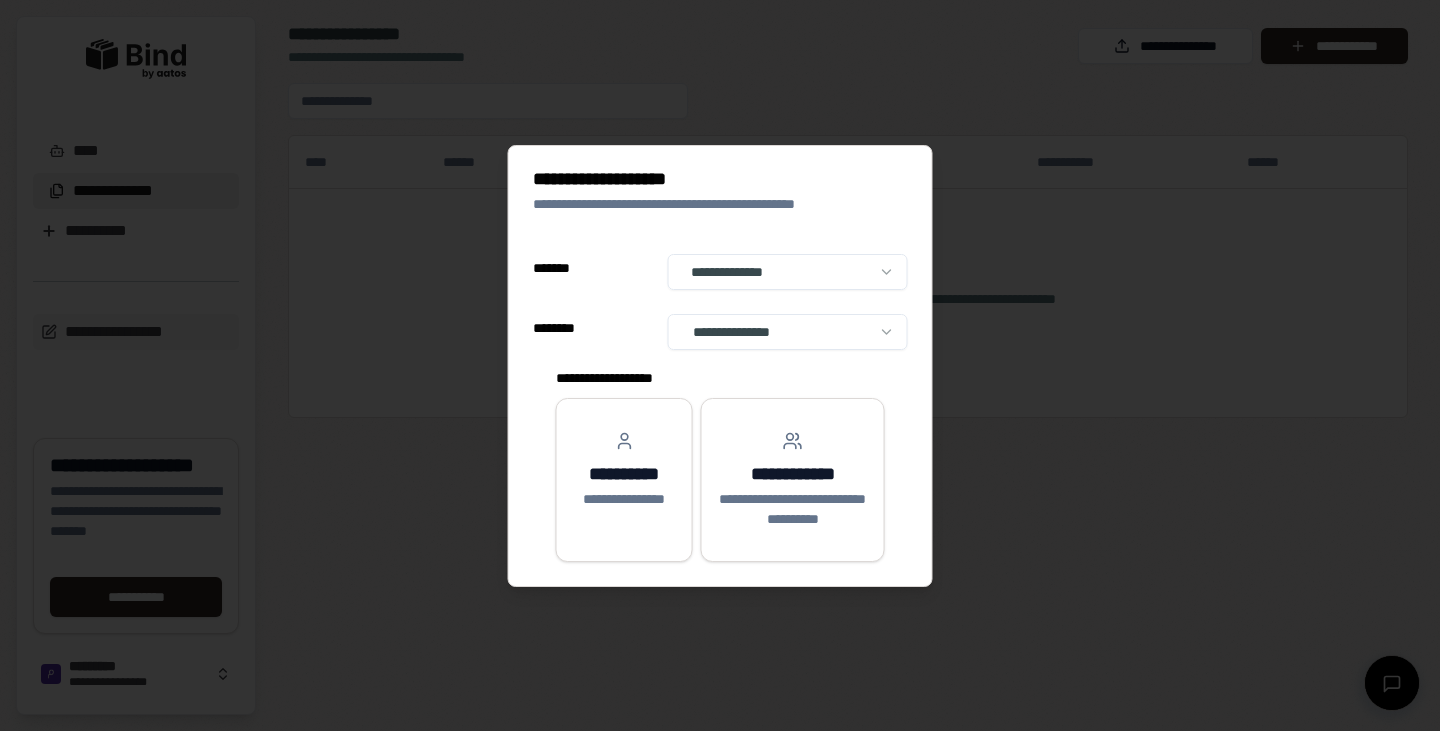 select on "**" 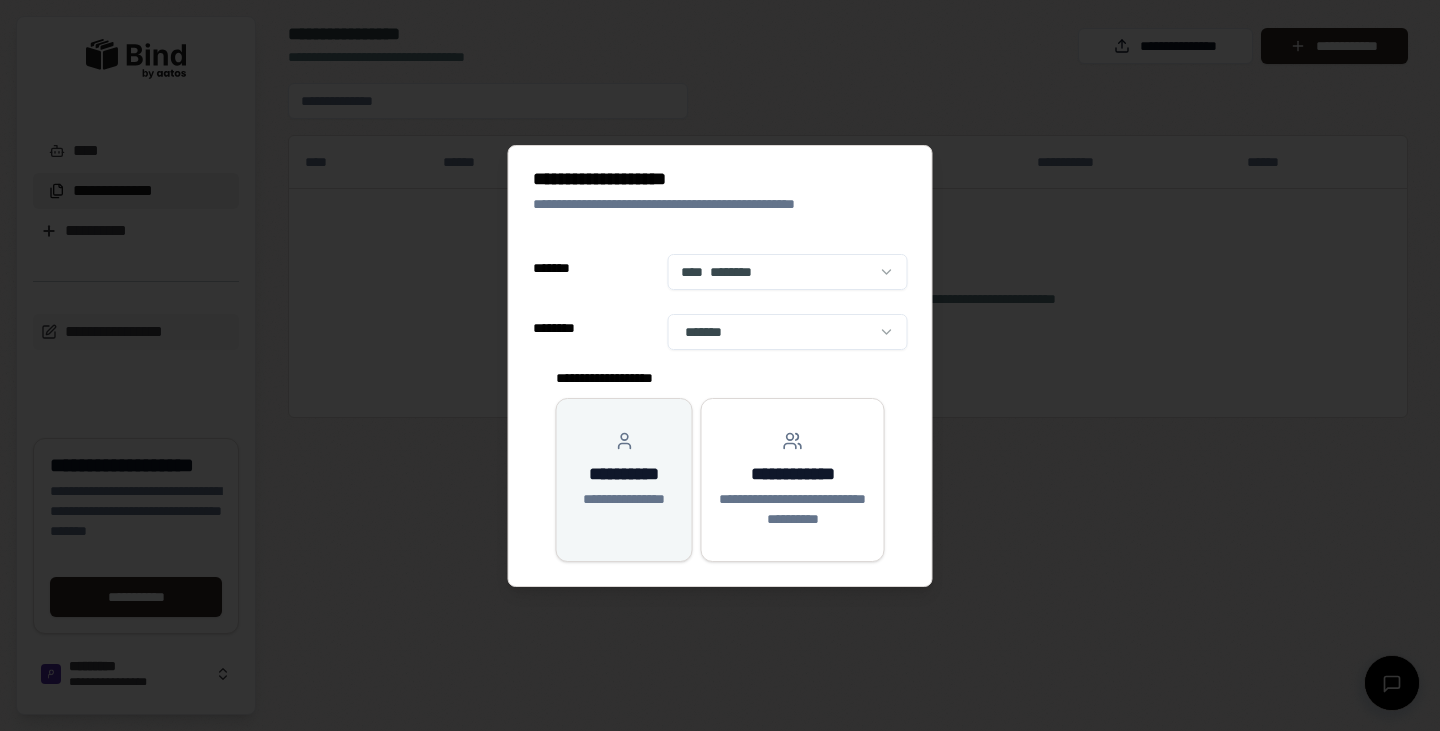 click on "**********" at bounding box center [624, 470] 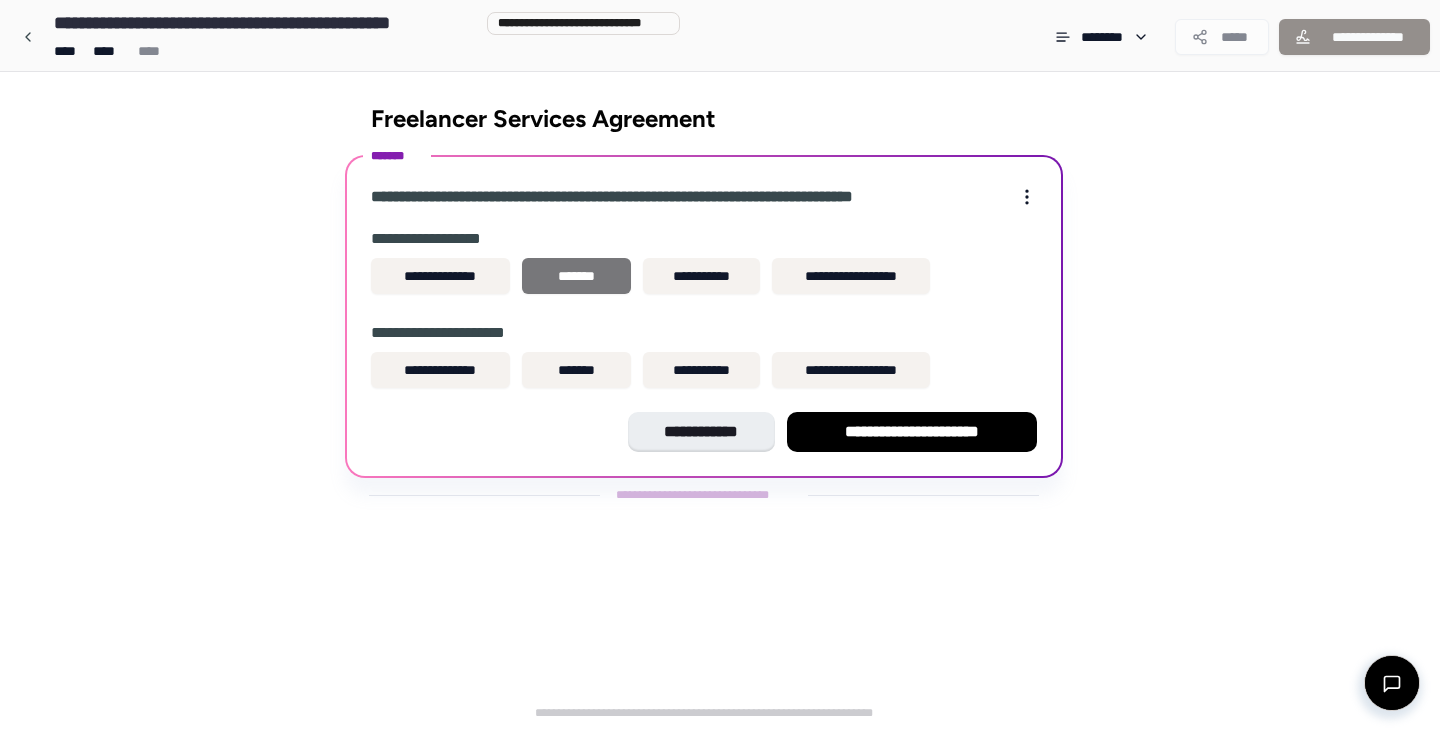 click on "*******" at bounding box center (576, 276) 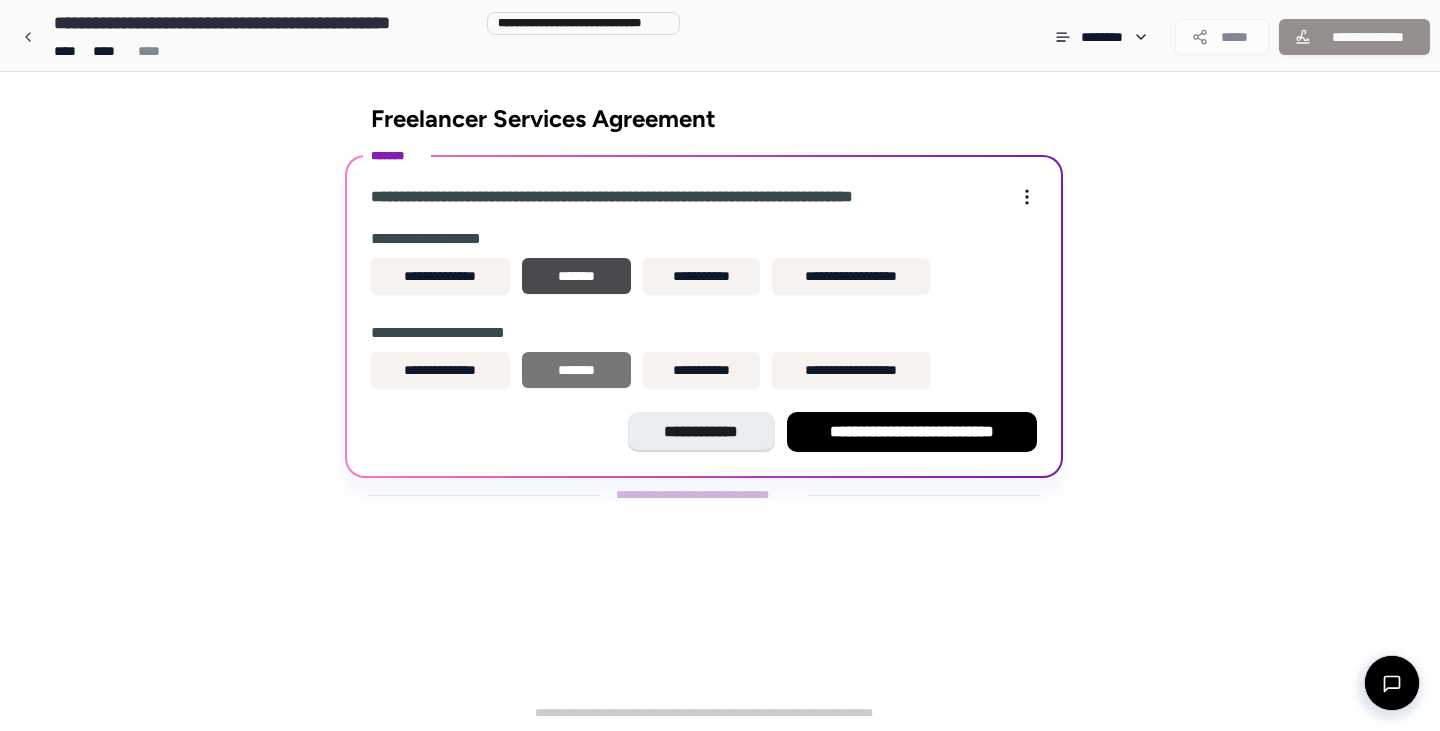 click on "*******" at bounding box center (576, 370) 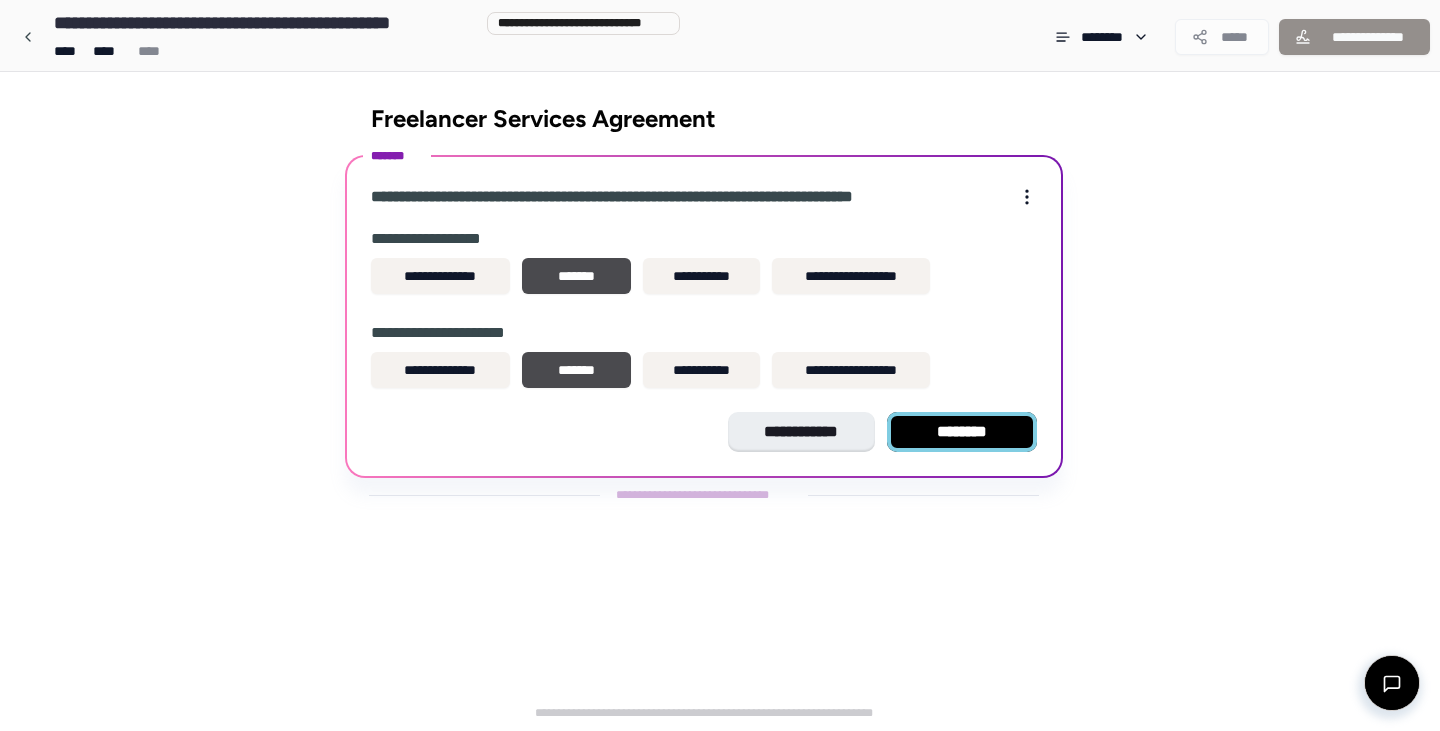 click on "********" at bounding box center [962, 432] 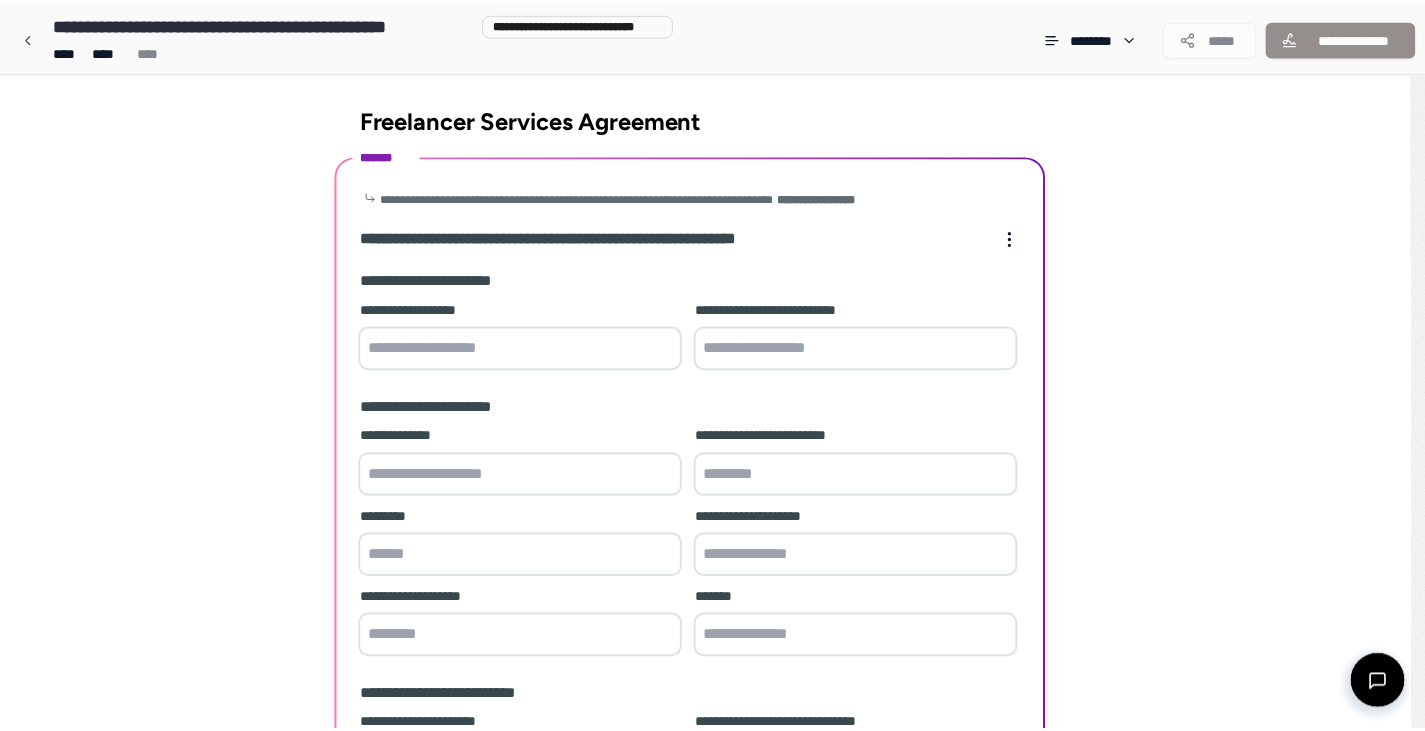 scroll, scrollTop: 510, scrollLeft: 0, axis: vertical 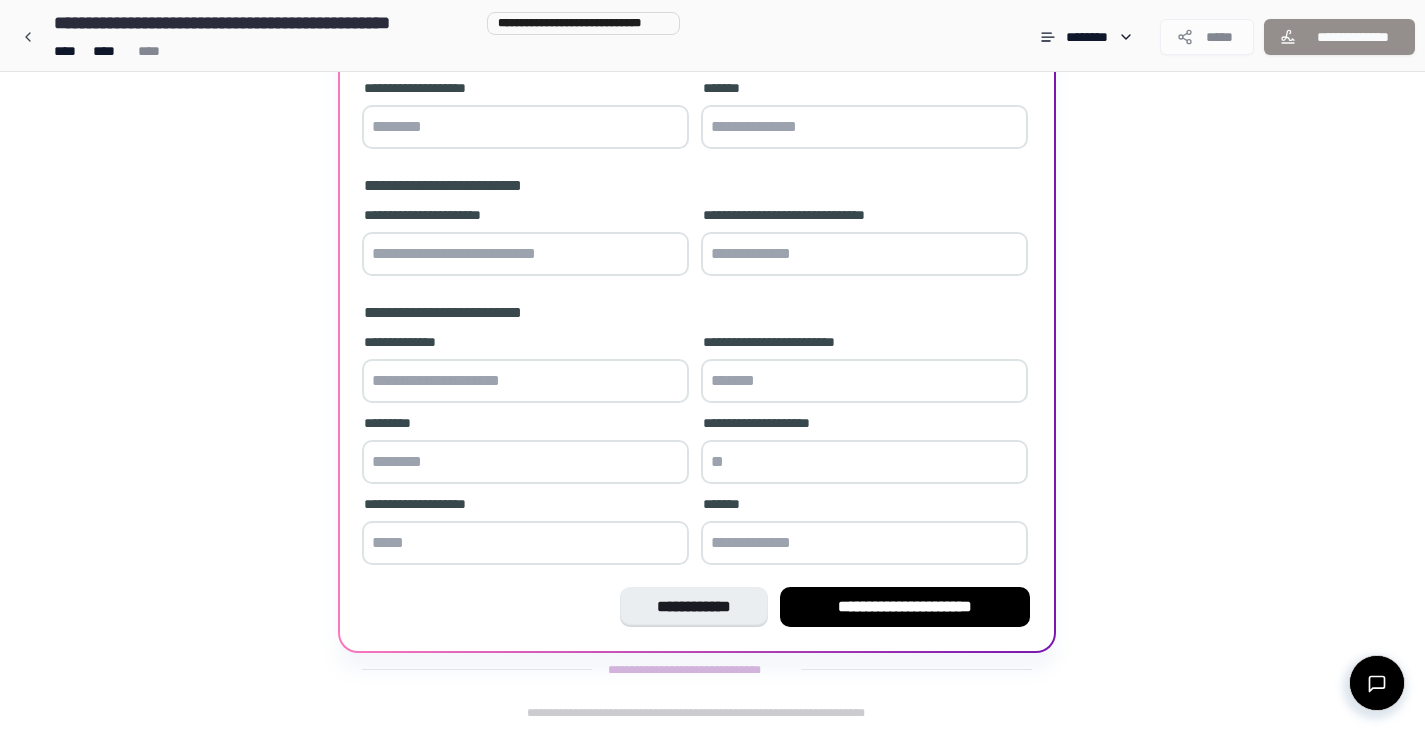 click at bounding box center (525, 127) 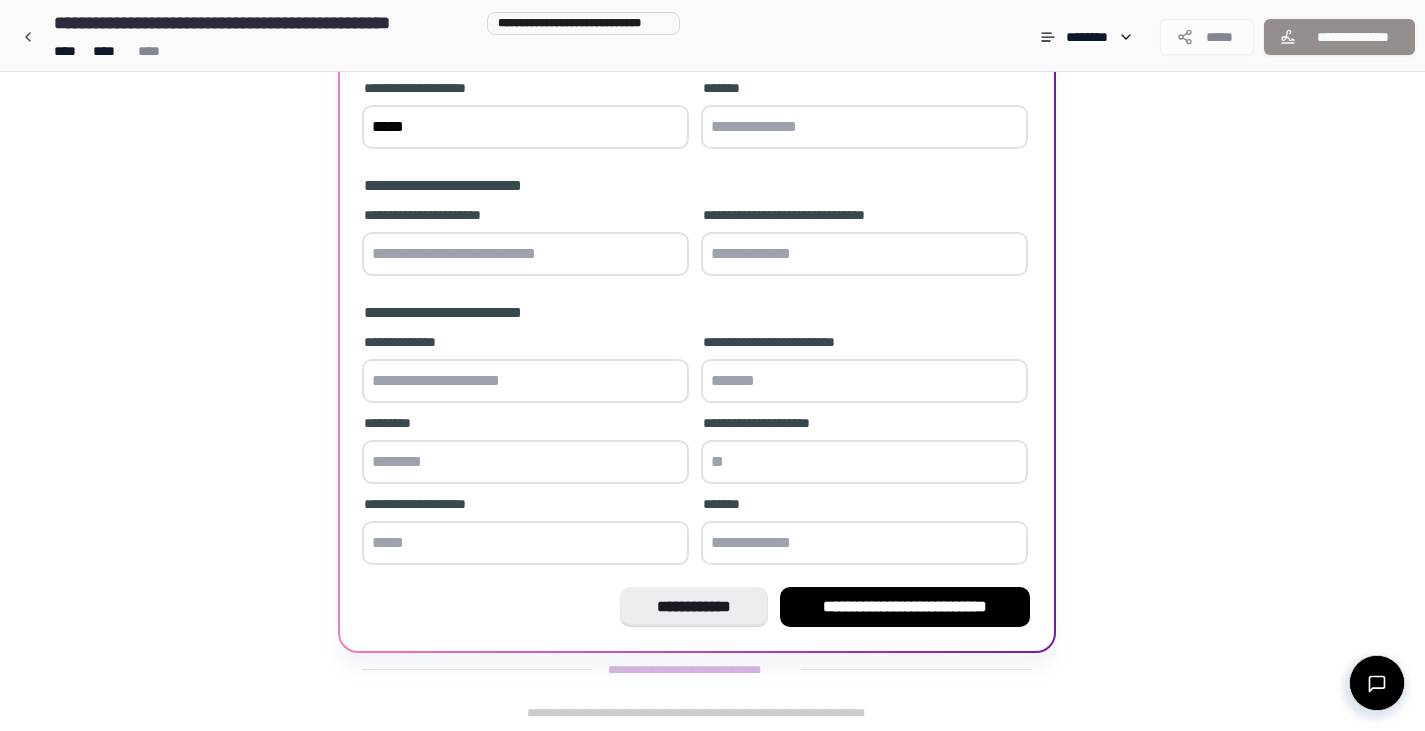 type on "*****" 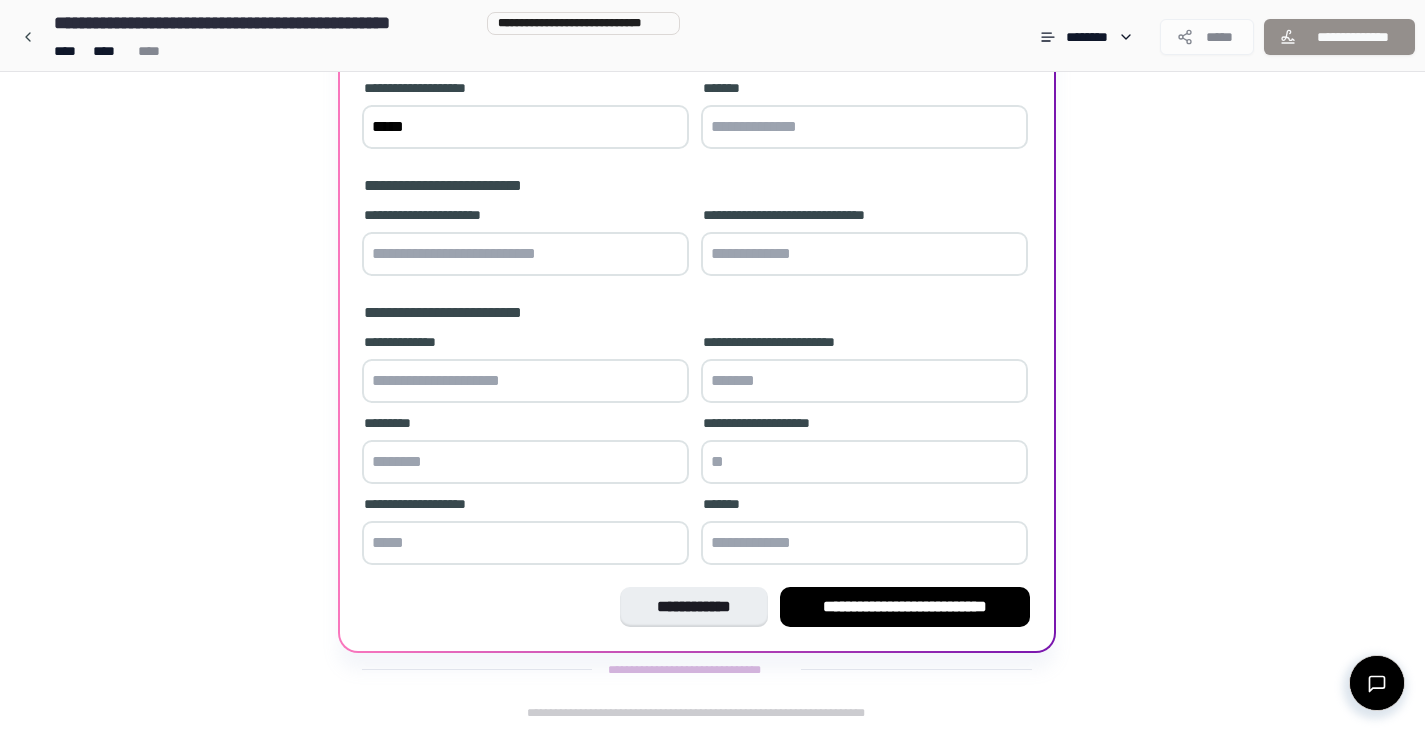 click at bounding box center [864, 127] 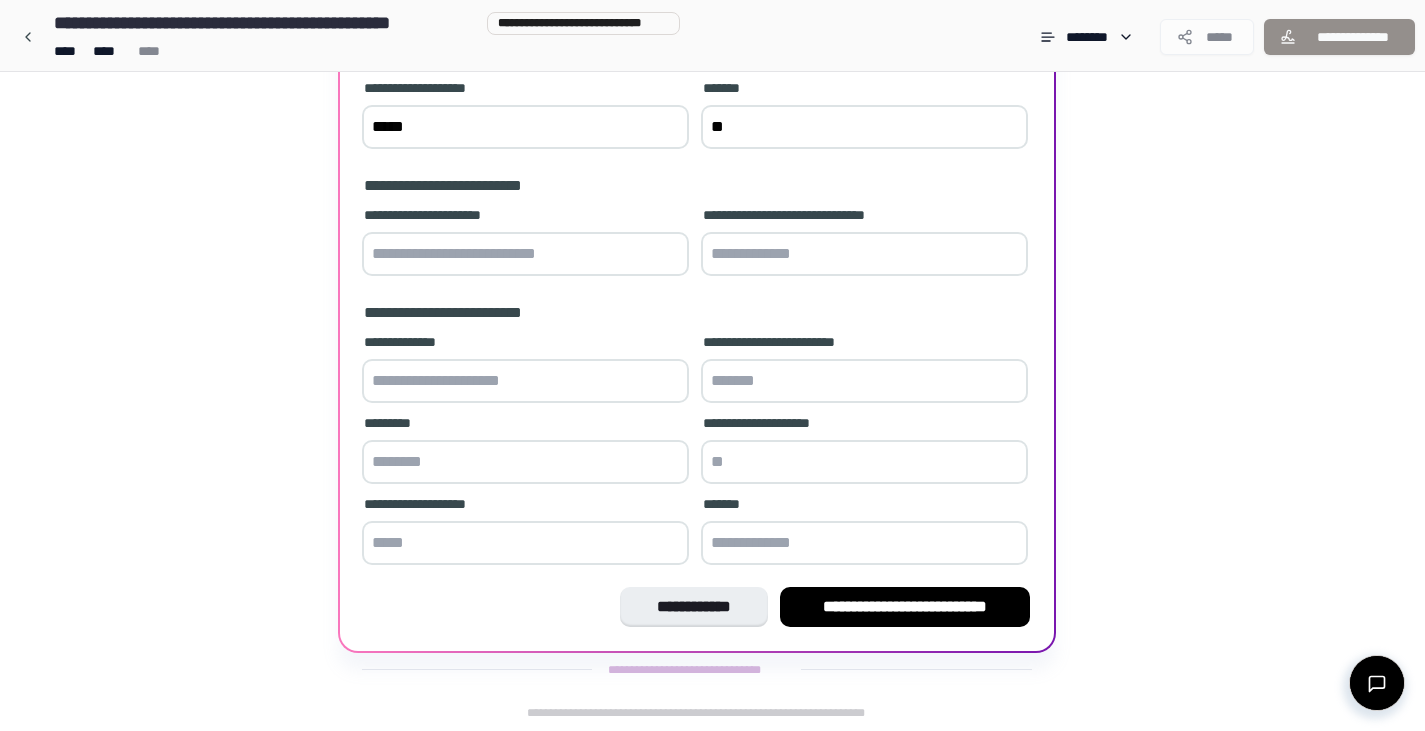 type on "*" 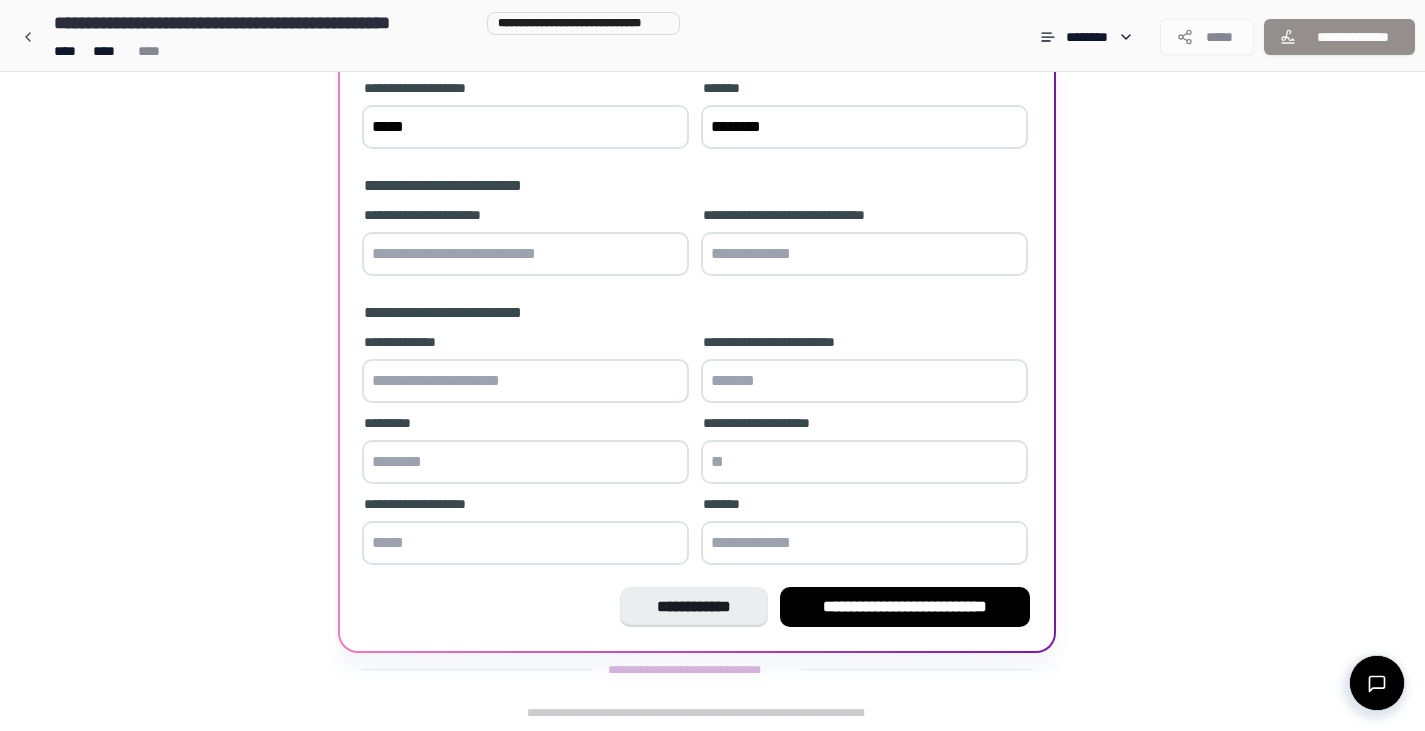 type on "********" 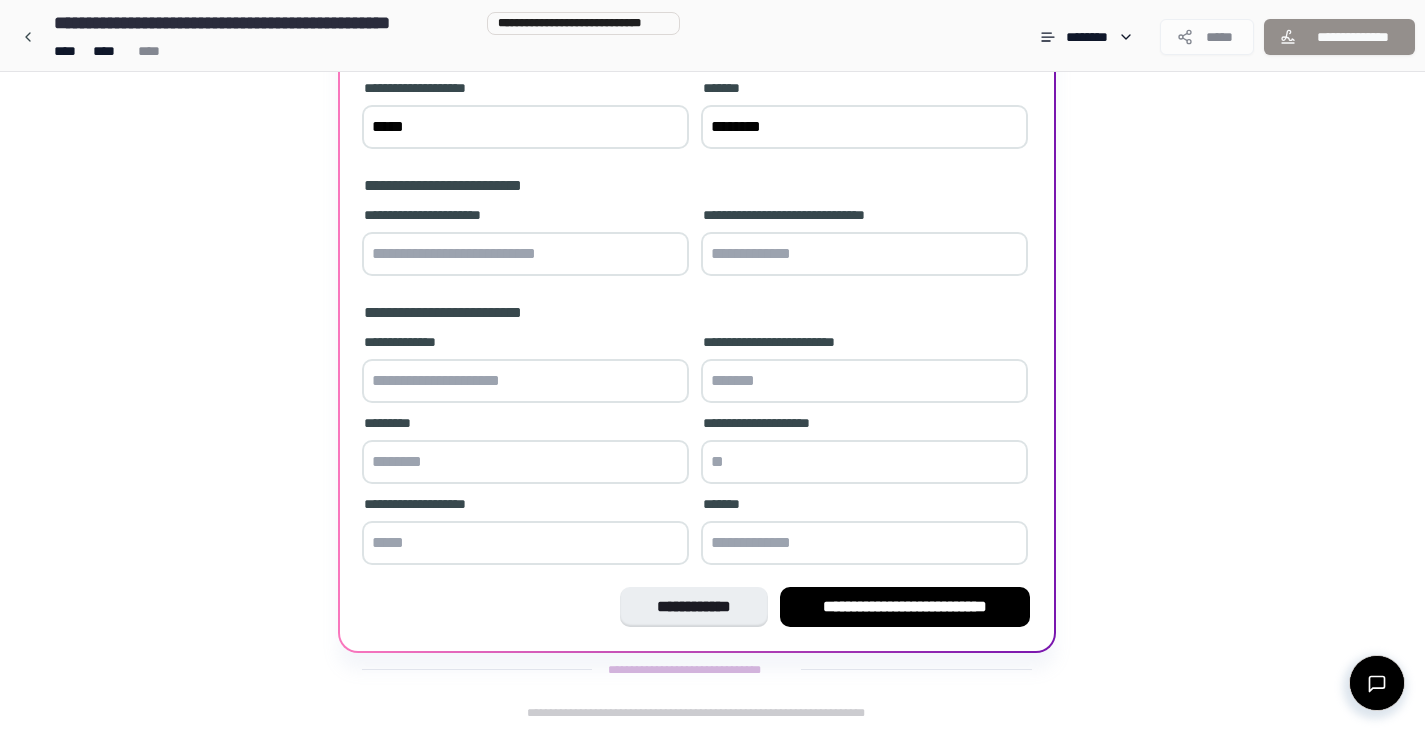 click at bounding box center [525, 254] 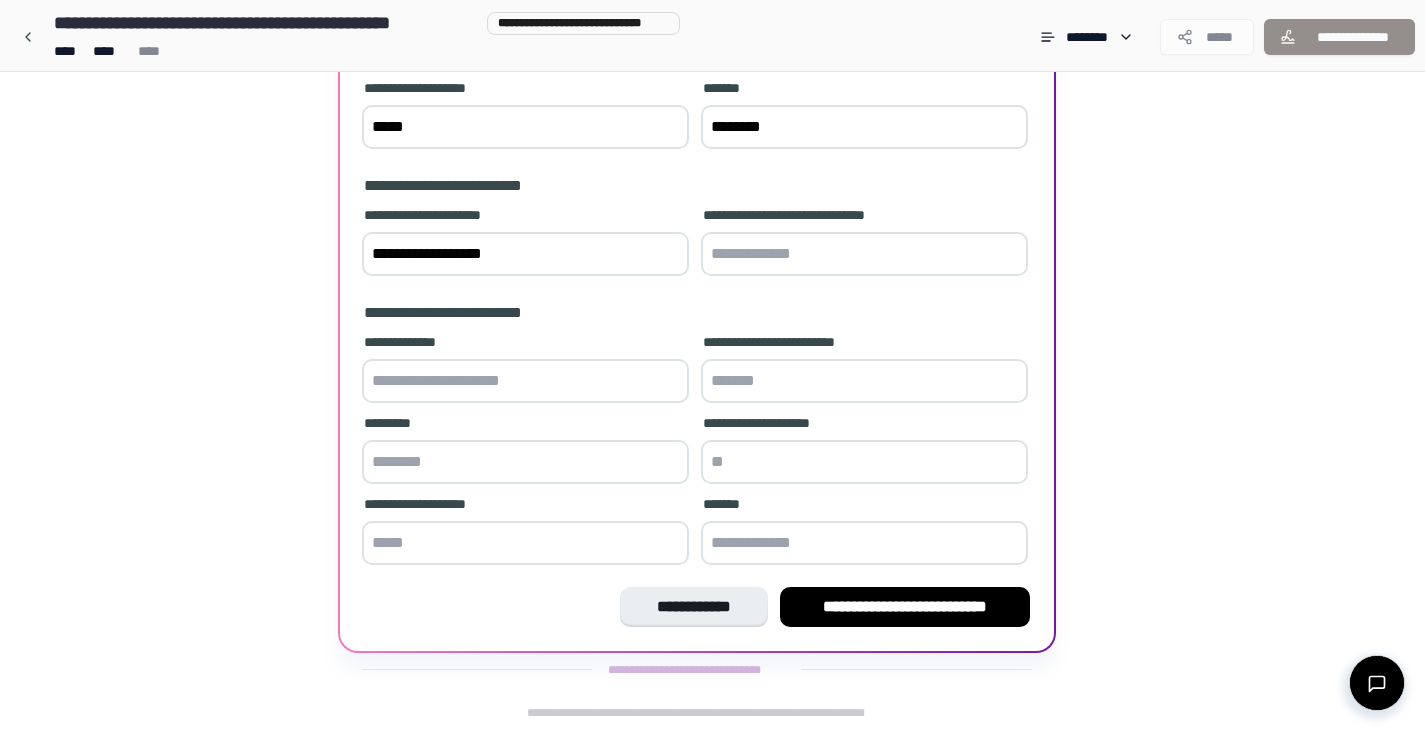 type on "**********" 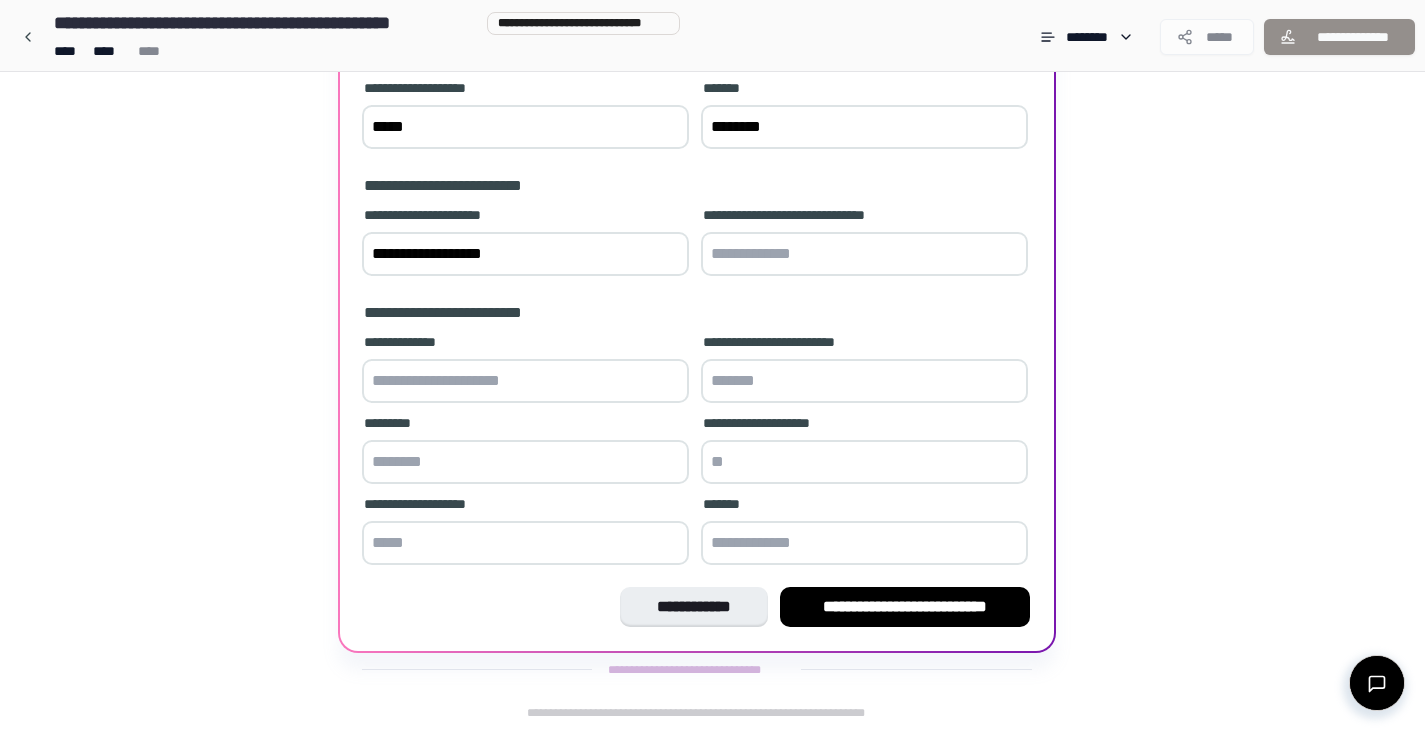click at bounding box center [864, 254] 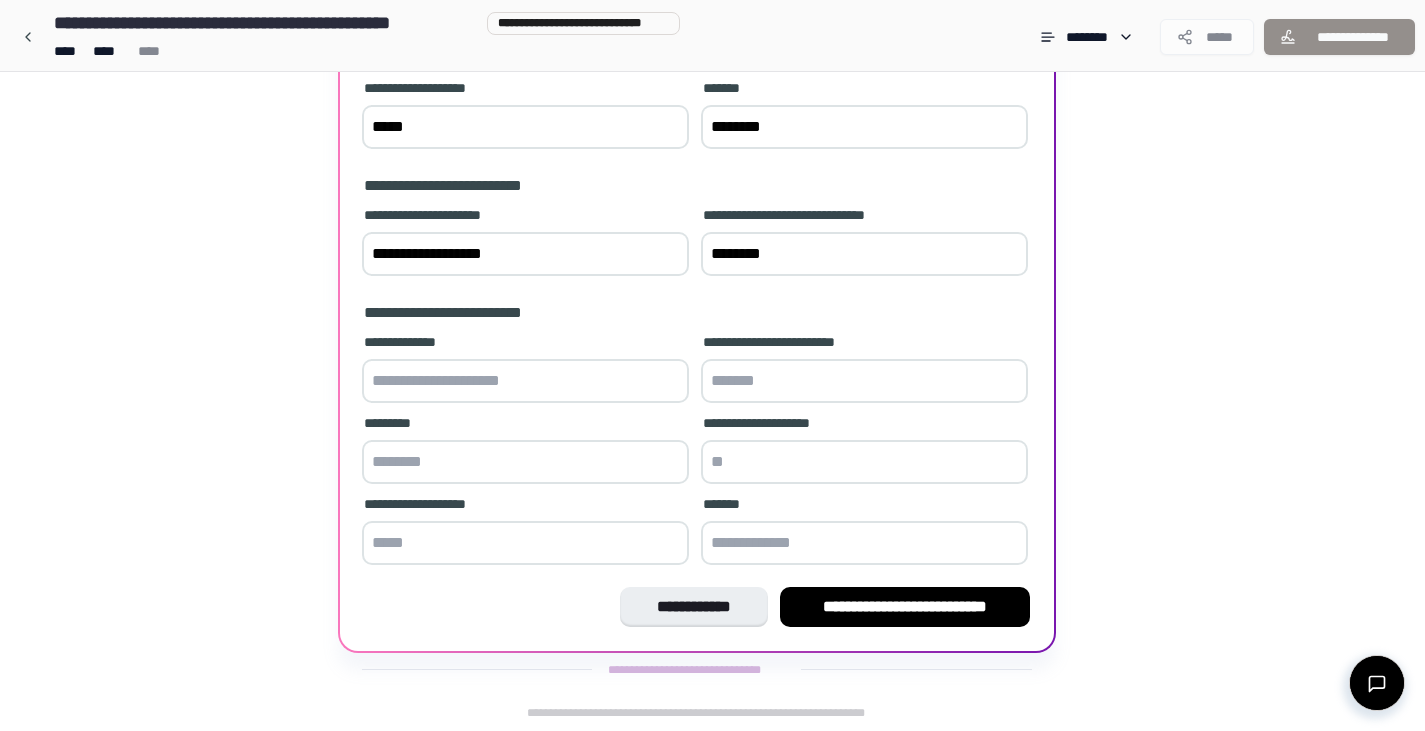 type on "********" 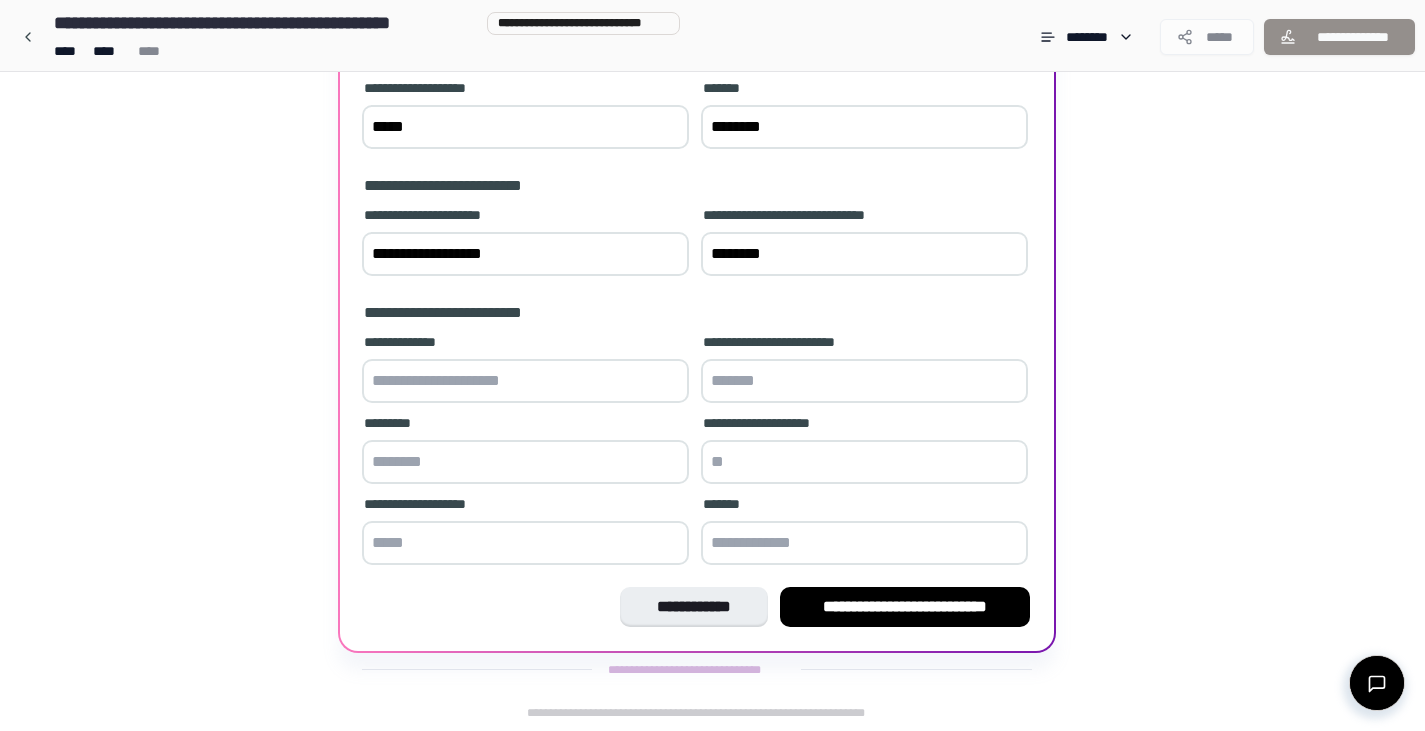 click at bounding box center (525, 381) 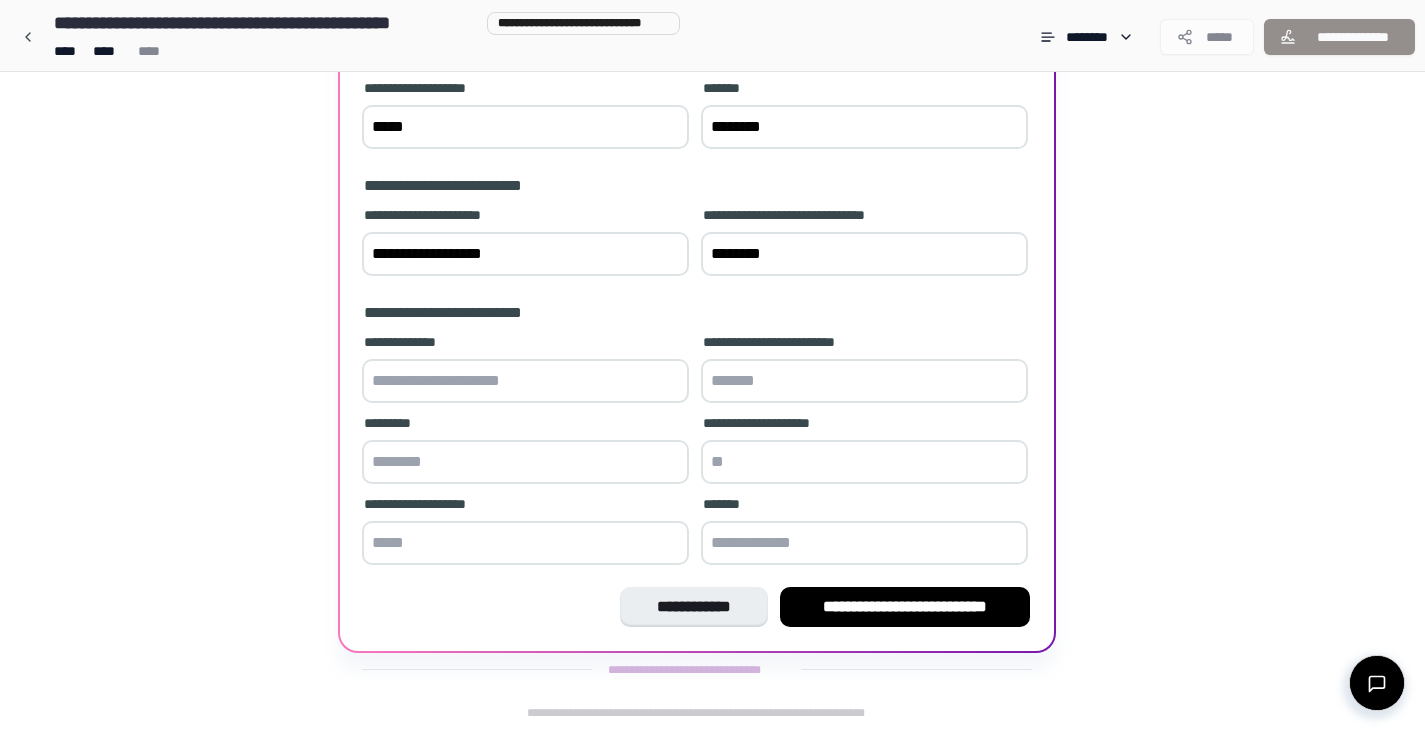 paste on "**********" 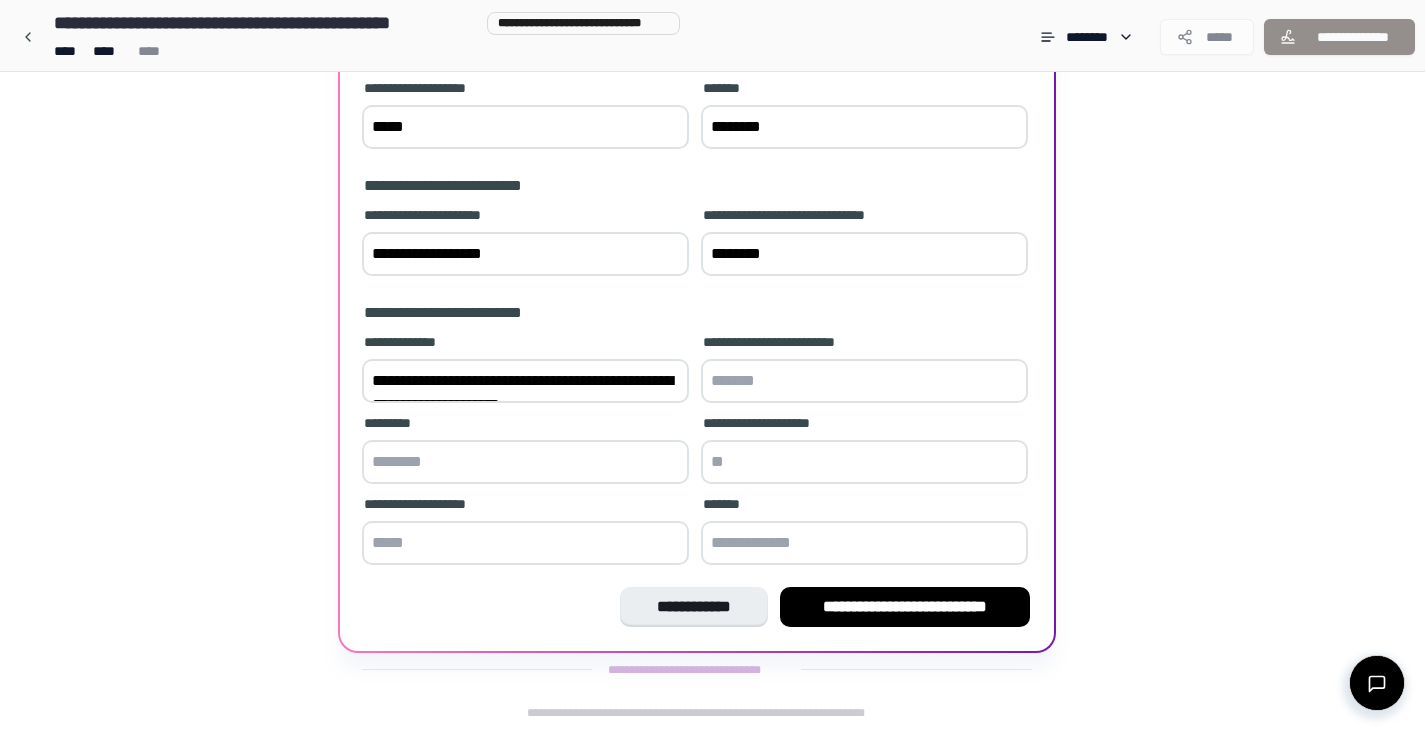 scroll, scrollTop: 558, scrollLeft: 0, axis: vertical 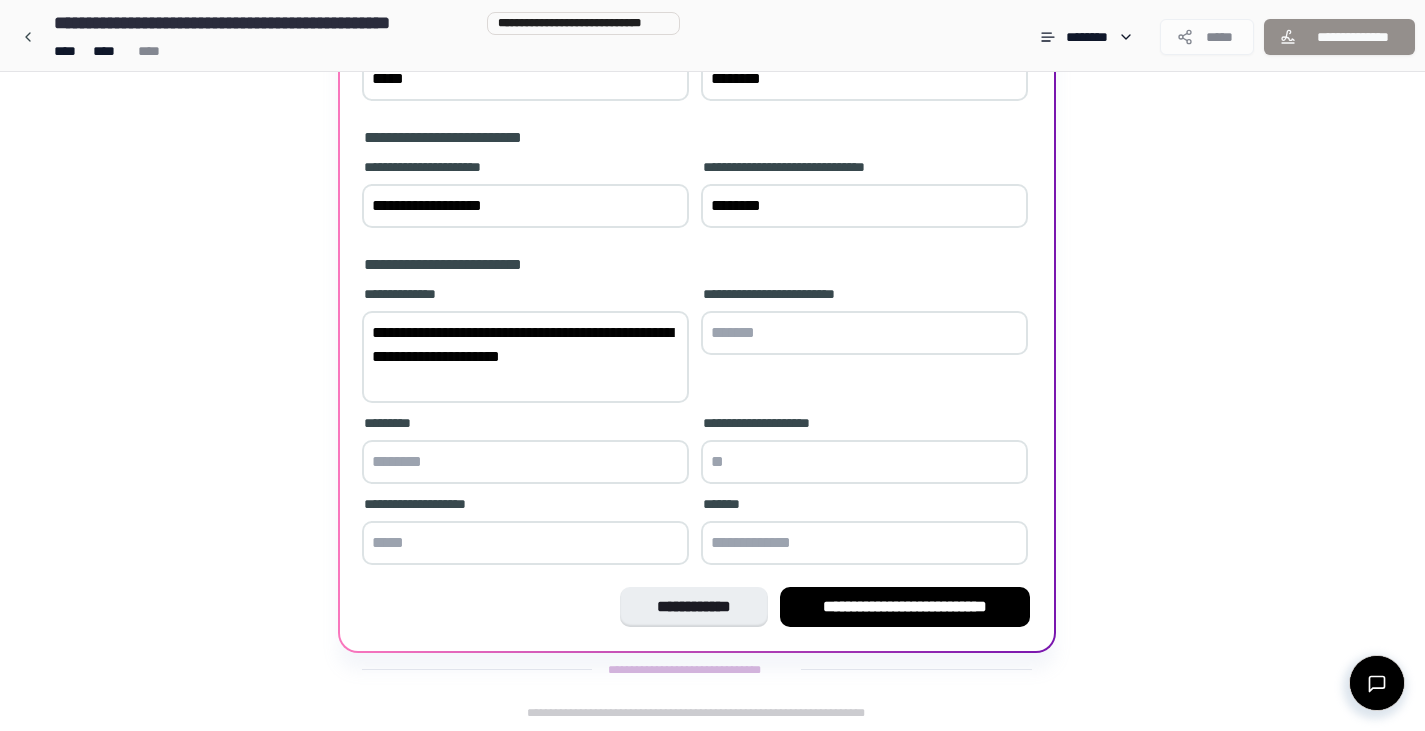 type on "**********" 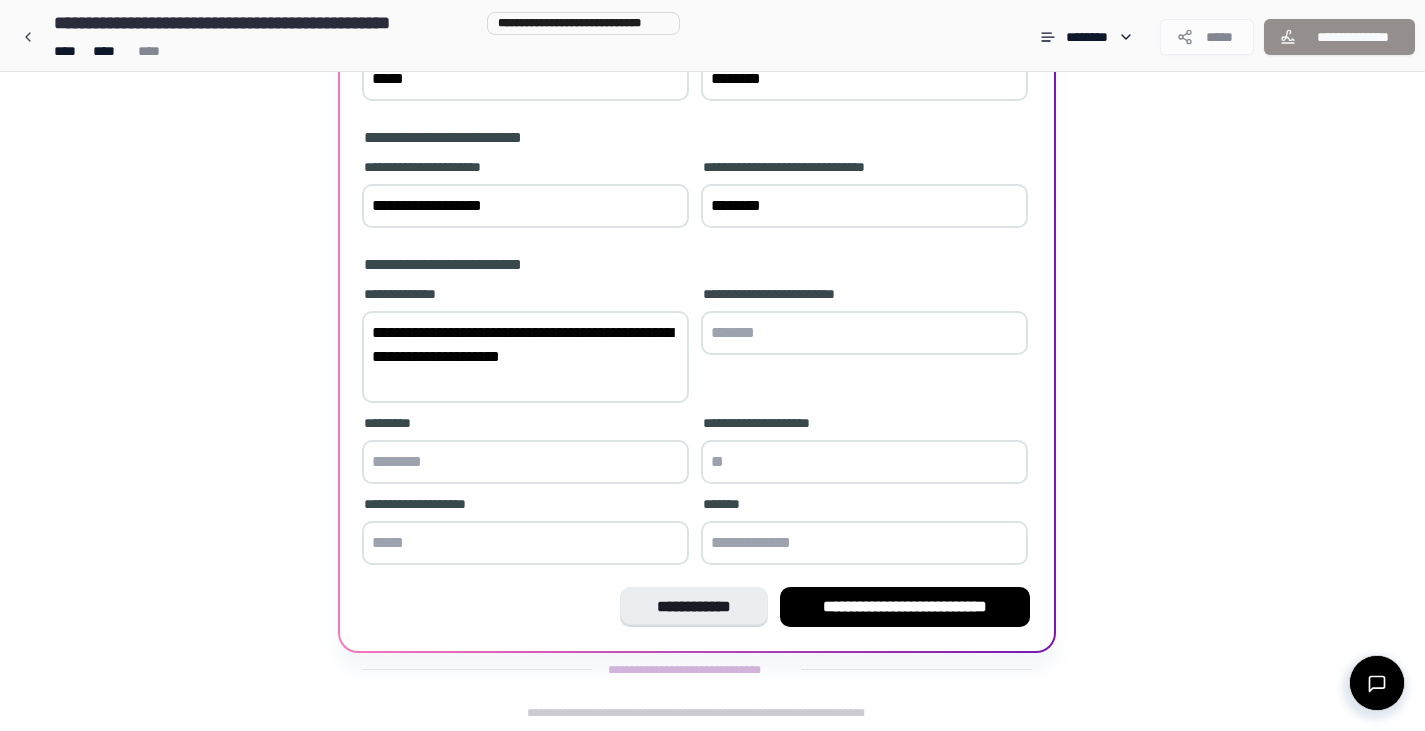 click at bounding box center (525, 462) 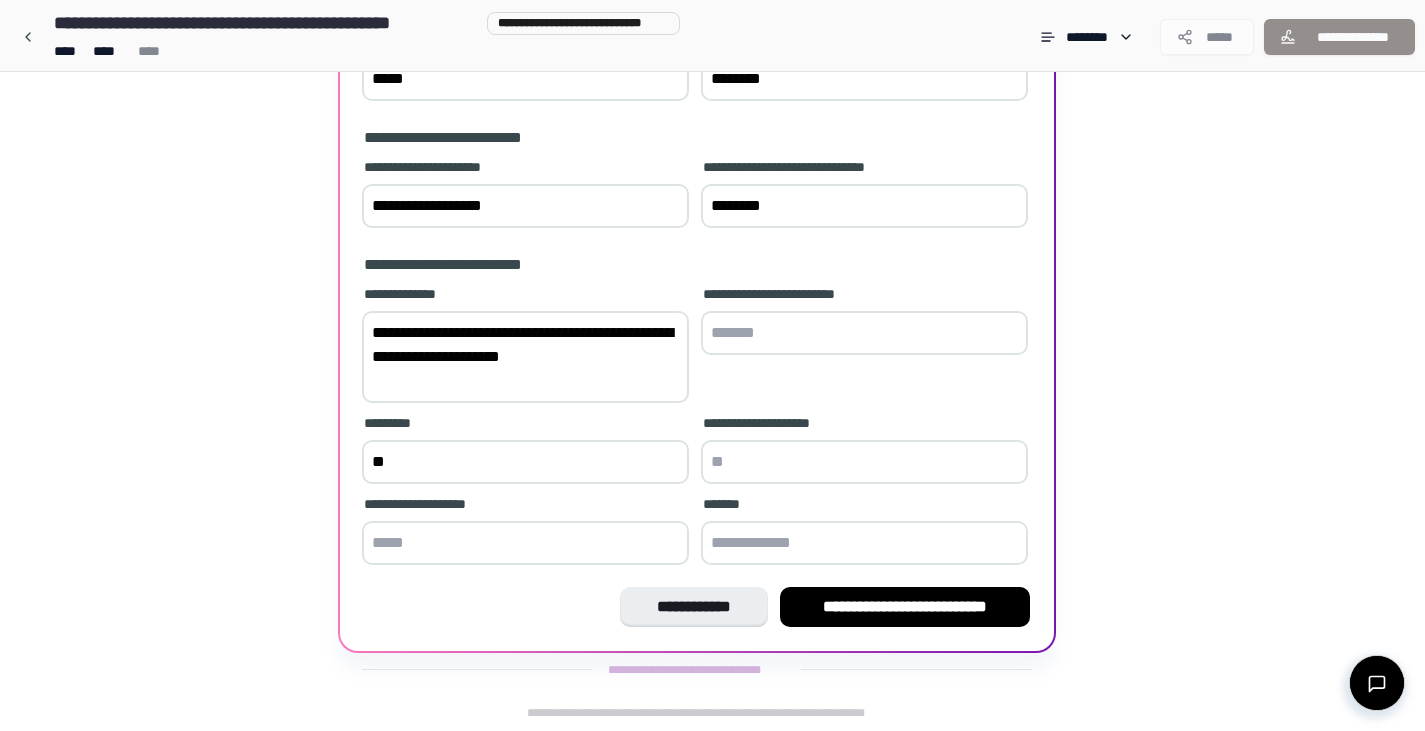 type on "*" 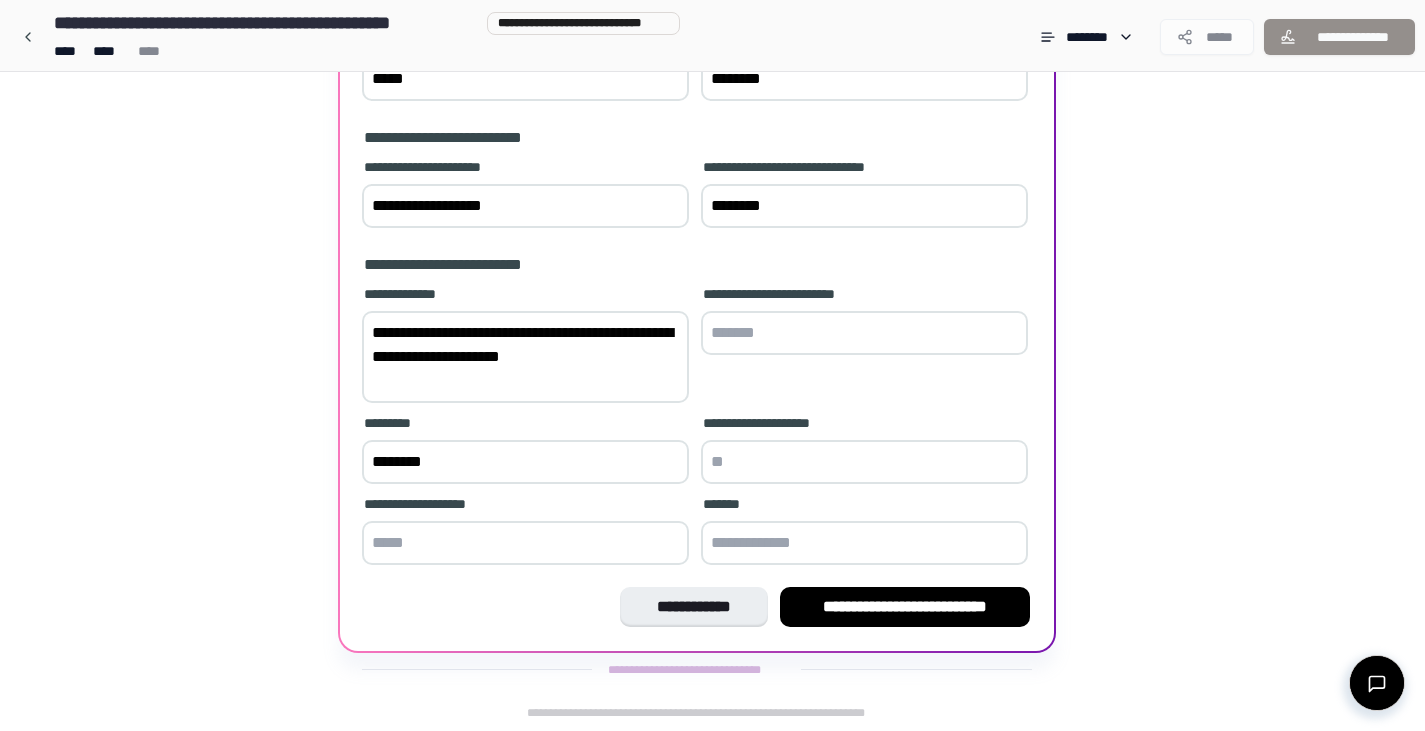 type on "********" 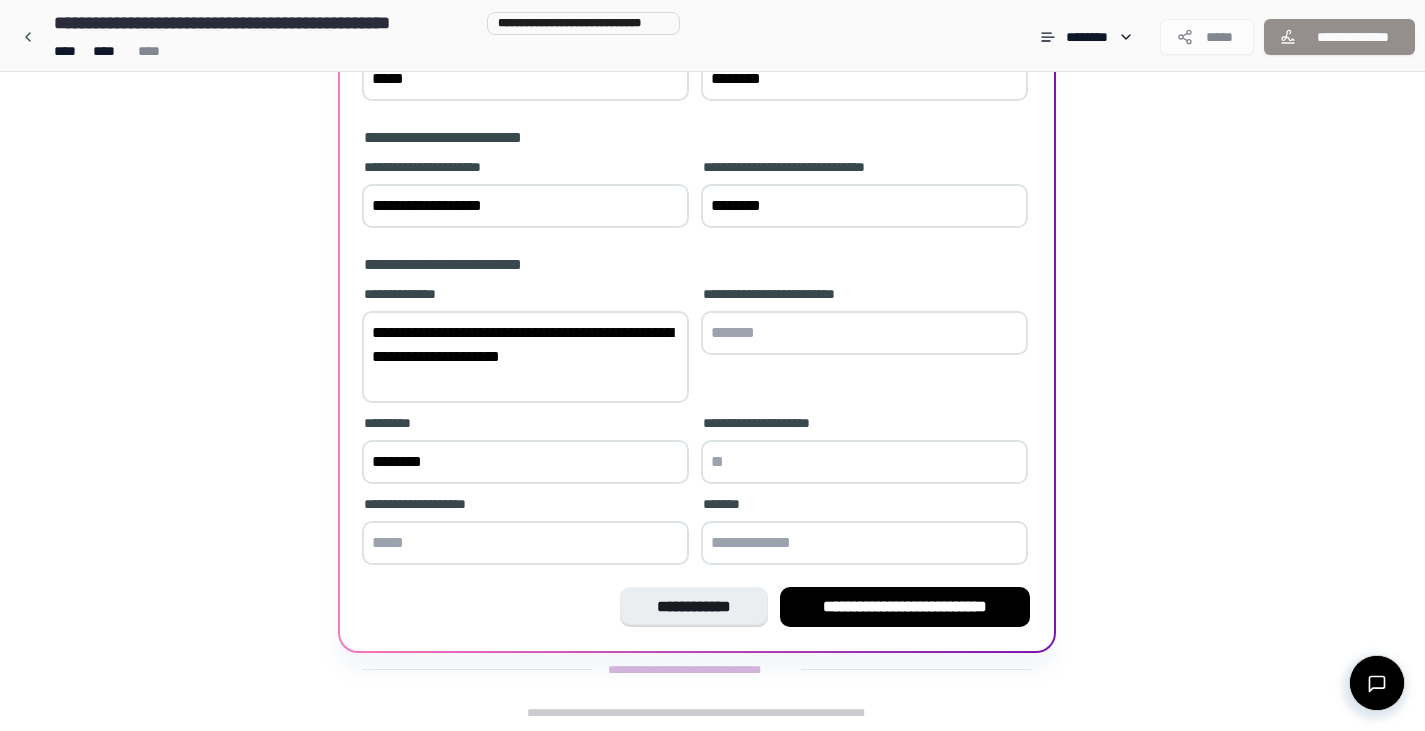 click at bounding box center [864, 462] 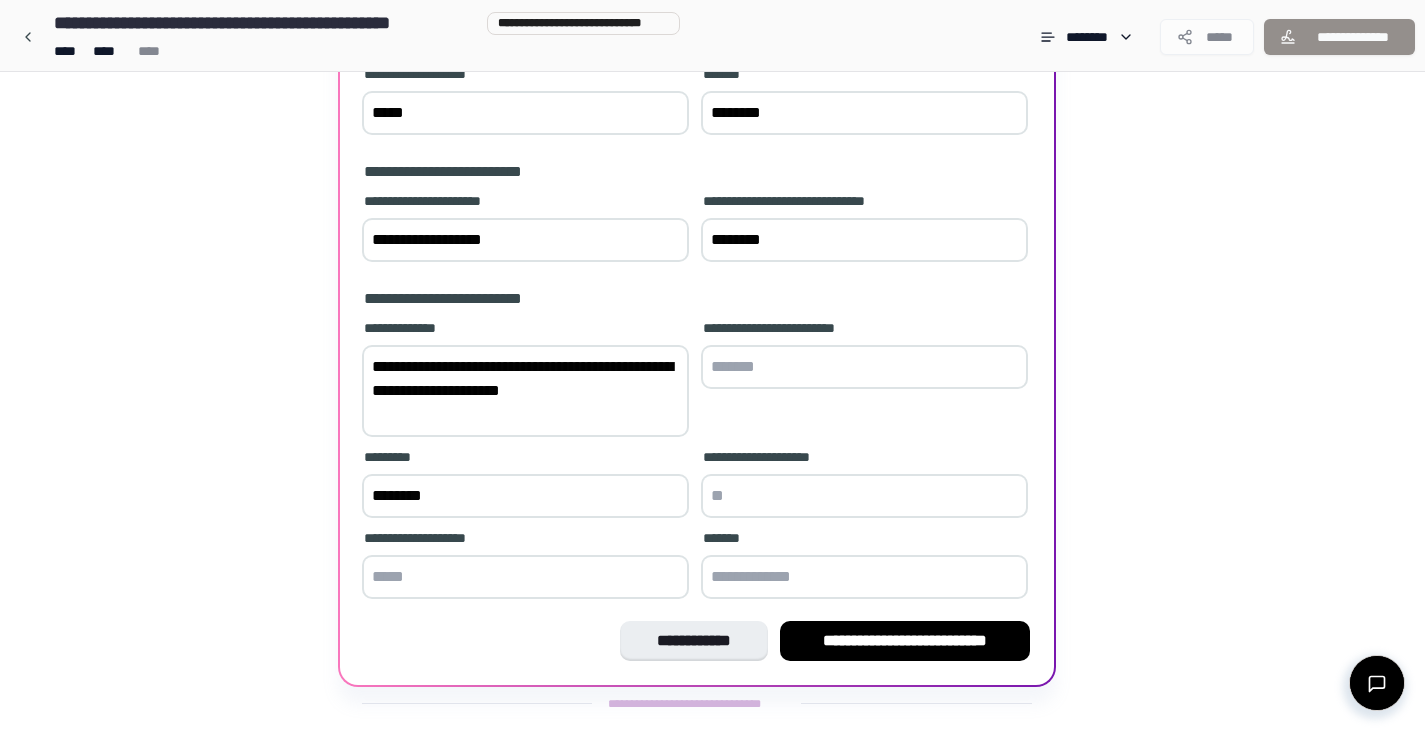scroll, scrollTop: 558, scrollLeft: 0, axis: vertical 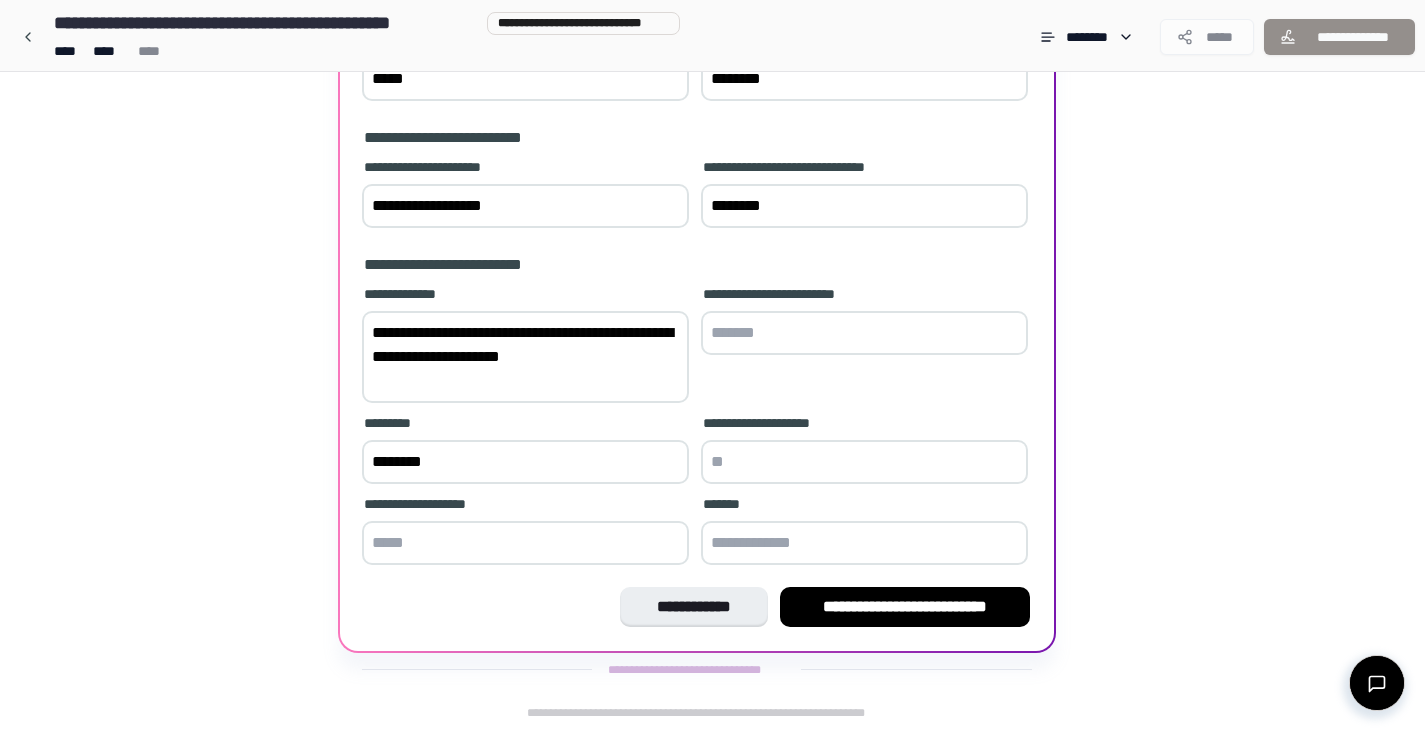type on "*" 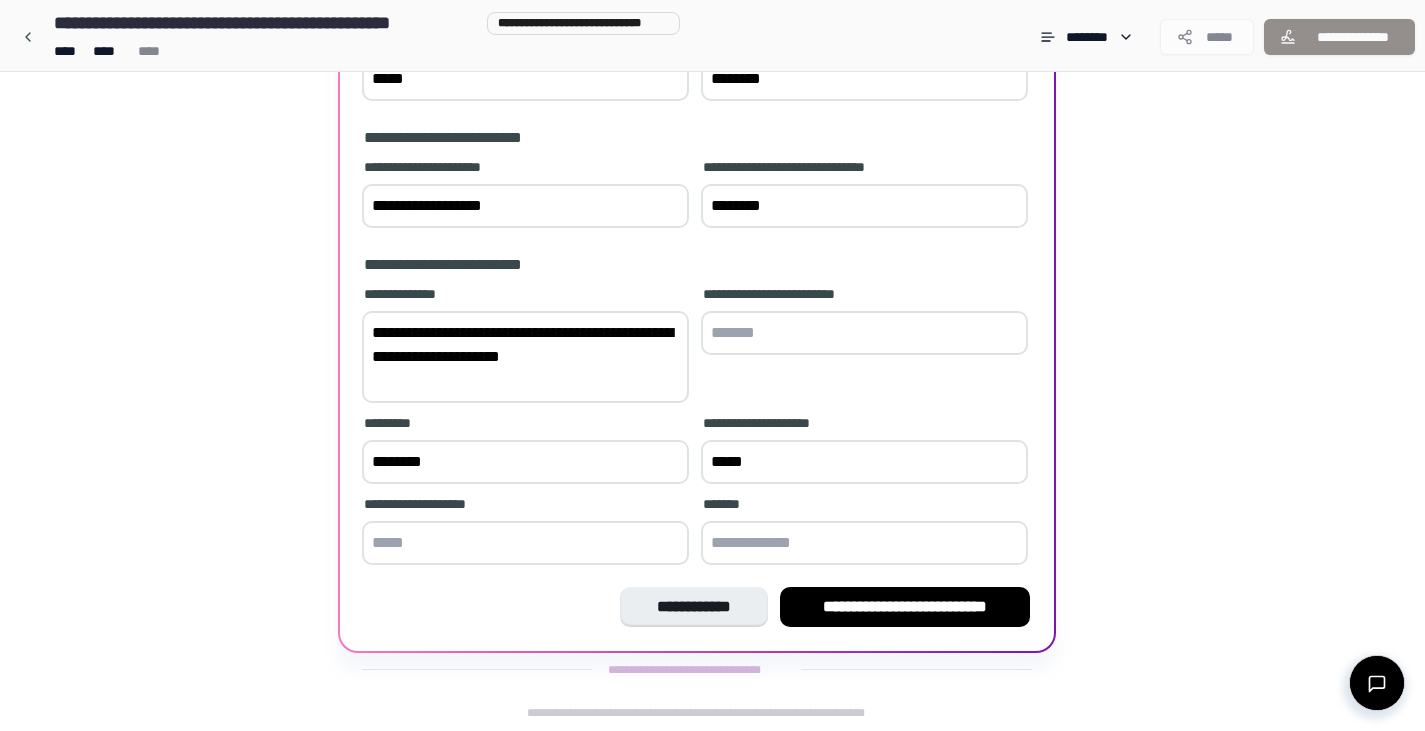 type on "*****" 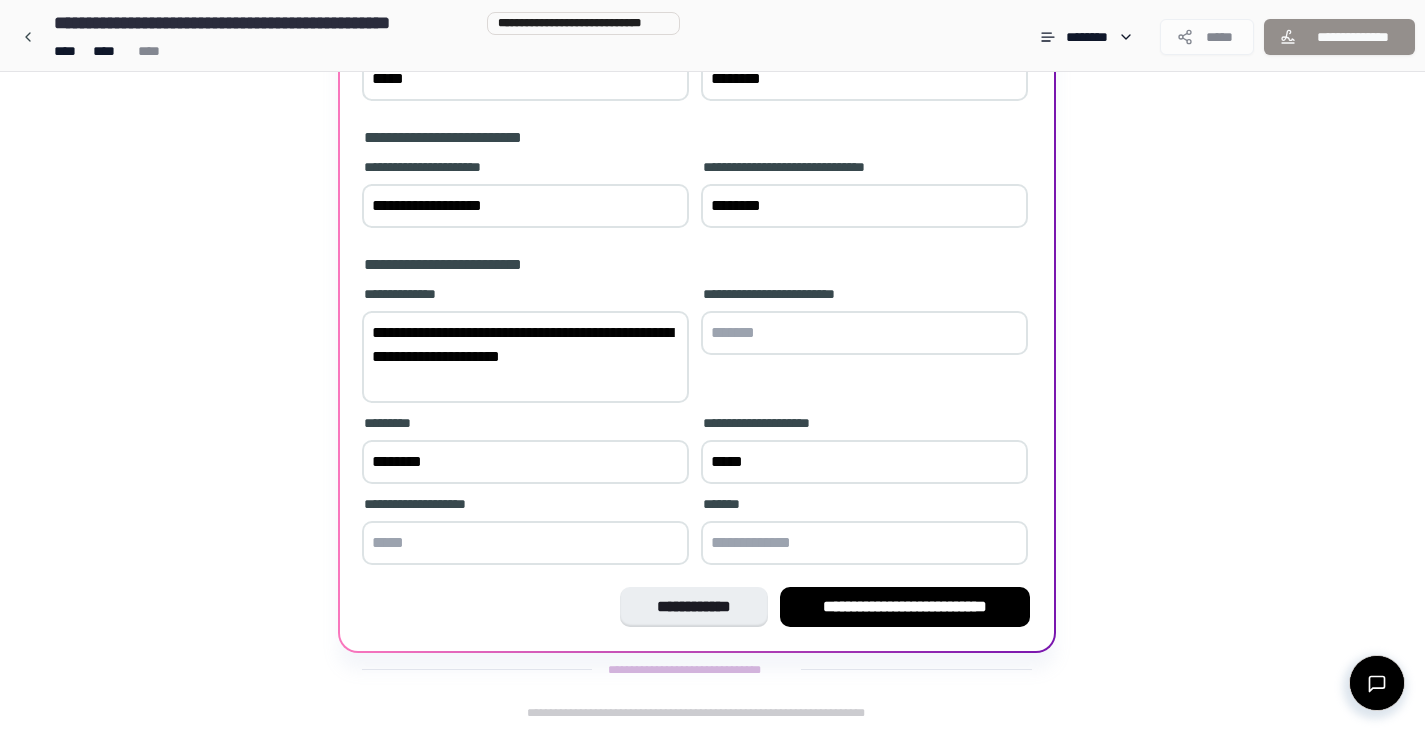 click at bounding box center [525, 543] 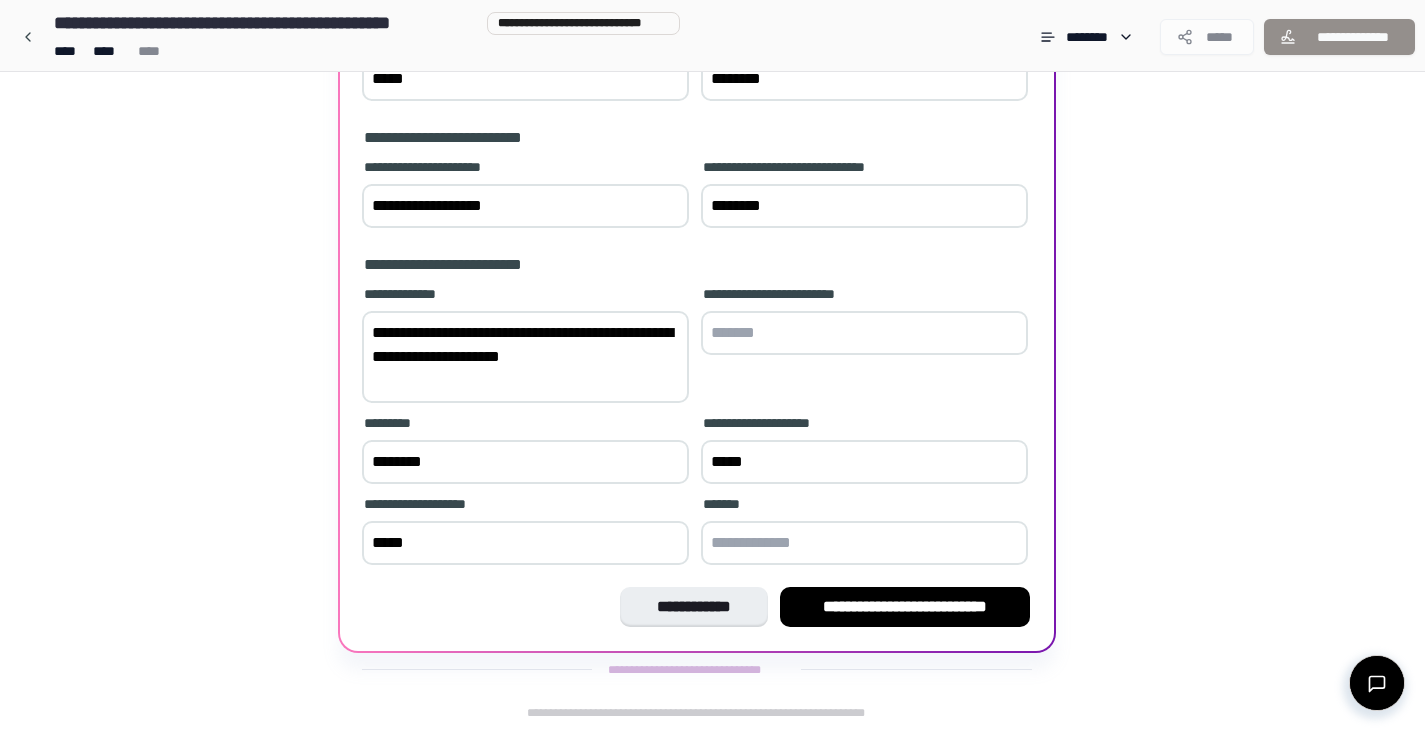 type on "*****" 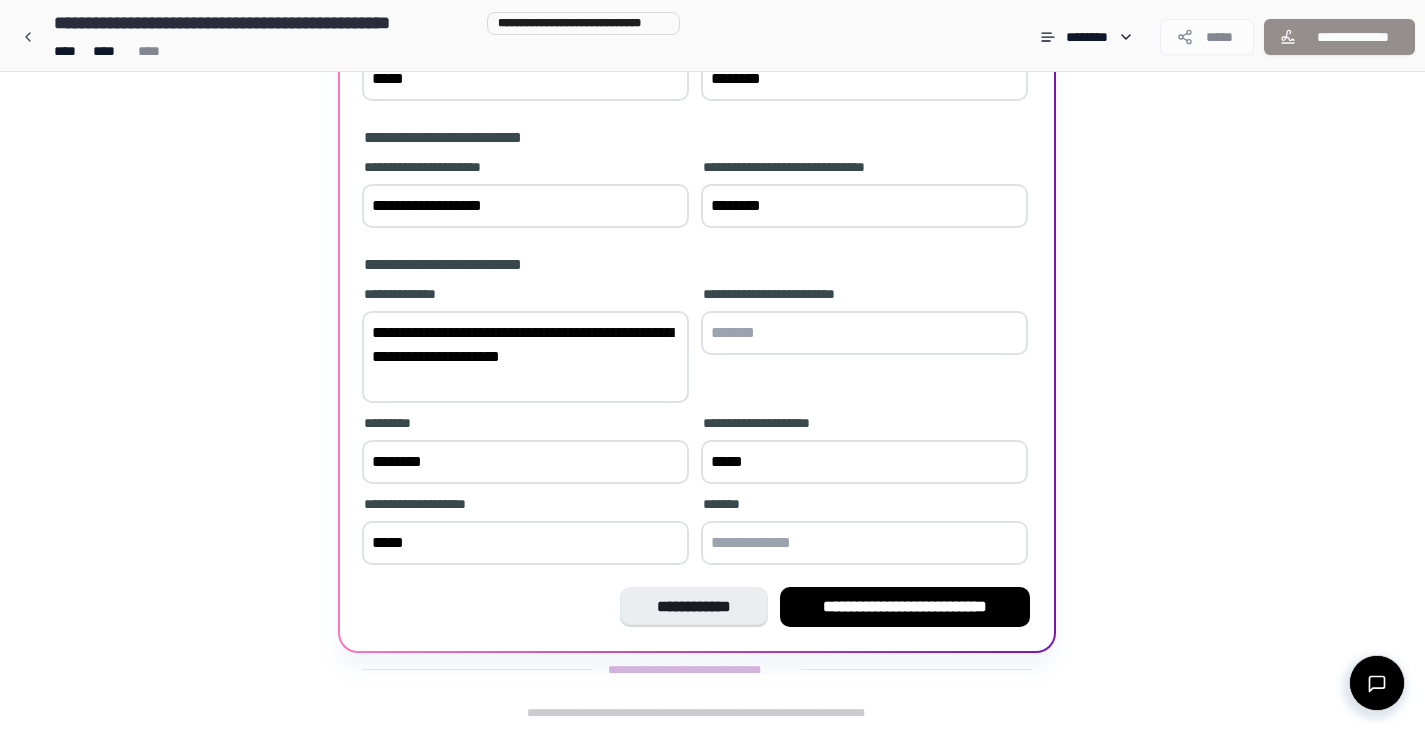 click at bounding box center [864, 543] 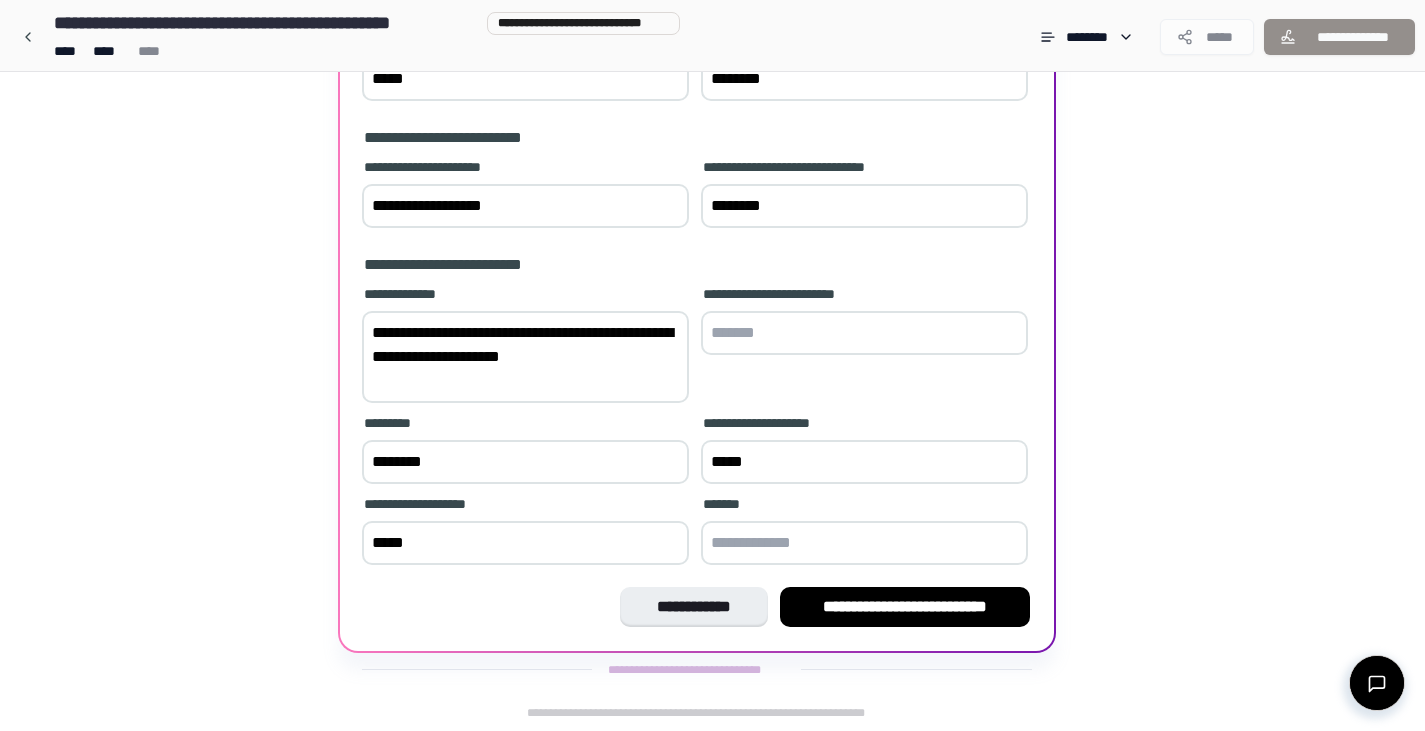 type on "*" 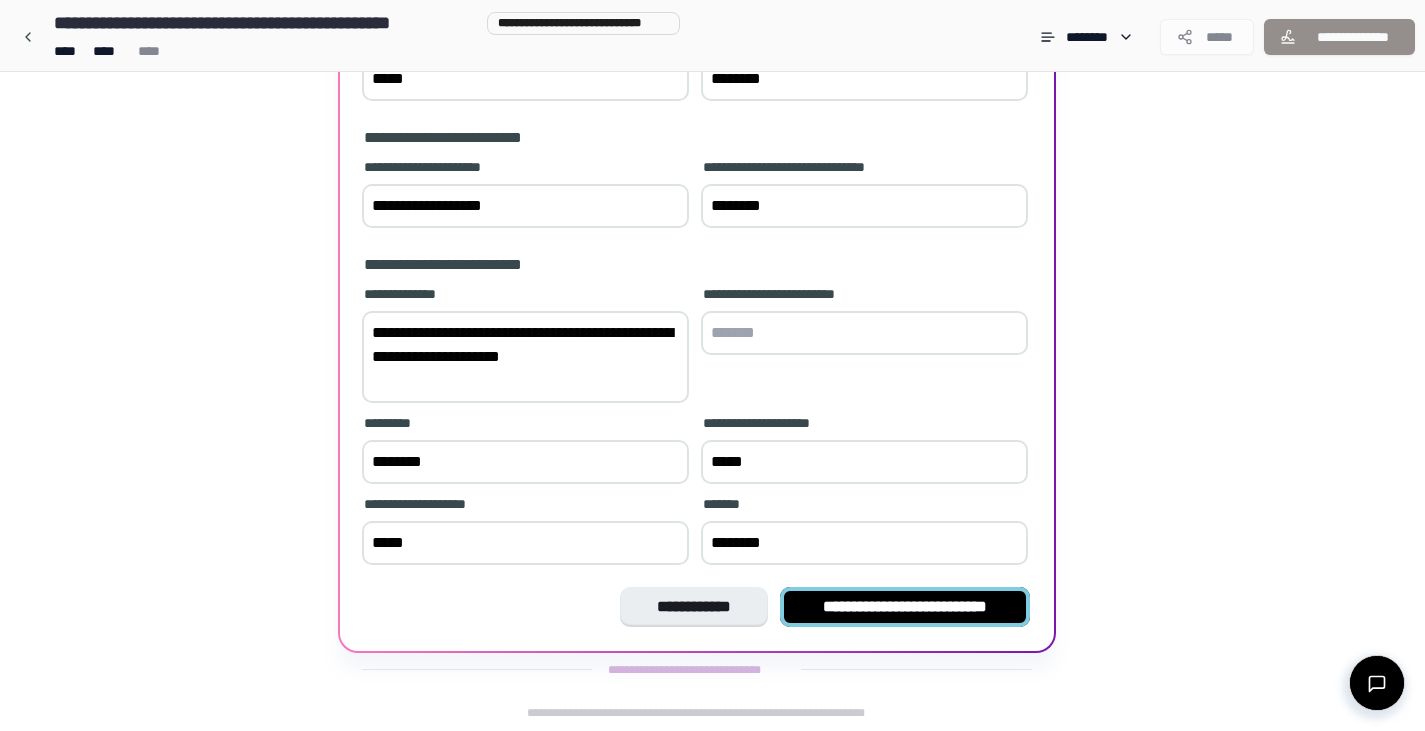 type on "********" 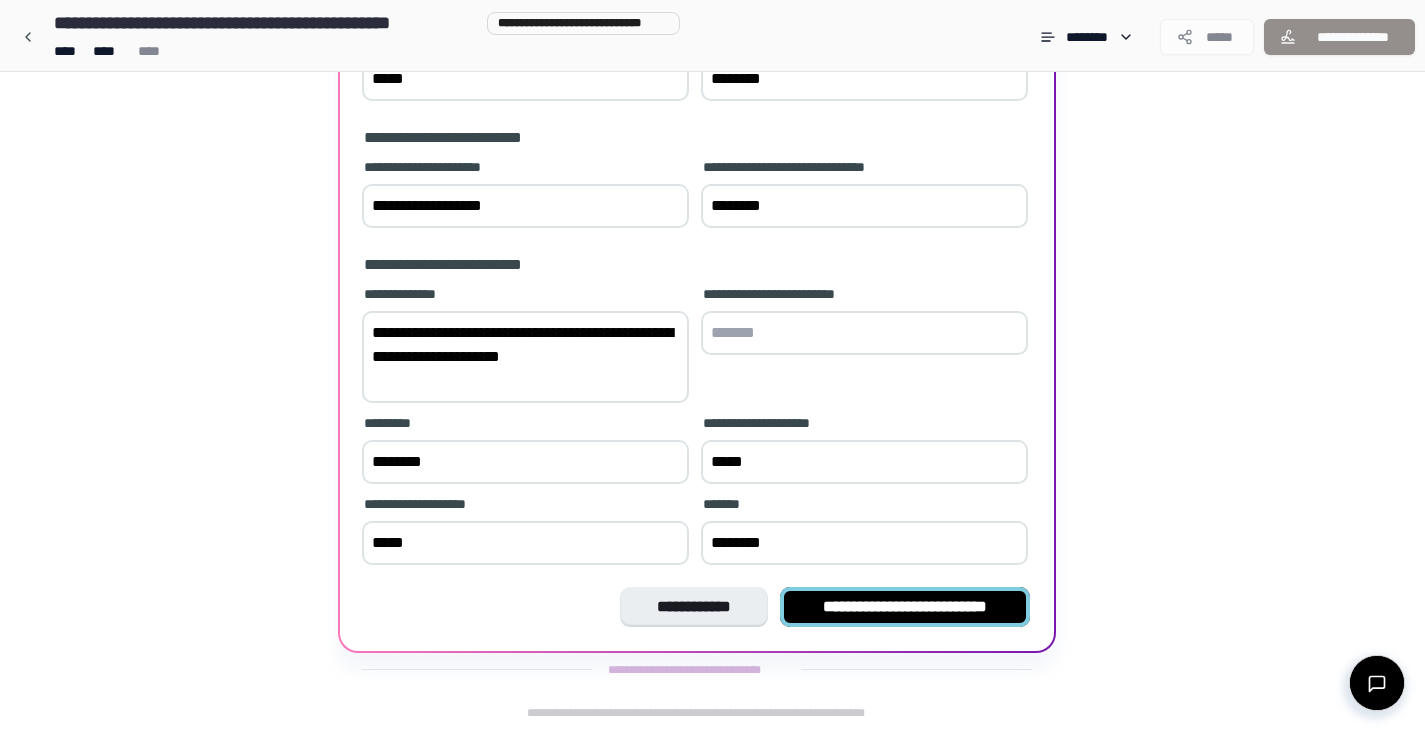 click on "**********" at bounding box center (905, 607) 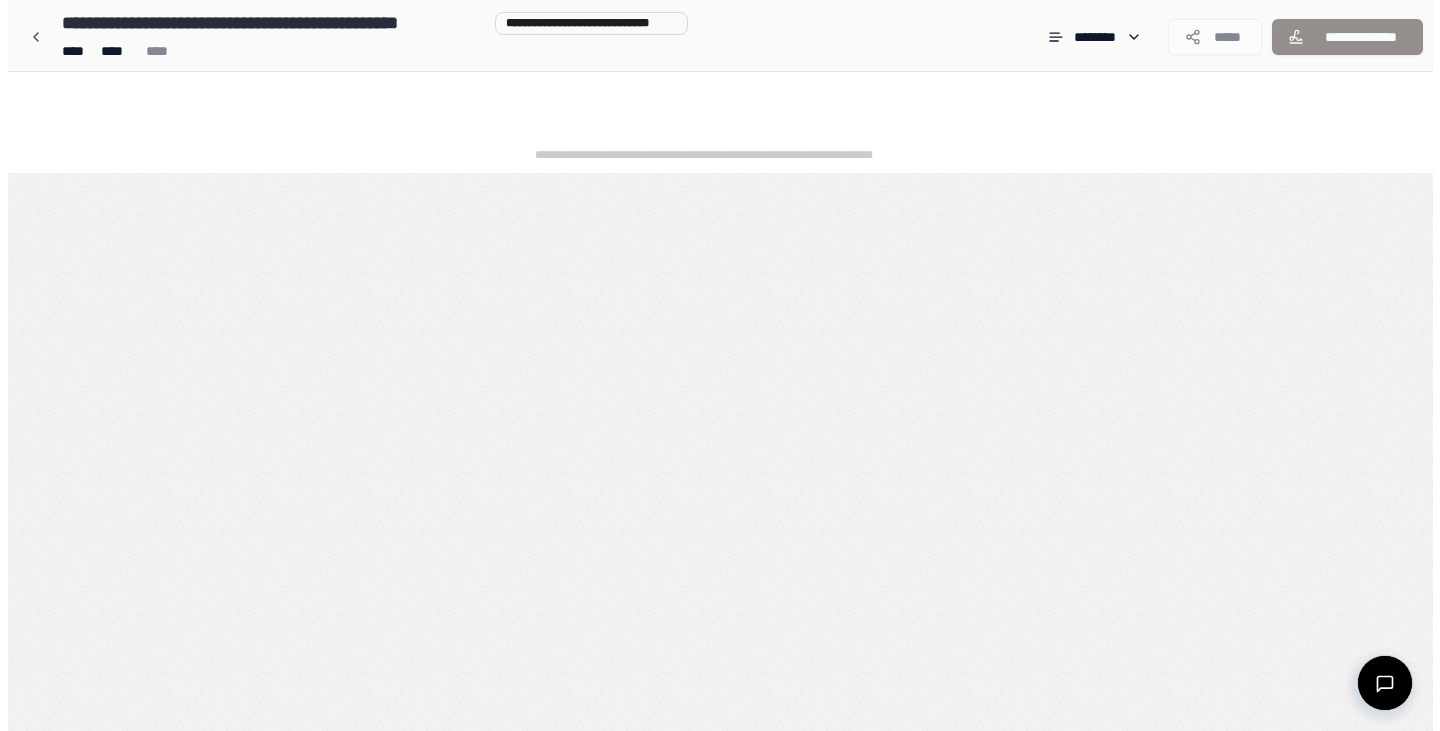 scroll, scrollTop: 0, scrollLeft: 0, axis: both 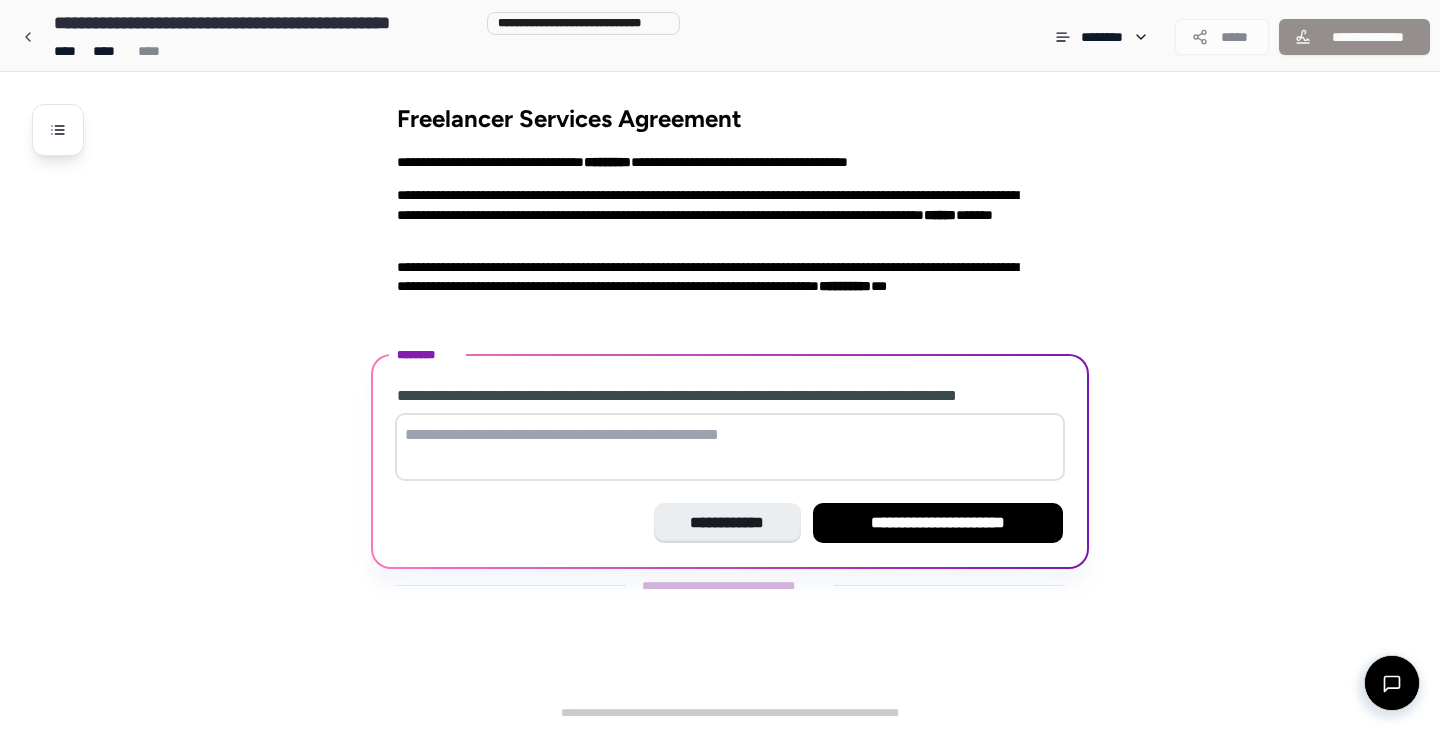 click at bounding box center [730, 447] 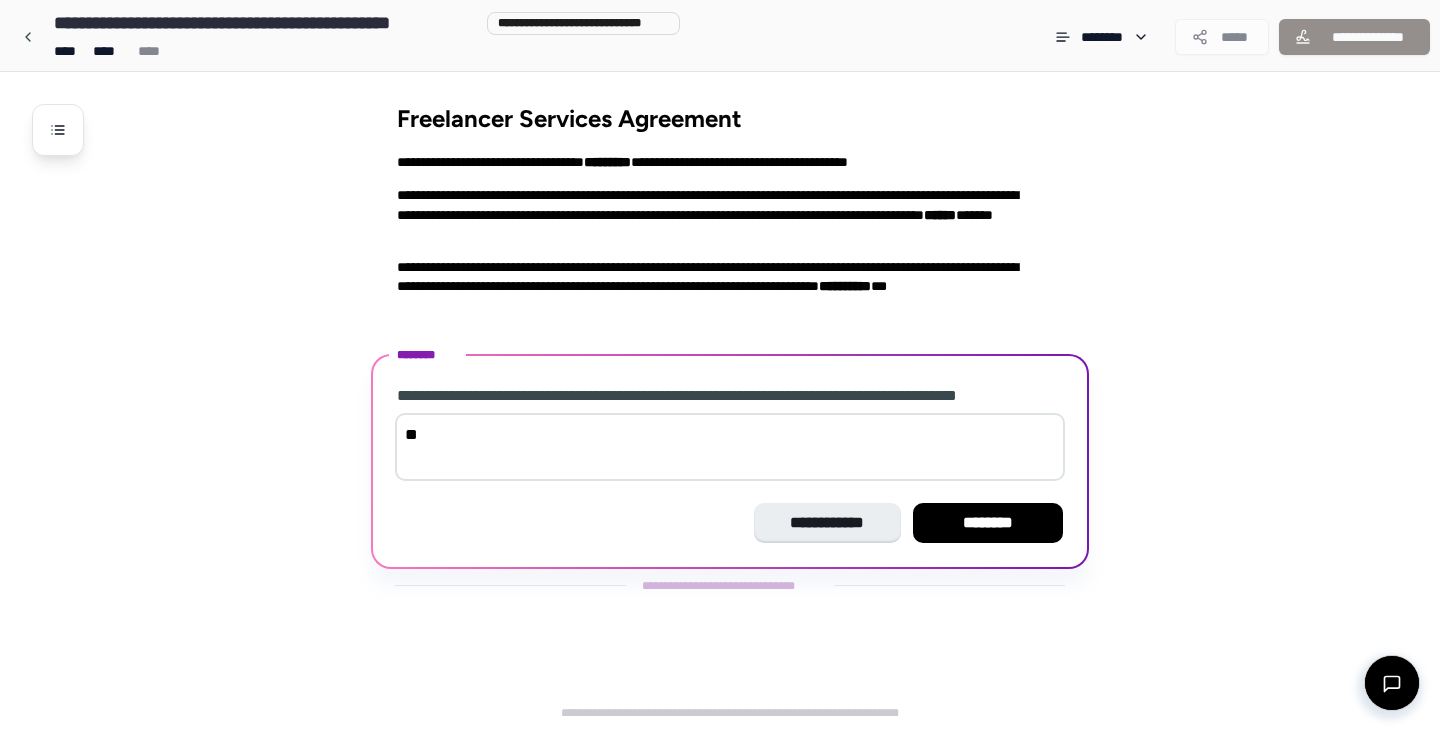 type on "*" 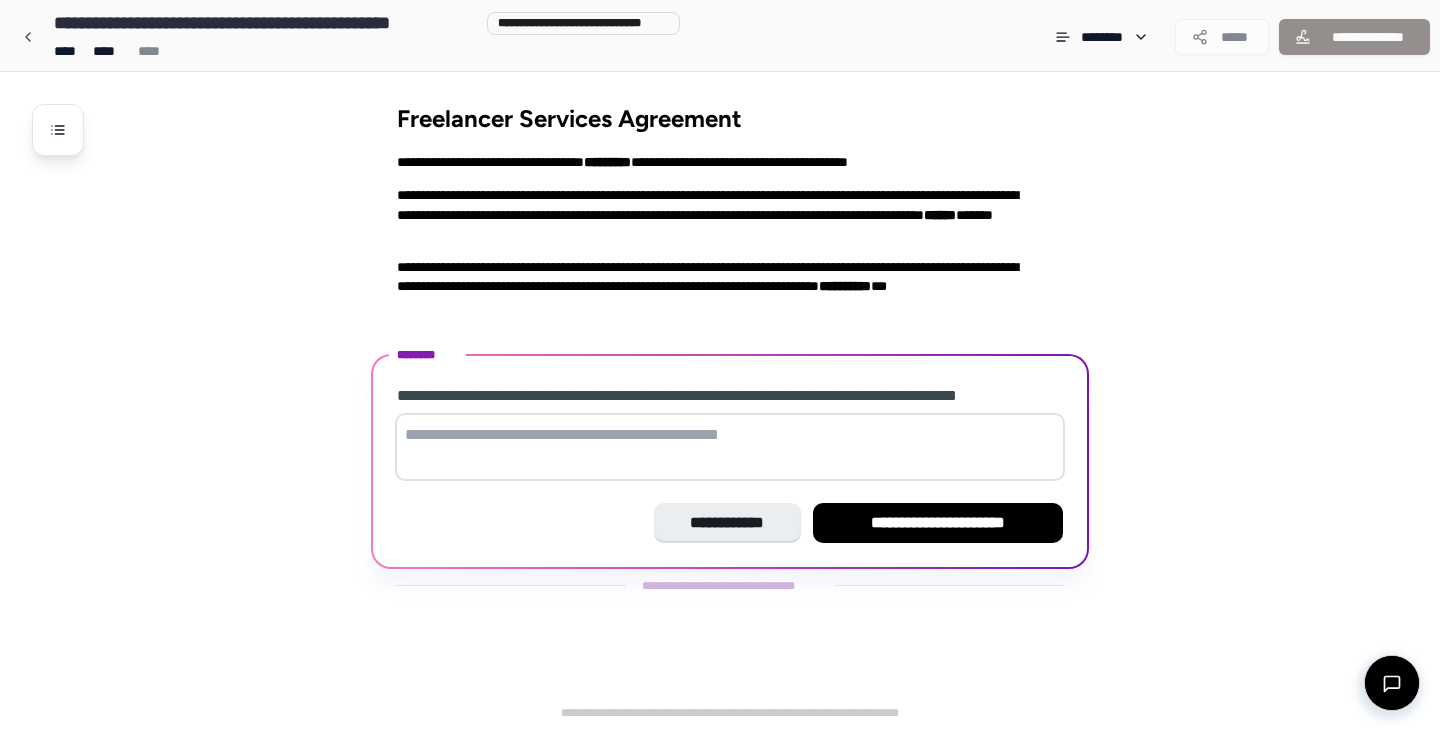 click at bounding box center (730, 447) 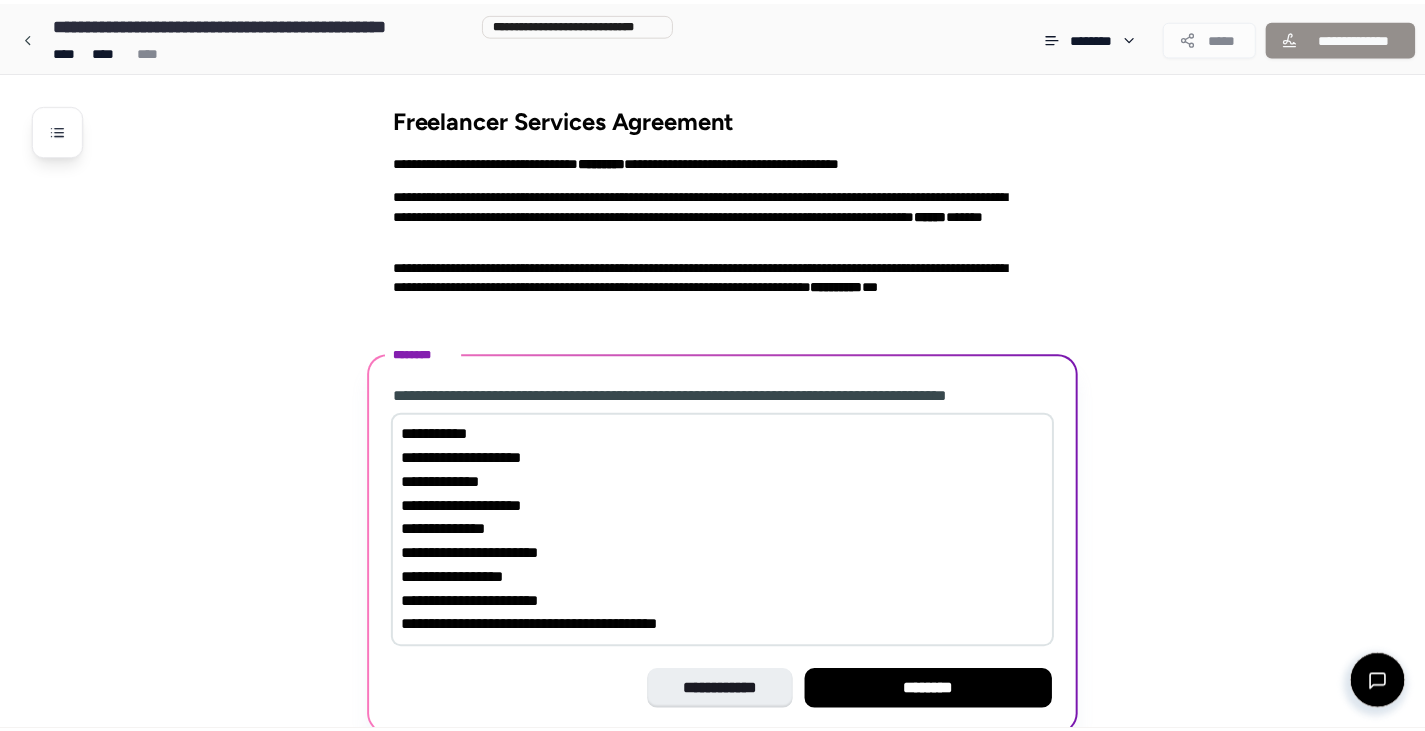 scroll, scrollTop: 84, scrollLeft: 0, axis: vertical 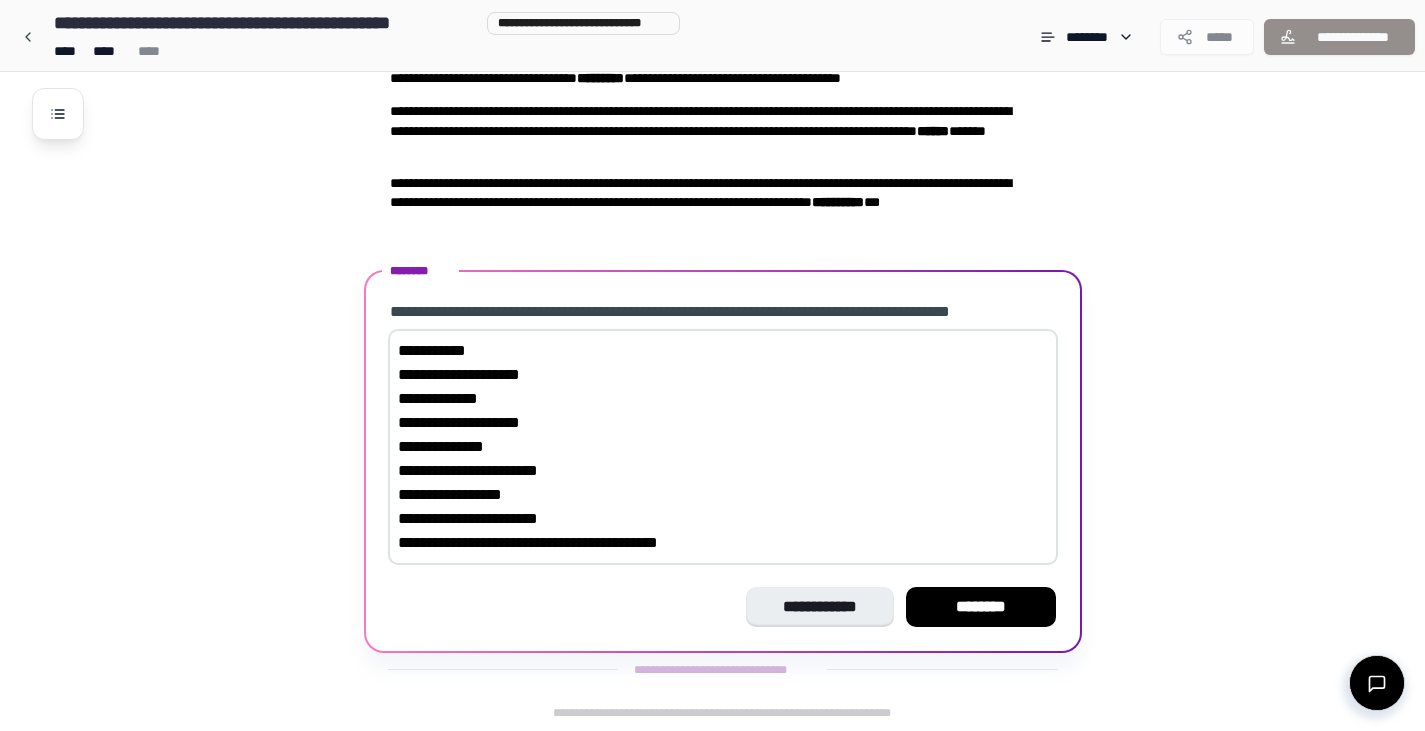 click on "[NUMBER] [STREET]
[CITY]
[STATE]
[ZIP]
[COUNTRY]" at bounding box center (723, 447) 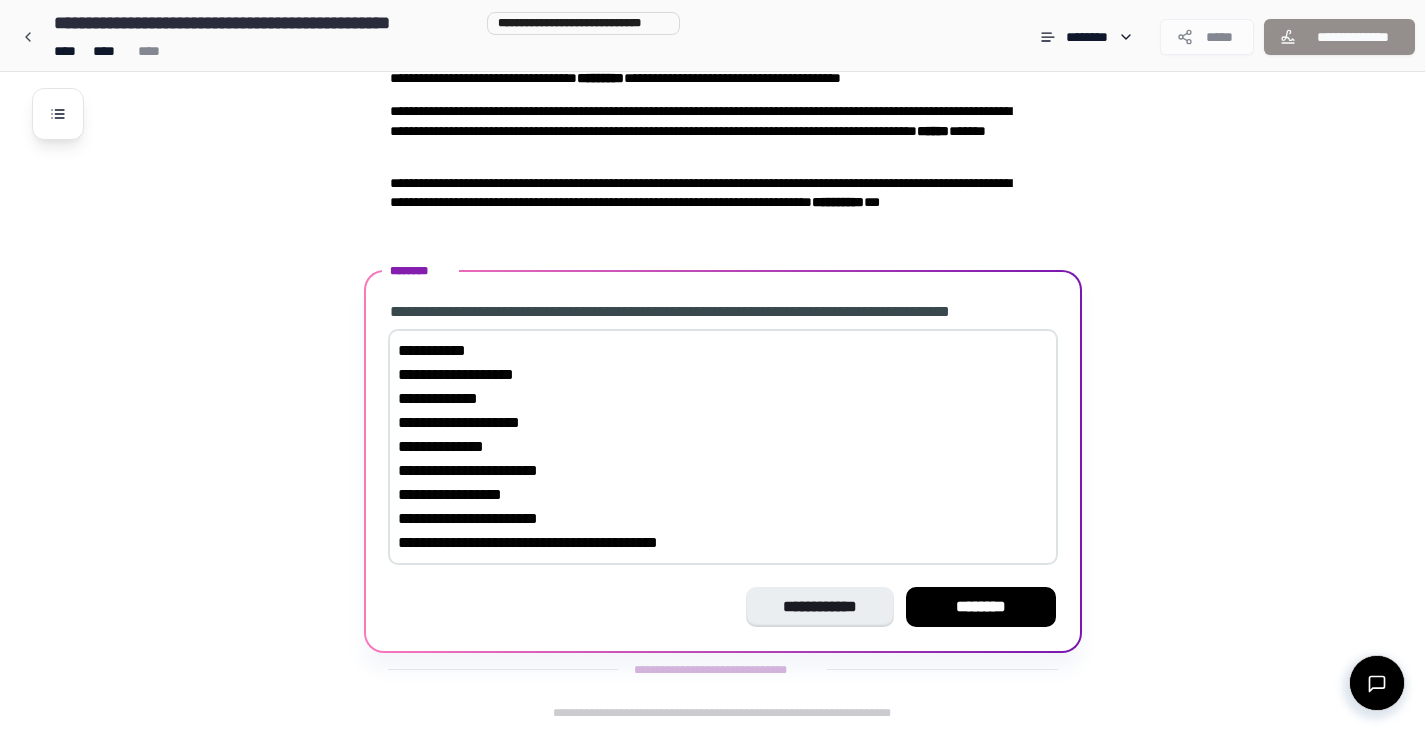 scroll, scrollTop: 0, scrollLeft: 0, axis: both 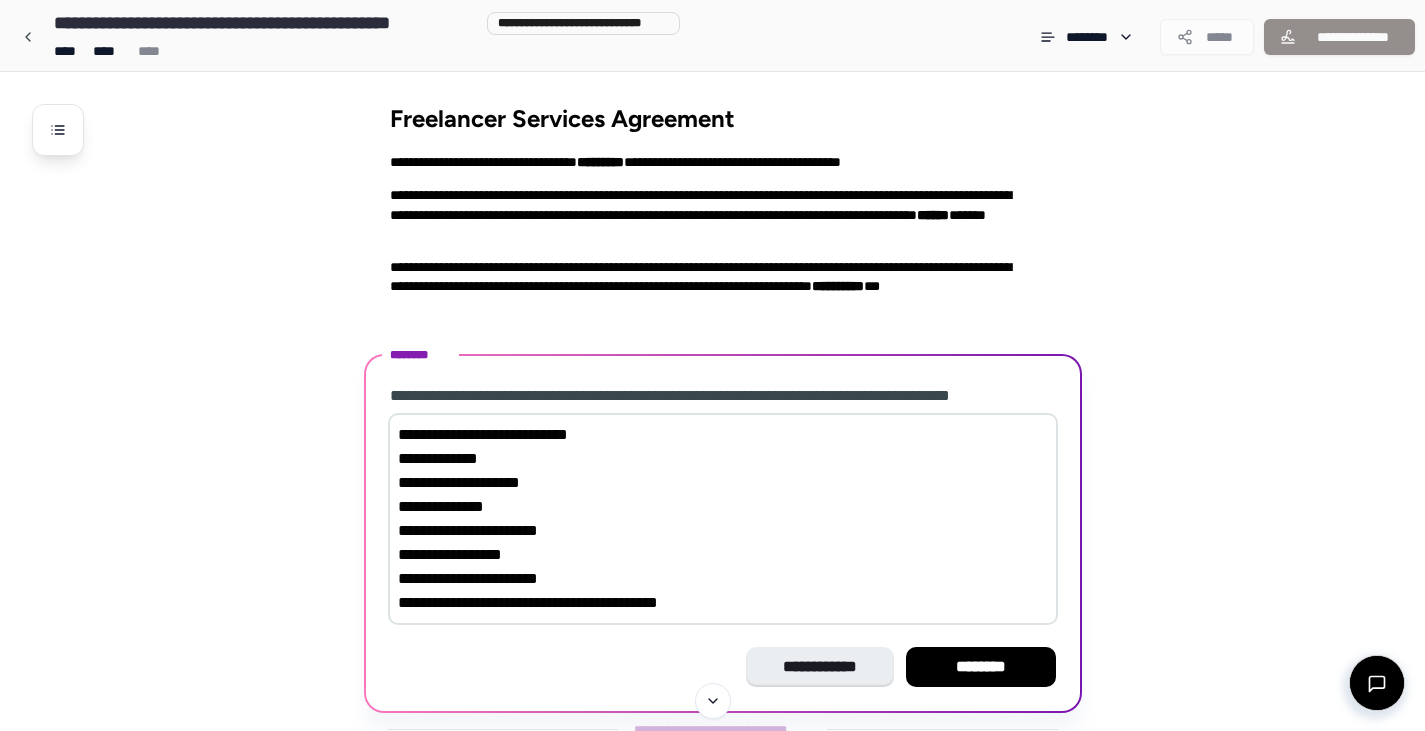 type on "[NUMBER] [STREET]
[CITY]
[STATE]
[ZIP]
[COUNTRY]" 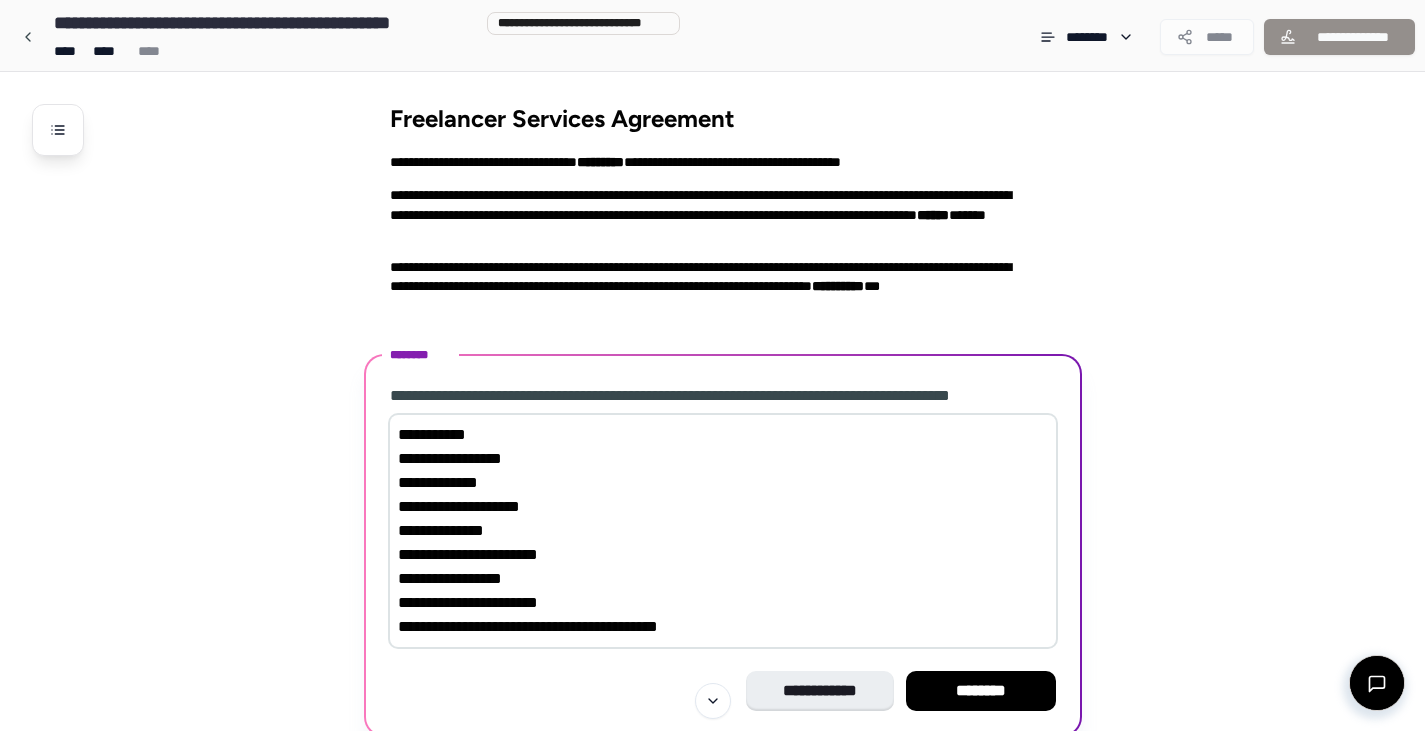 drag, startPoint x: 729, startPoint y: 626, endPoint x: 240, endPoint y: 425, distance: 528.6984 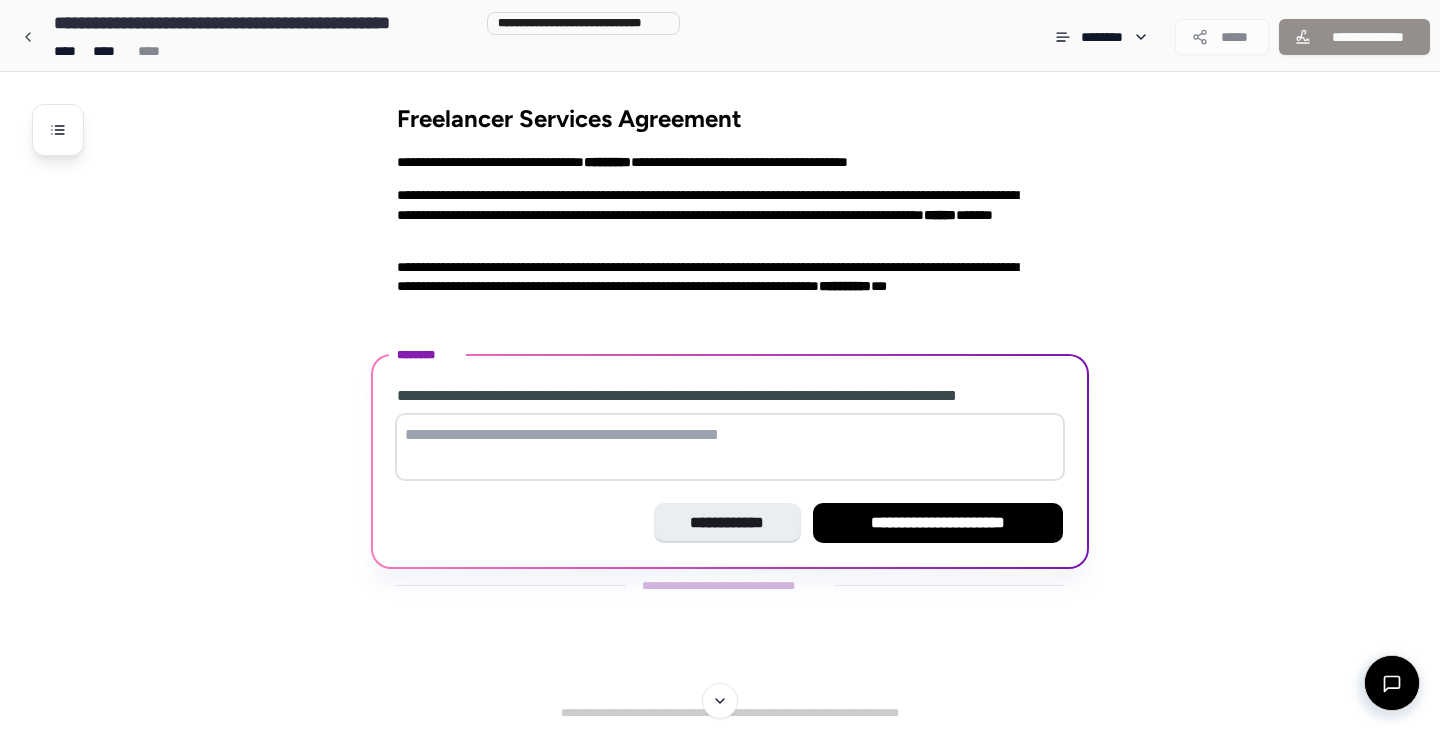 click at bounding box center [730, 447] 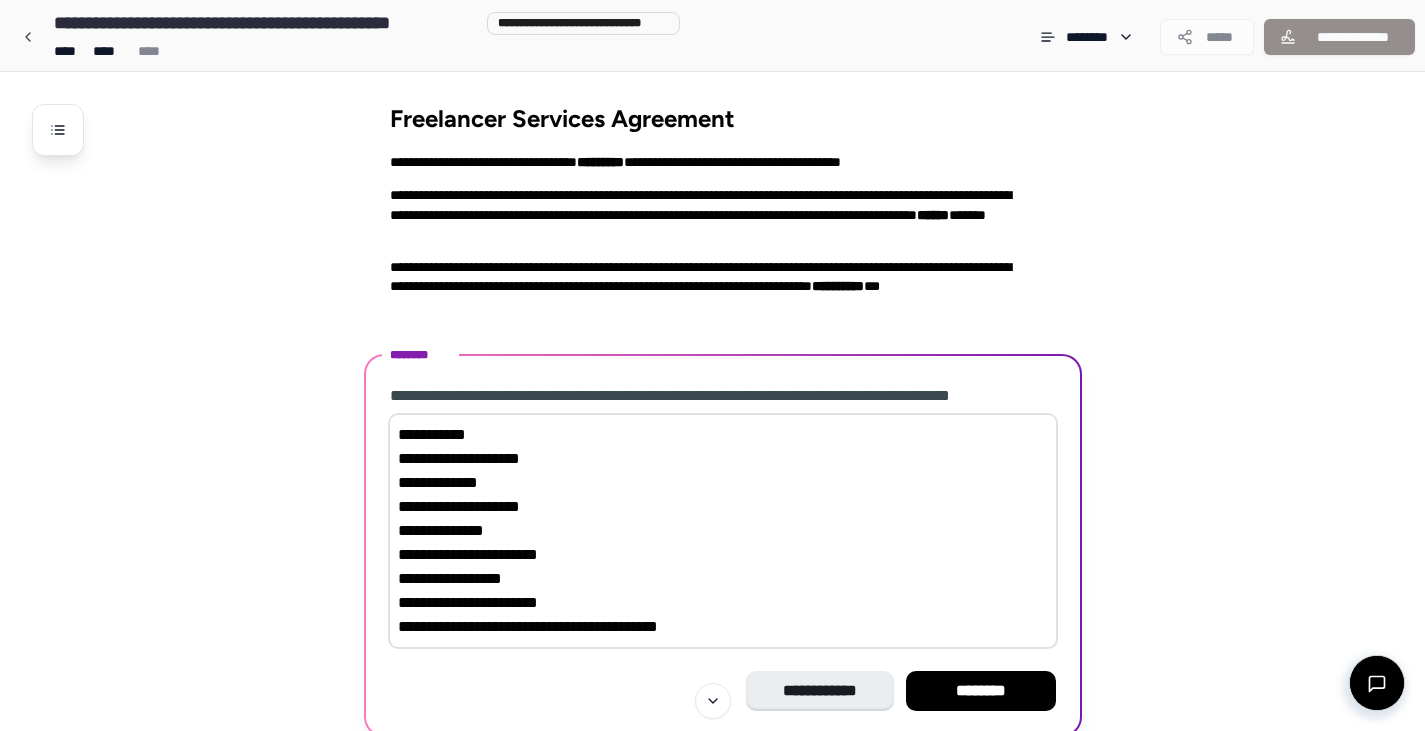 click on "[NUMBER] [STREET]
[CITY]
[STATE]
[ZIP]
[COUNTRY]" at bounding box center (723, 531) 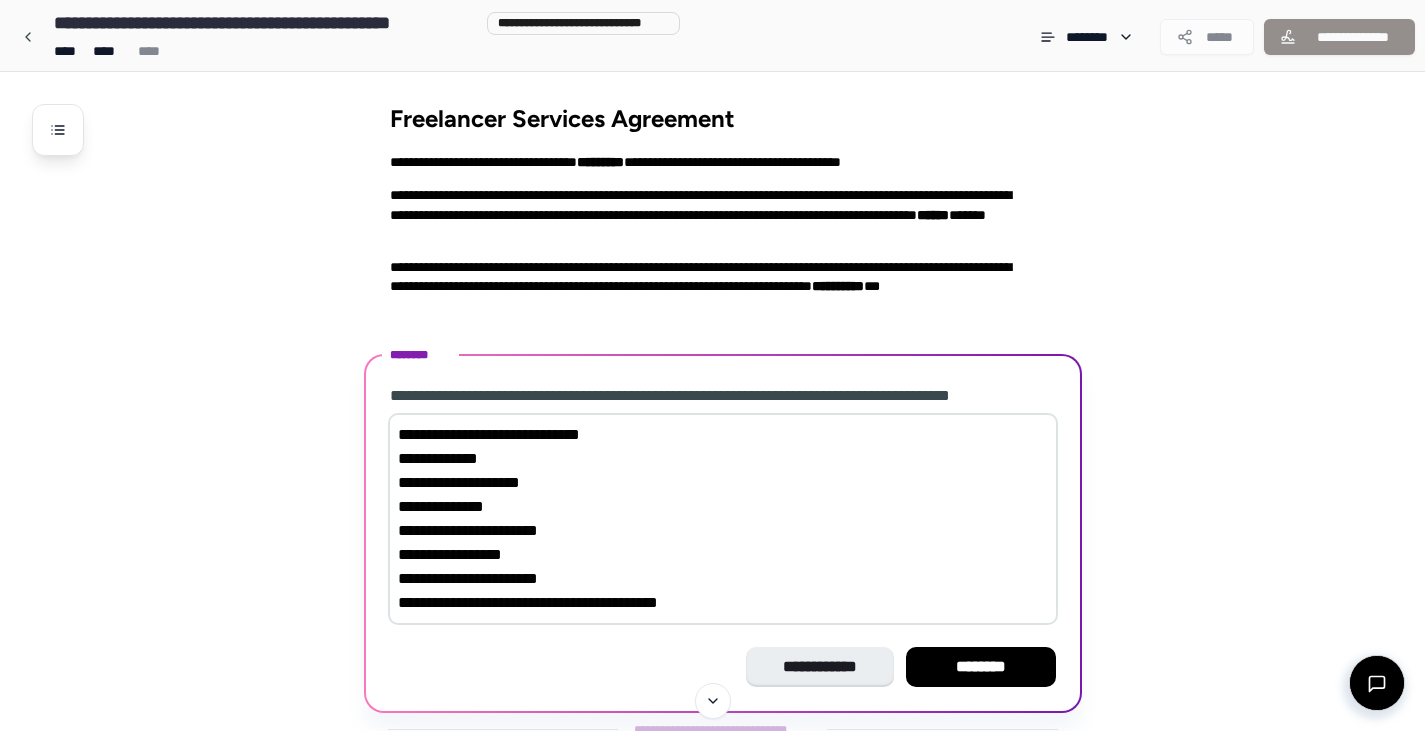 click on "[NUMBER] [STREET]
[CITY]
[STATE]
[ZIP]
[COUNTRY]" at bounding box center (723, 519) 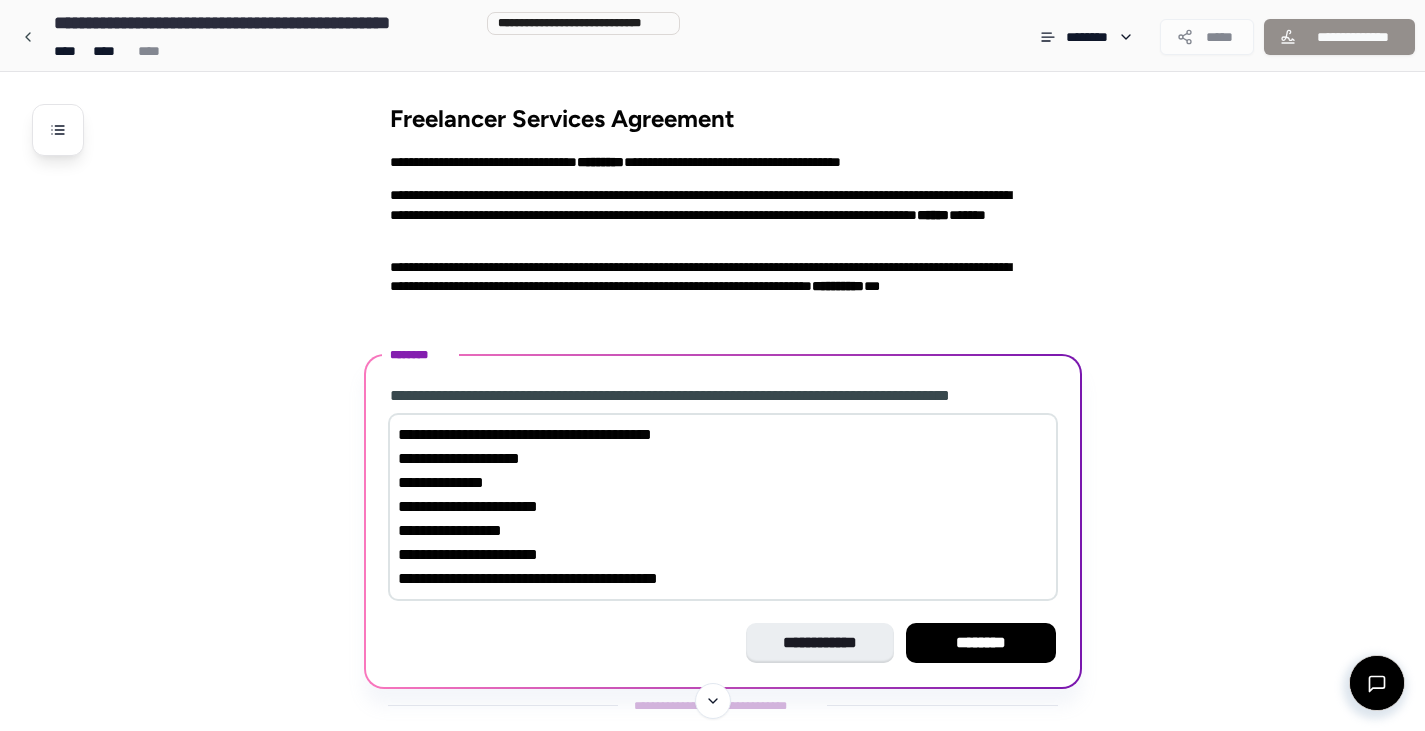 click on "[NUMBER] [STREET]
[CITY]
[STATE]
[ZIP]
[COUNTRY]" at bounding box center [723, 507] 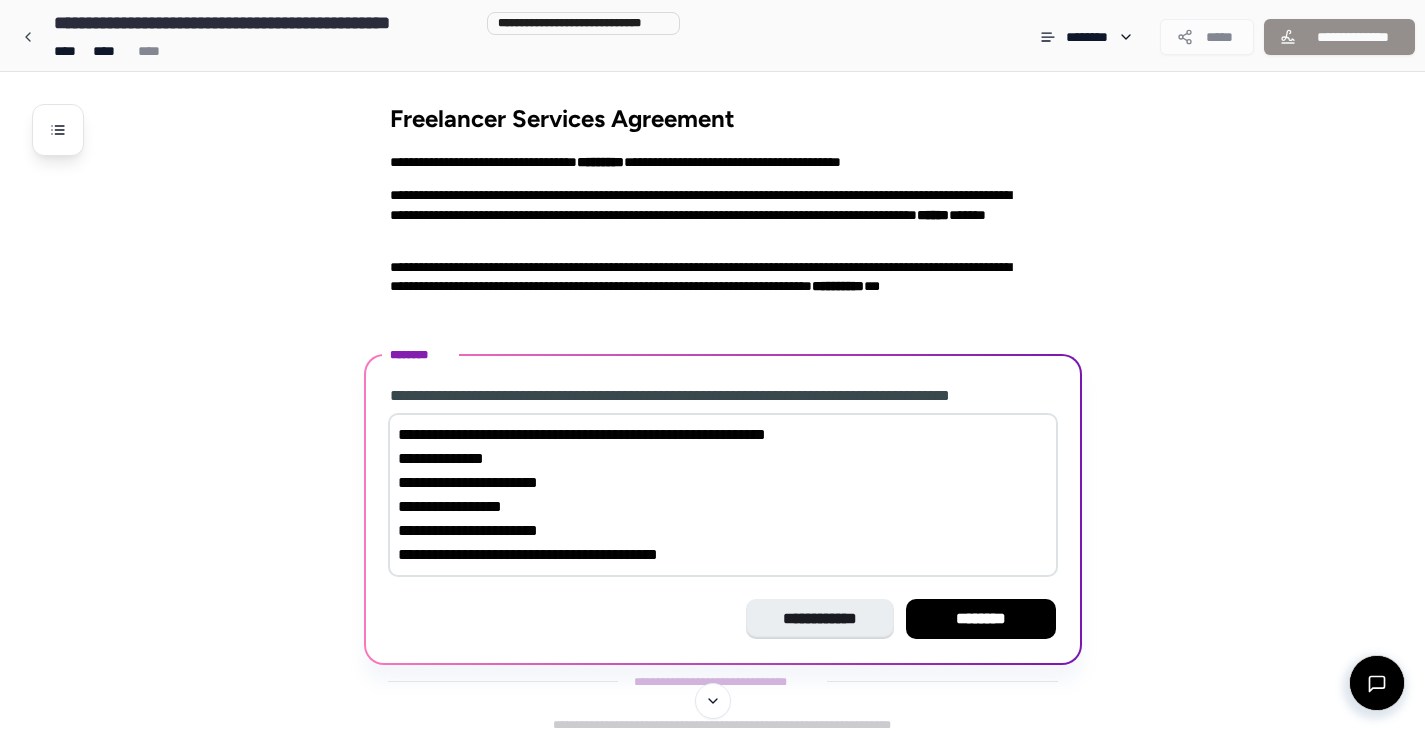 click on "[NUMBER] [STREET]
[CITY]
[STATE]
[ZIP]
[COUNTRY]" at bounding box center [723, 495] 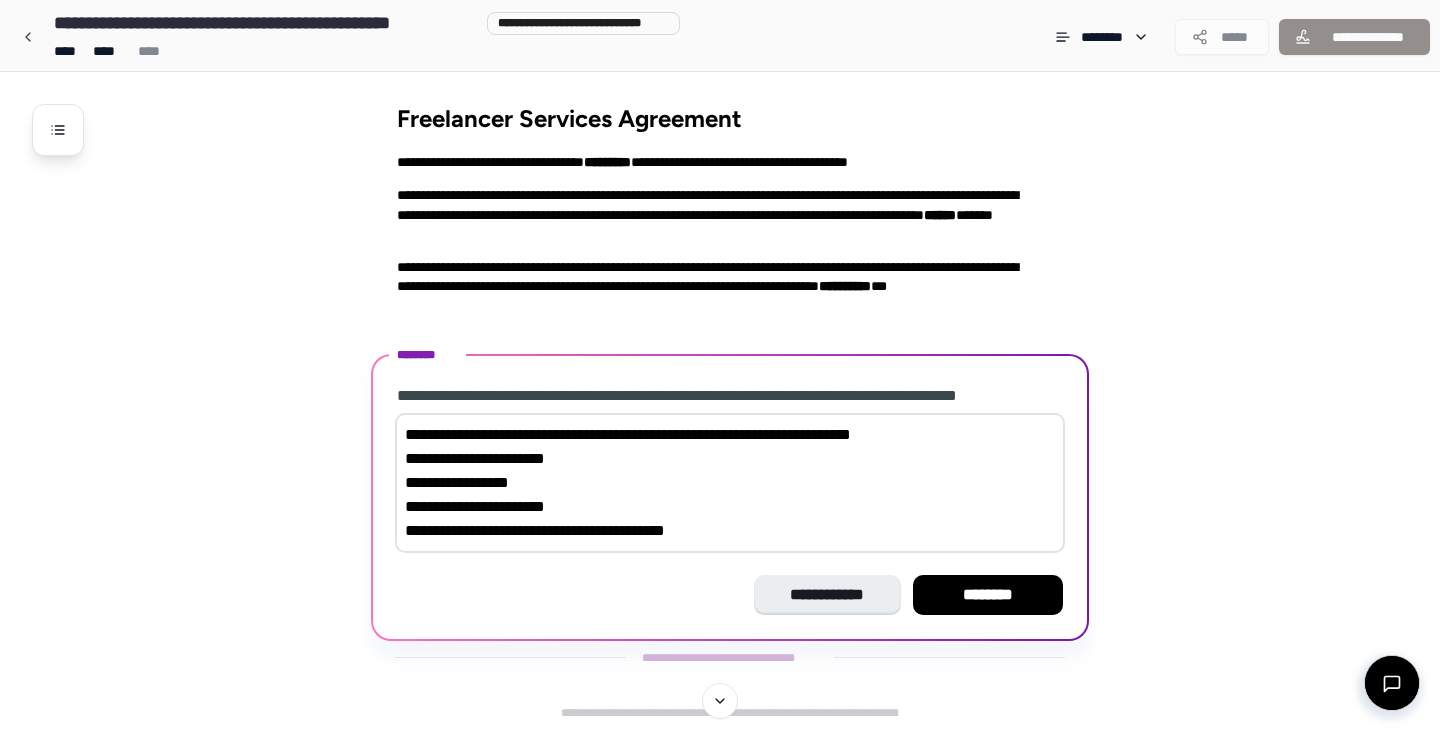 click on "[NUMBER] [STREET]
[CITY]
[STATE]
[ZIP]
[COUNTRY]" at bounding box center [730, 483] 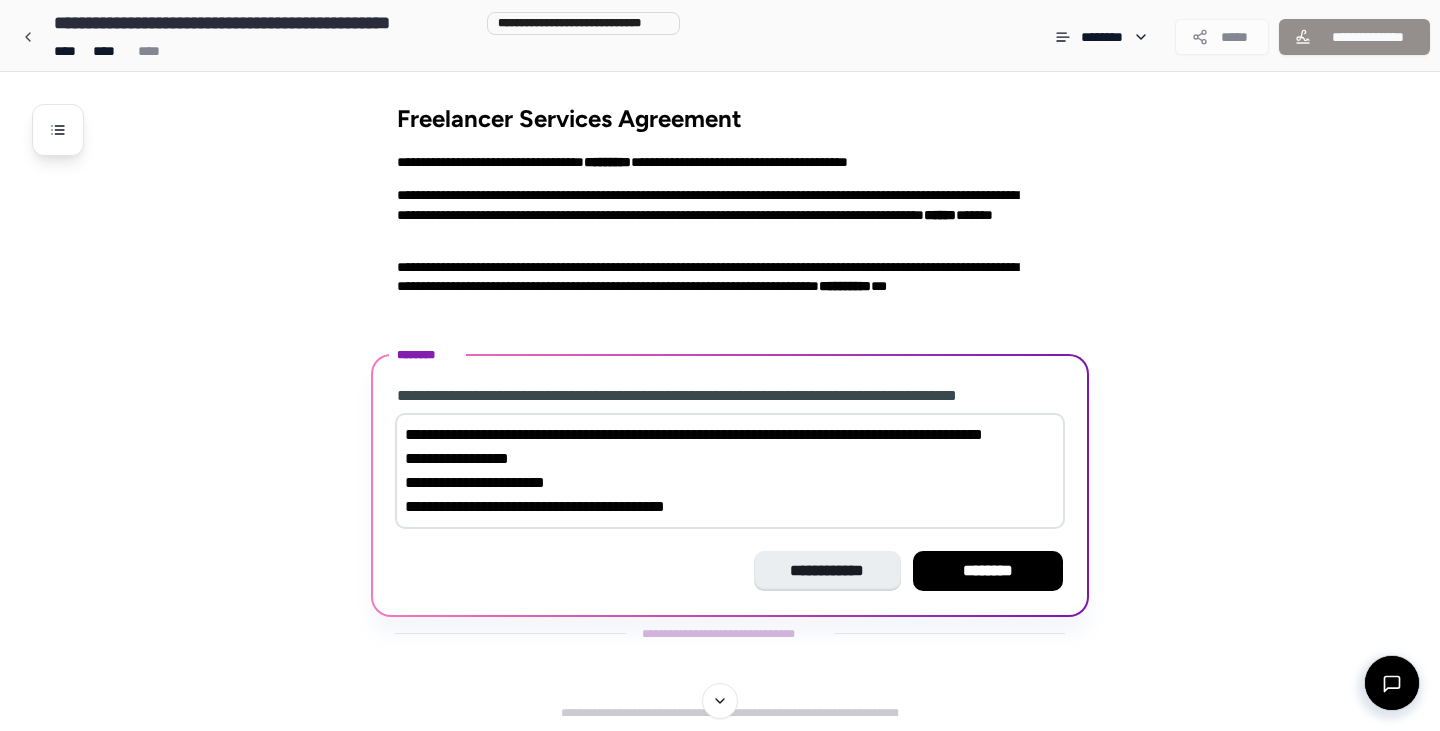 click on "[NUMBER] [STREET]
[CITY]
[STATE]
[ZIP]
[COUNTRY]" at bounding box center [730, 471] 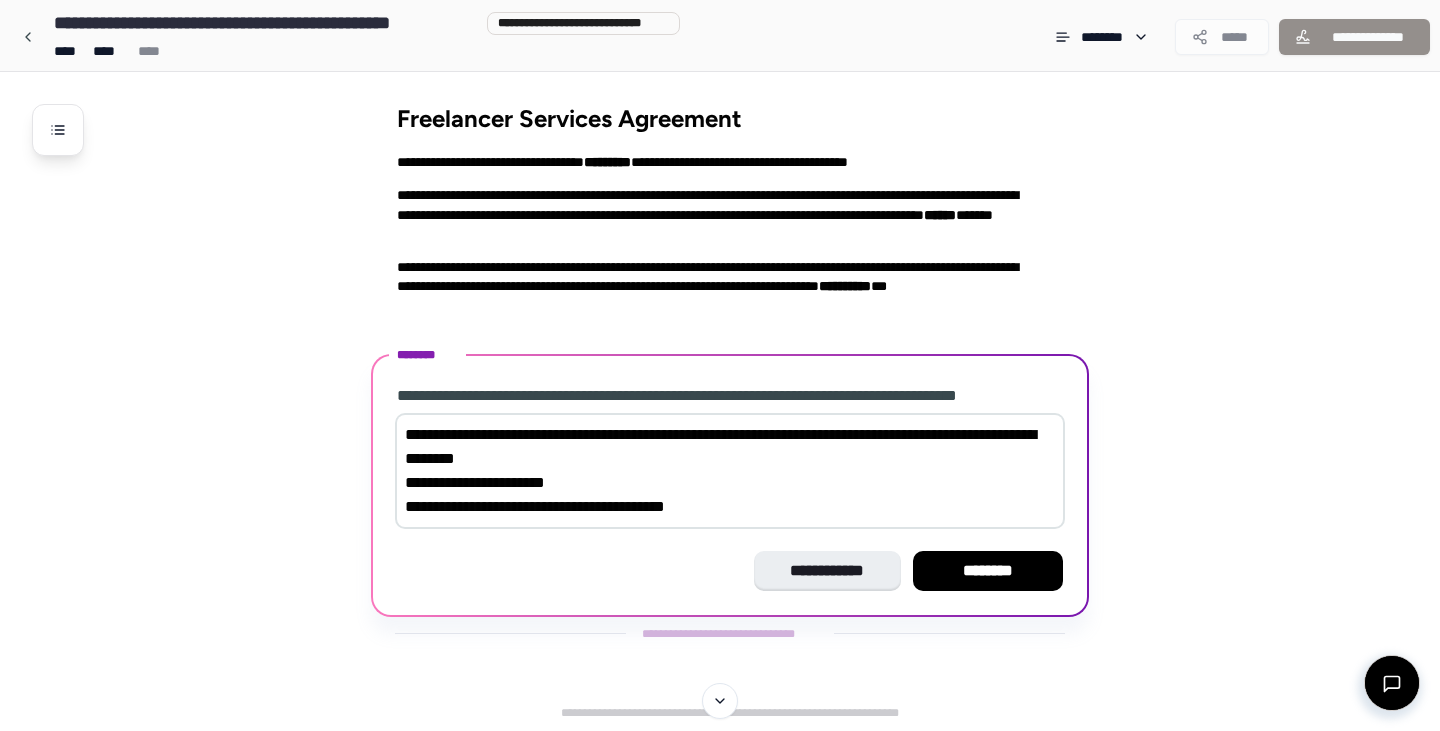 click on "[NUMBER] [STREET]
[CITY]
[STATE]
[ZIP]
[COUNTRY]" at bounding box center [730, 471] 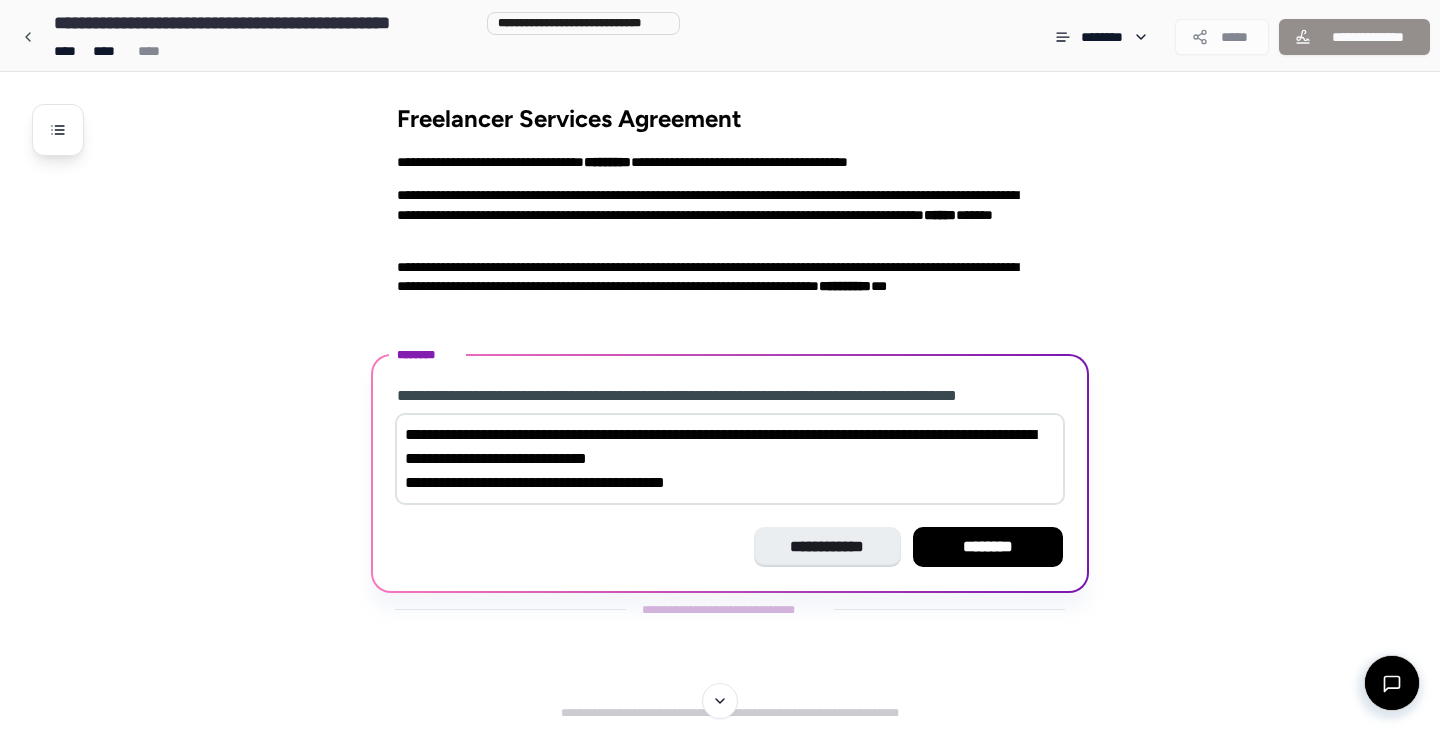 click on "[NUMBER] [STREET]
[CITY]
[STATE]
[ZIP]
[COUNTRY]" at bounding box center (730, 459) 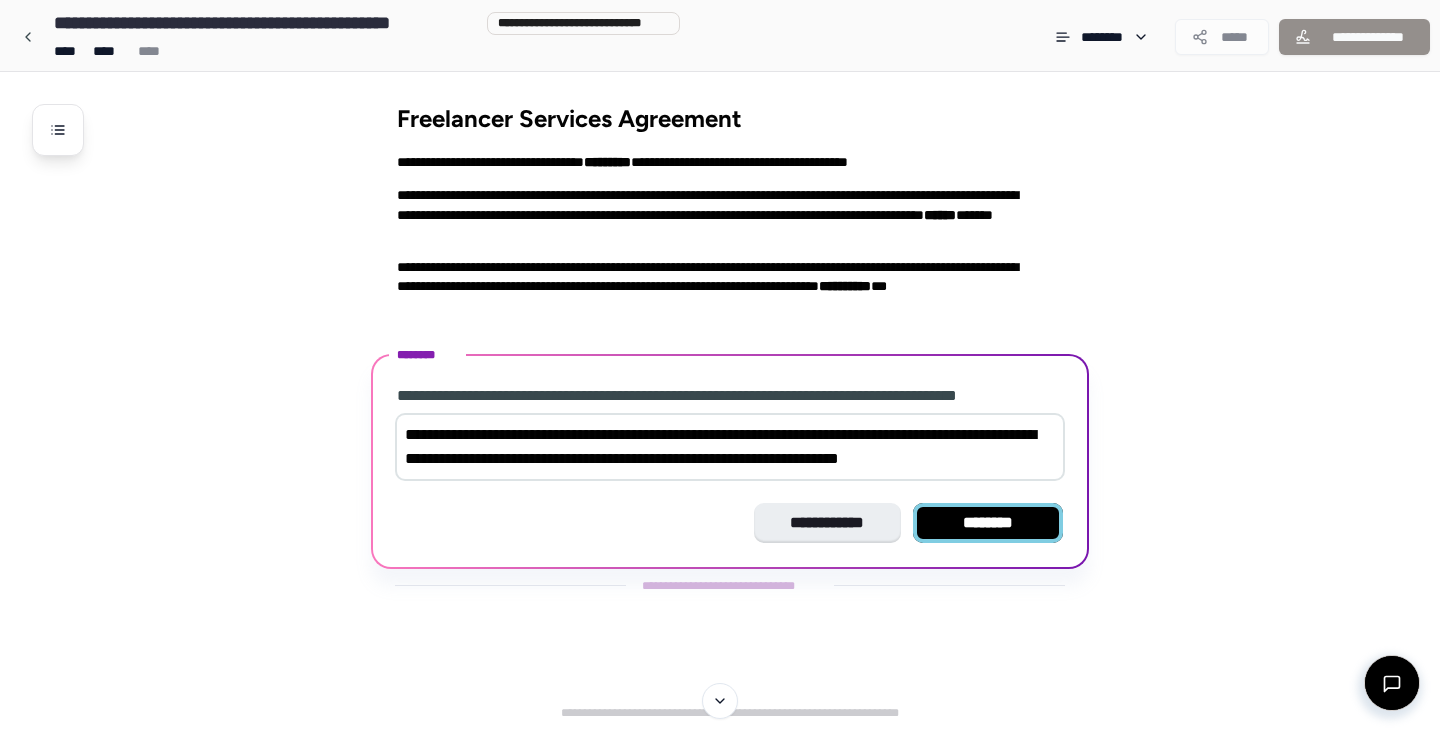 type on "[CREDIT_CARD]" 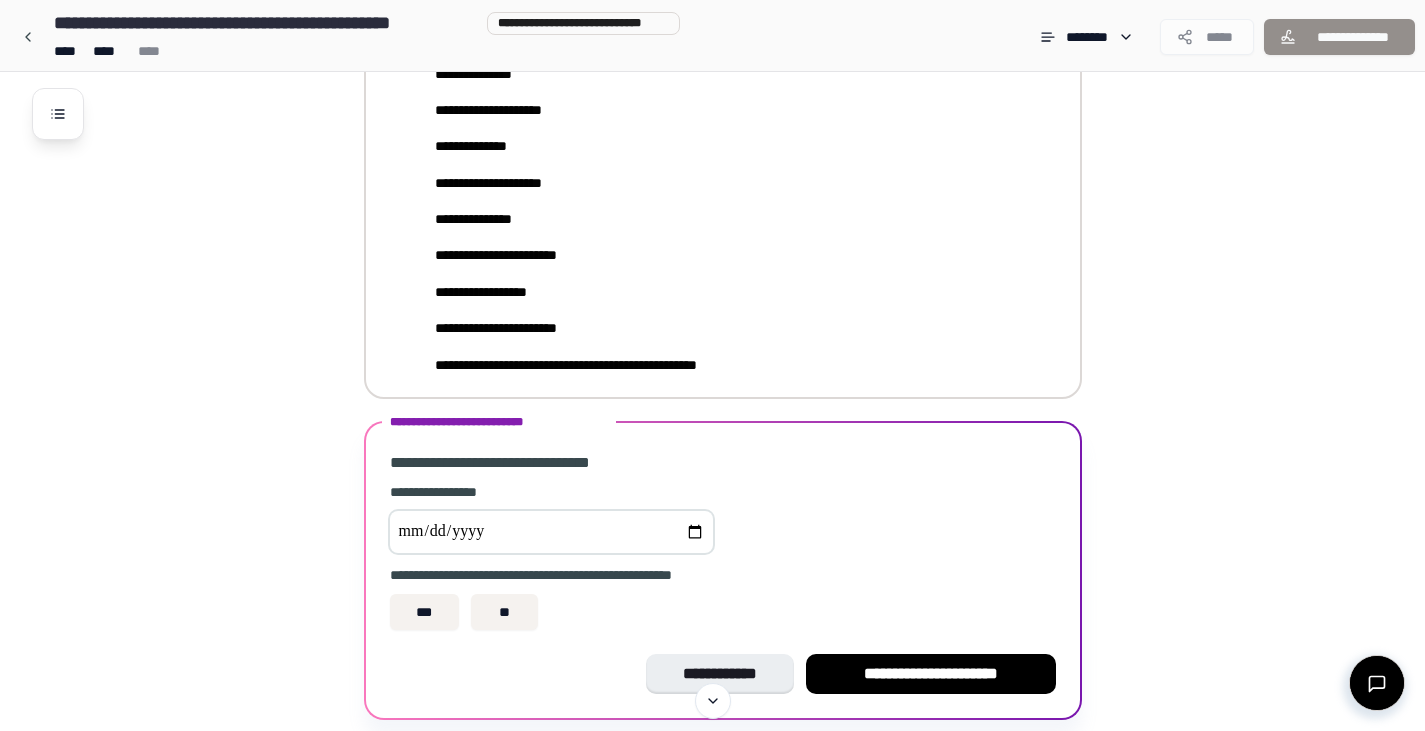 scroll, scrollTop: 376, scrollLeft: 0, axis: vertical 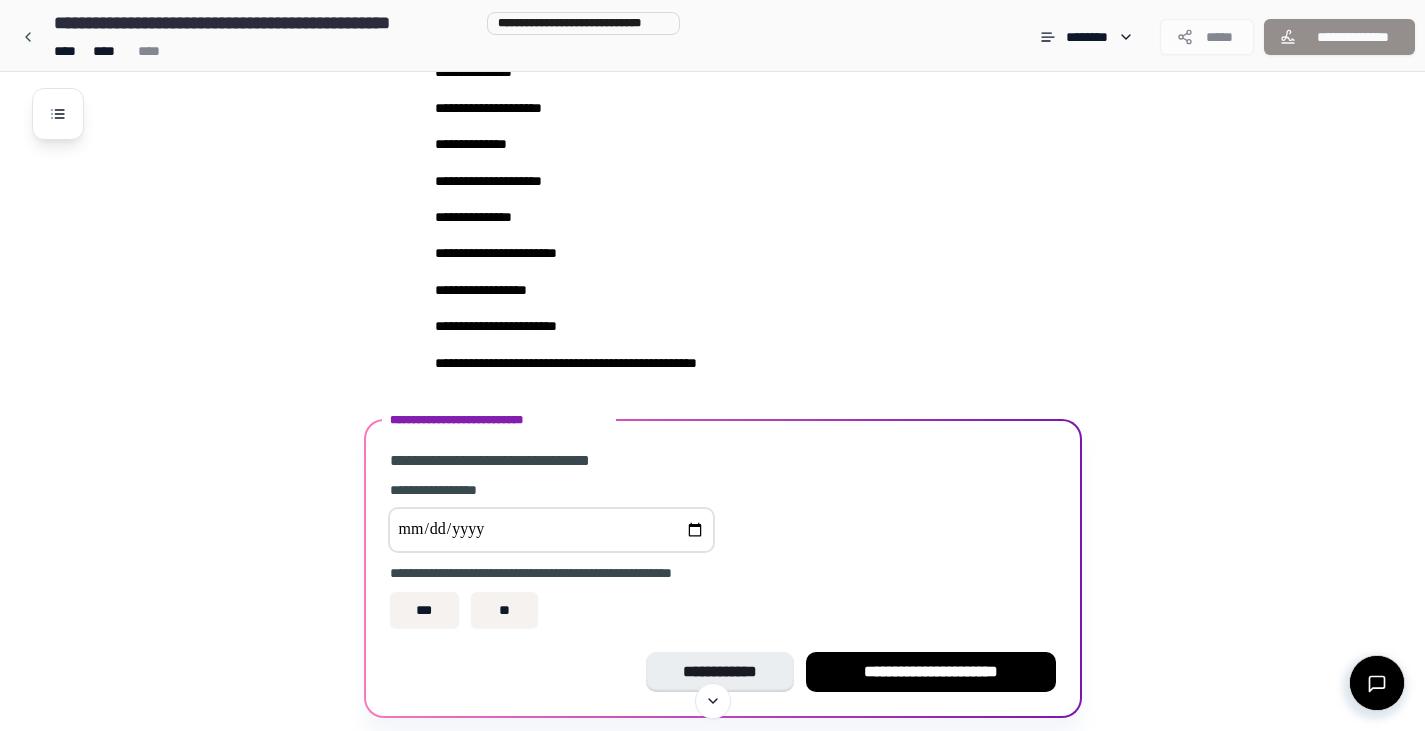 click at bounding box center (551, 530) 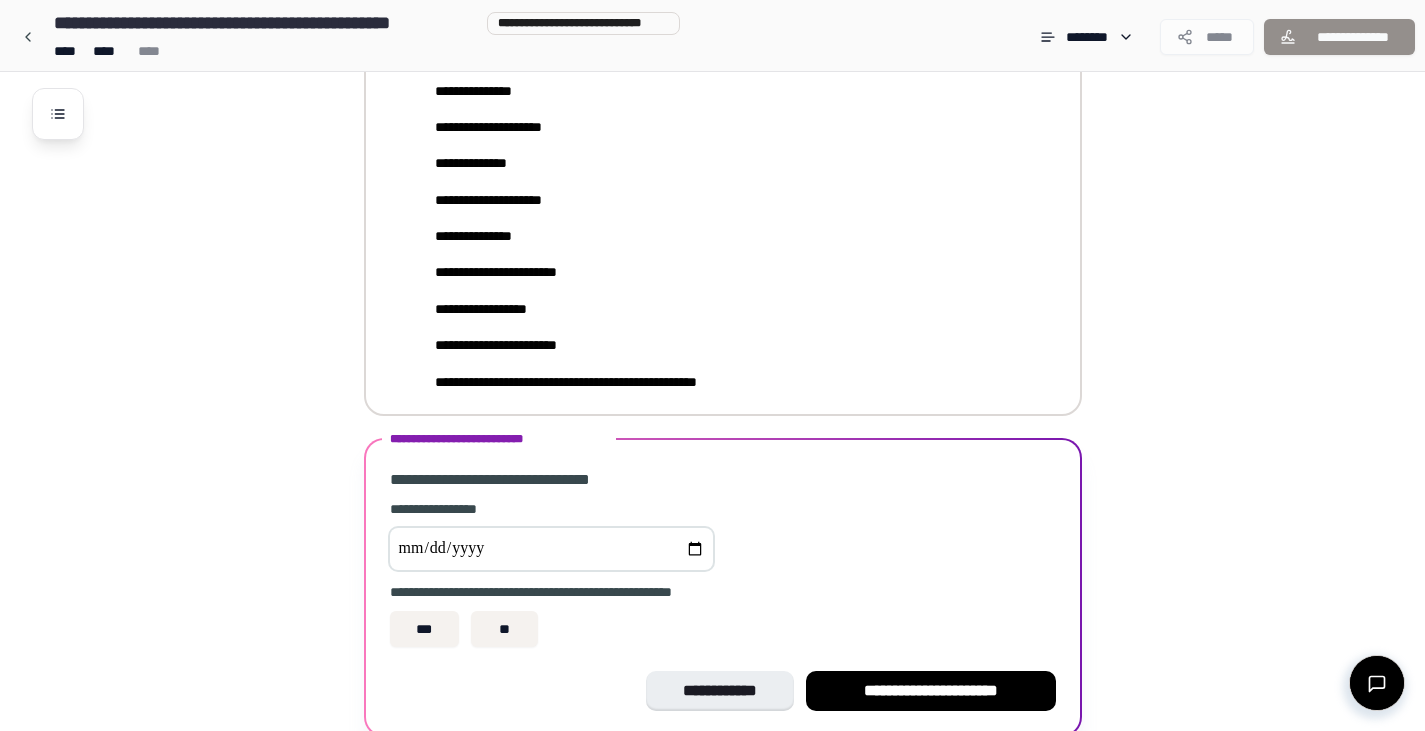 scroll, scrollTop: 441, scrollLeft: 0, axis: vertical 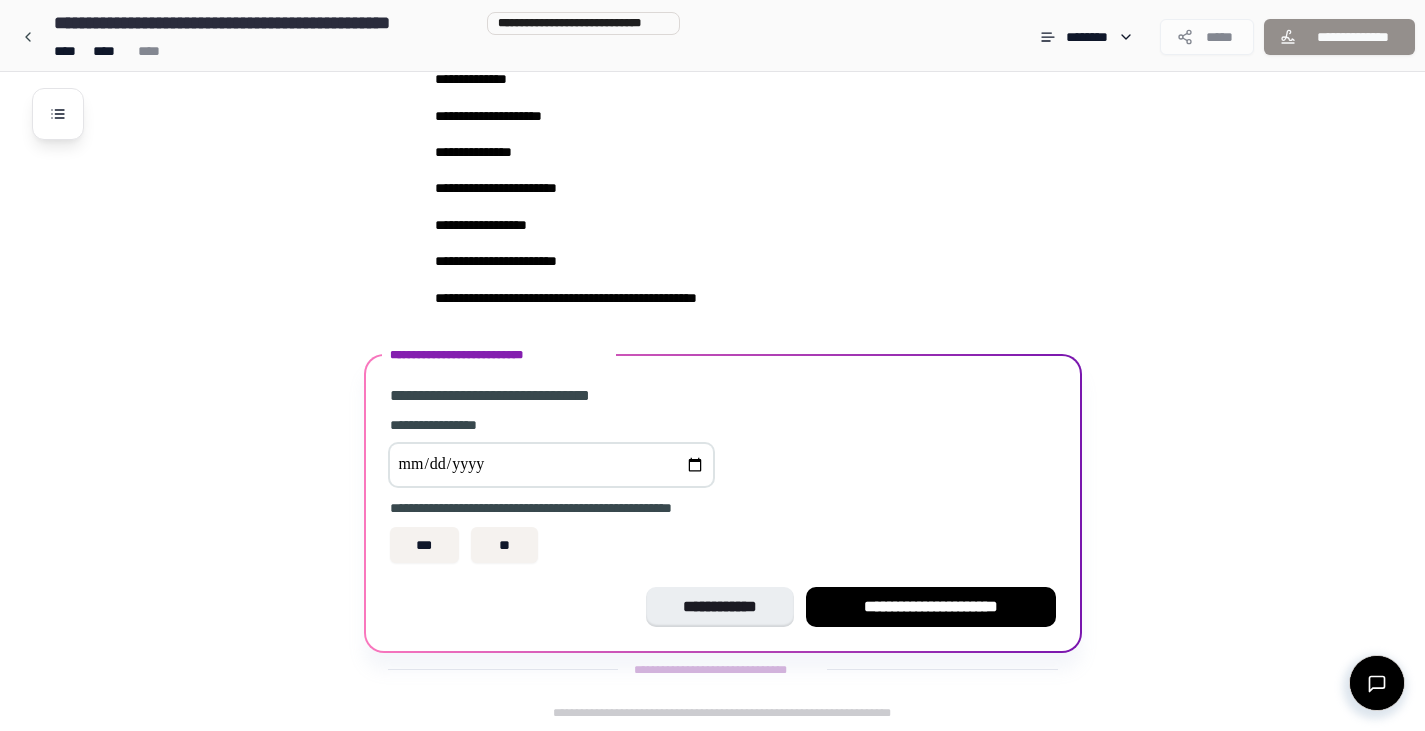 click at bounding box center (551, 465) 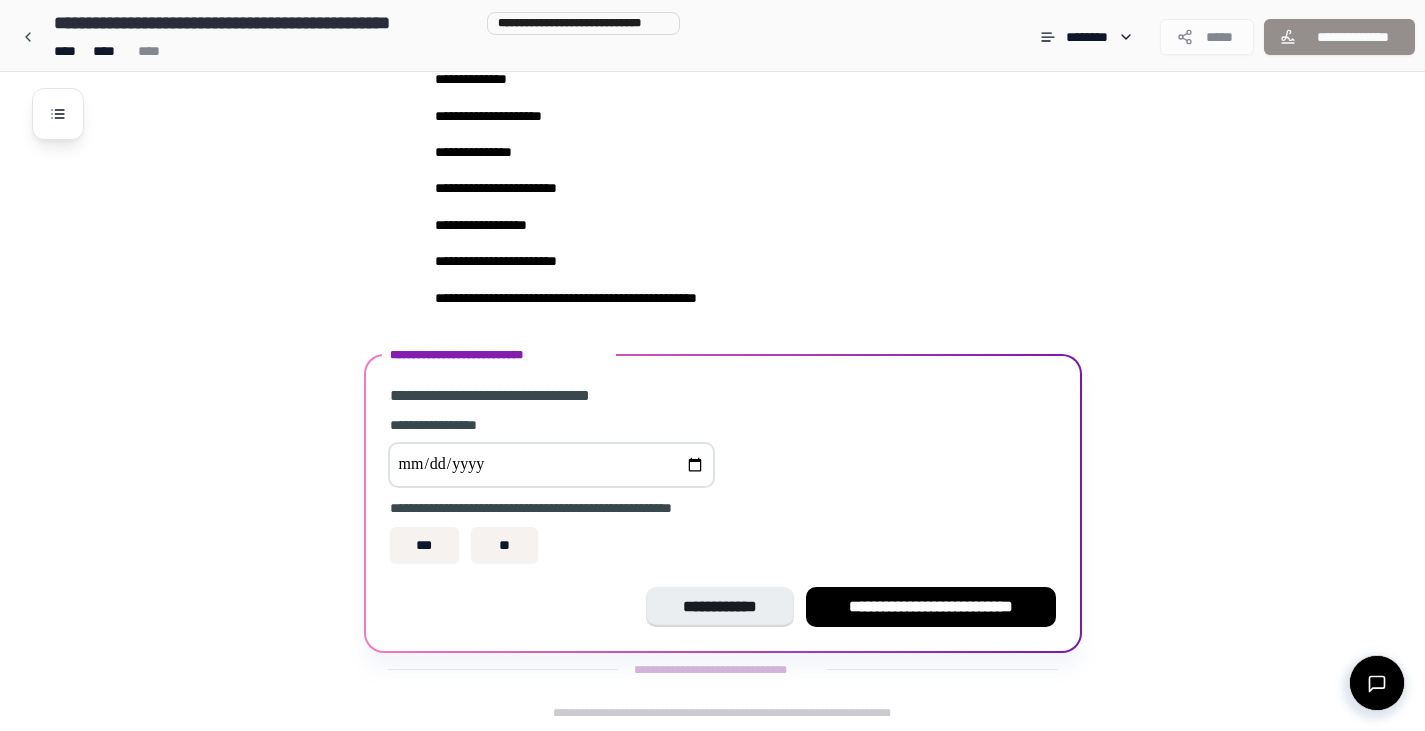 type on "**********" 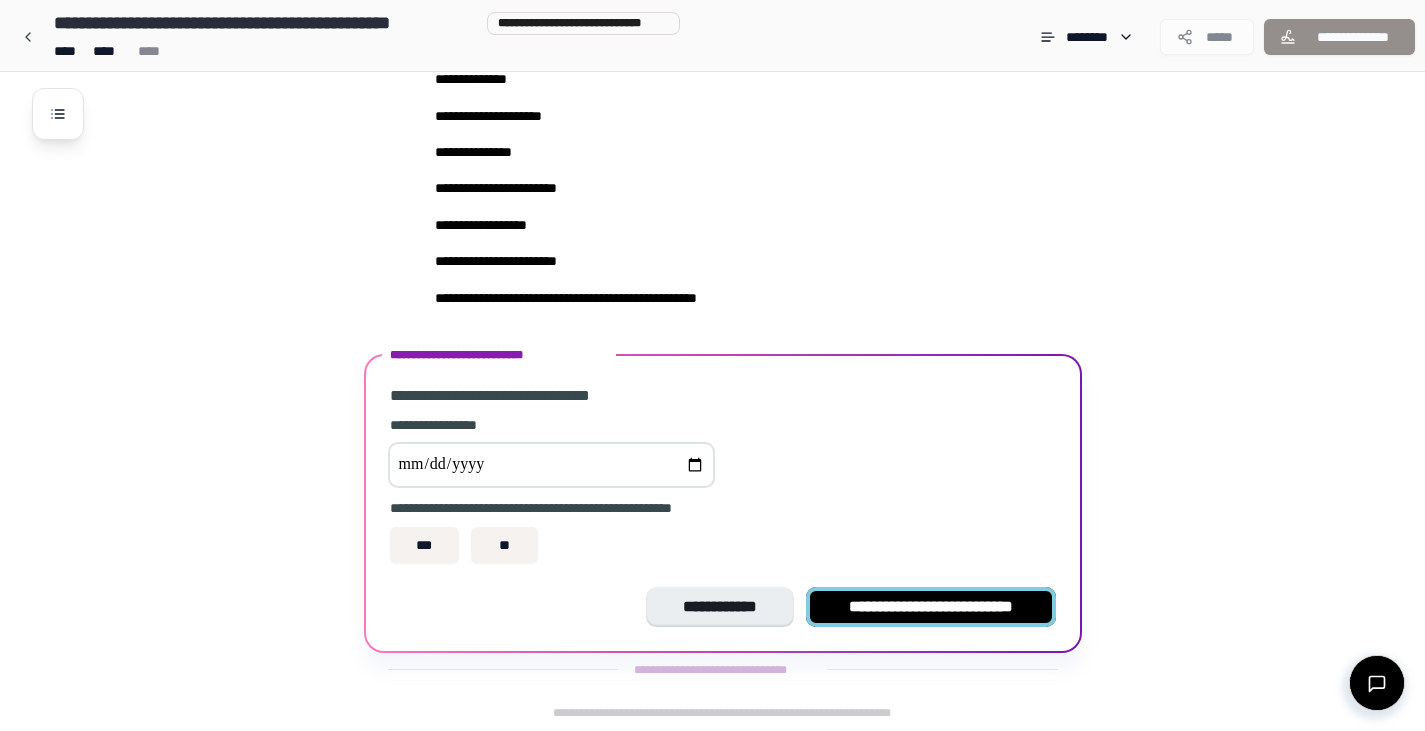 click on "**********" at bounding box center [931, 607] 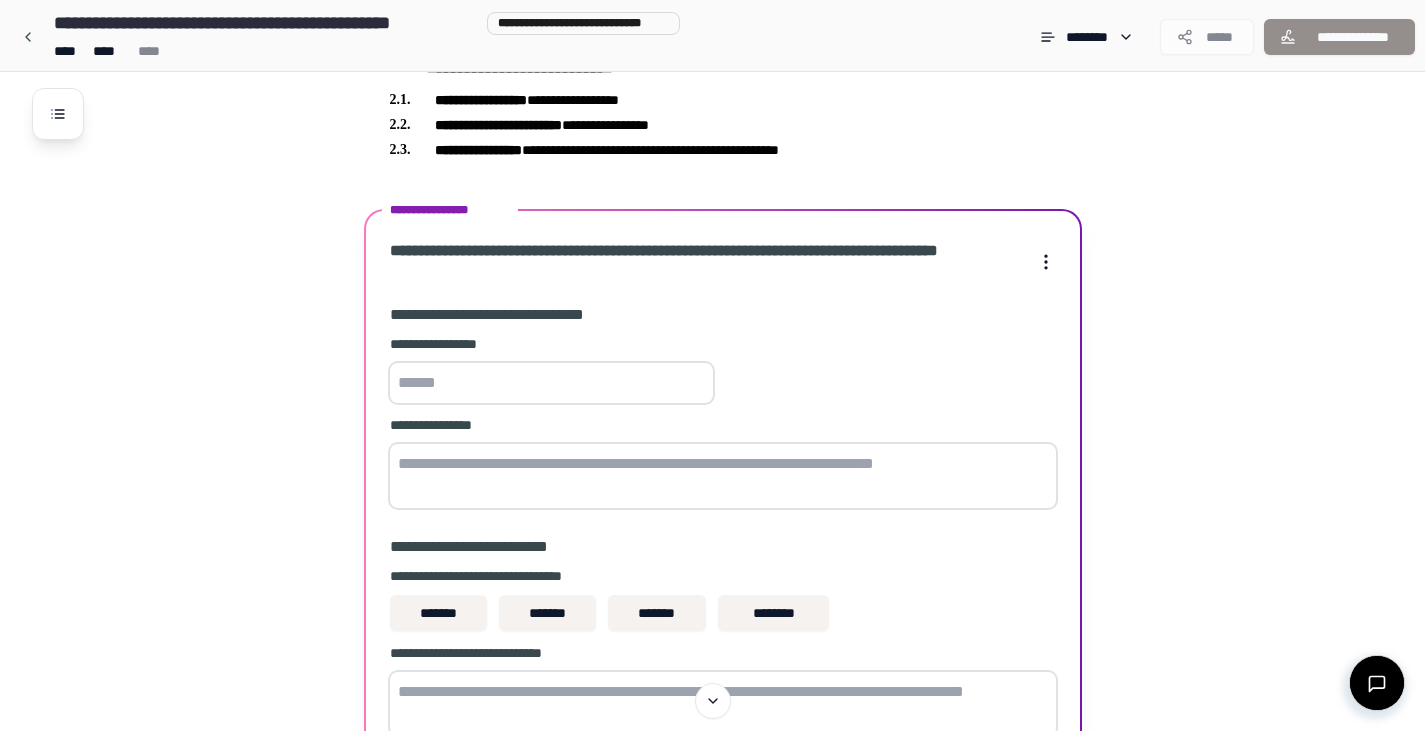 scroll, scrollTop: 733, scrollLeft: 0, axis: vertical 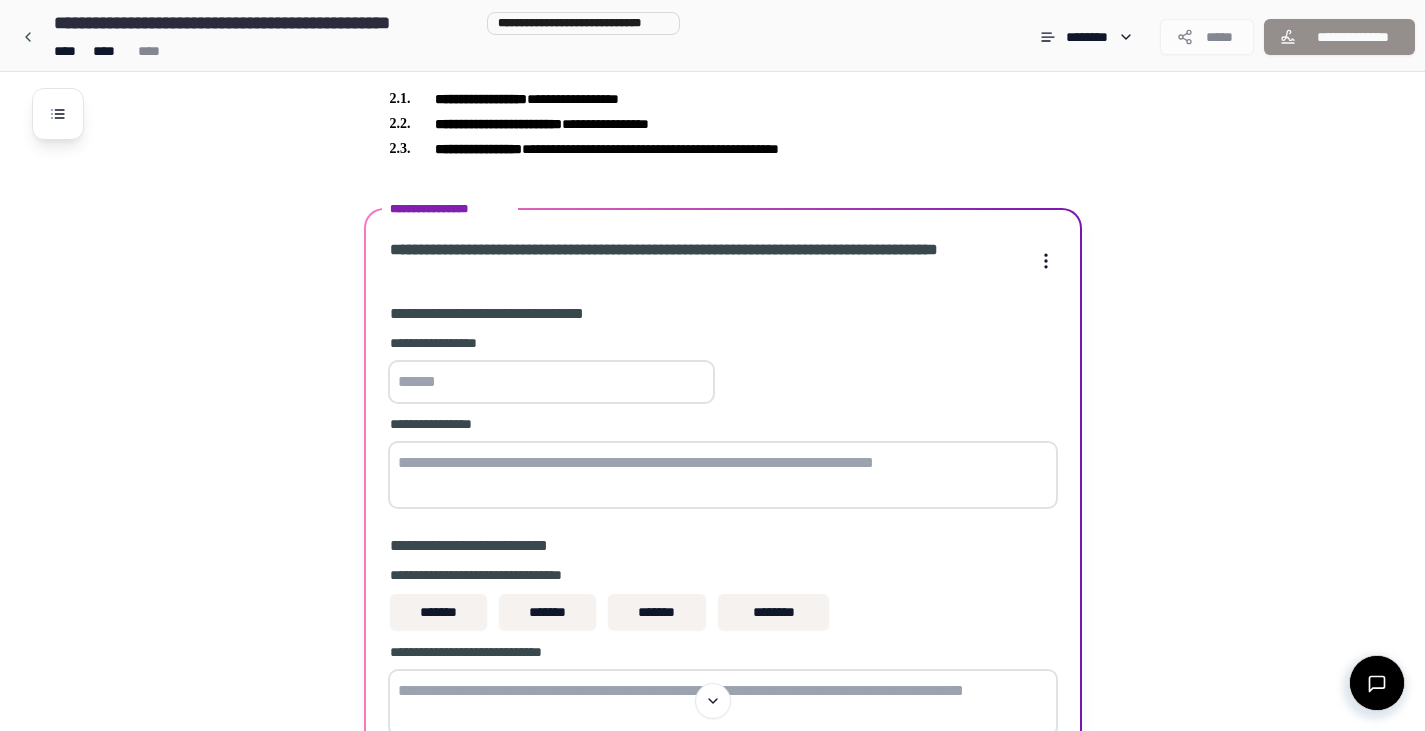 click at bounding box center [551, 382] 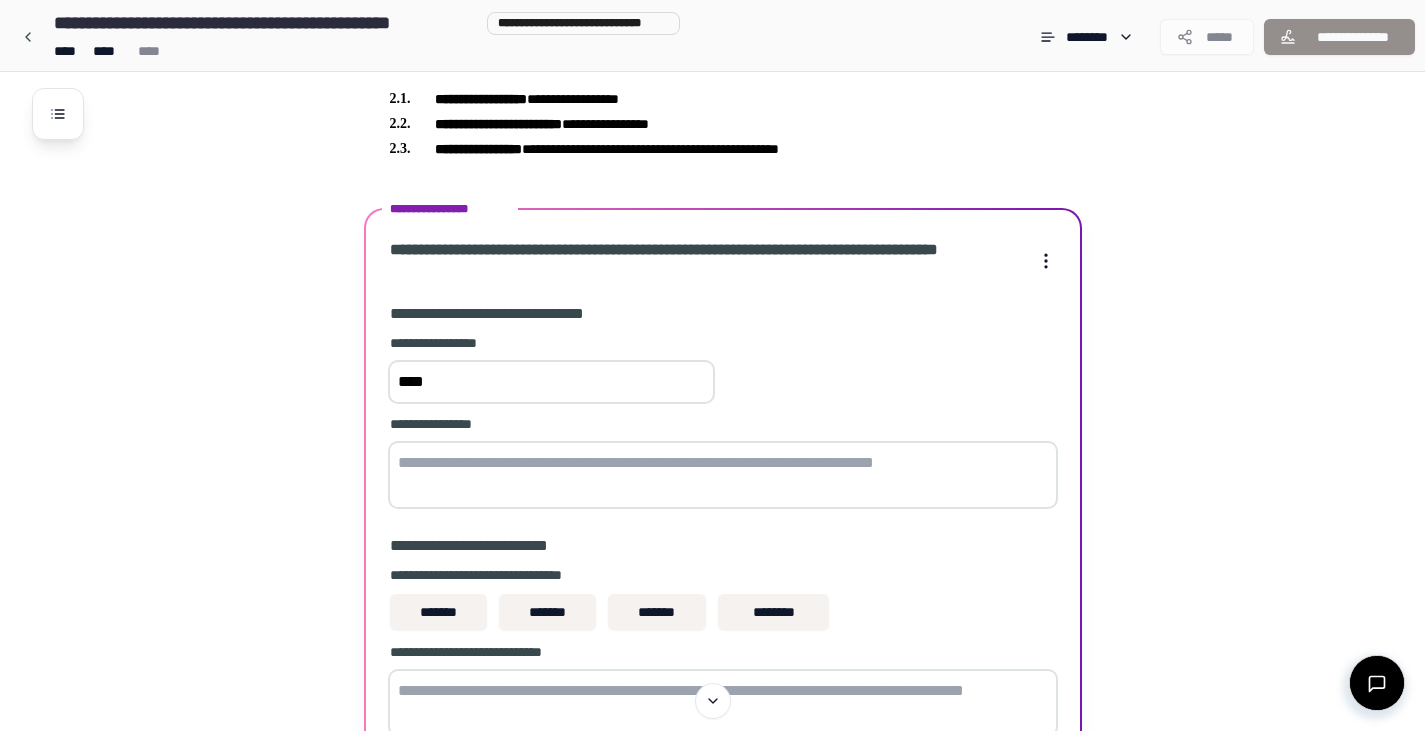 click on "****" at bounding box center (551, 382) 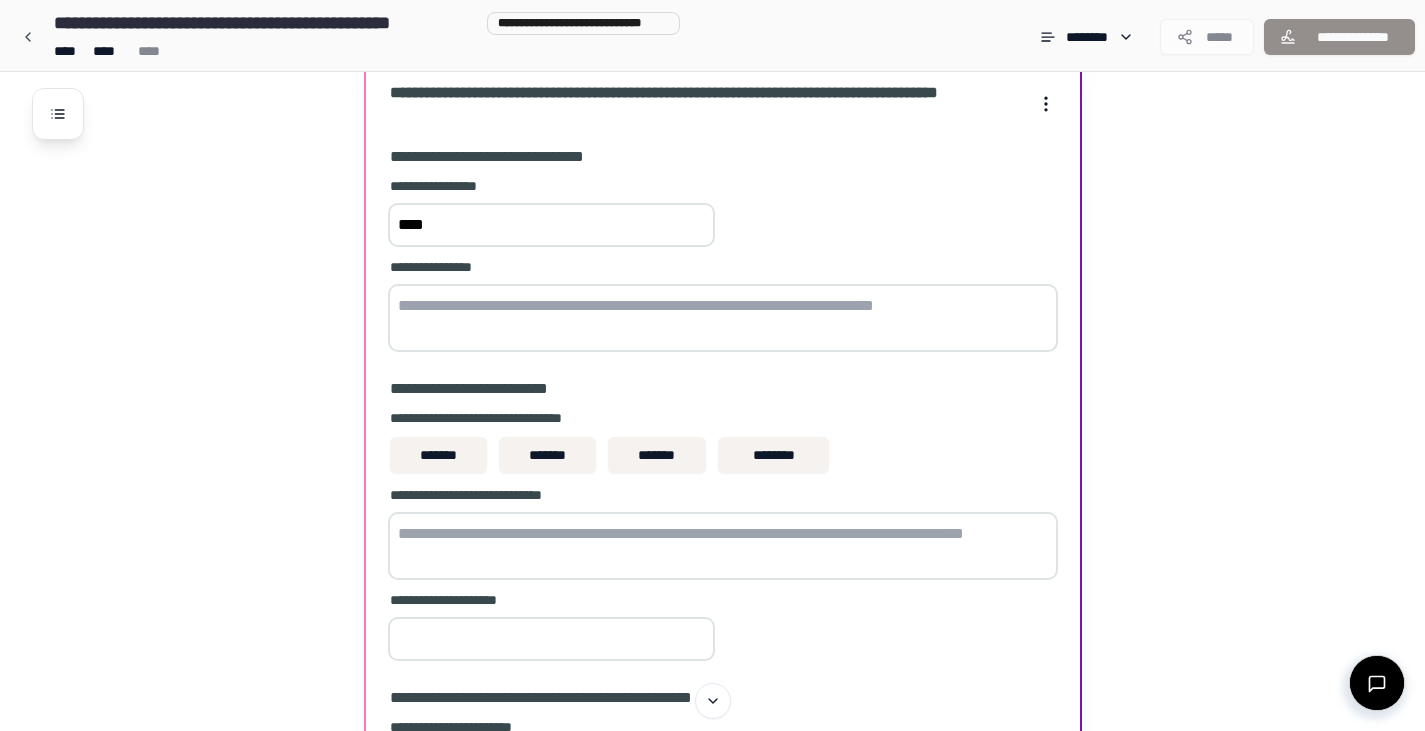 scroll, scrollTop: 894, scrollLeft: 0, axis: vertical 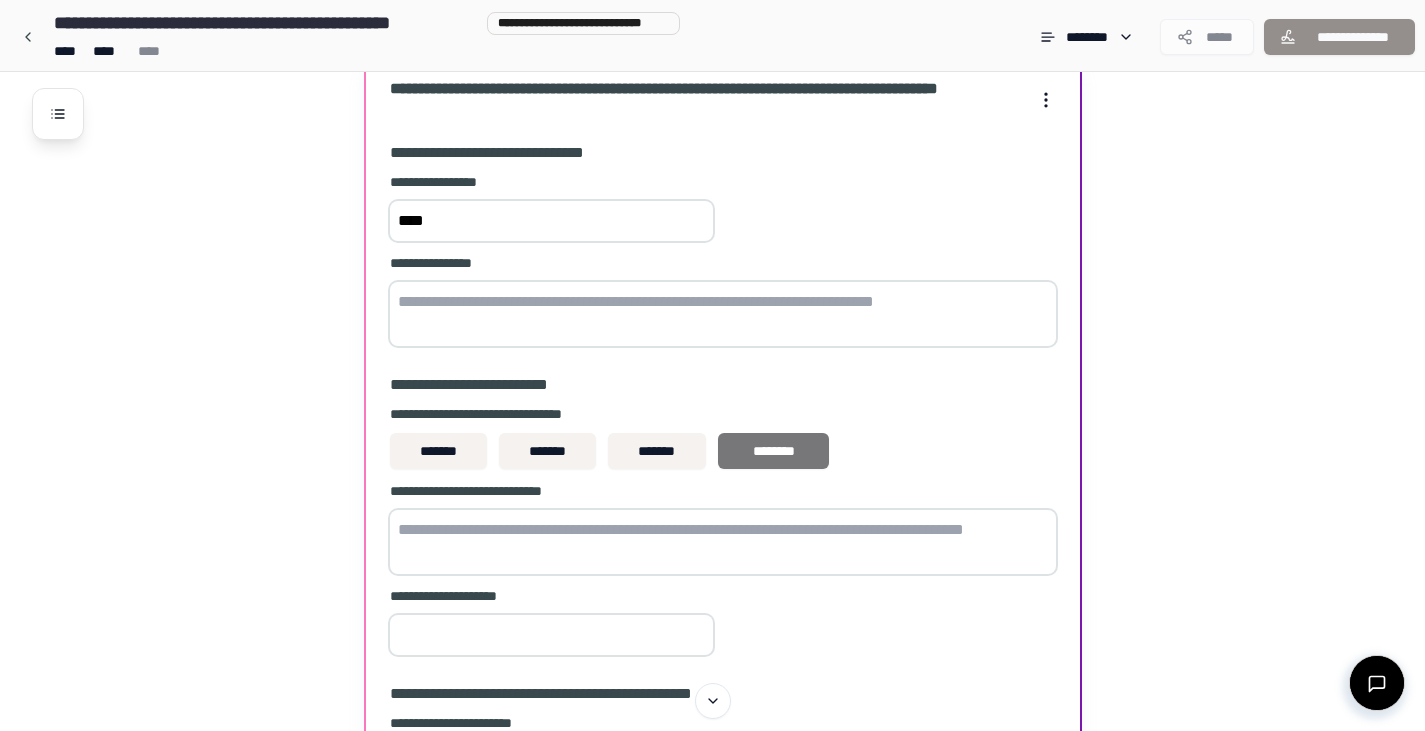 click on "********" at bounding box center [774, 451] 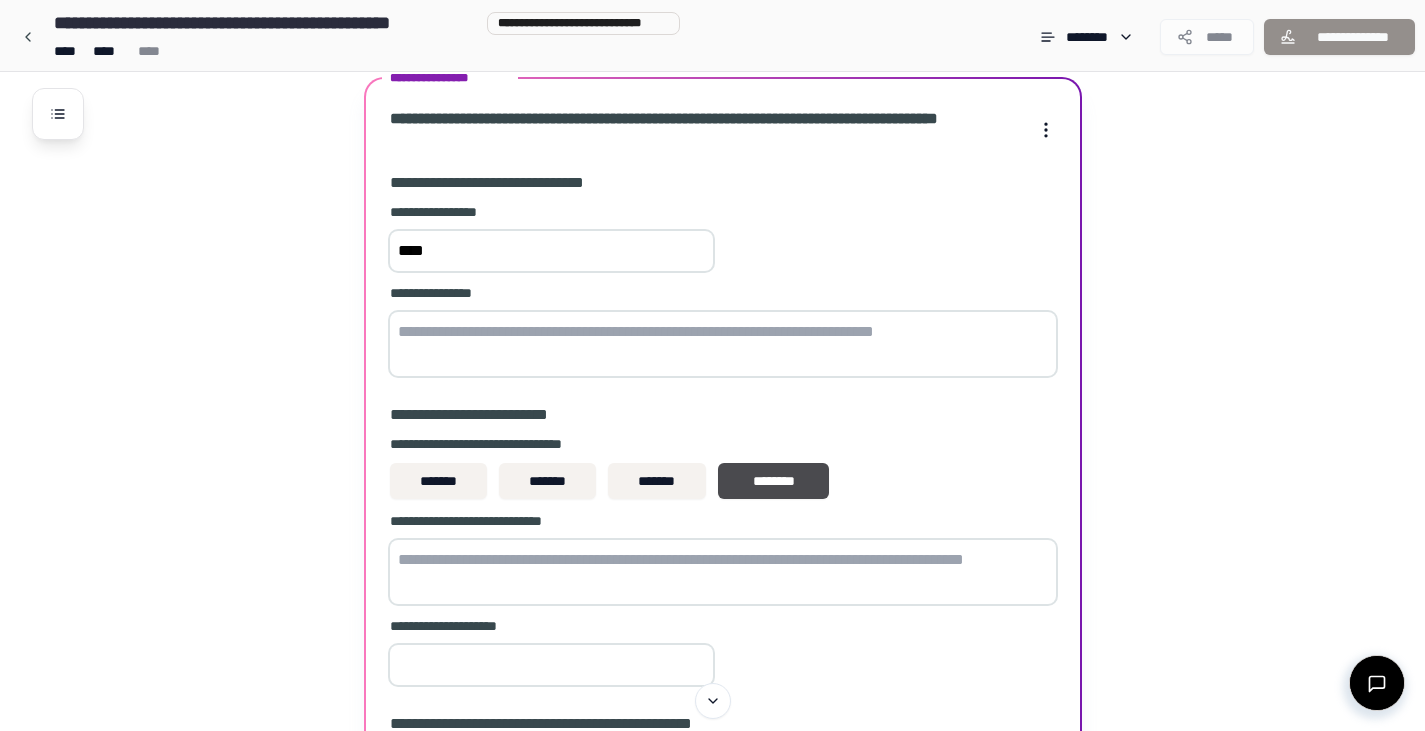 scroll, scrollTop: 863, scrollLeft: 0, axis: vertical 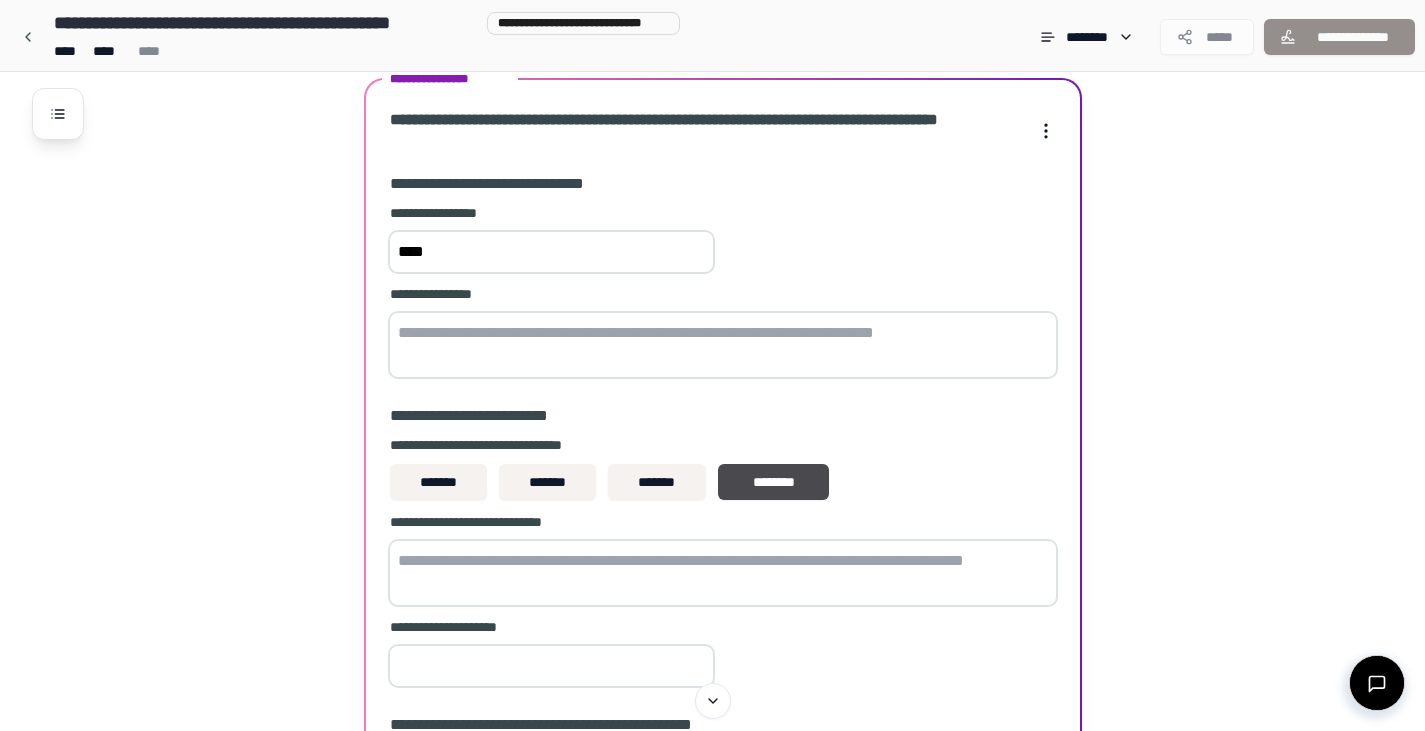 click at bounding box center (723, 345) 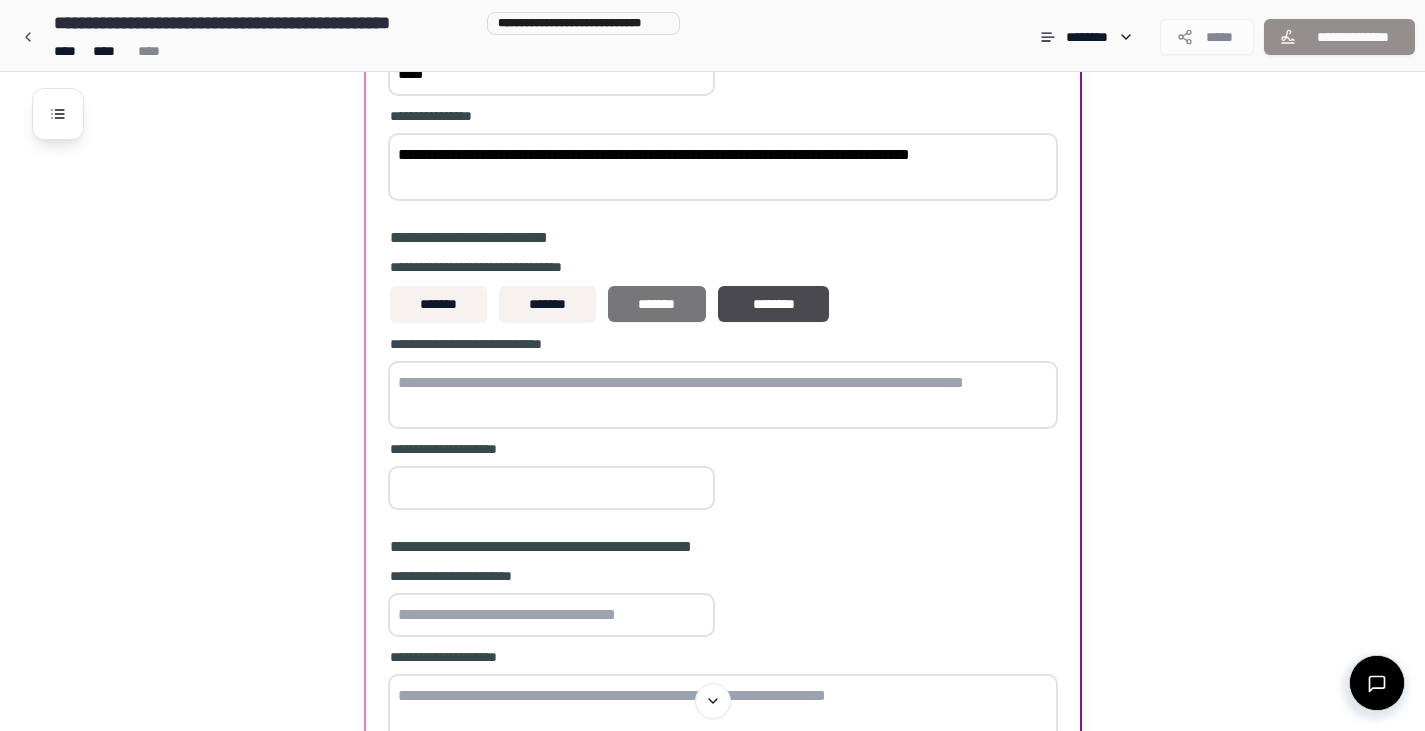 scroll, scrollTop: 1049, scrollLeft: 0, axis: vertical 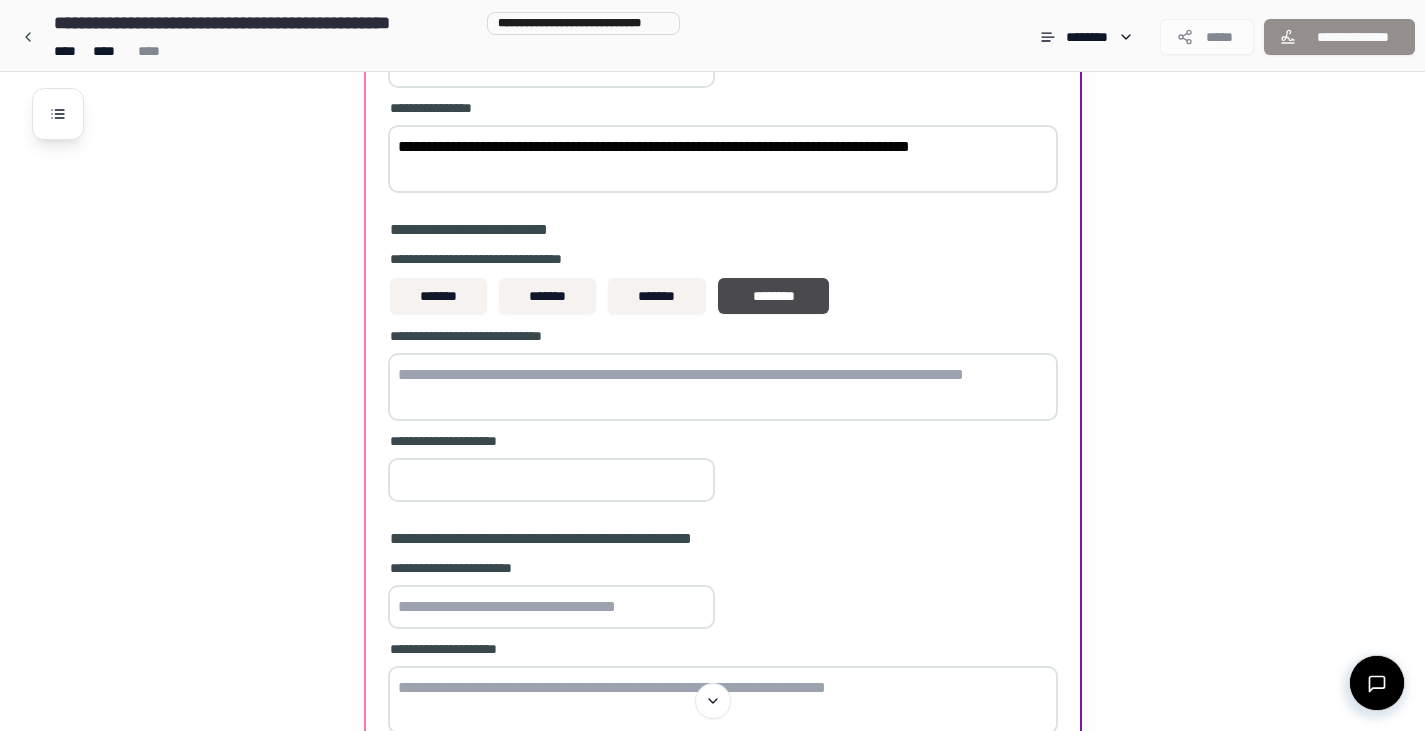 type on "**********" 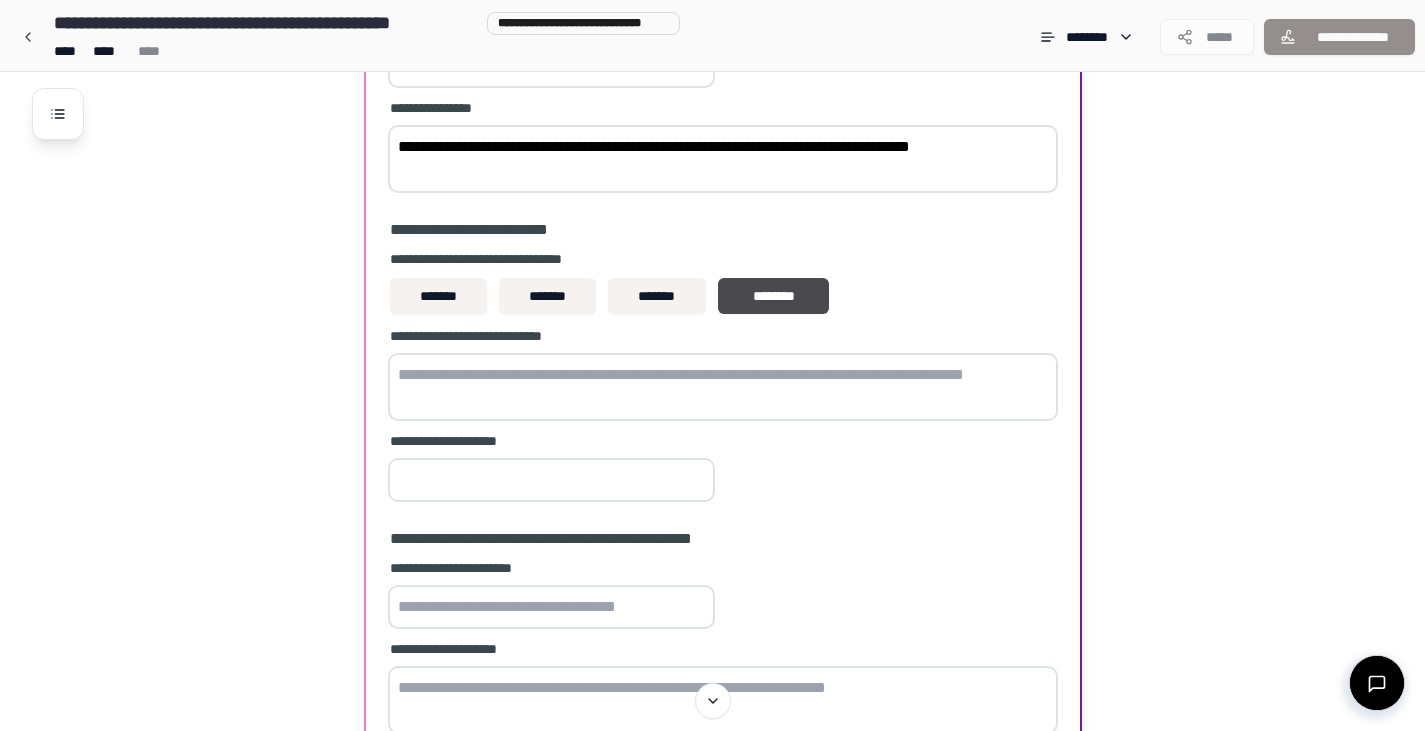 click at bounding box center (723, 387) 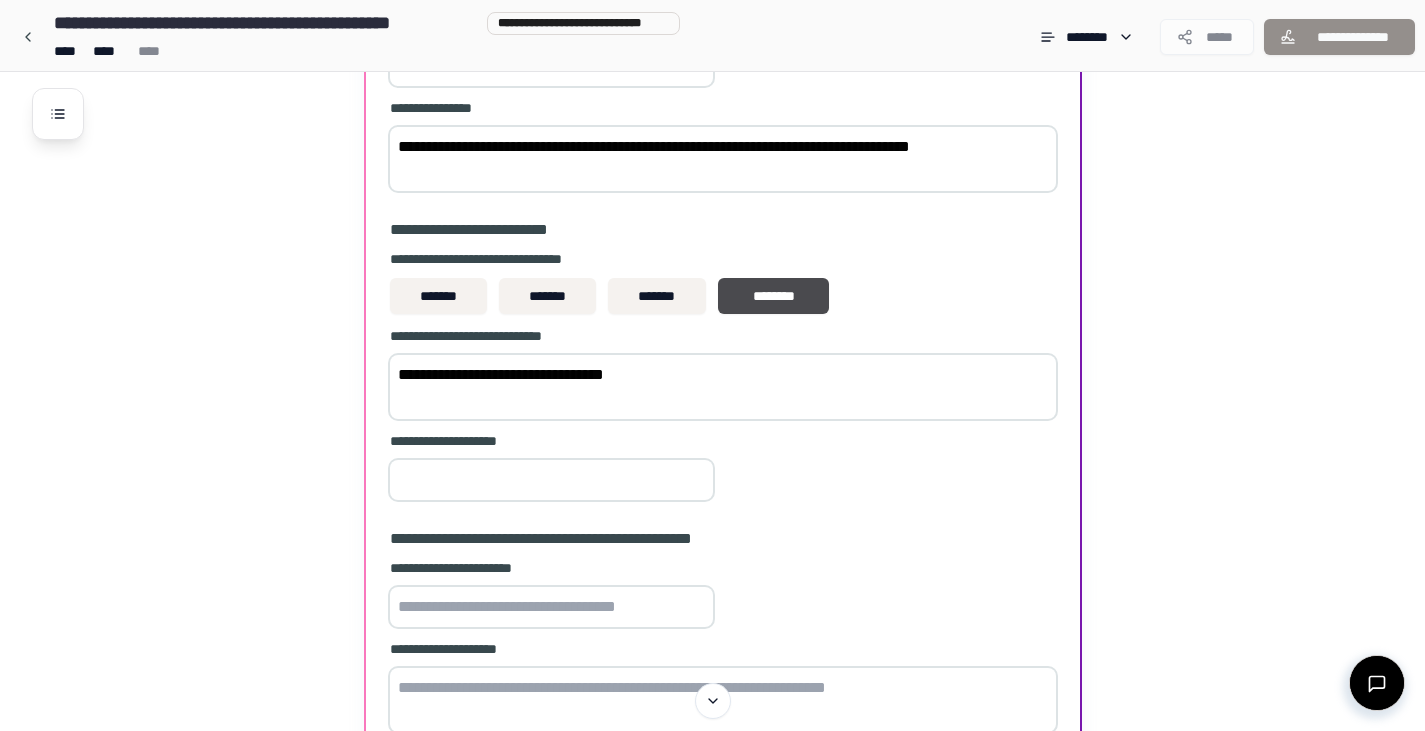 type on "**********" 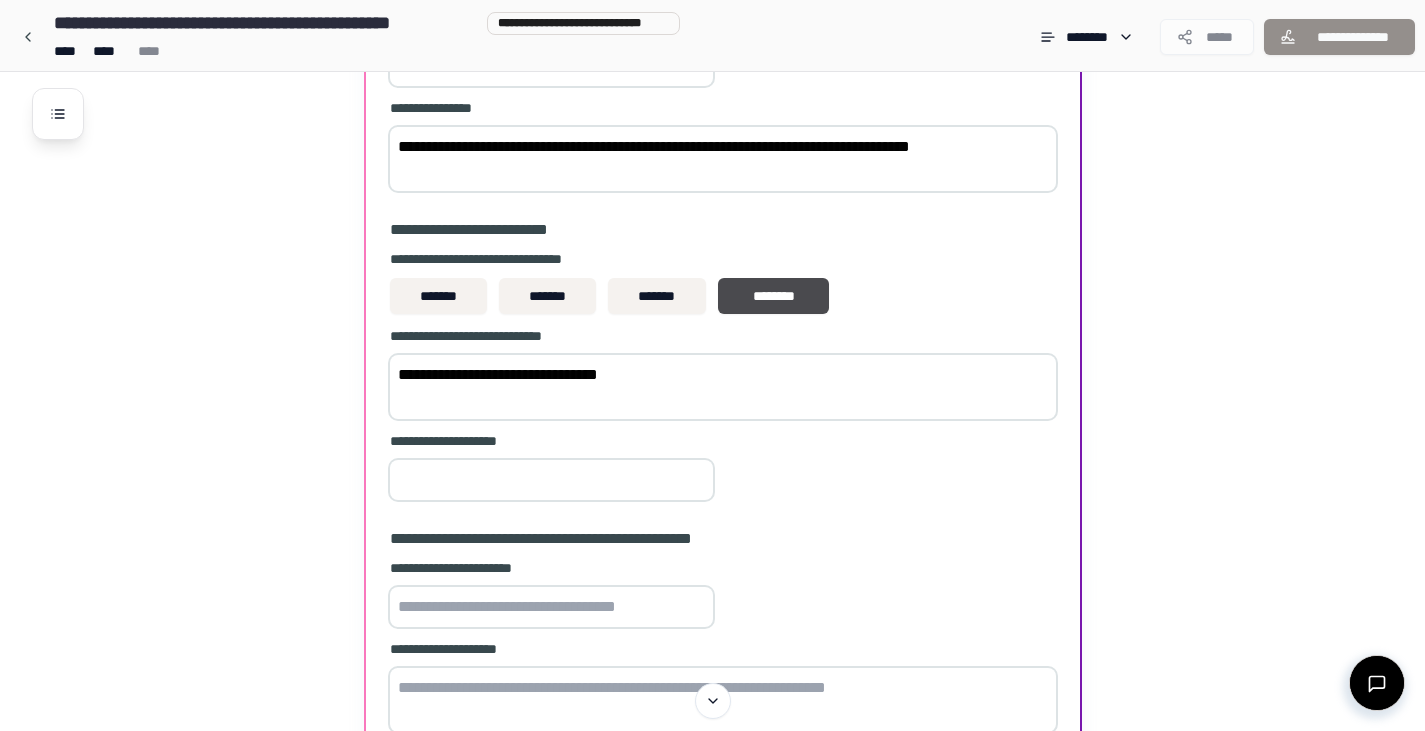 click at bounding box center (551, 480) 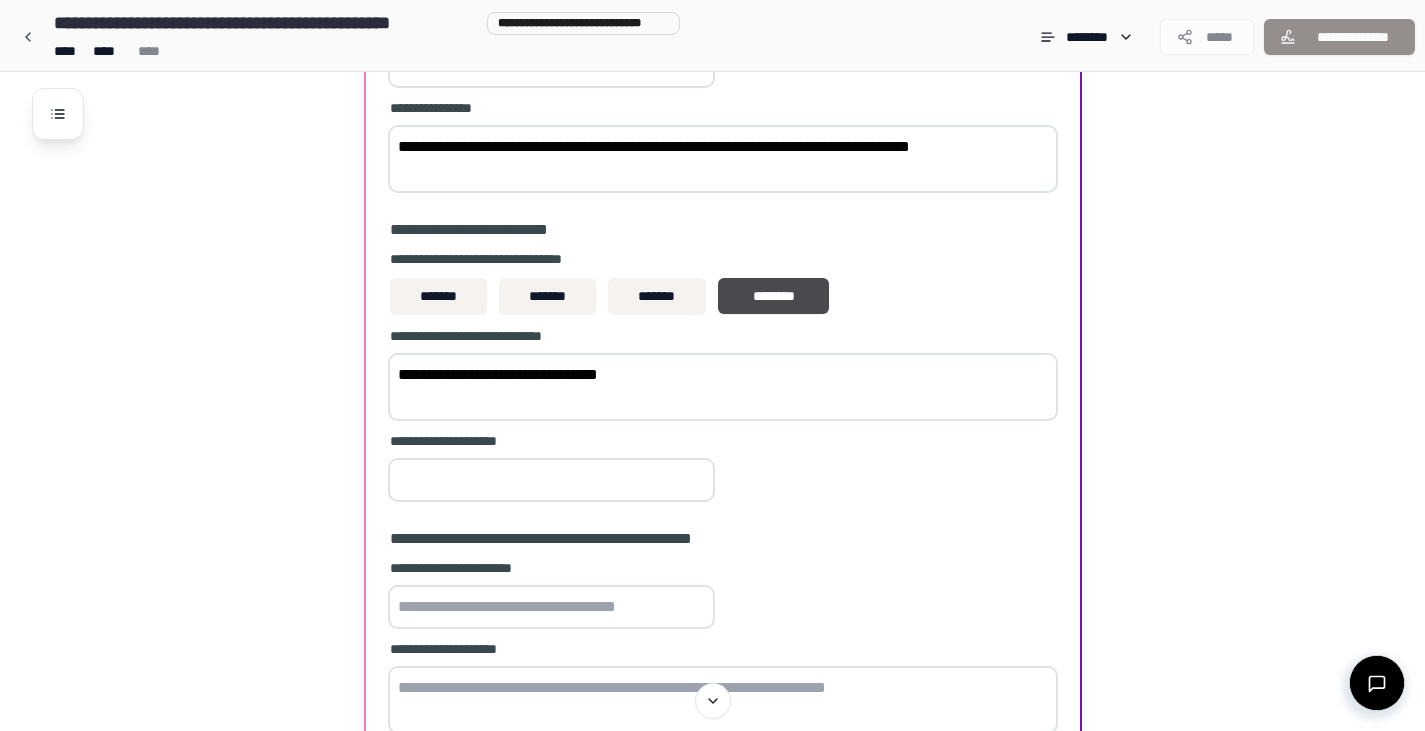 type on "*" 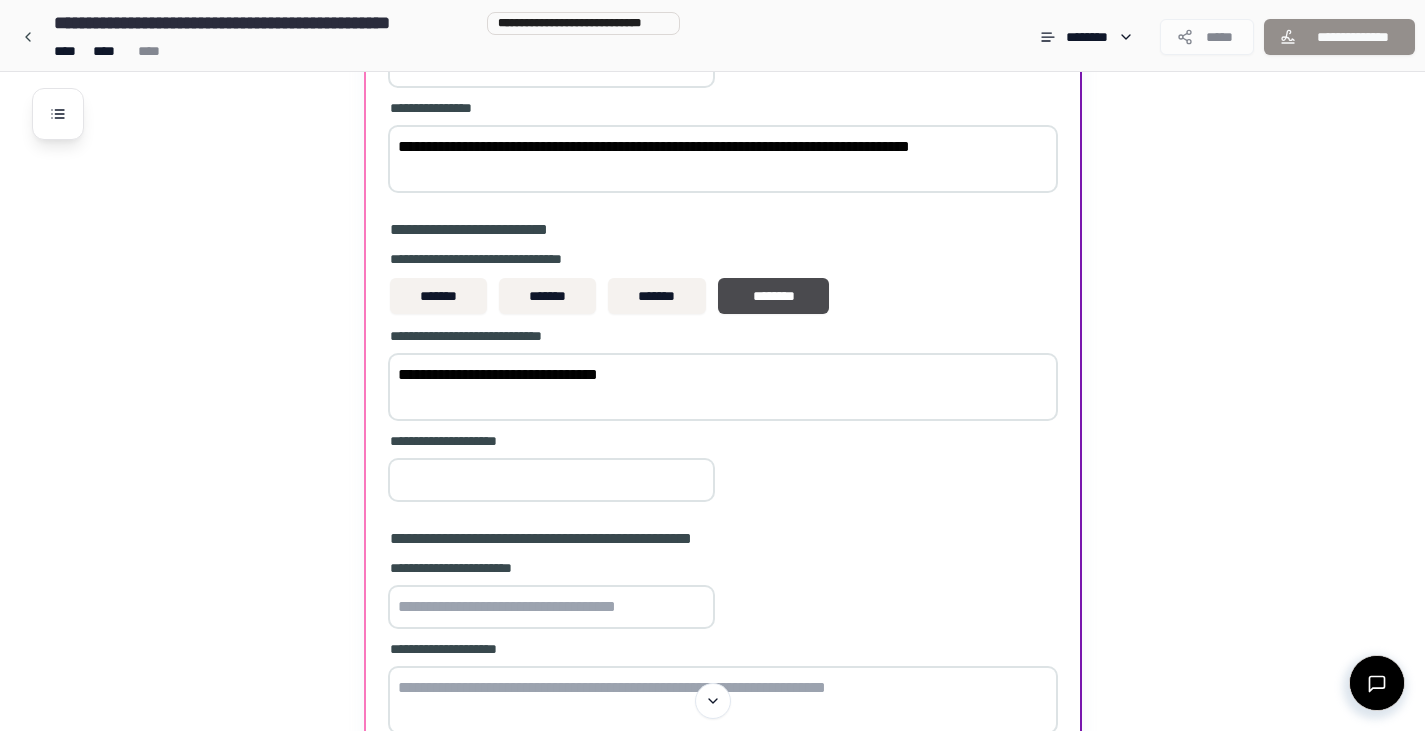 click at bounding box center (551, 607) 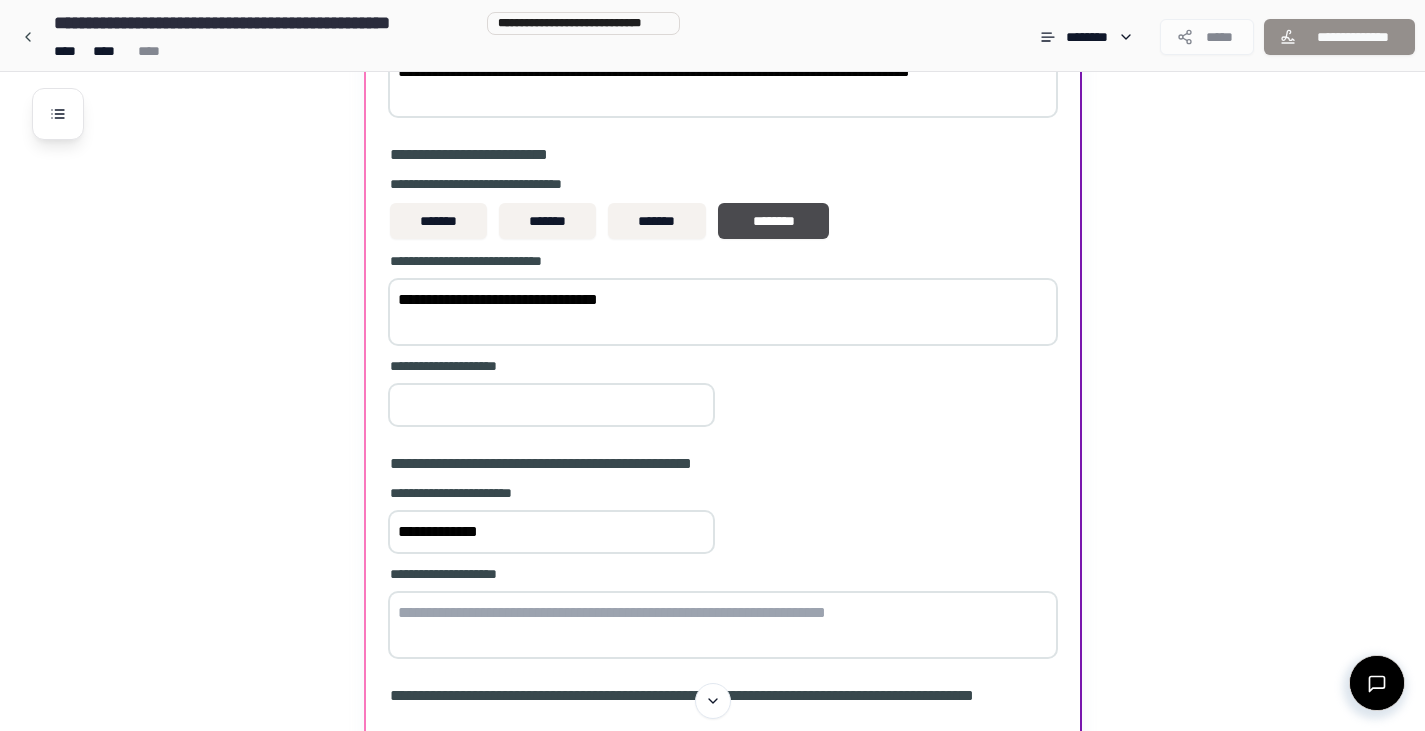scroll, scrollTop: 1127, scrollLeft: 0, axis: vertical 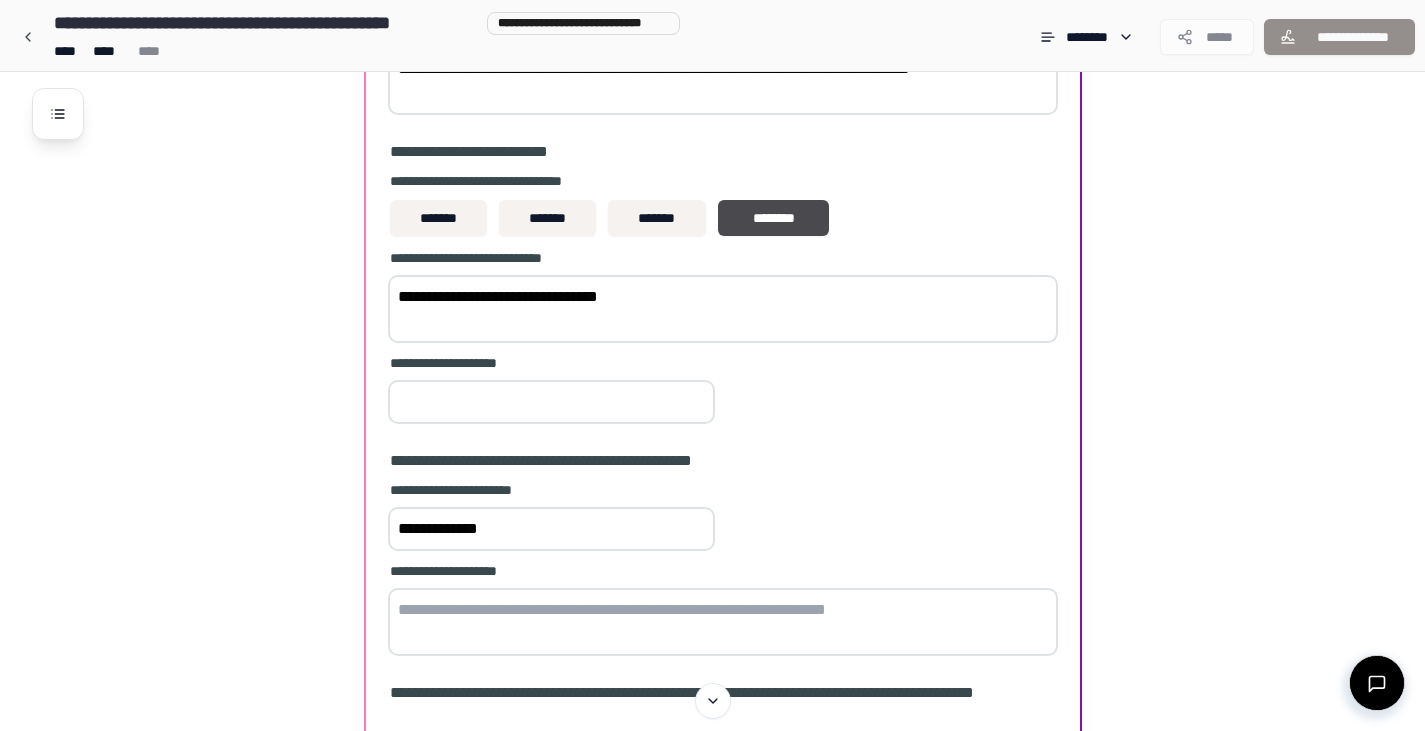 type on "**********" 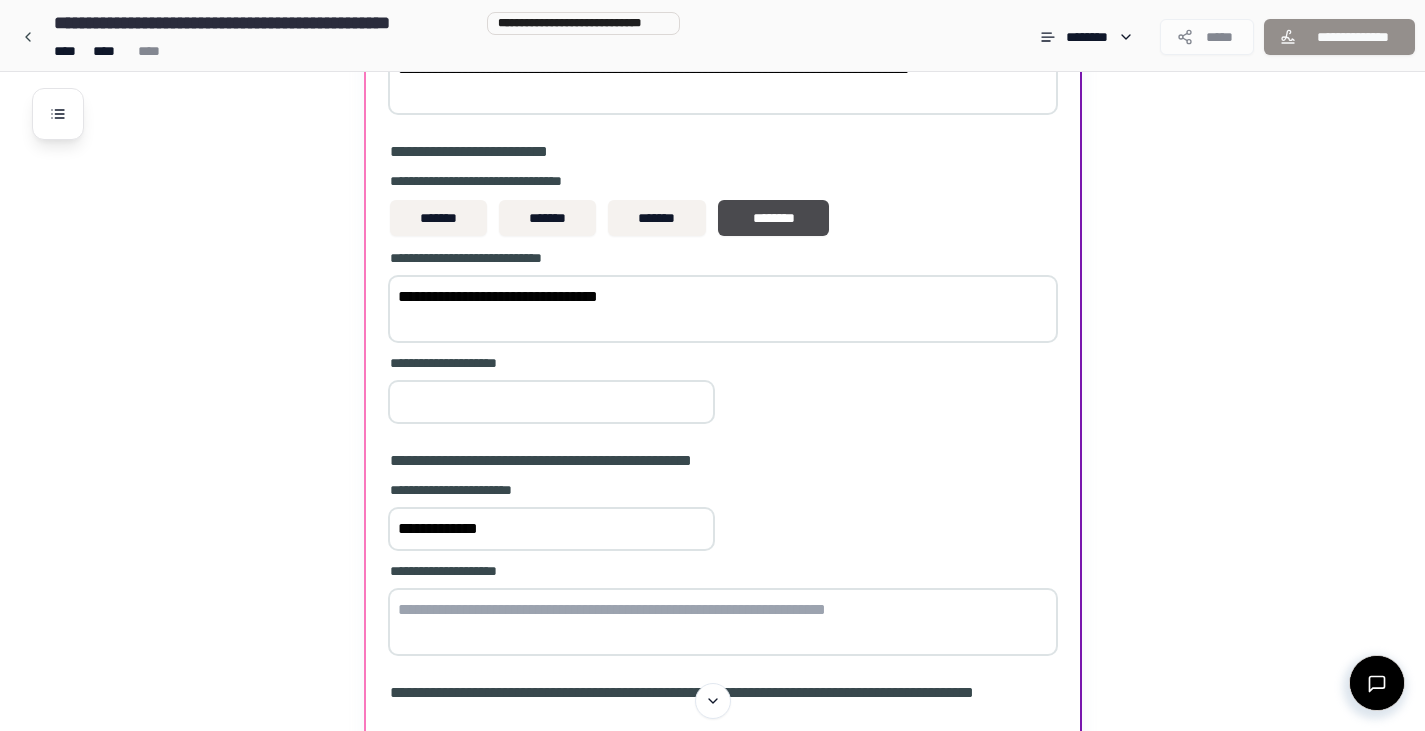 click at bounding box center [723, 622] 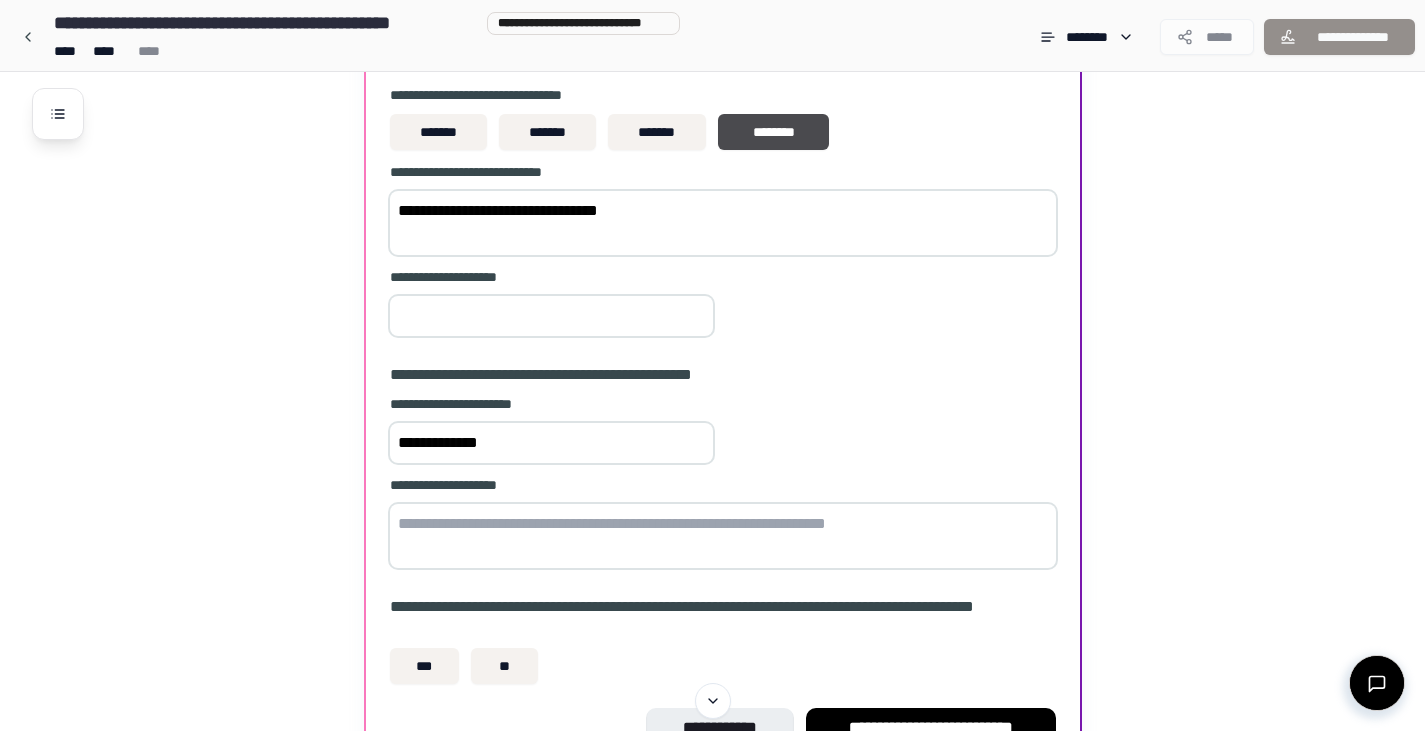 scroll, scrollTop: 1214, scrollLeft: 0, axis: vertical 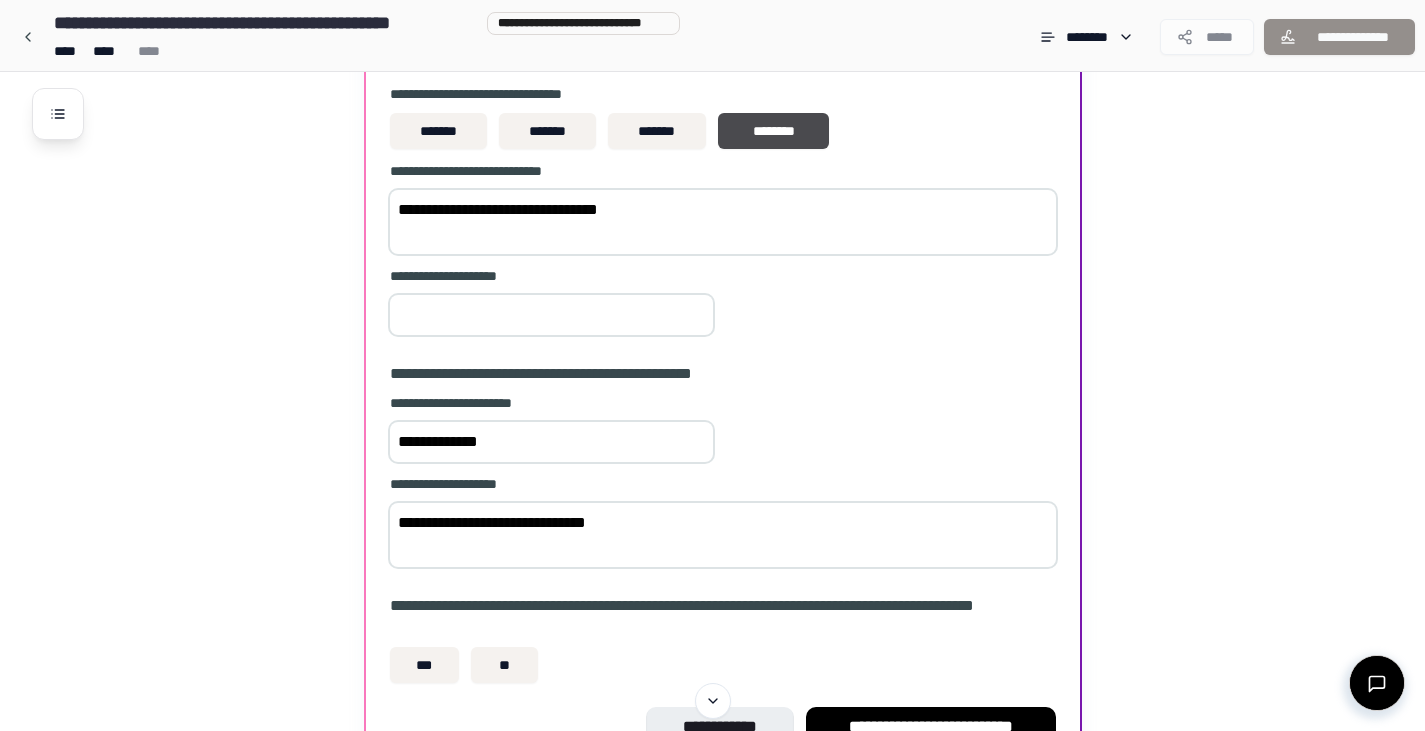 click on "**********" at bounding box center [723, 535] 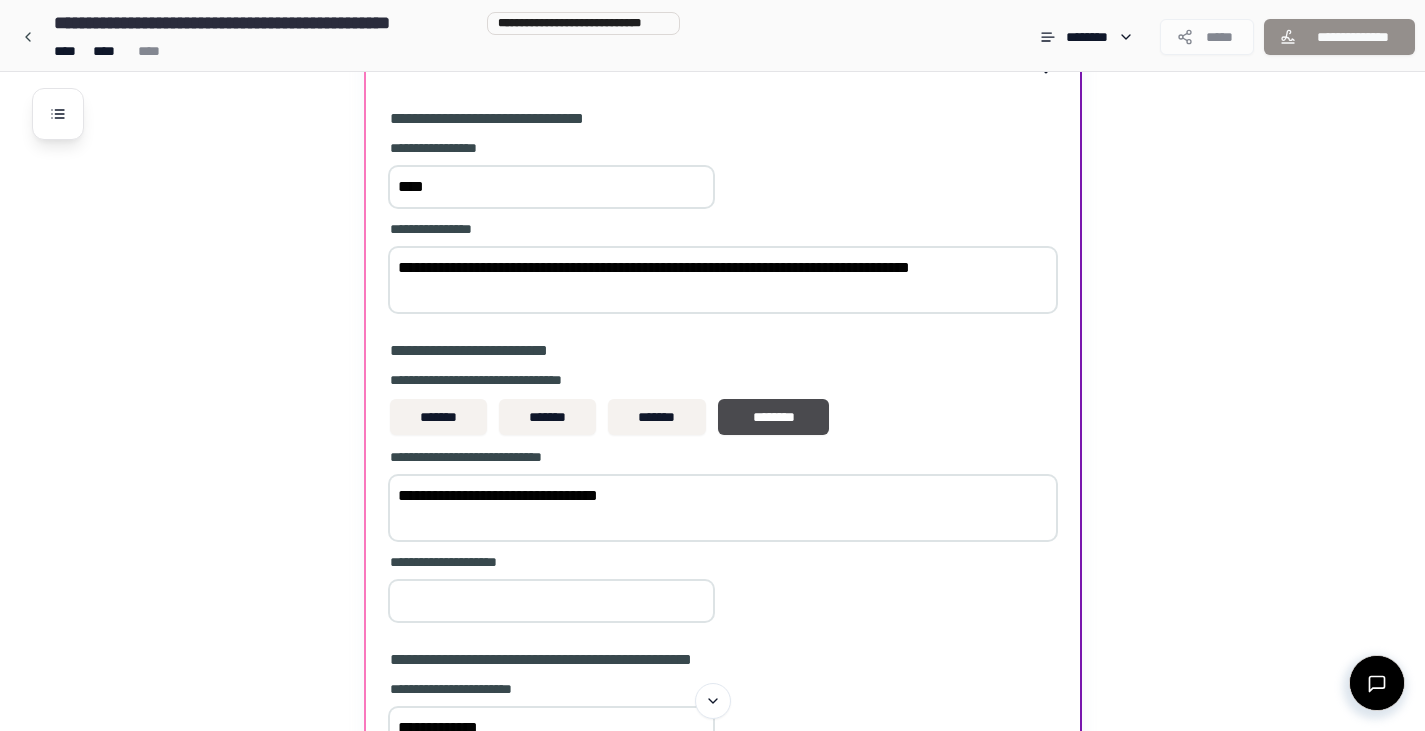 scroll, scrollTop: 925, scrollLeft: 0, axis: vertical 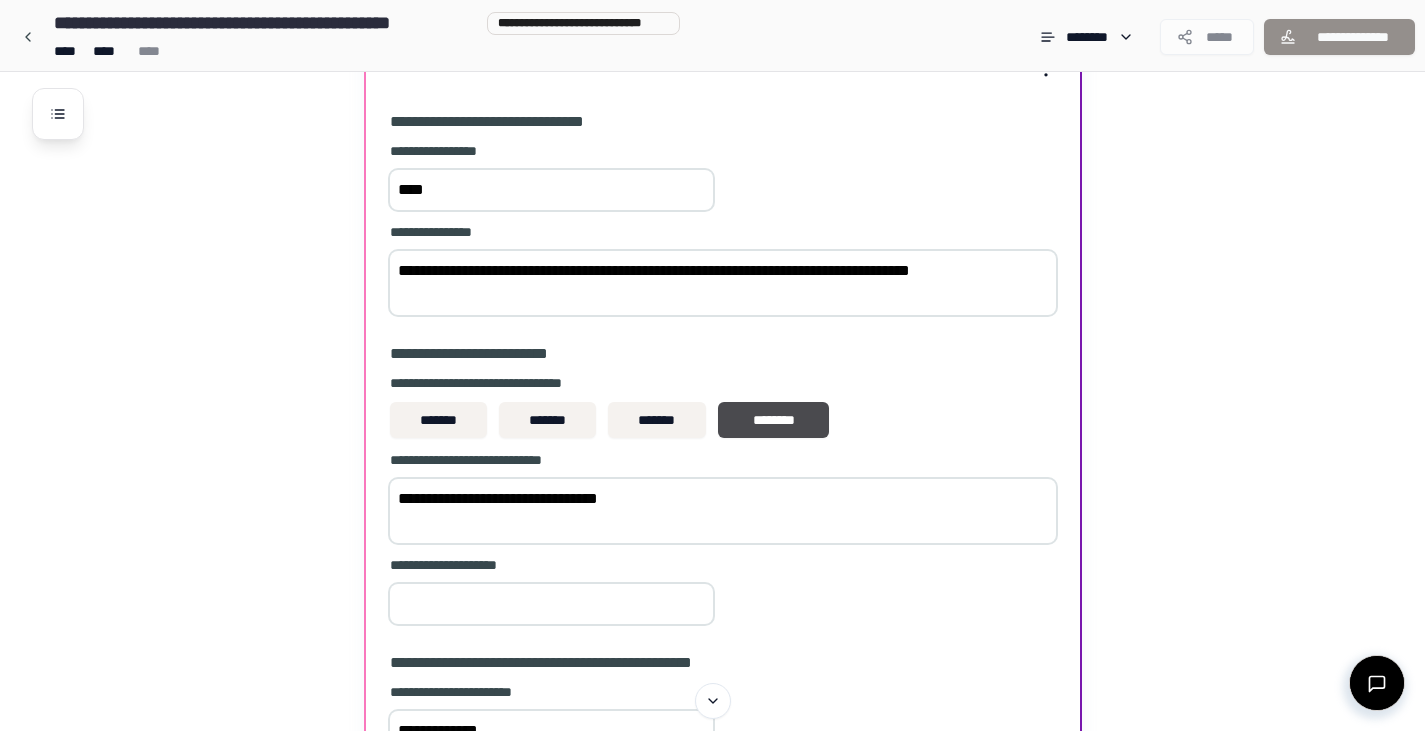 type on "**********" 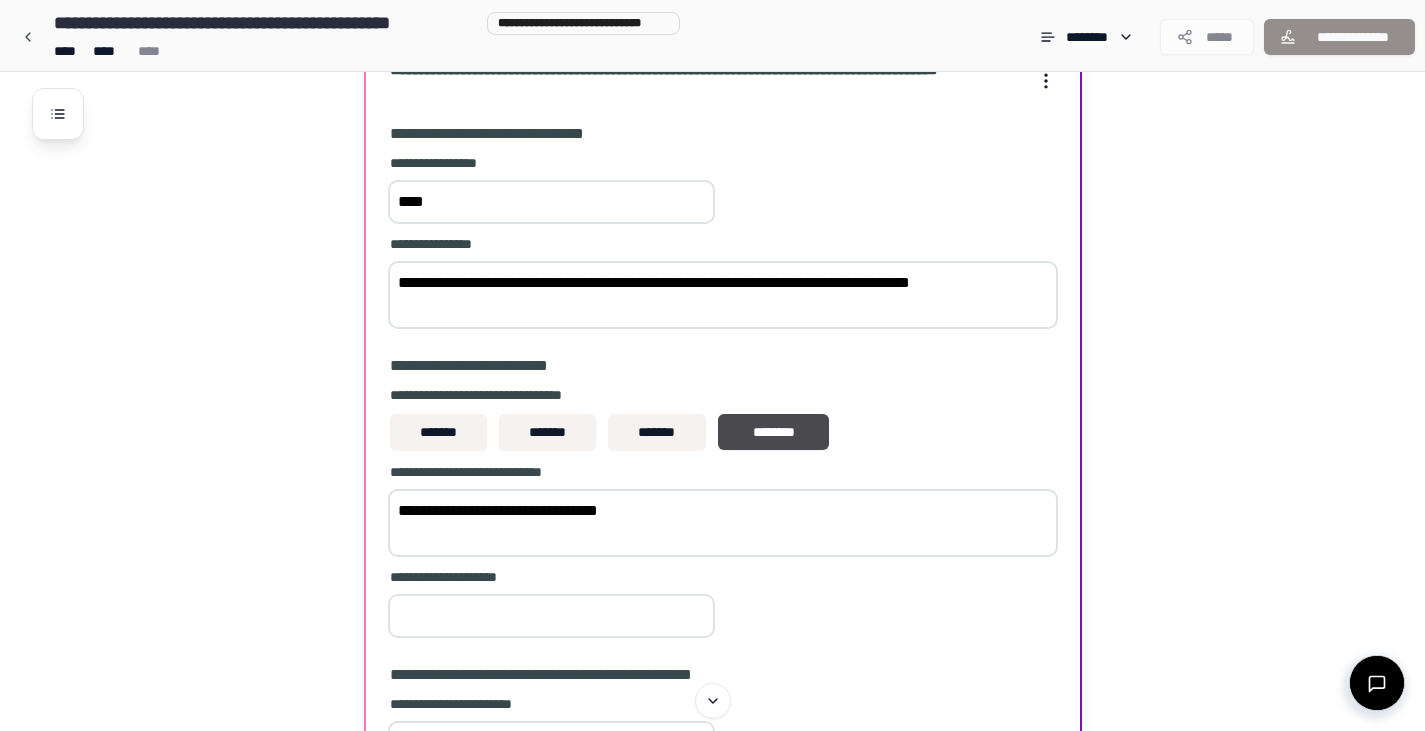 scroll, scrollTop: 912, scrollLeft: 0, axis: vertical 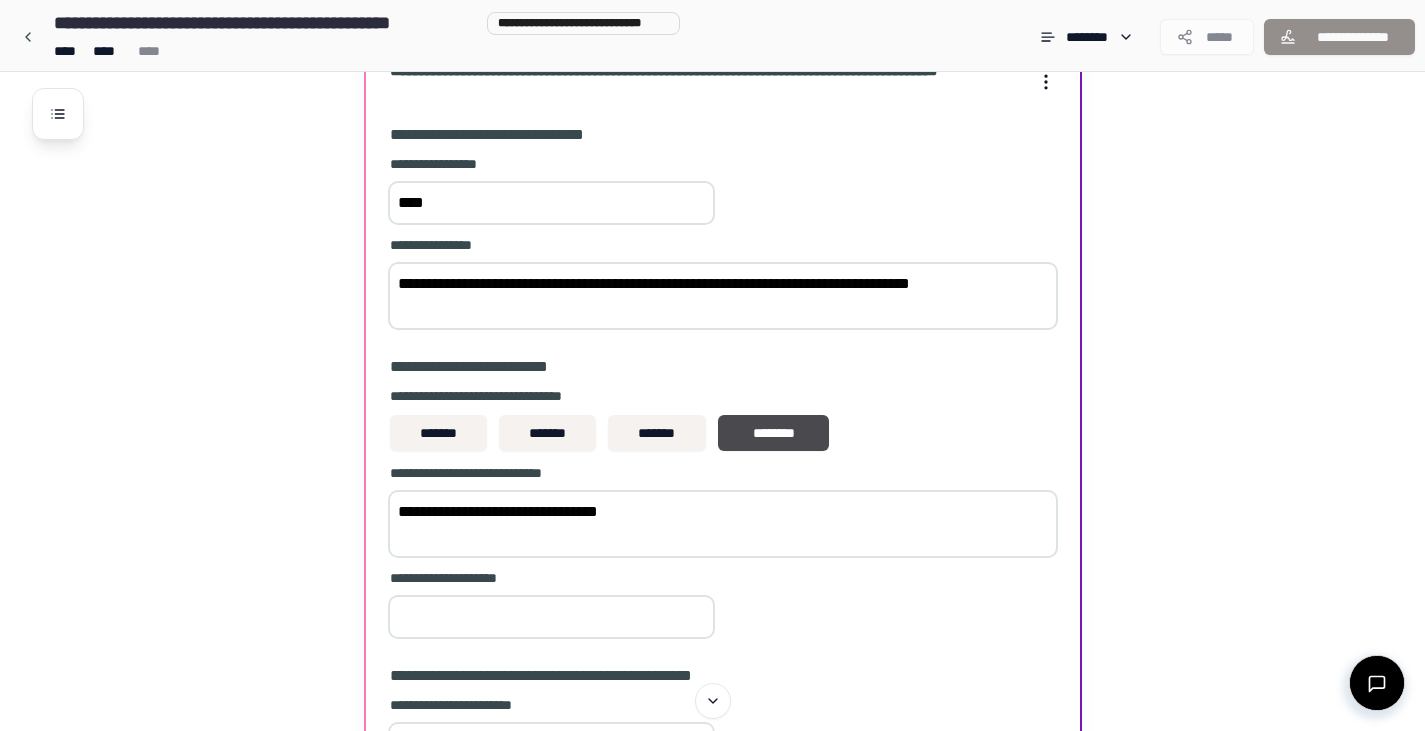 click on "**********" at bounding box center [723, 524] 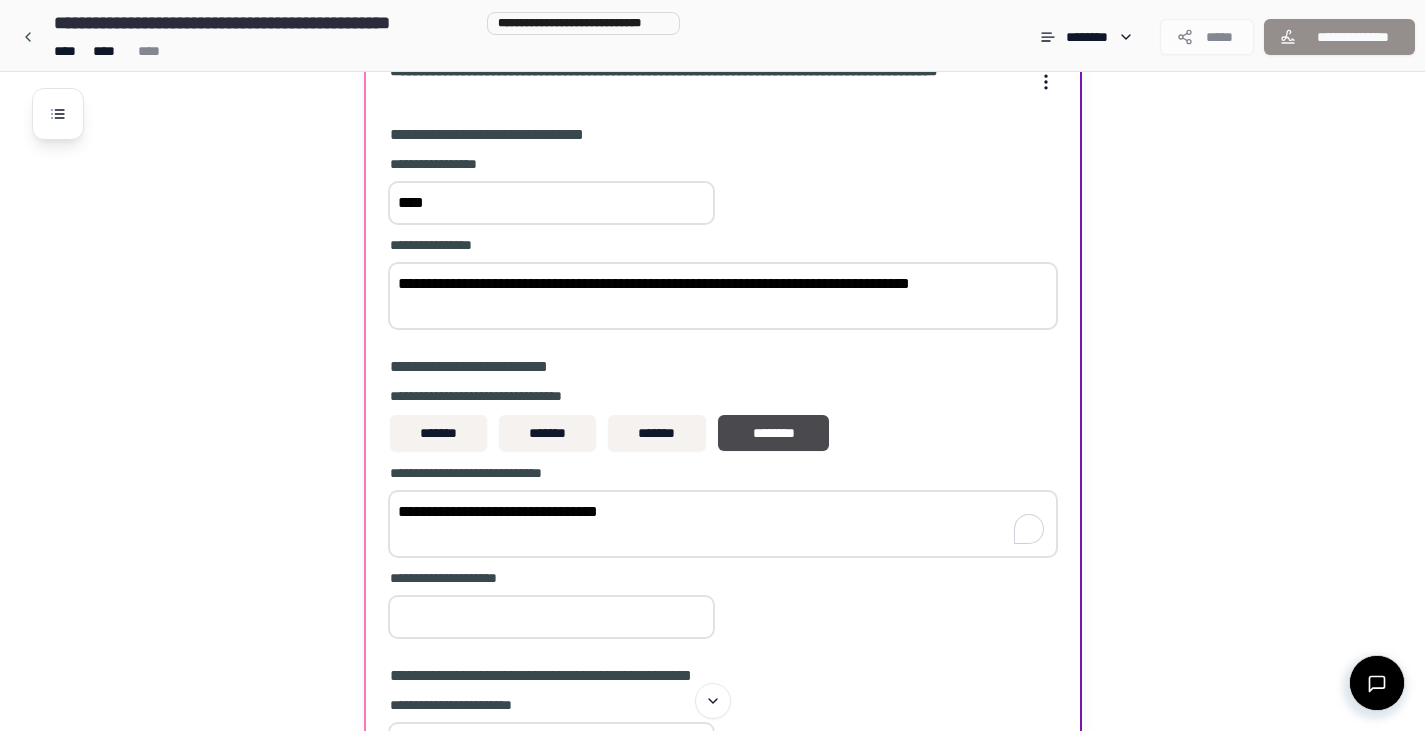 click on "**********" at bounding box center (723, 524) 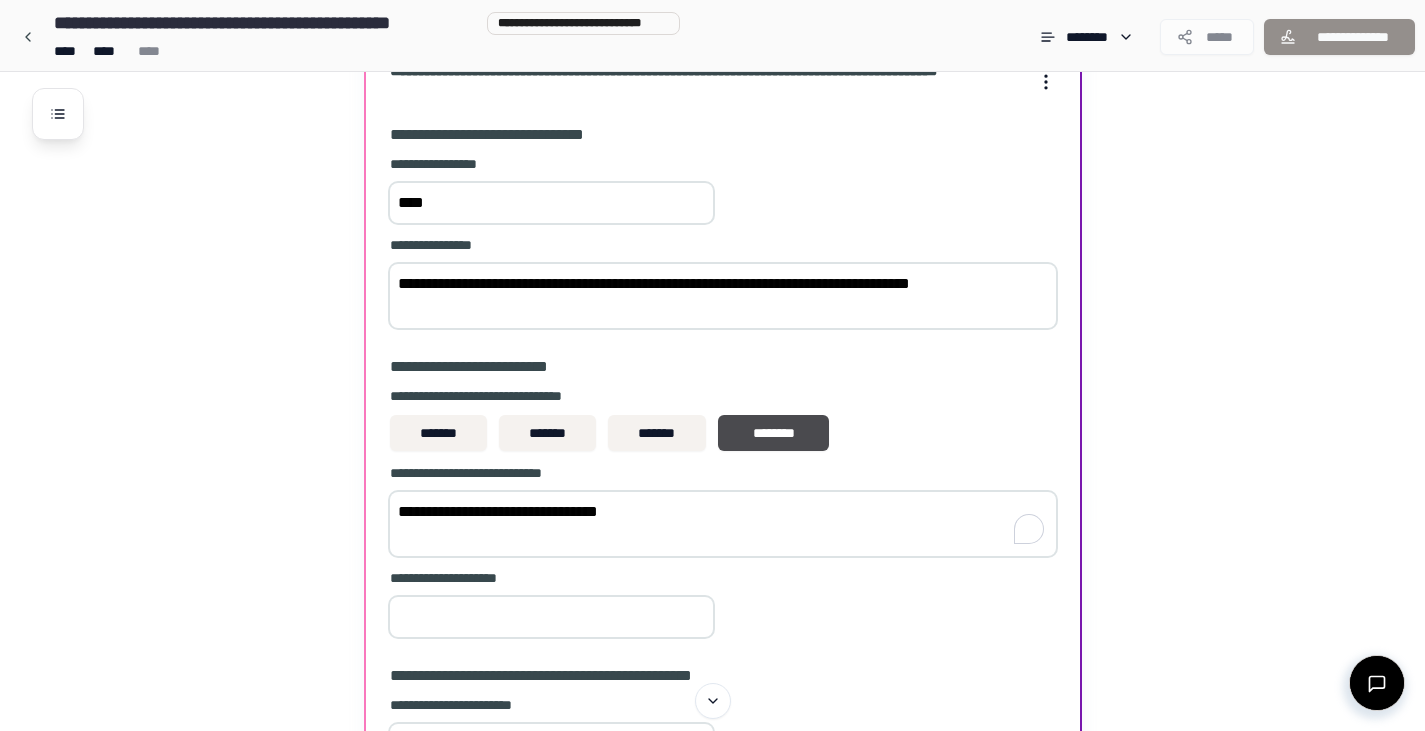 paste on "**********" 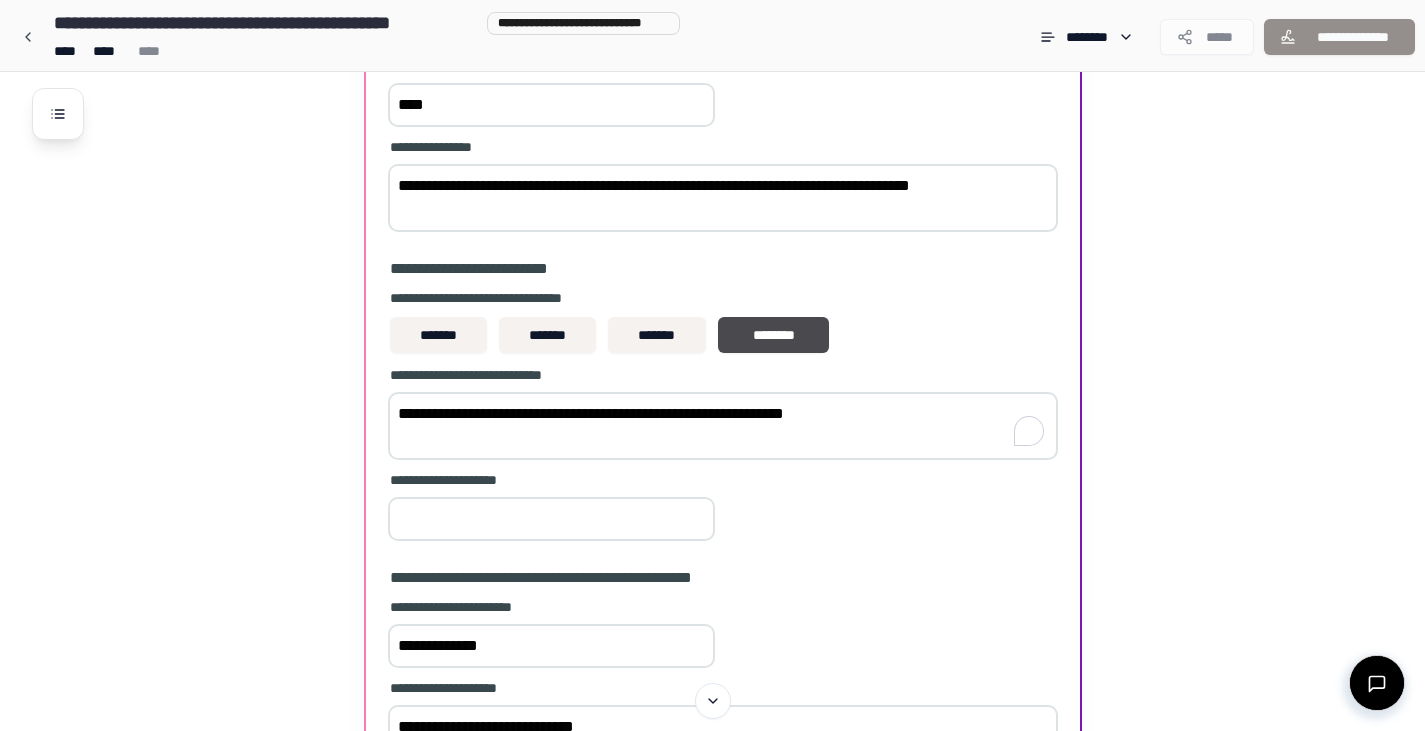 scroll, scrollTop: 1016, scrollLeft: 0, axis: vertical 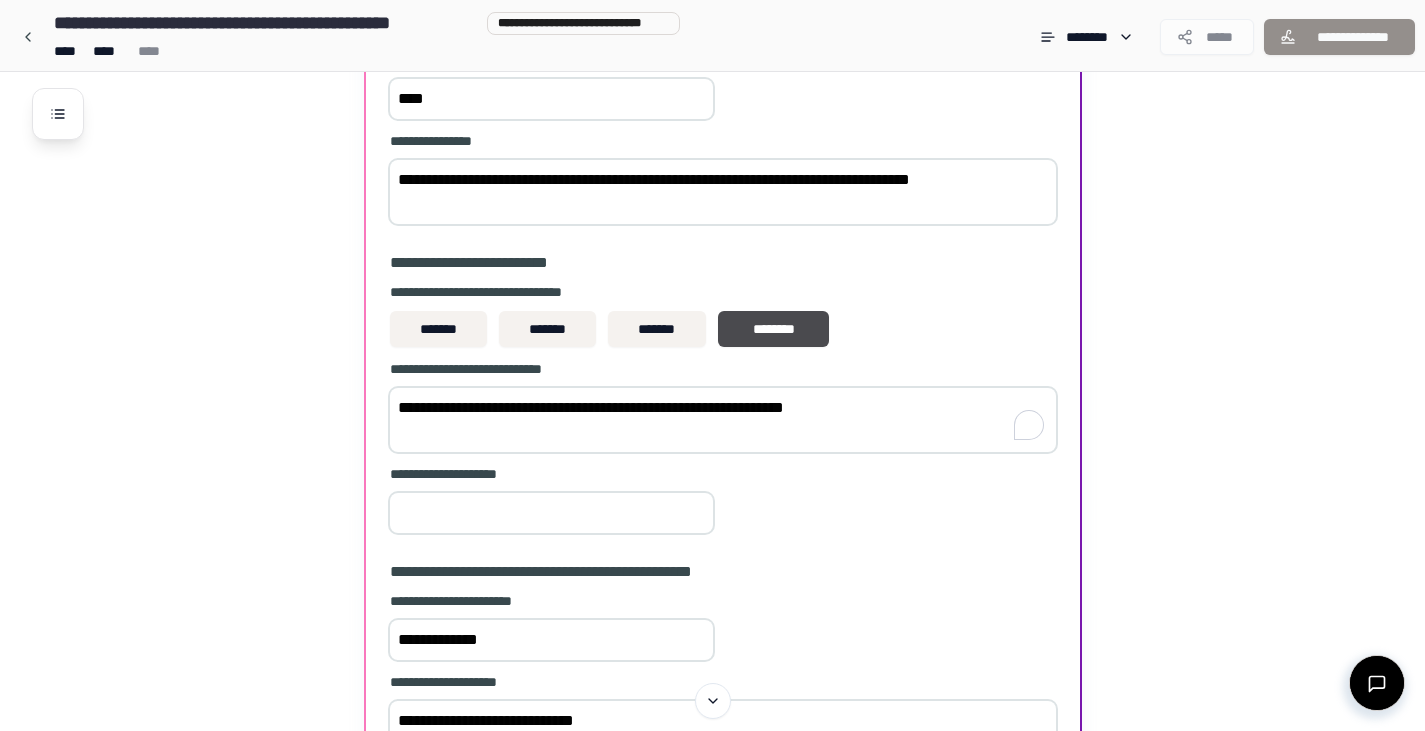 type on "**********" 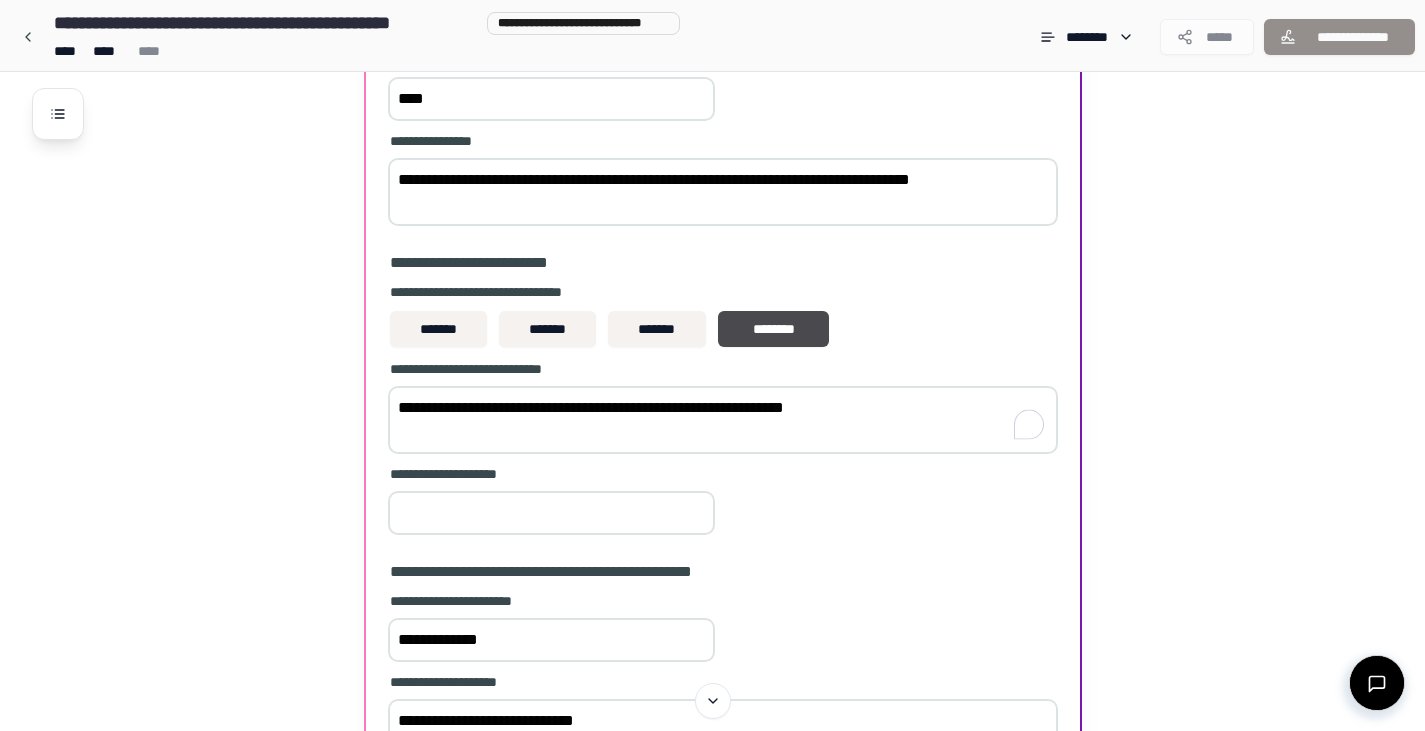 click on "**********" at bounding box center (551, 502) 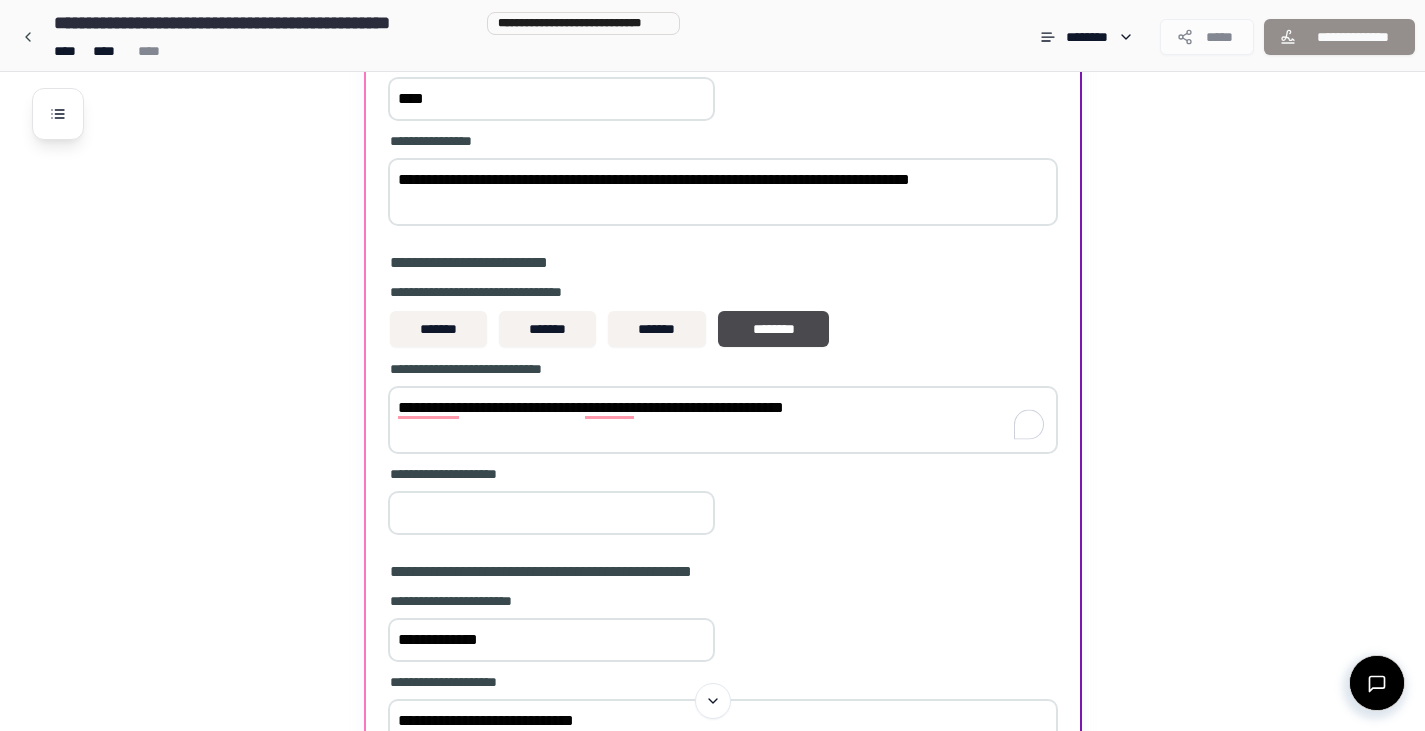 click at bounding box center (551, 513) 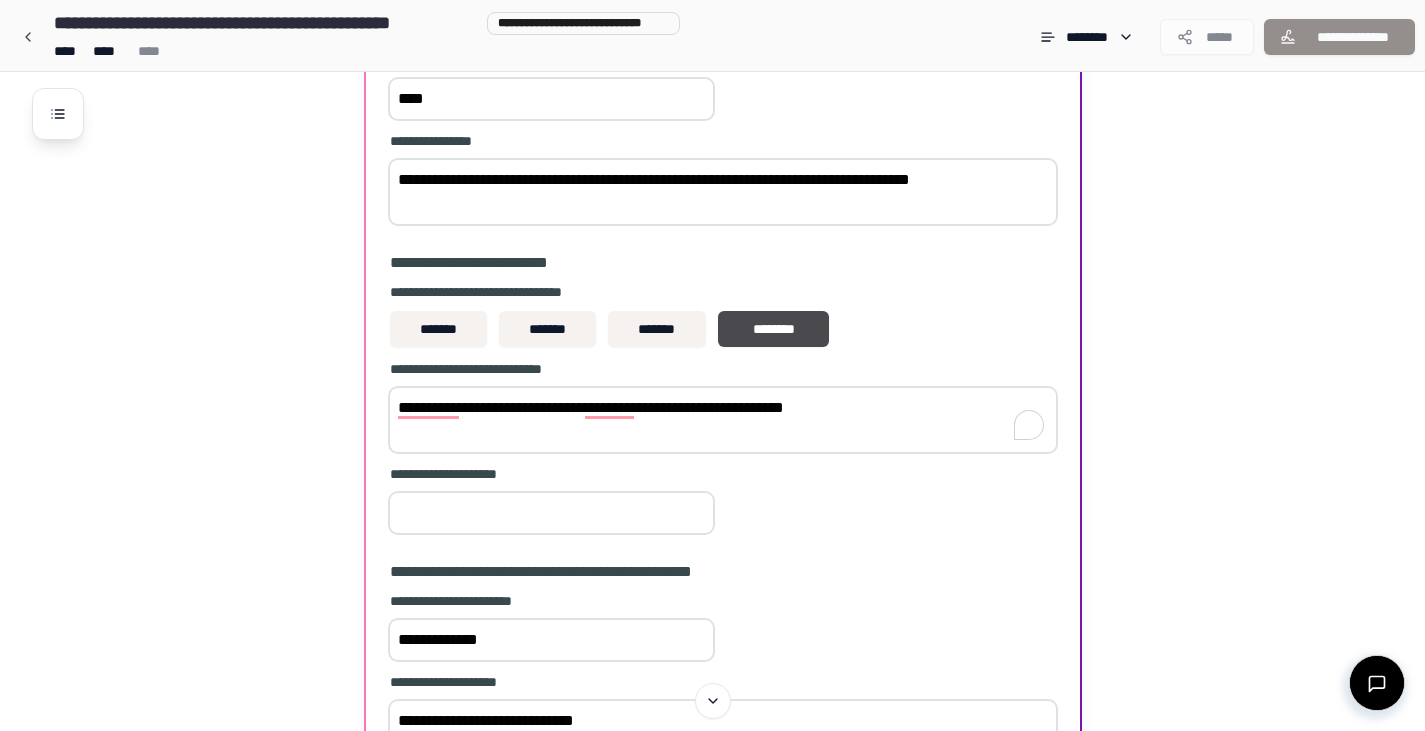 type 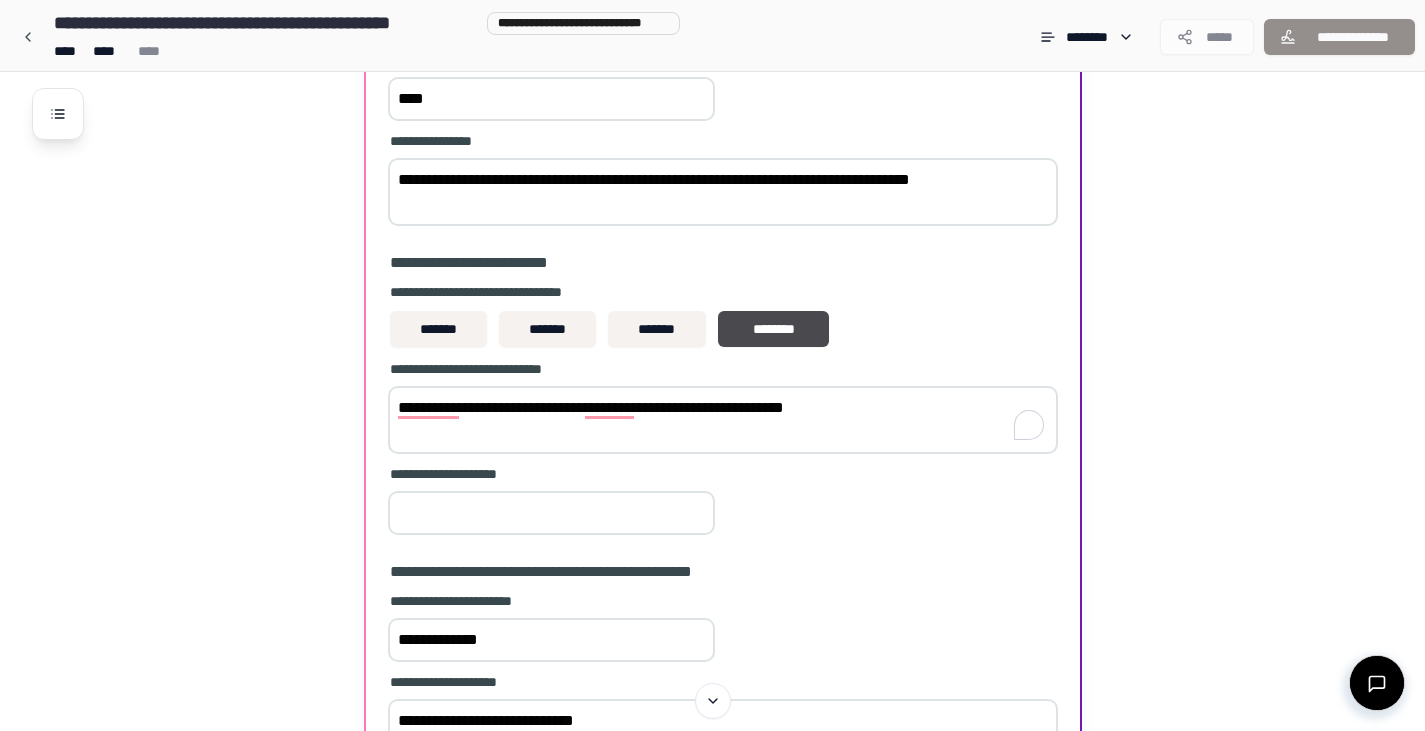 click on "**********" at bounding box center [551, 640] 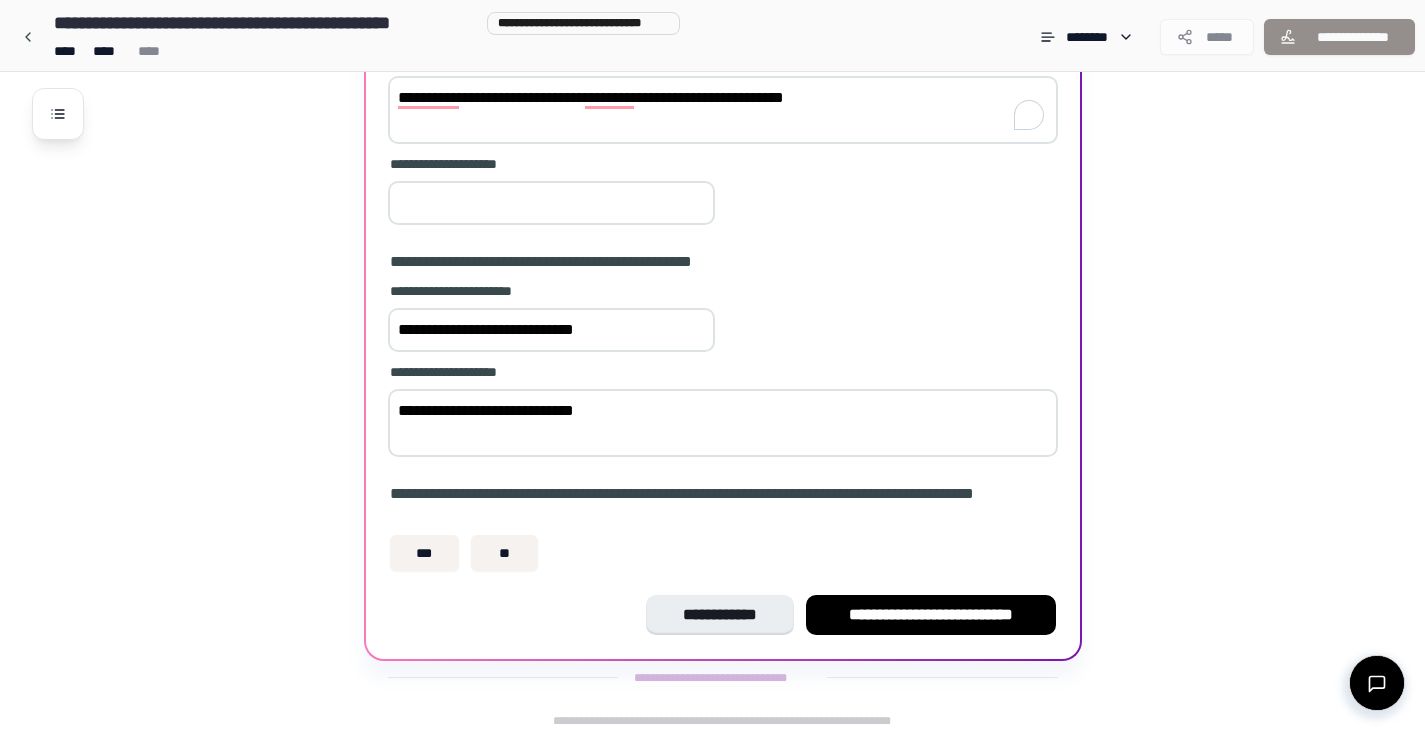 scroll, scrollTop: 1160, scrollLeft: 0, axis: vertical 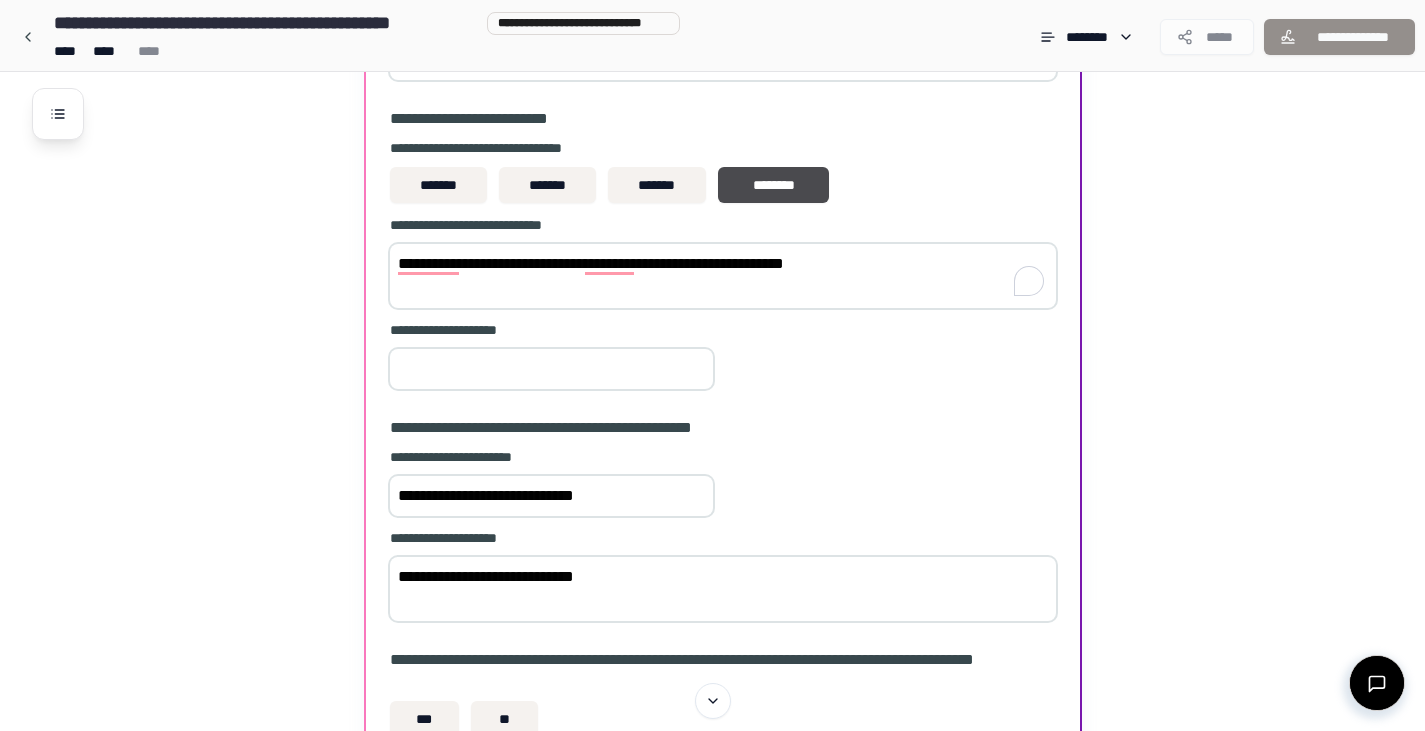 type on "**********" 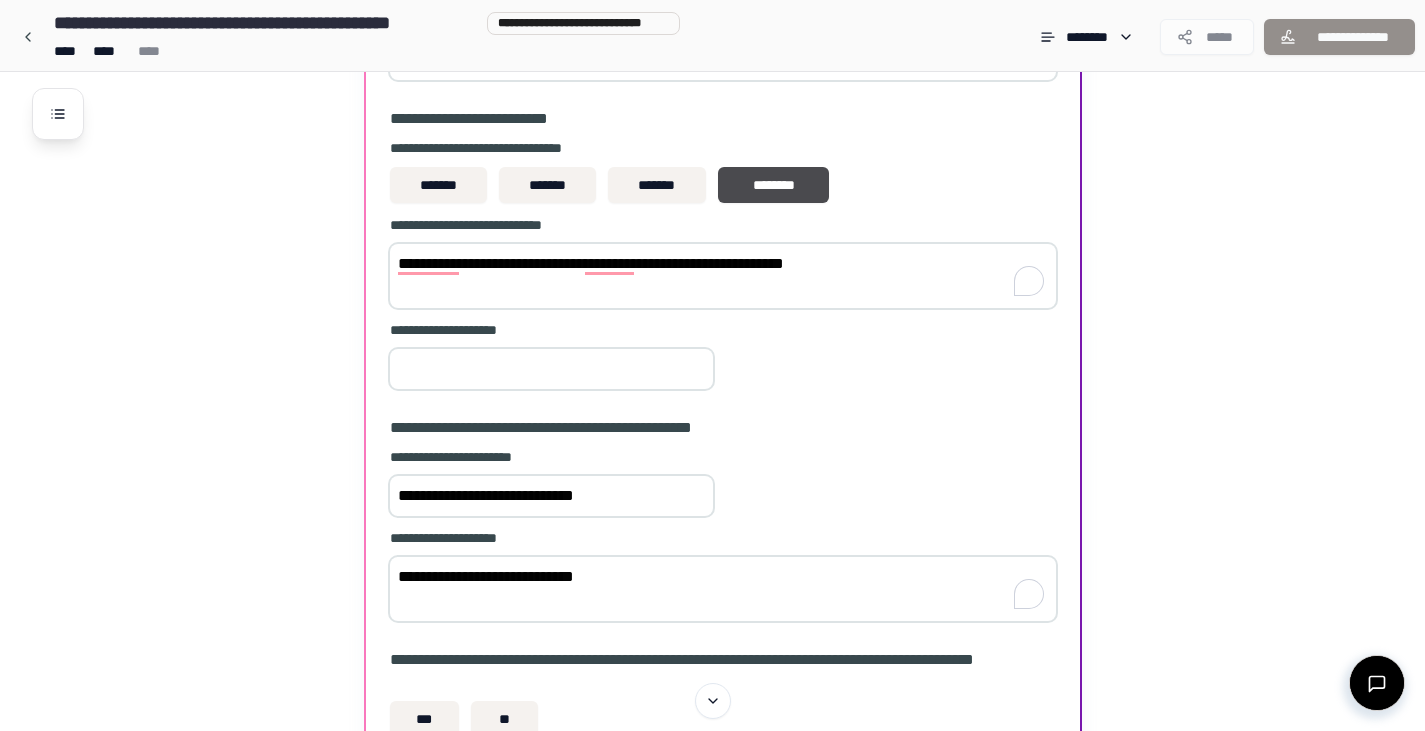 click on "**********" at bounding box center [723, 589] 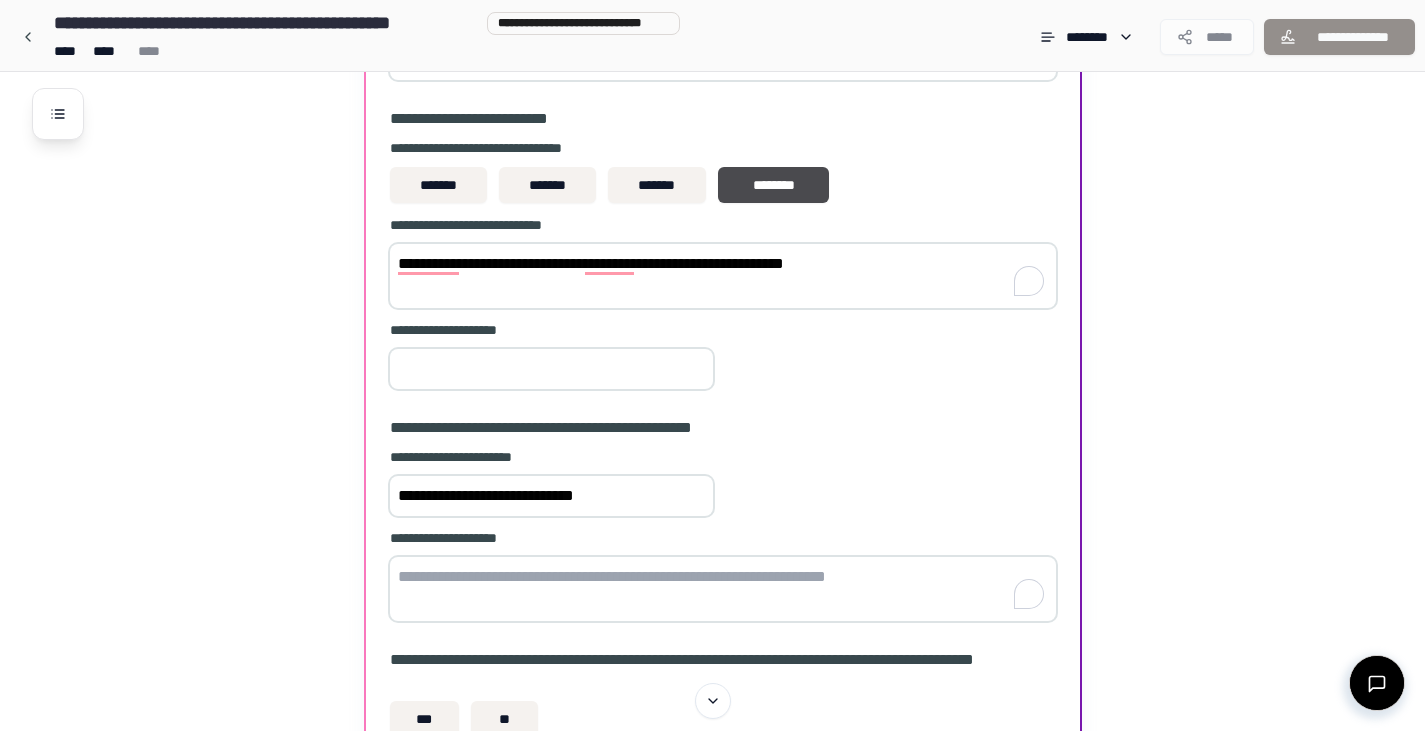 paste on "**********" 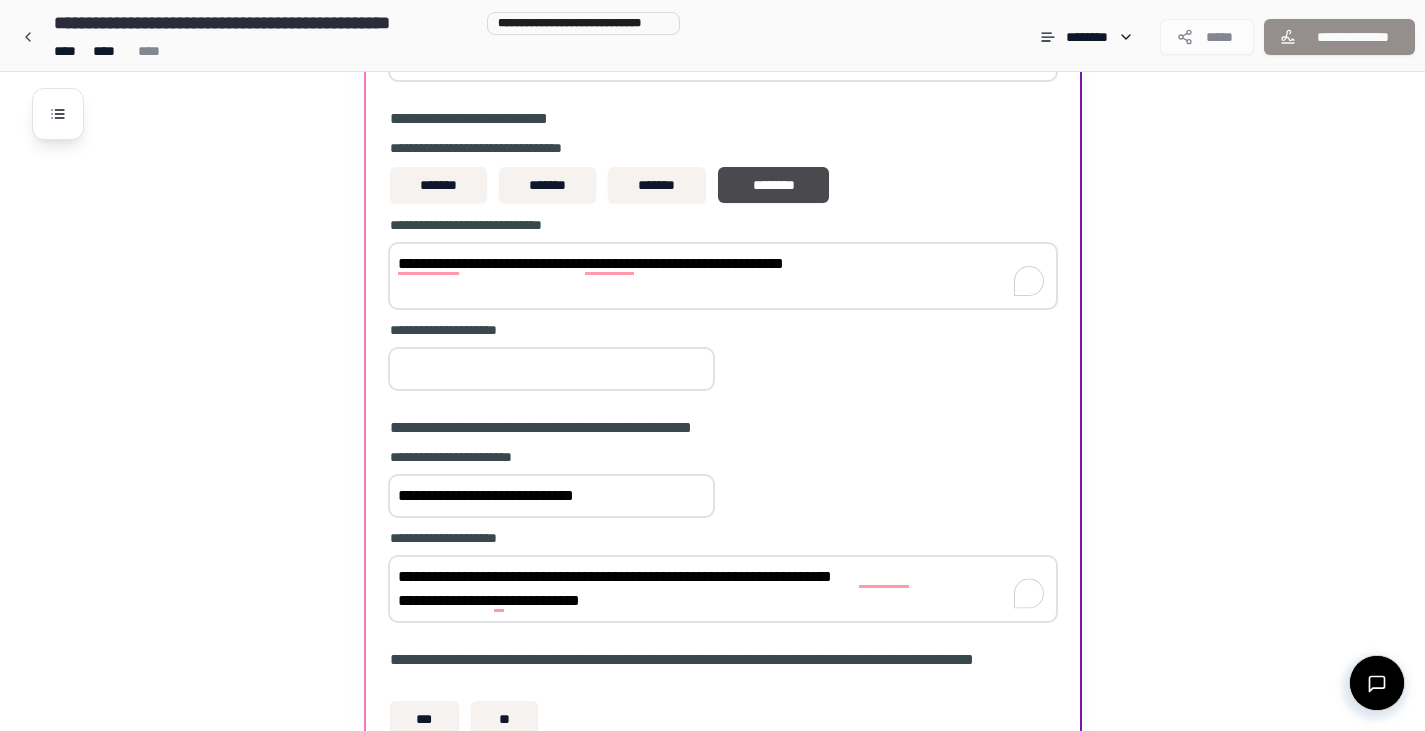 scroll, scrollTop: 1333, scrollLeft: 0, axis: vertical 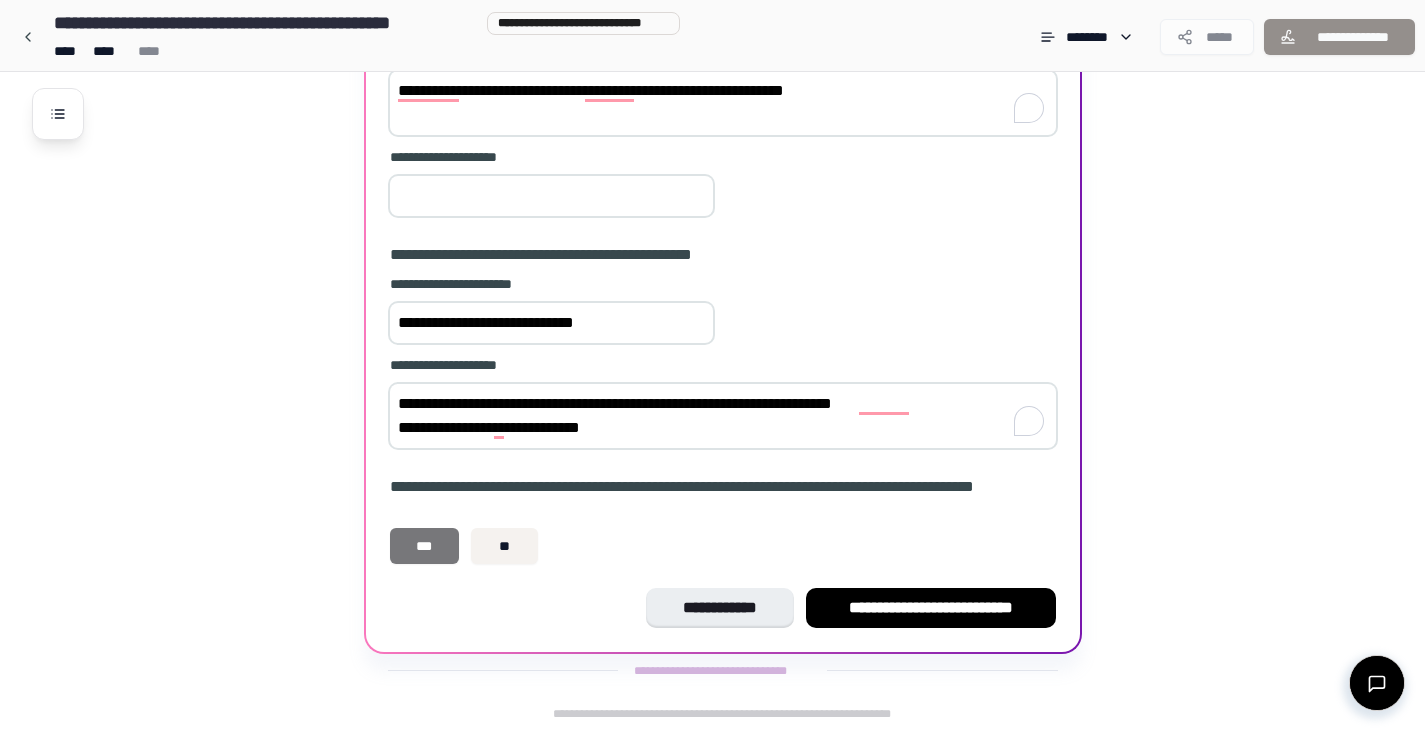 click on "***" at bounding box center [425, 546] 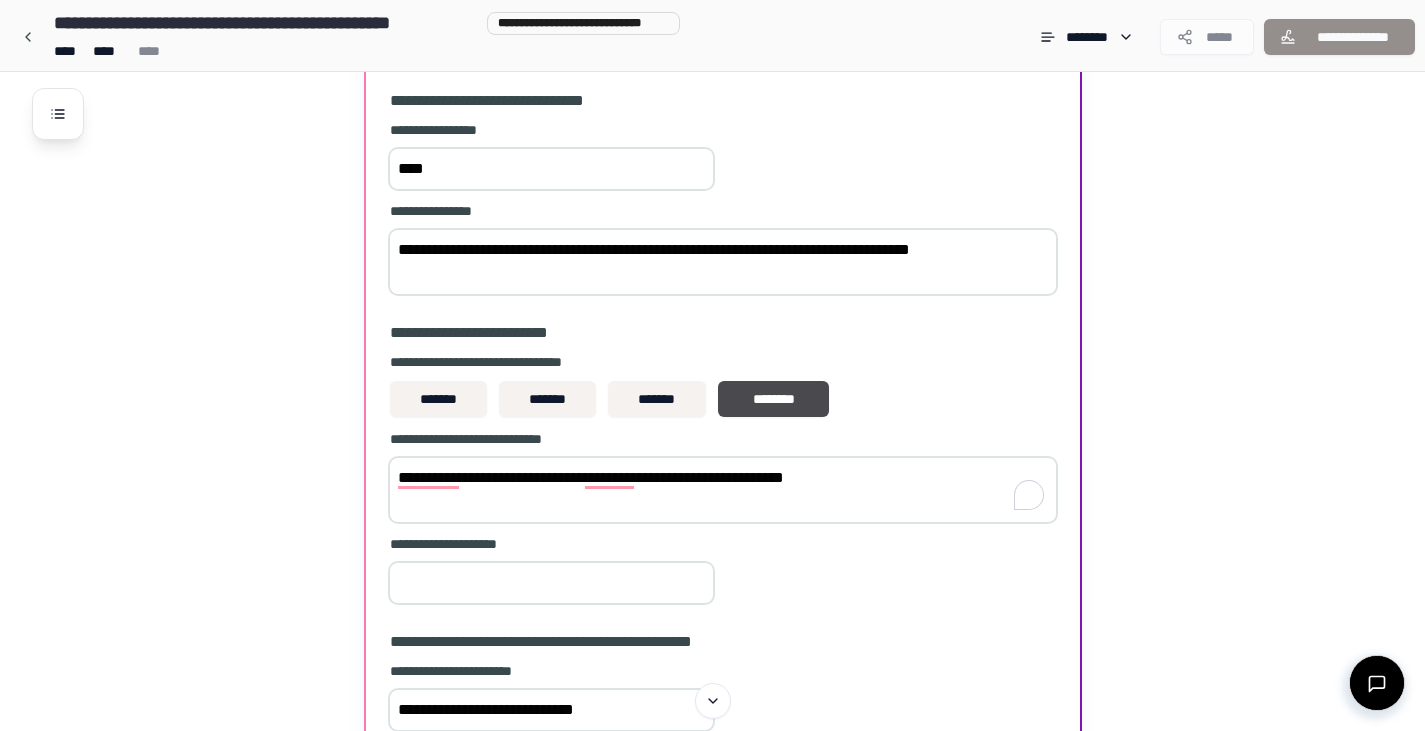 scroll, scrollTop: 1333, scrollLeft: 0, axis: vertical 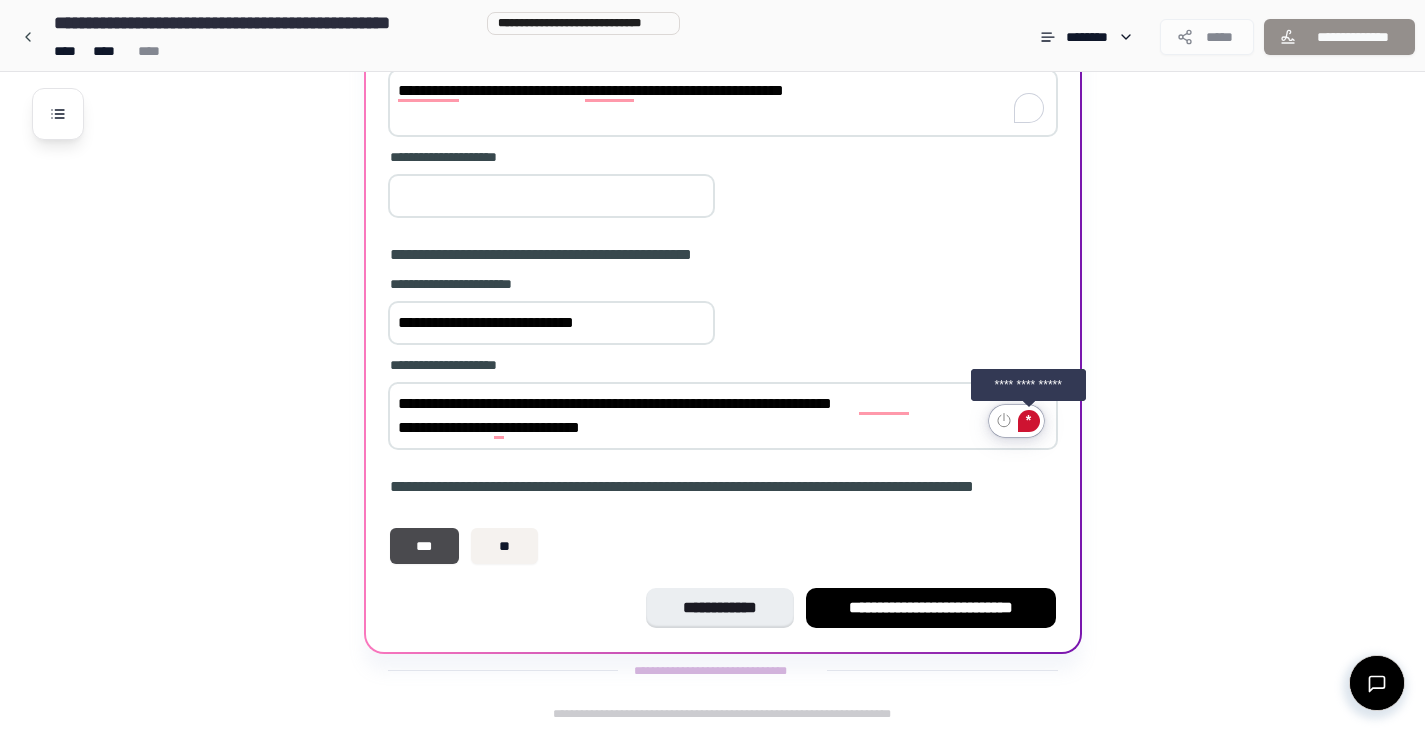 click on "*" 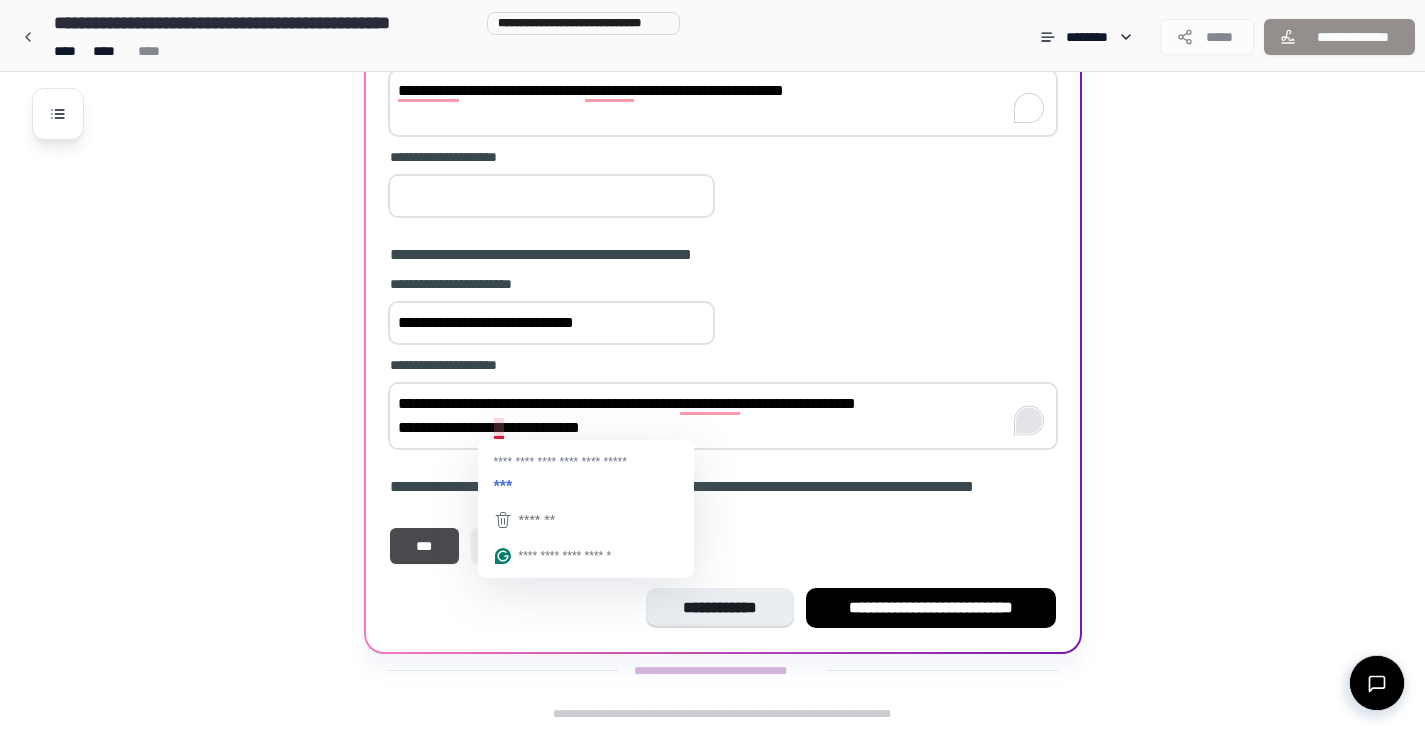 click on "[NUMBER] [STREET]
[CITY]
[STATE]" at bounding box center [723, 416] 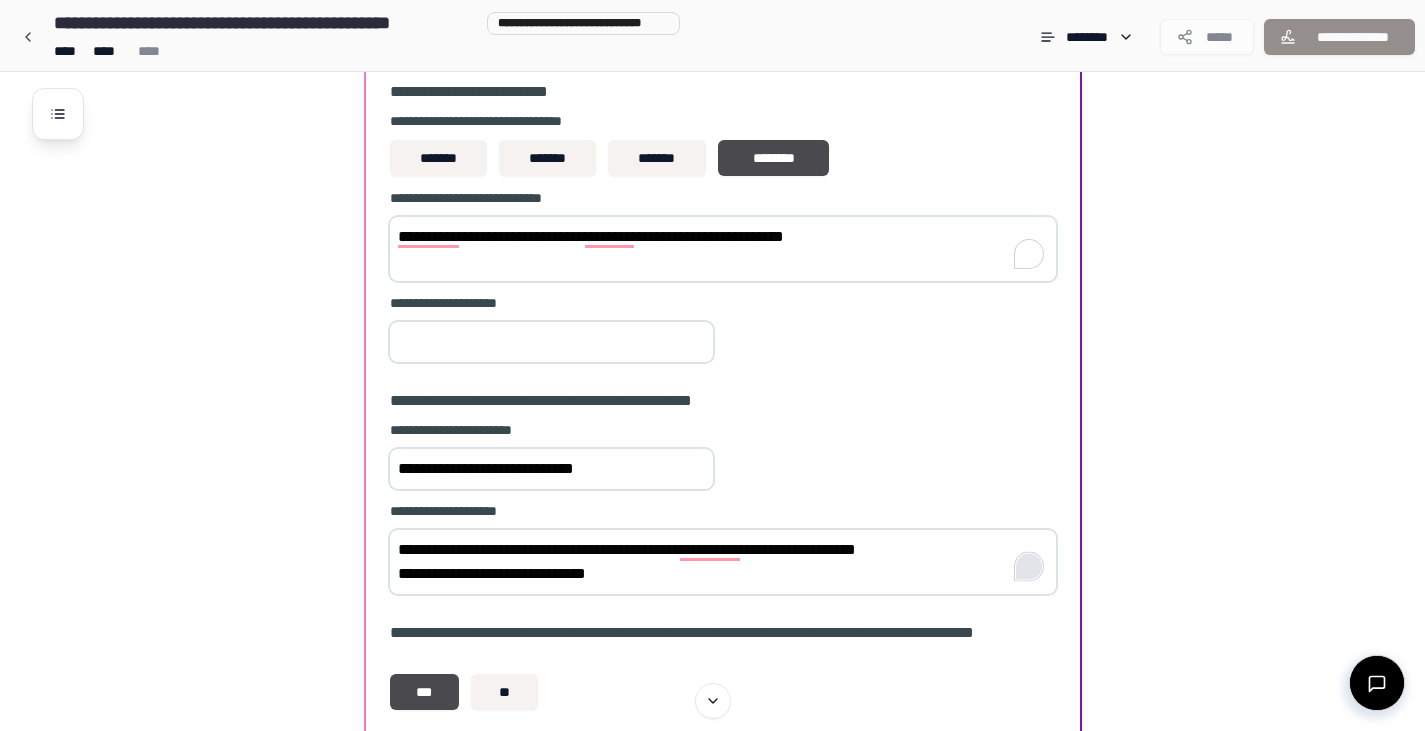 scroll, scrollTop: 1186, scrollLeft: 0, axis: vertical 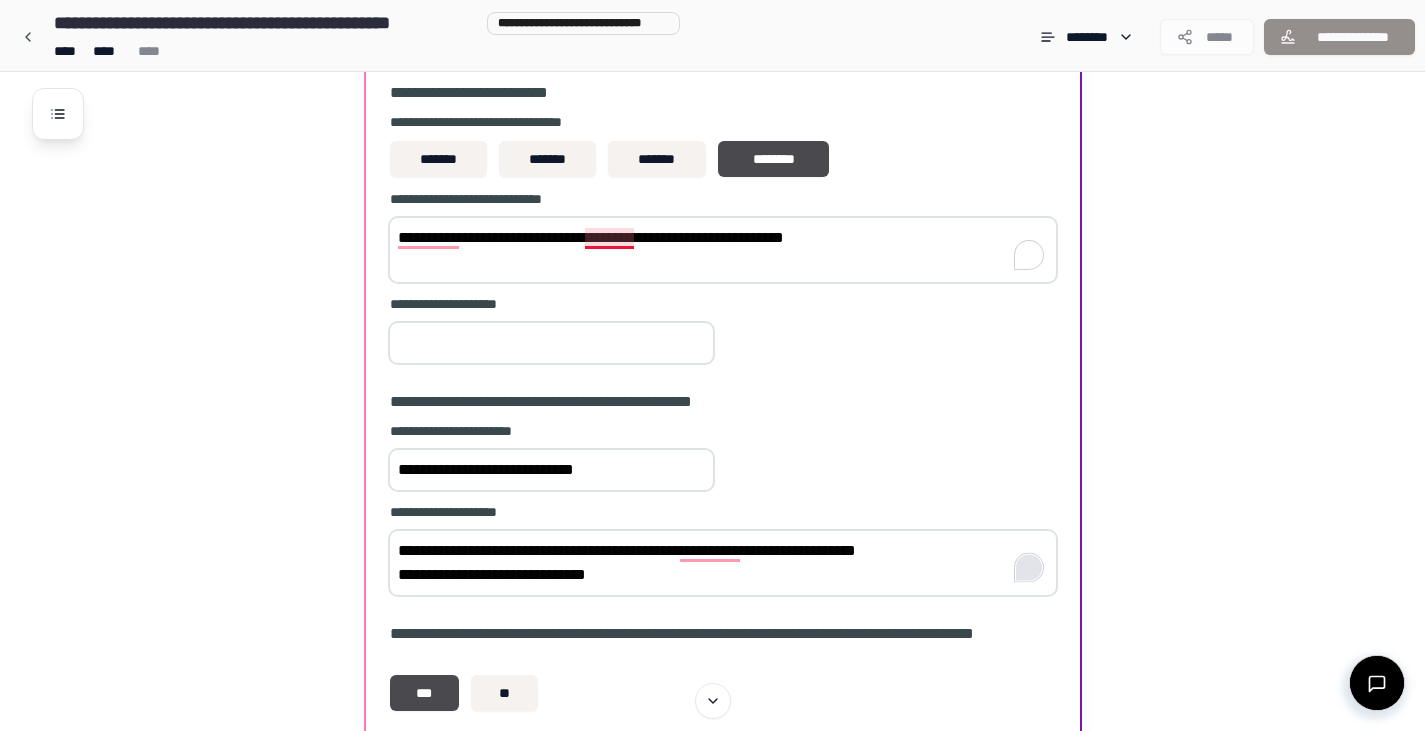 type on "[NUMBER] [STREET]
[CITY]
[STATE]" 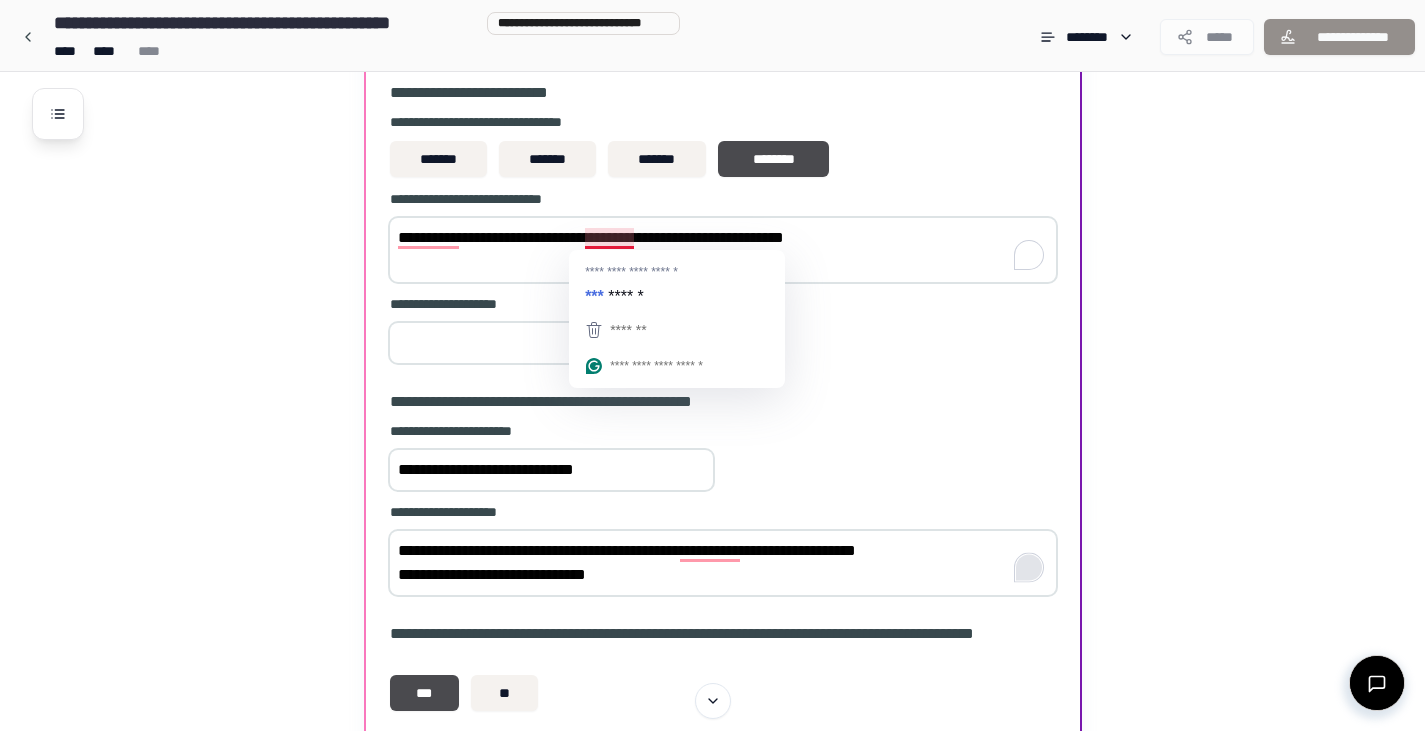 click on "**********" at bounding box center [723, 250] 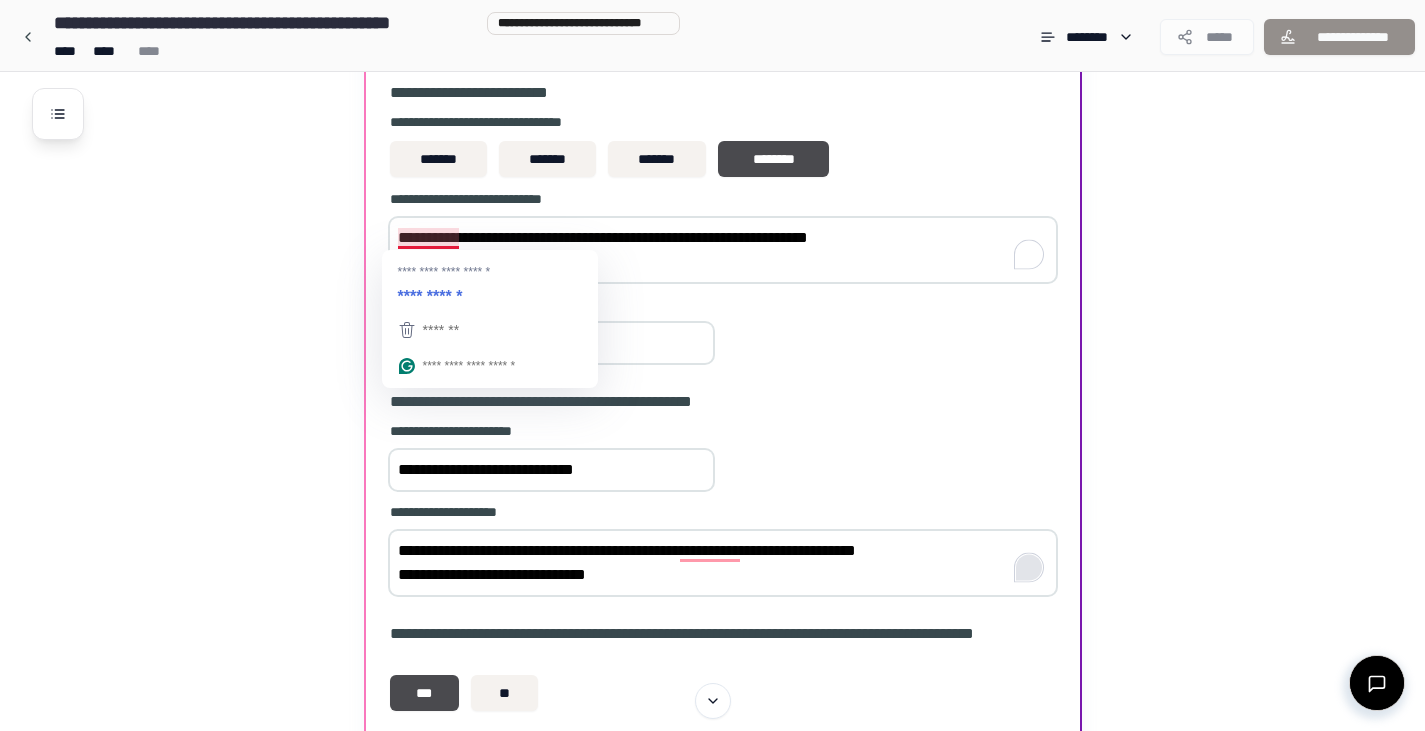 click on "**********" at bounding box center (723, 250) 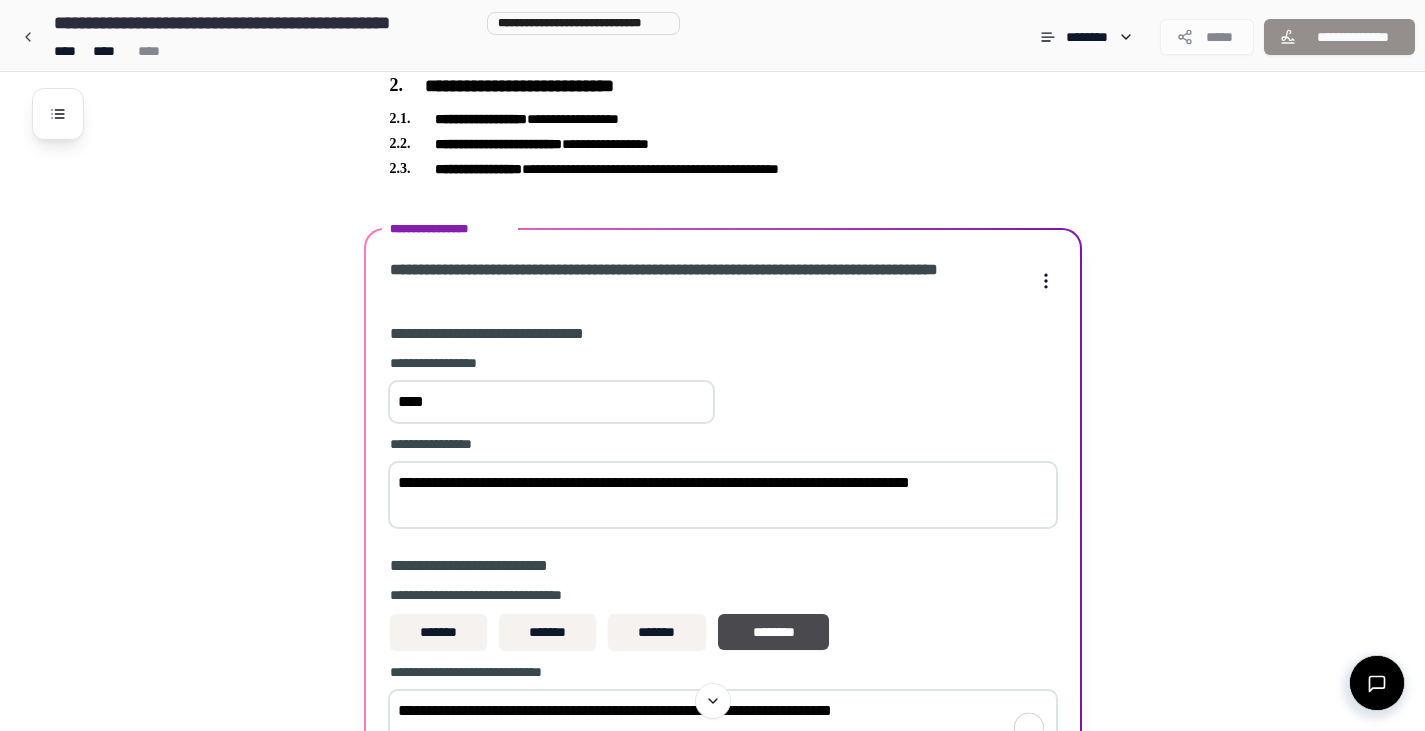 scroll, scrollTop: 702, scrollLeft: 0, axis: vertical 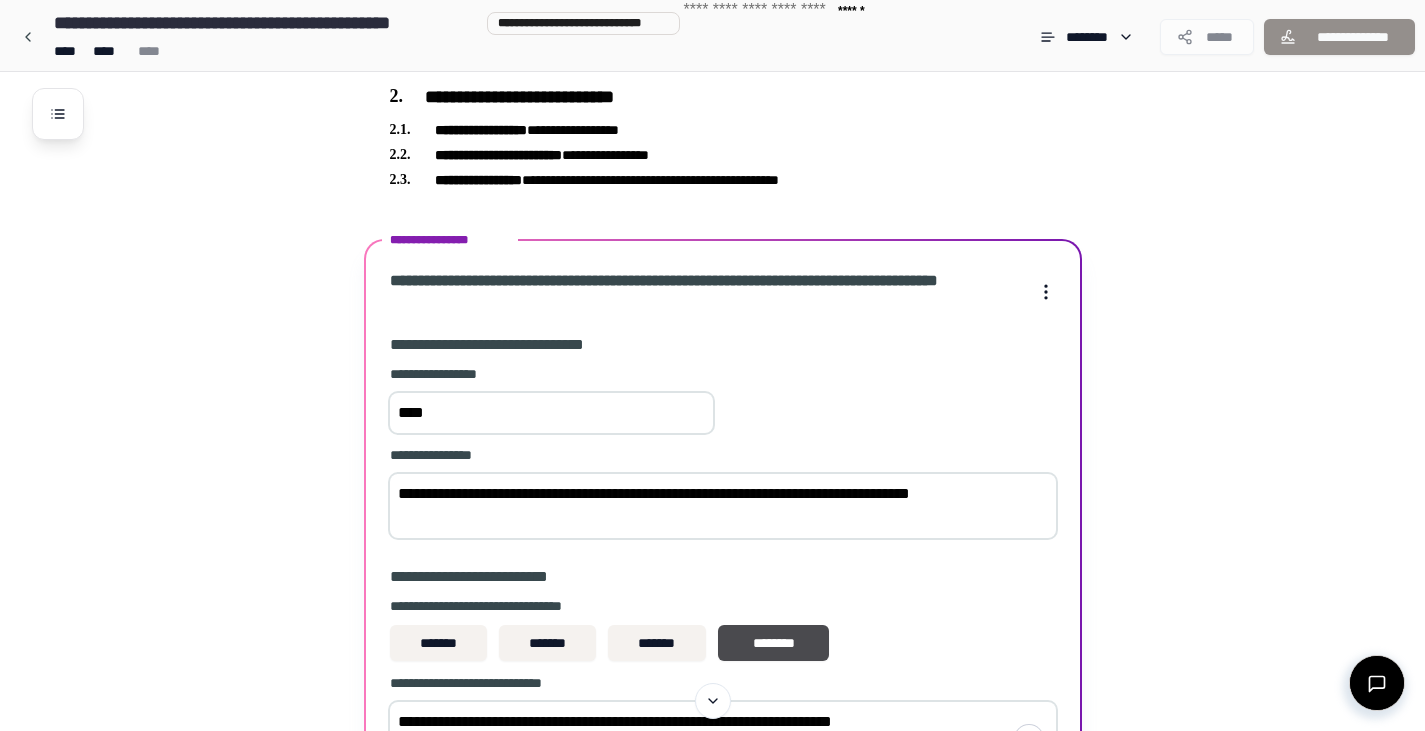 type on "**********" 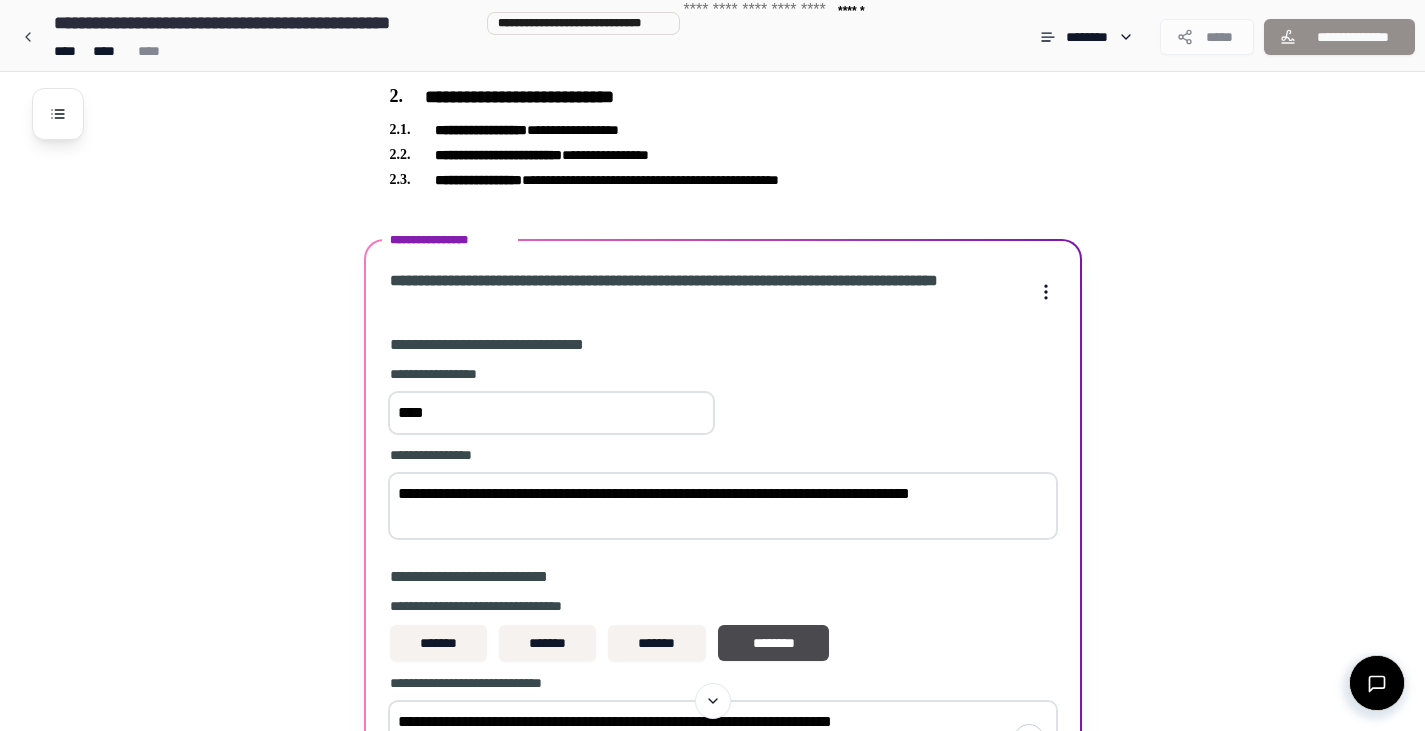 click on "**********" at bounding box center (723, 506) 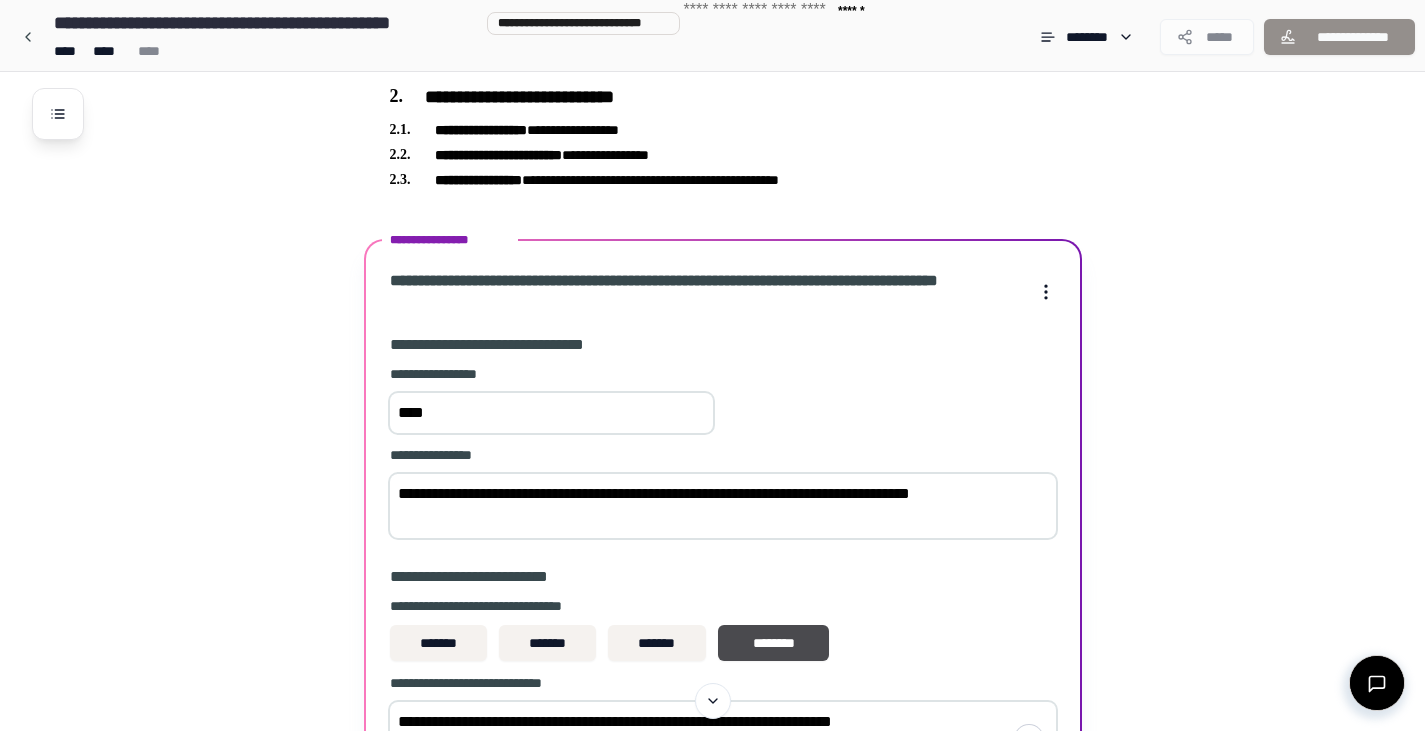 click on "**********" at bounding box center [723, 506] 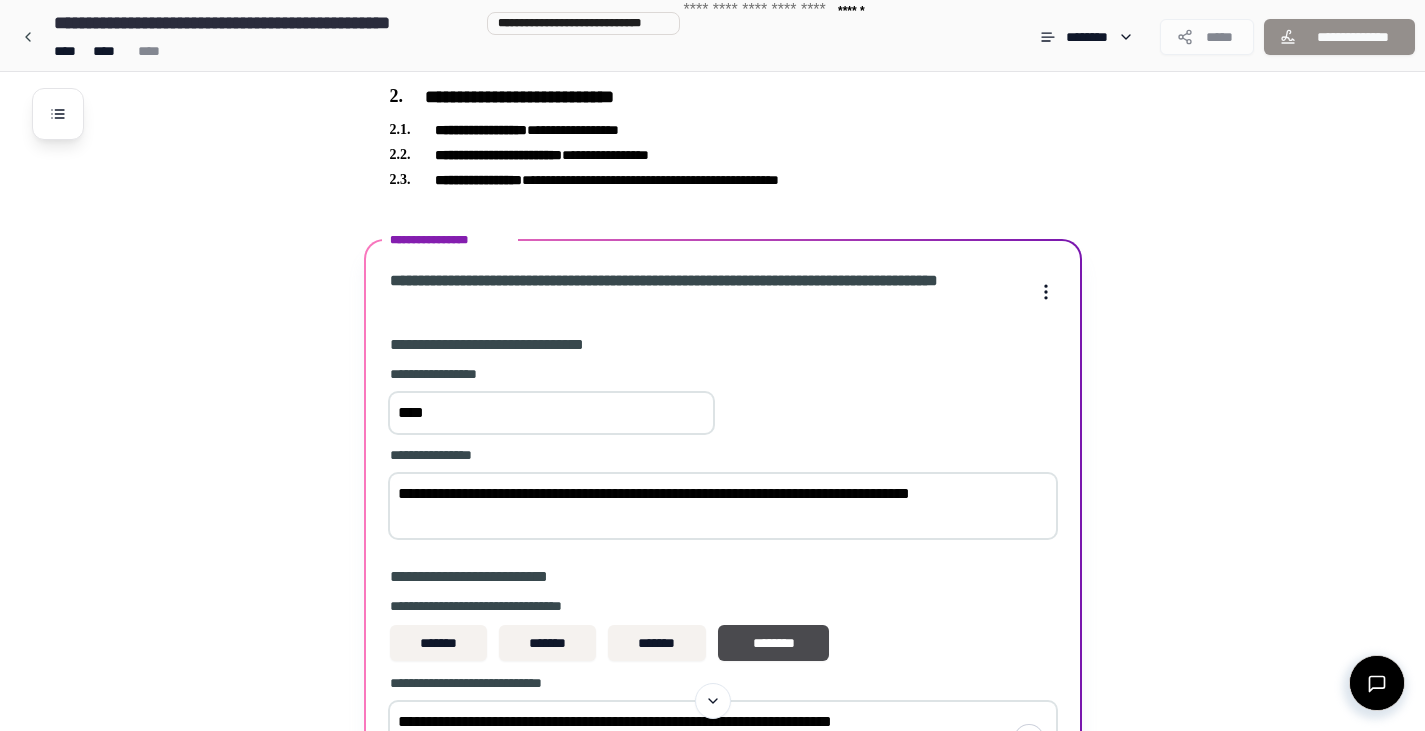 click on "**********" 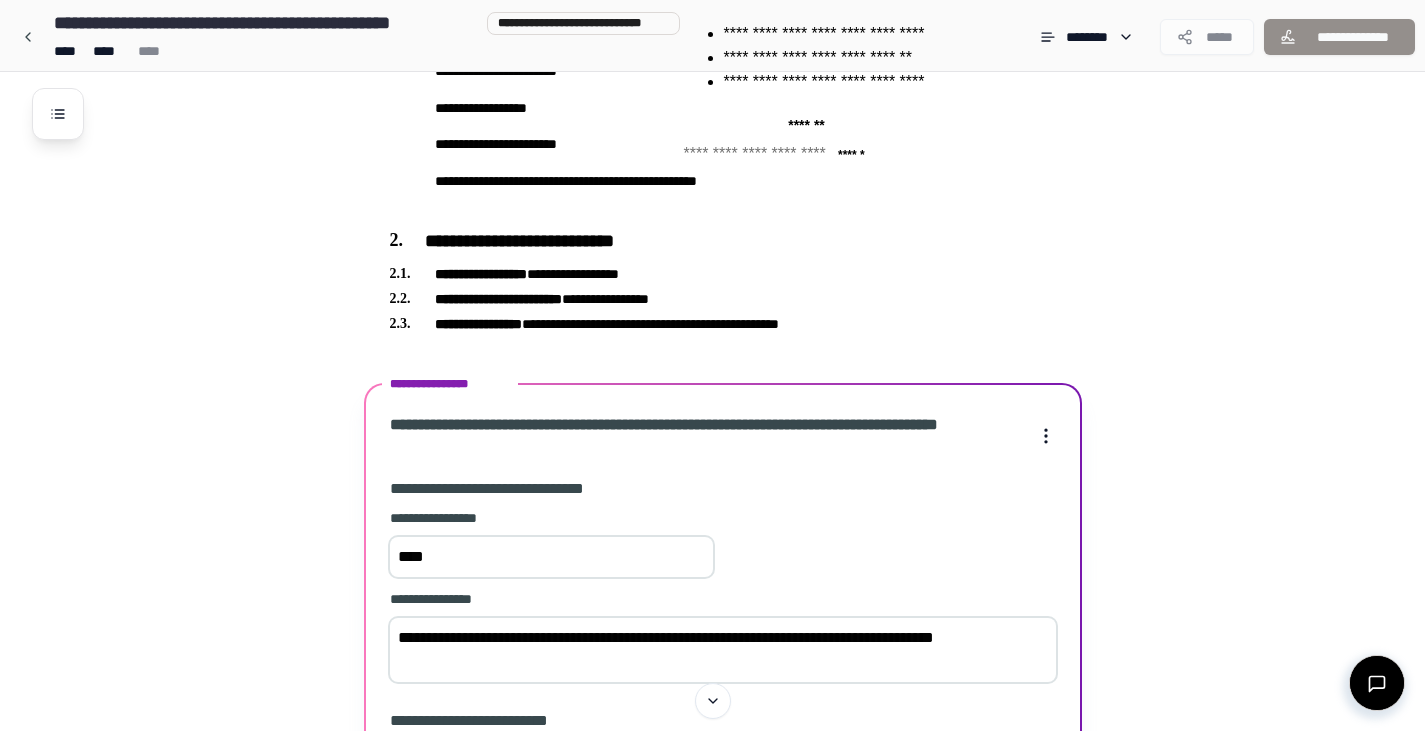 scroll, scrollTop: 1333, scrollLeft: 0, axis: vertical 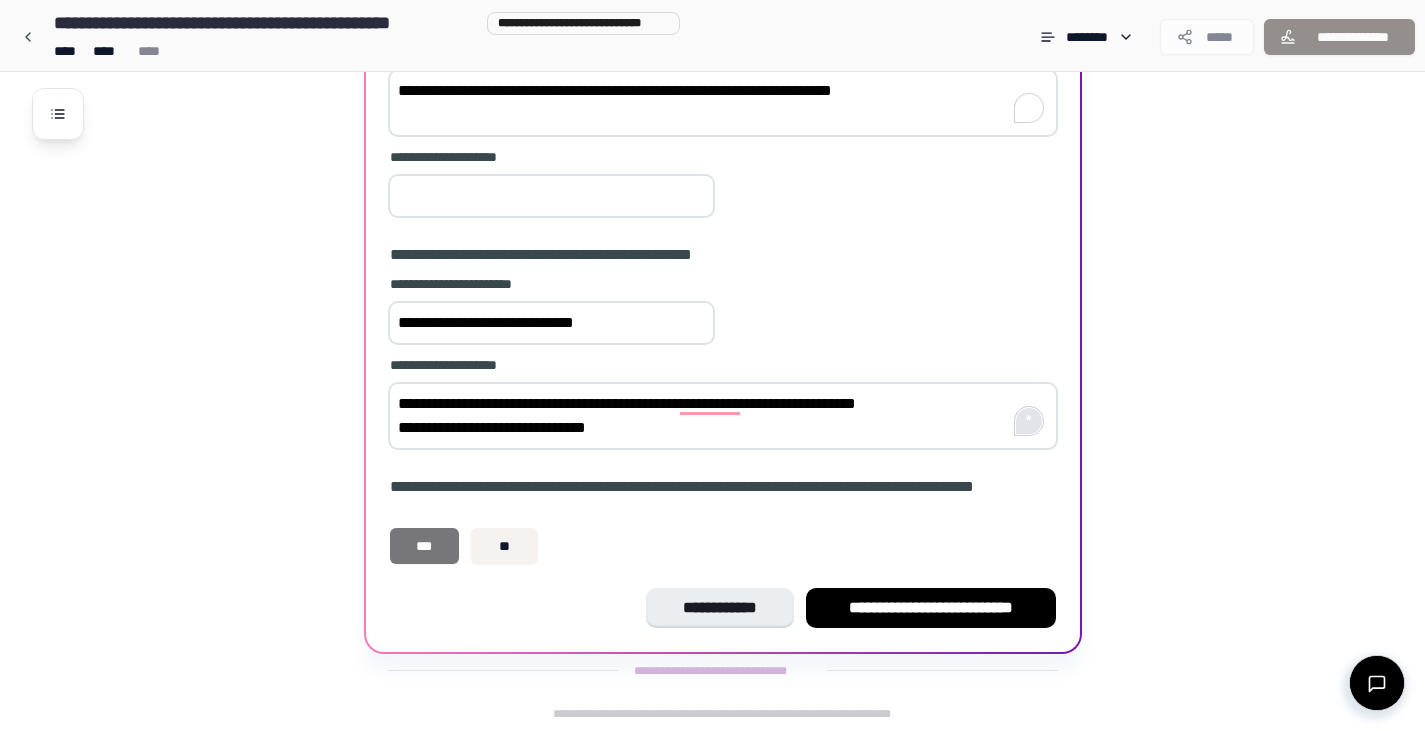 type on "**********" 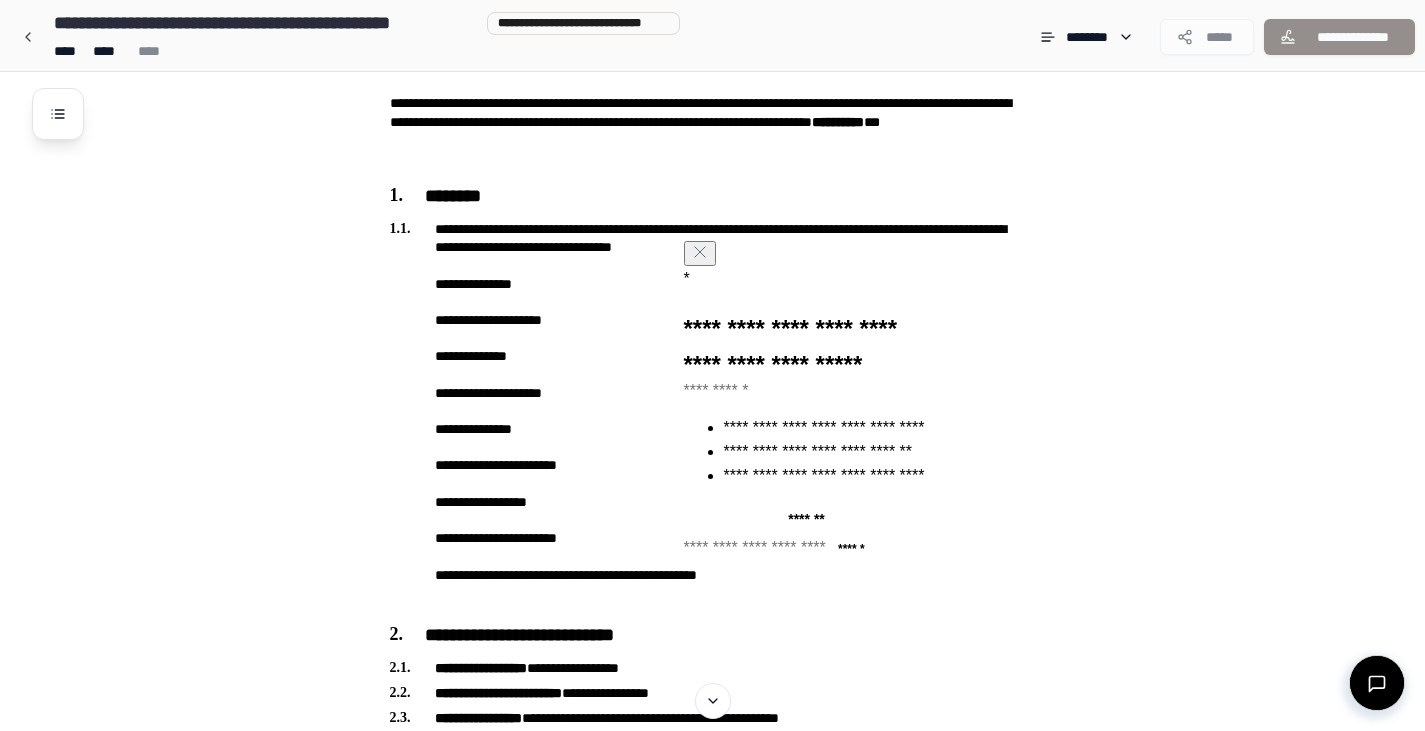scroll, scrollTop: 166, scrollLeft: 0, axis: vertical 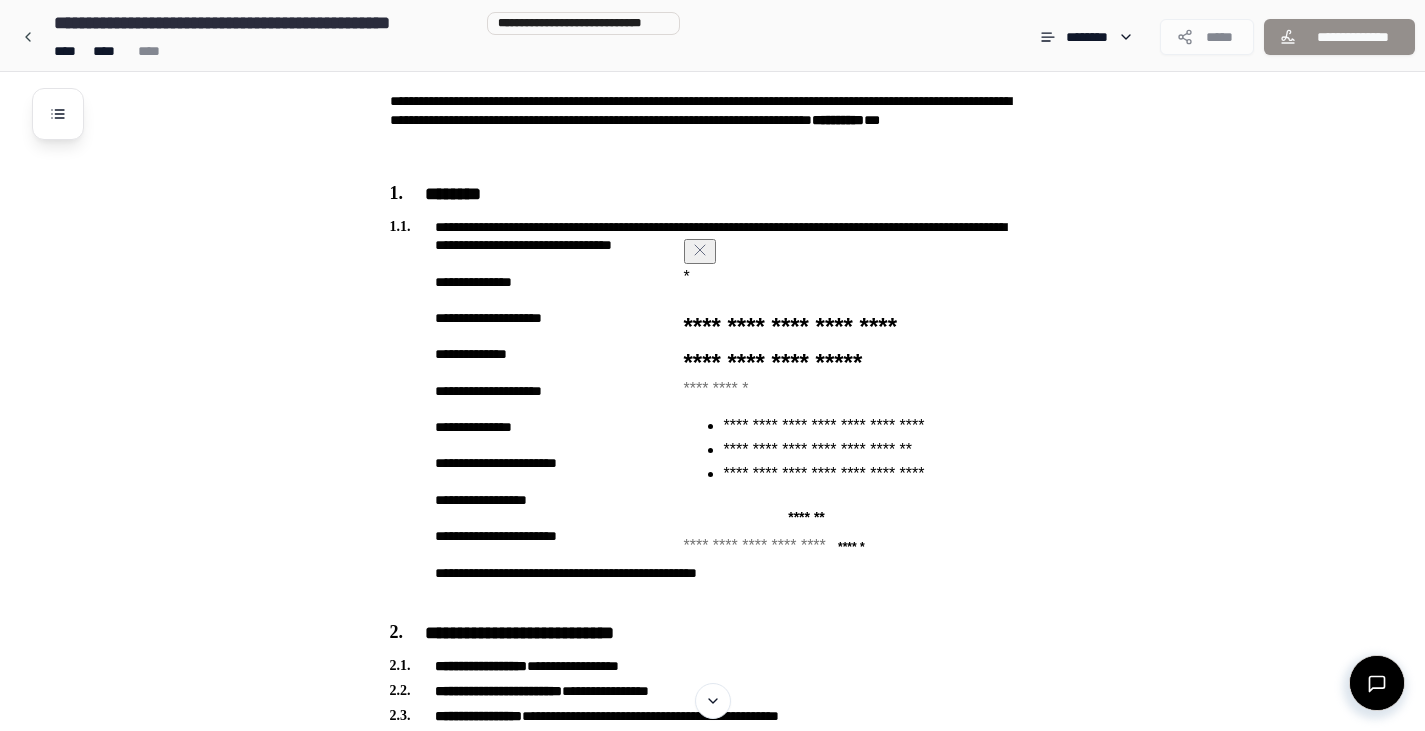 click on "*******" 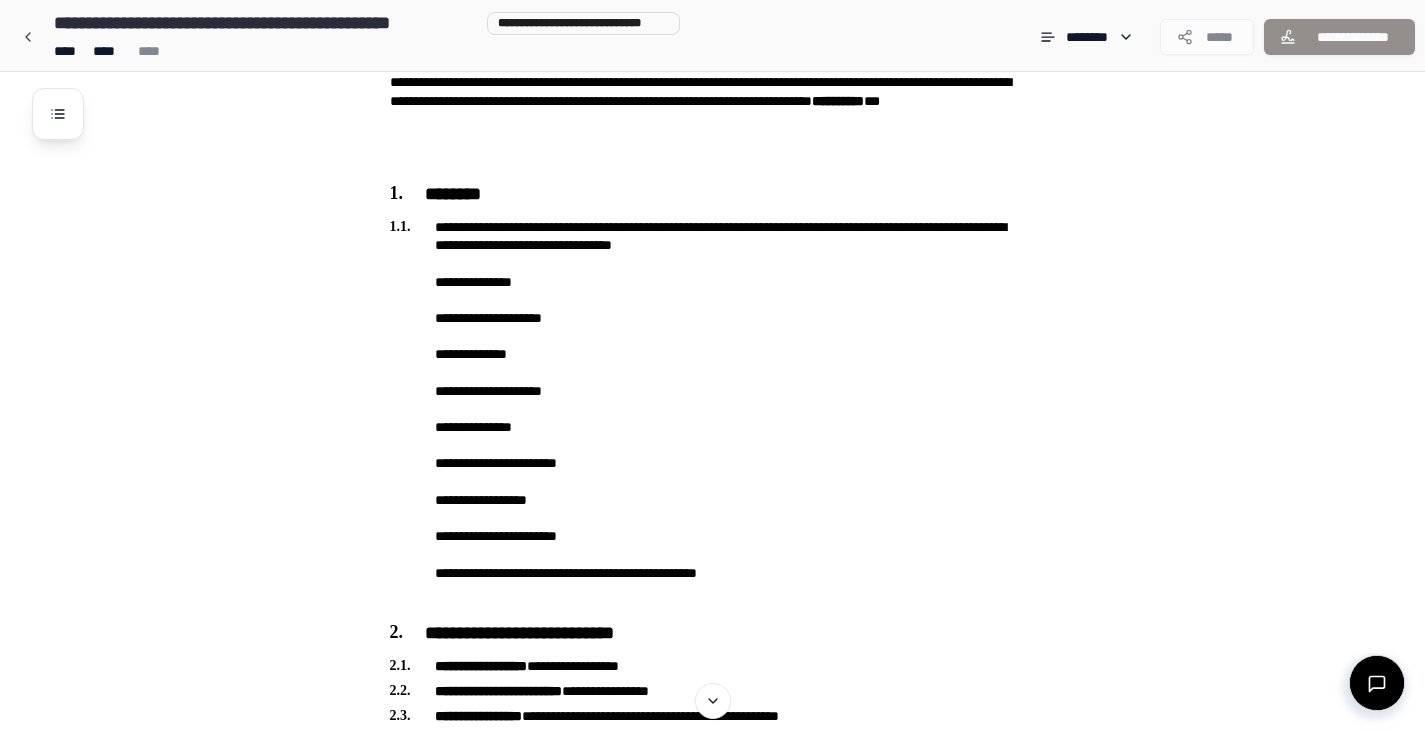 click on "**********" at bounding box center [931, 1775] 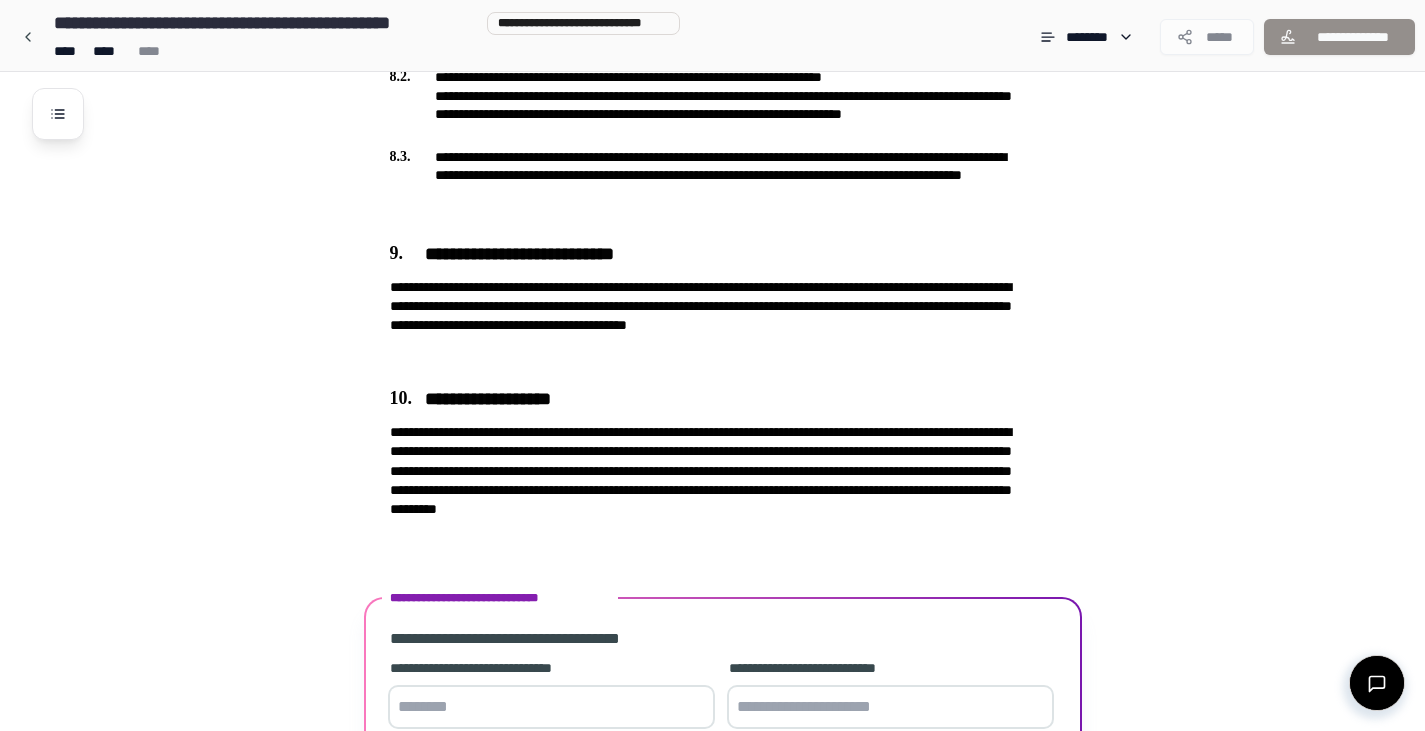 scroll, scrollTop: 3277, scrollLeft: 0, axis: vertical 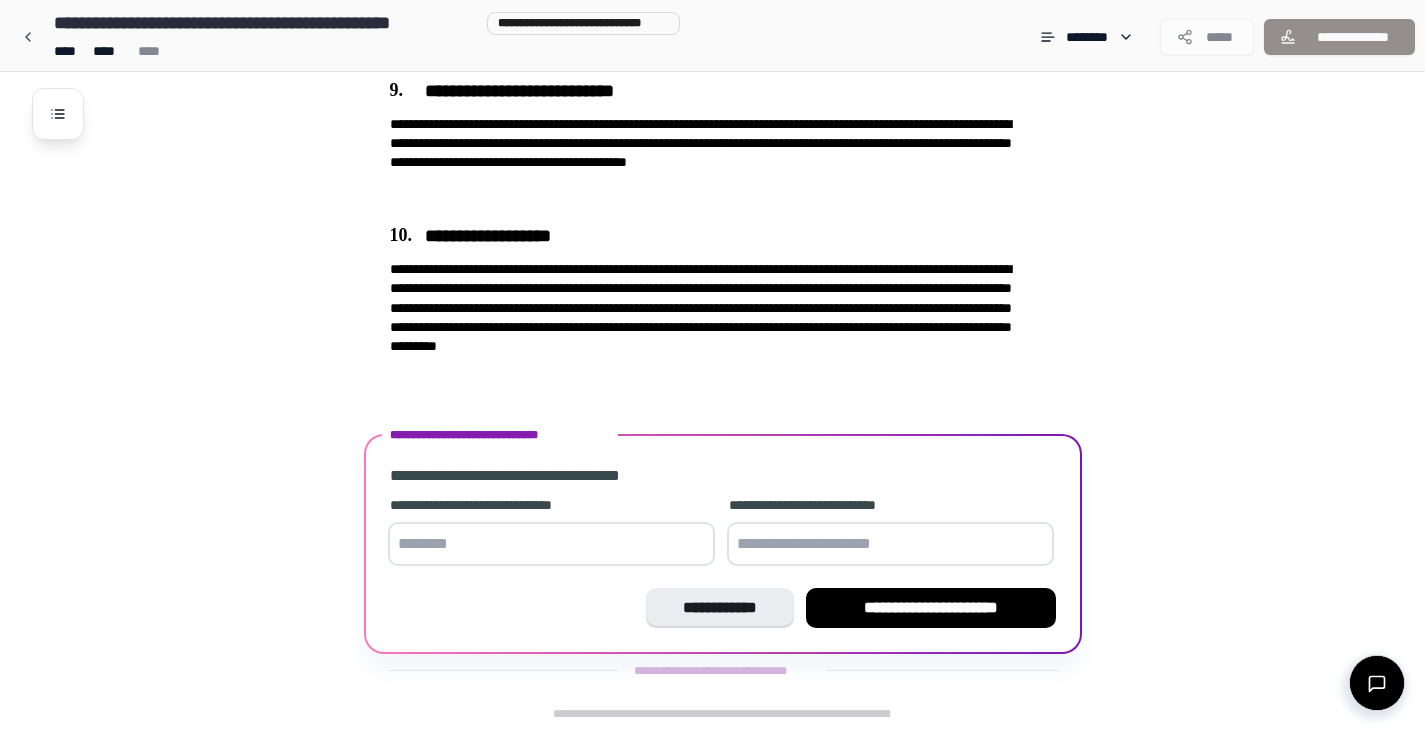 click at bounding box center (551, 544) 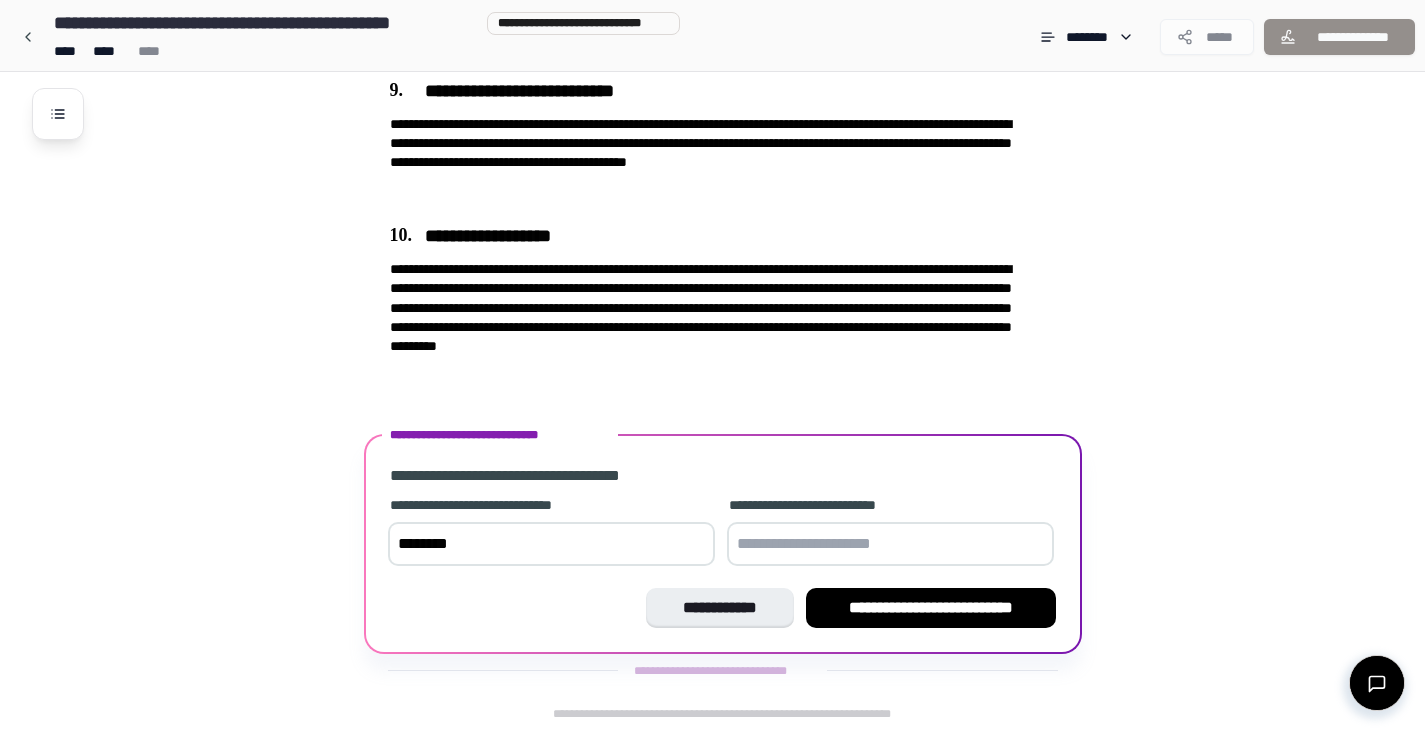 type on "********" 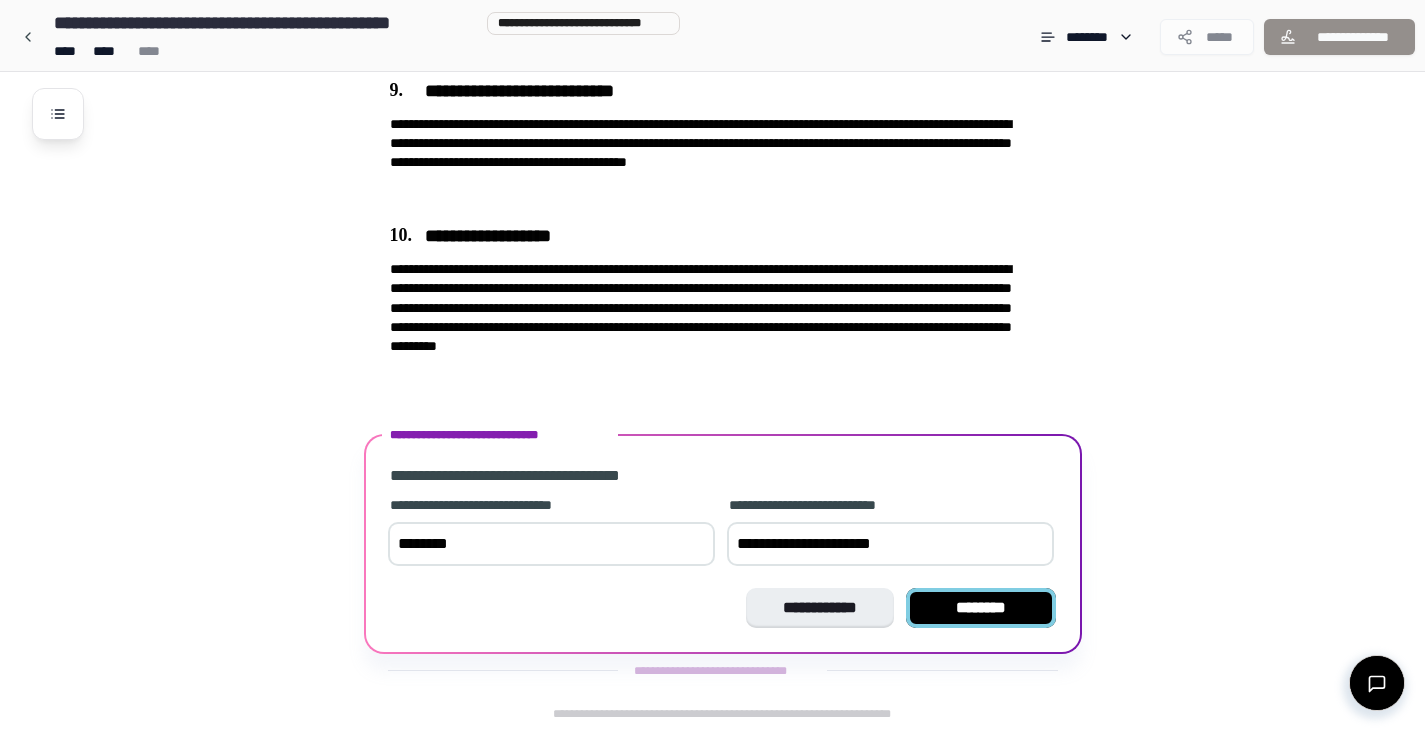 type on "**********" 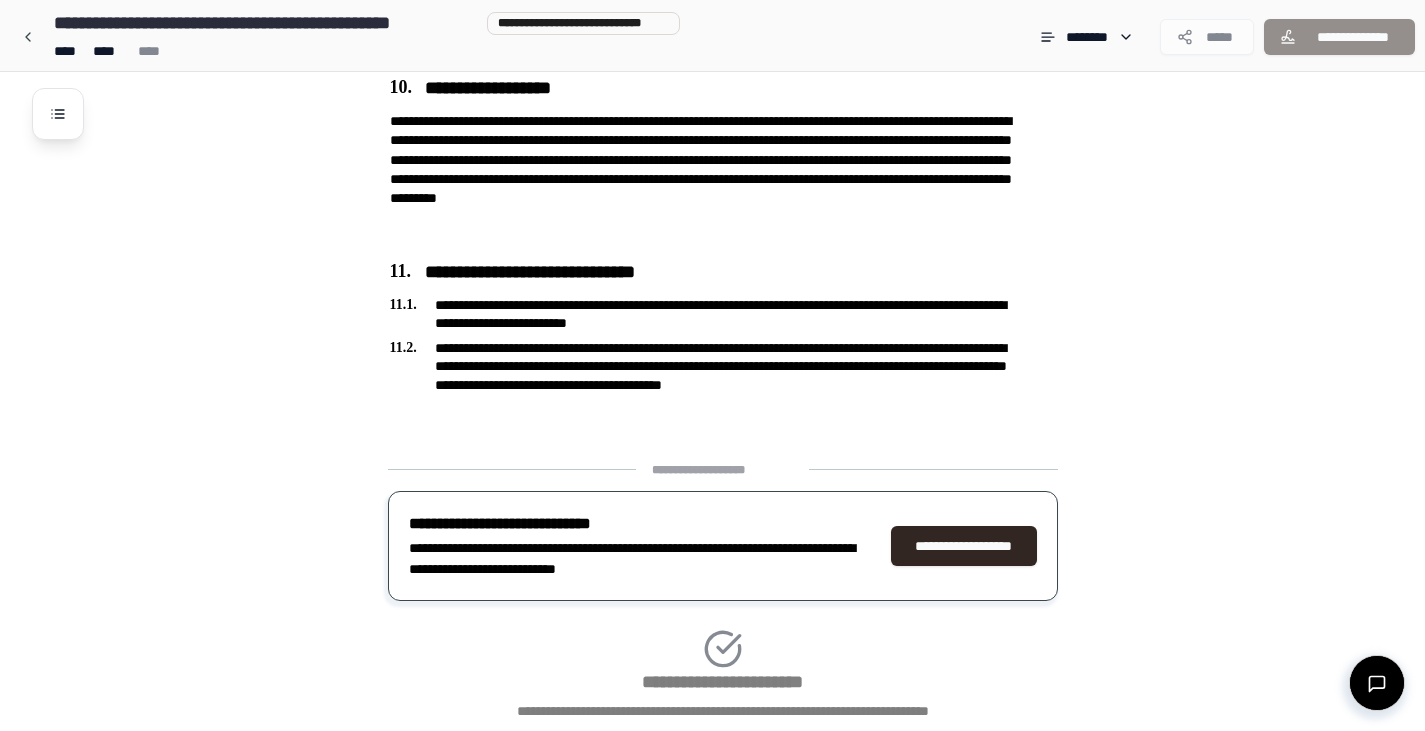 scroll, scrollTop: 3559, scrollLeft: 0, axis: vertical 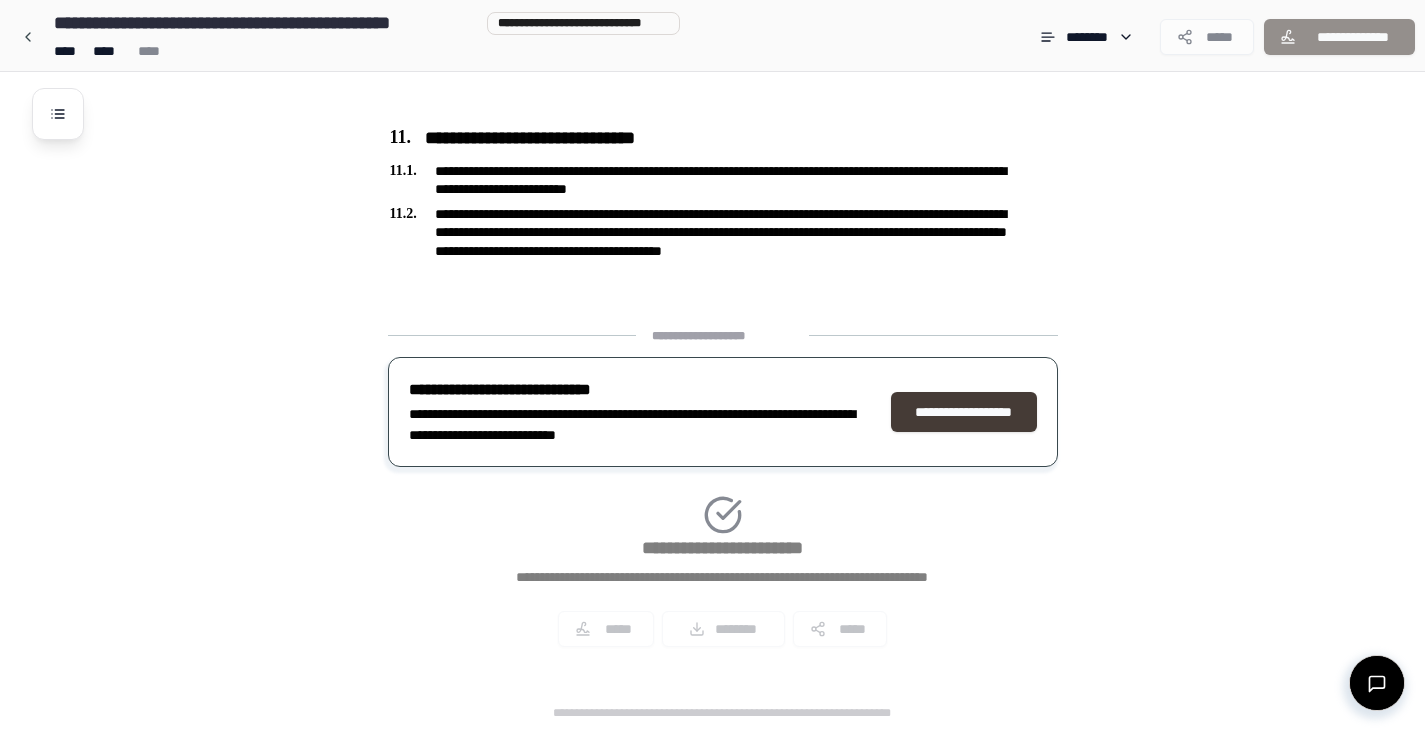 click on "**********" at bounding box center (964, 412) 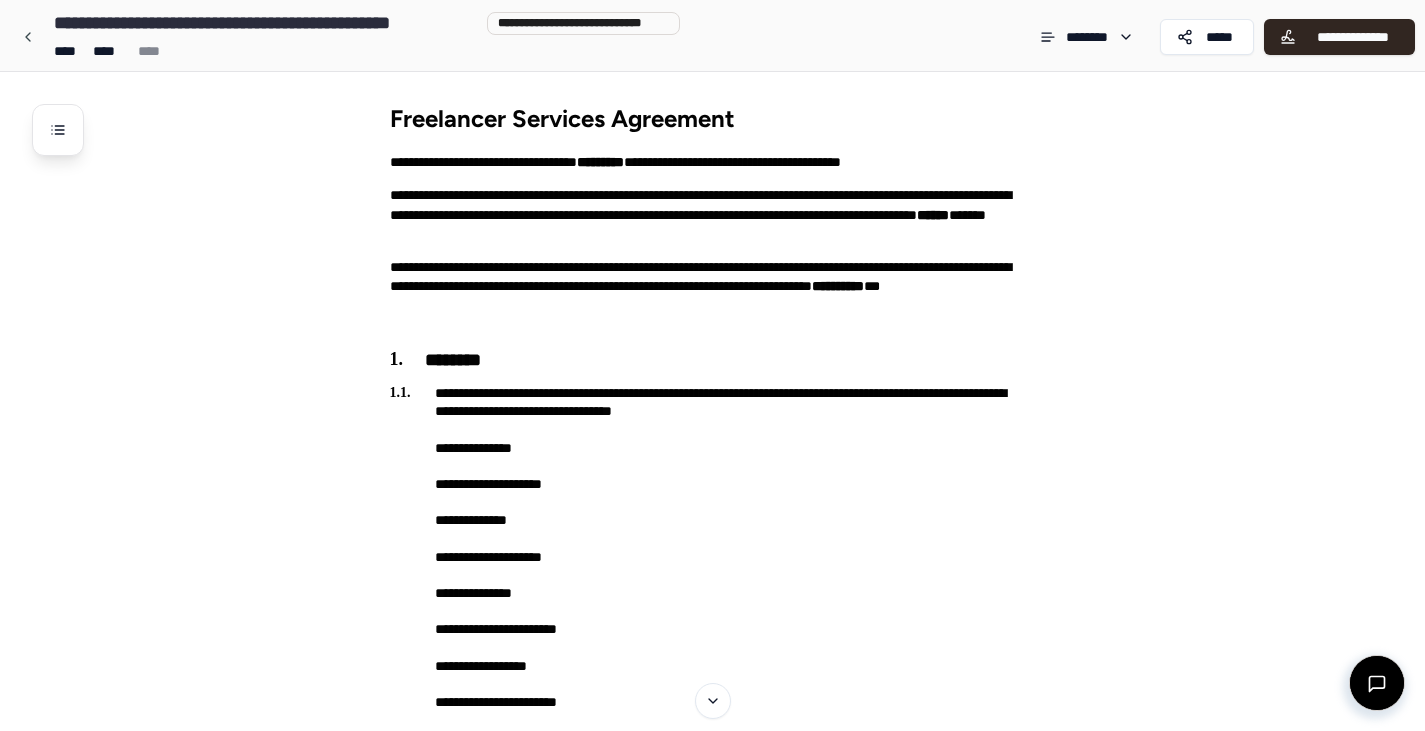 scroll, scrollTop: 0, scrollLeft: 0, axis: both 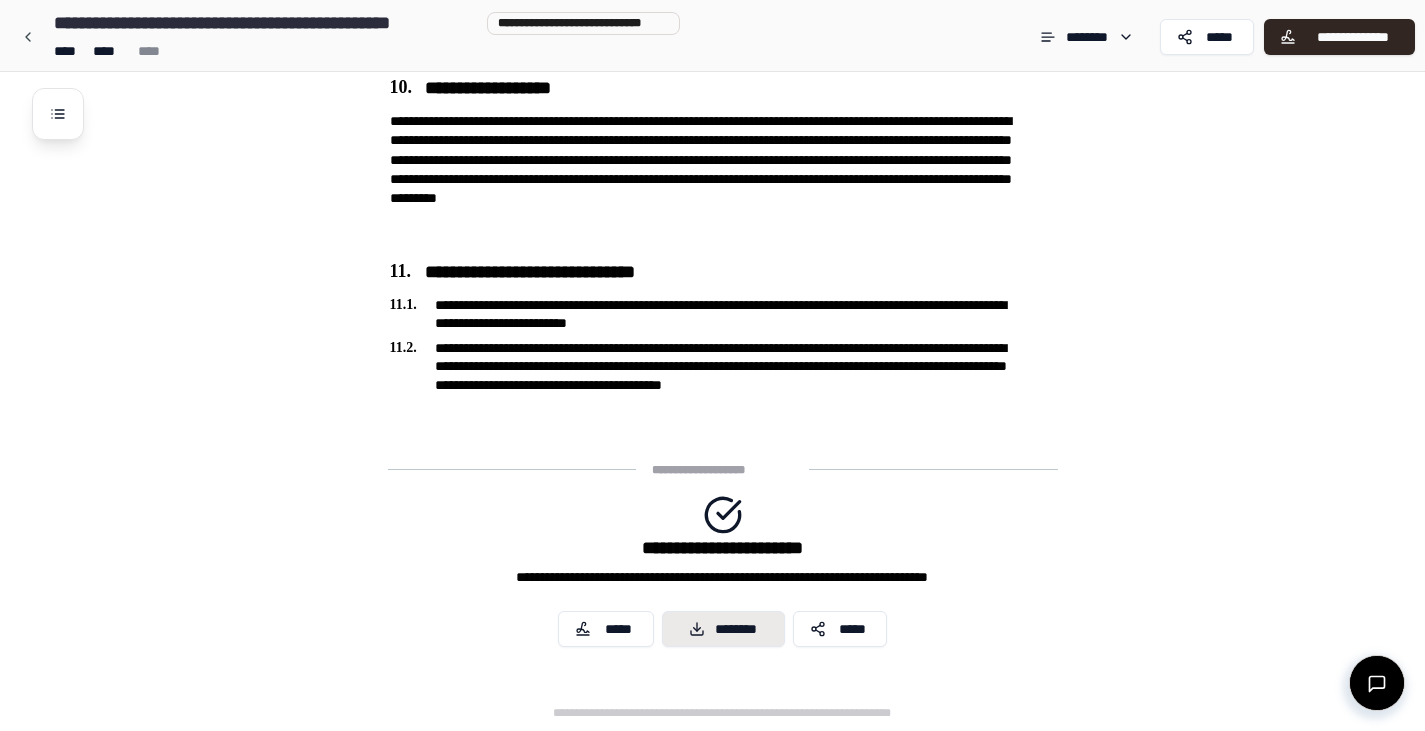 click on "********" at bounding box center [723, 629] 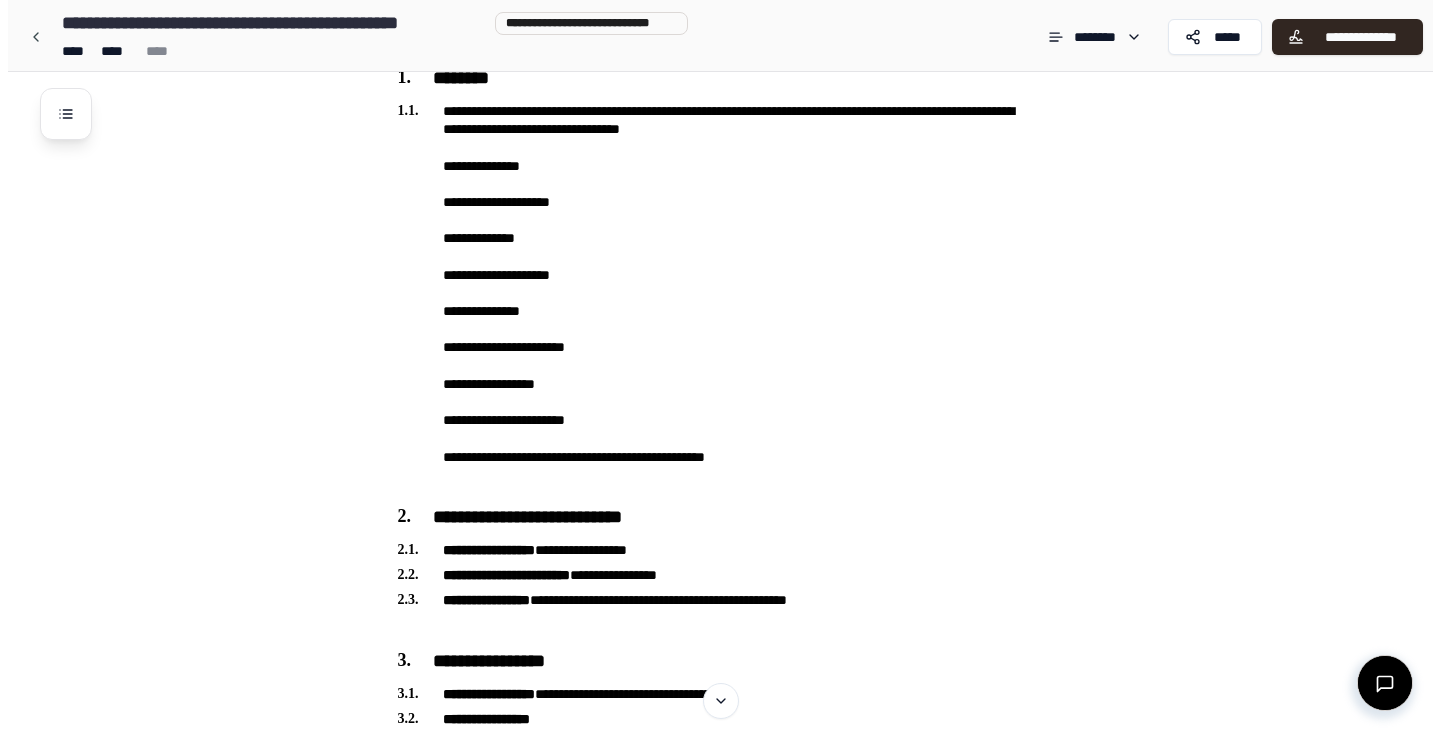 scroll, scrollTop: 0, scrollLeft: 0, axis: both 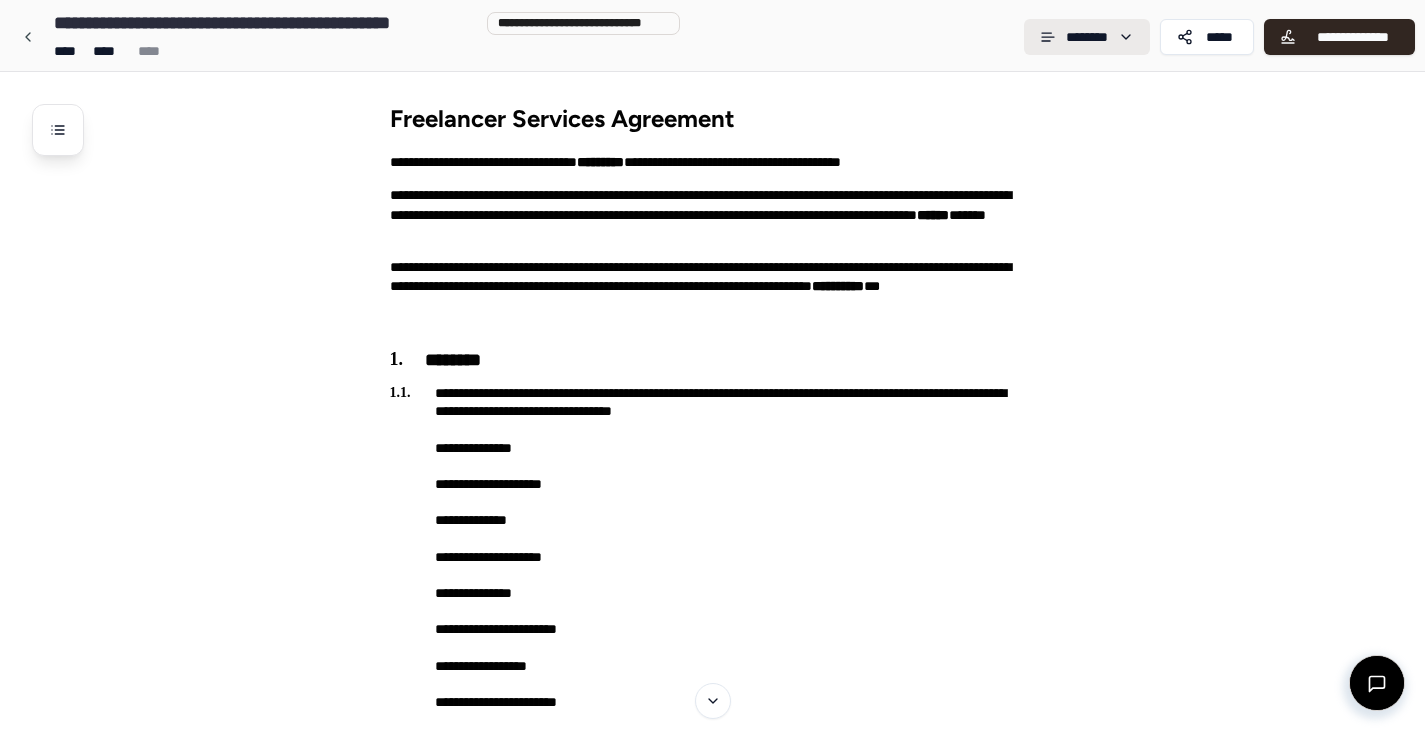 click on "**********" at bounding box center (712, 2078) 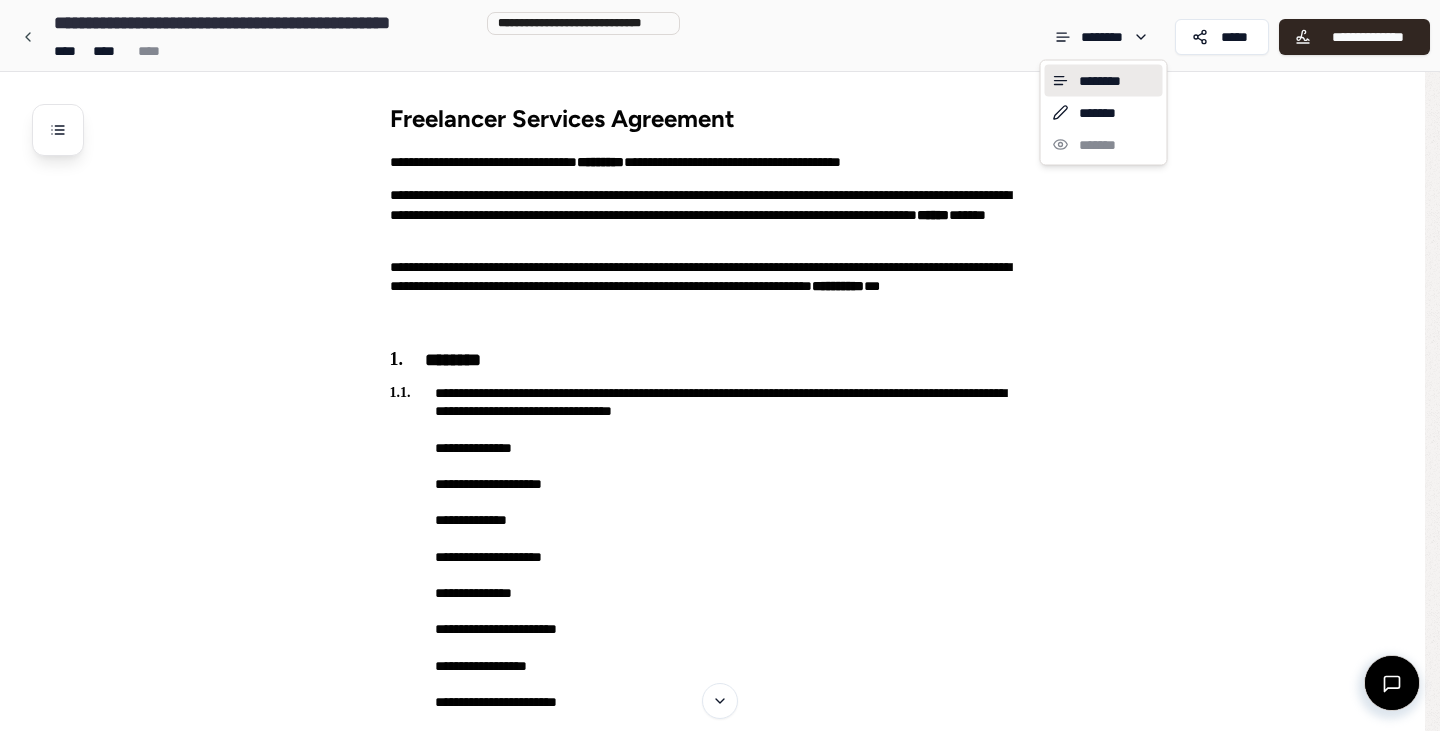 click on "**********" at bounding box center [720, 2078] 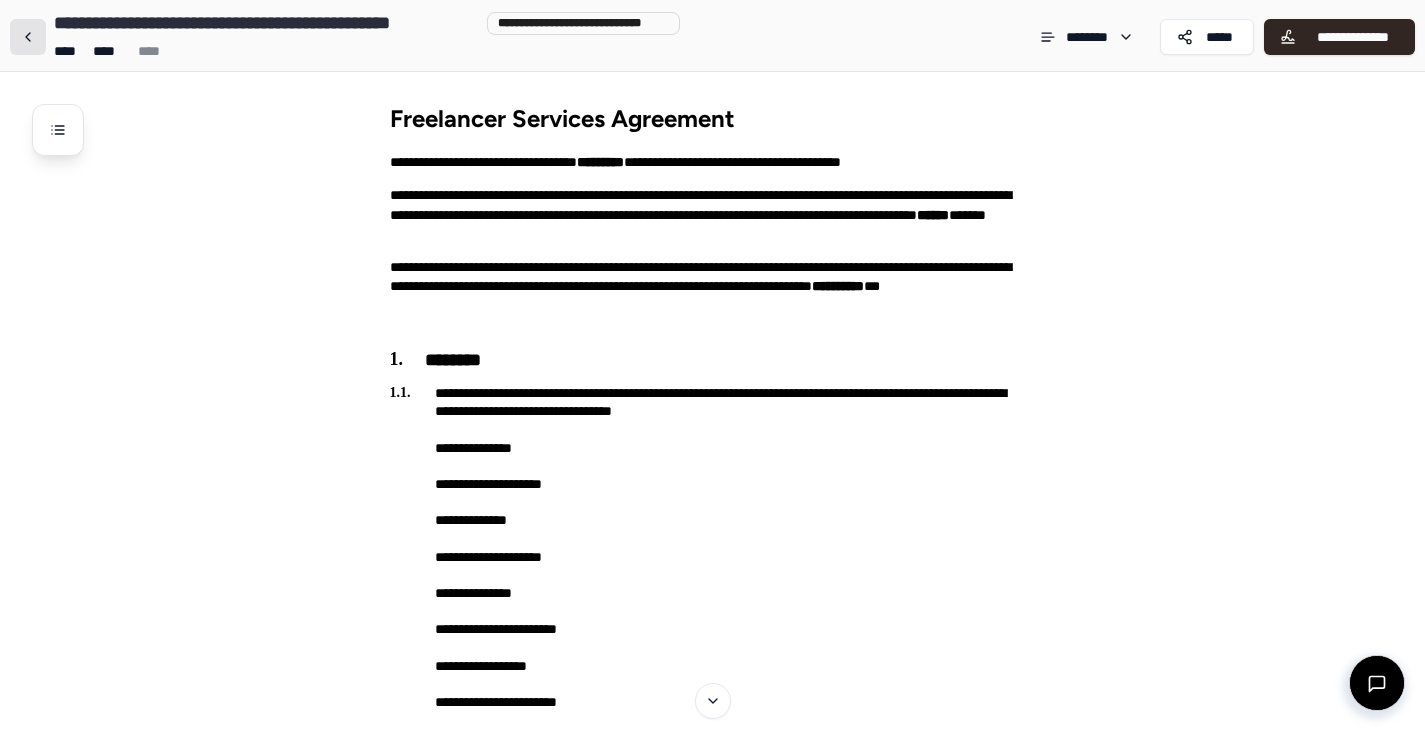 click at bounding box center [28, 37] 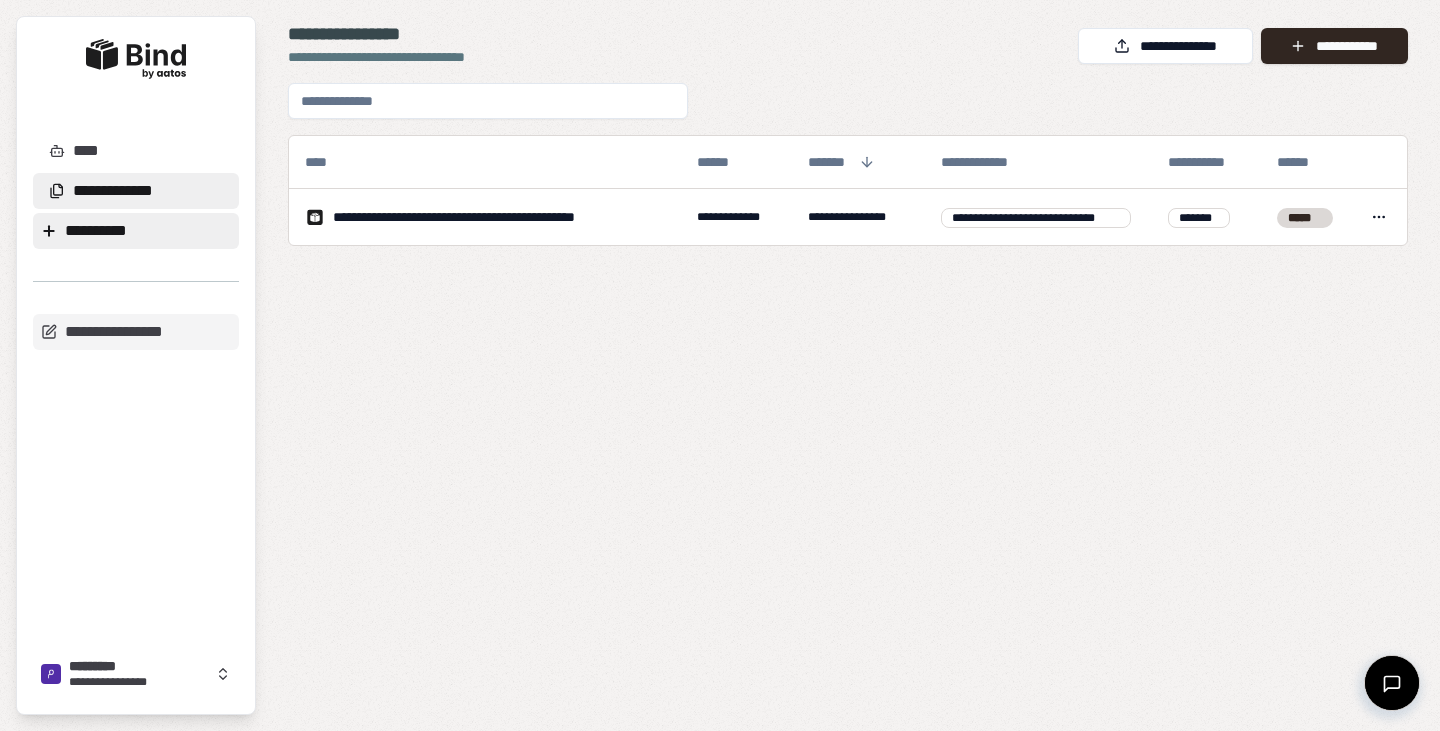 click on "**********" at bounding box center [136, 231] 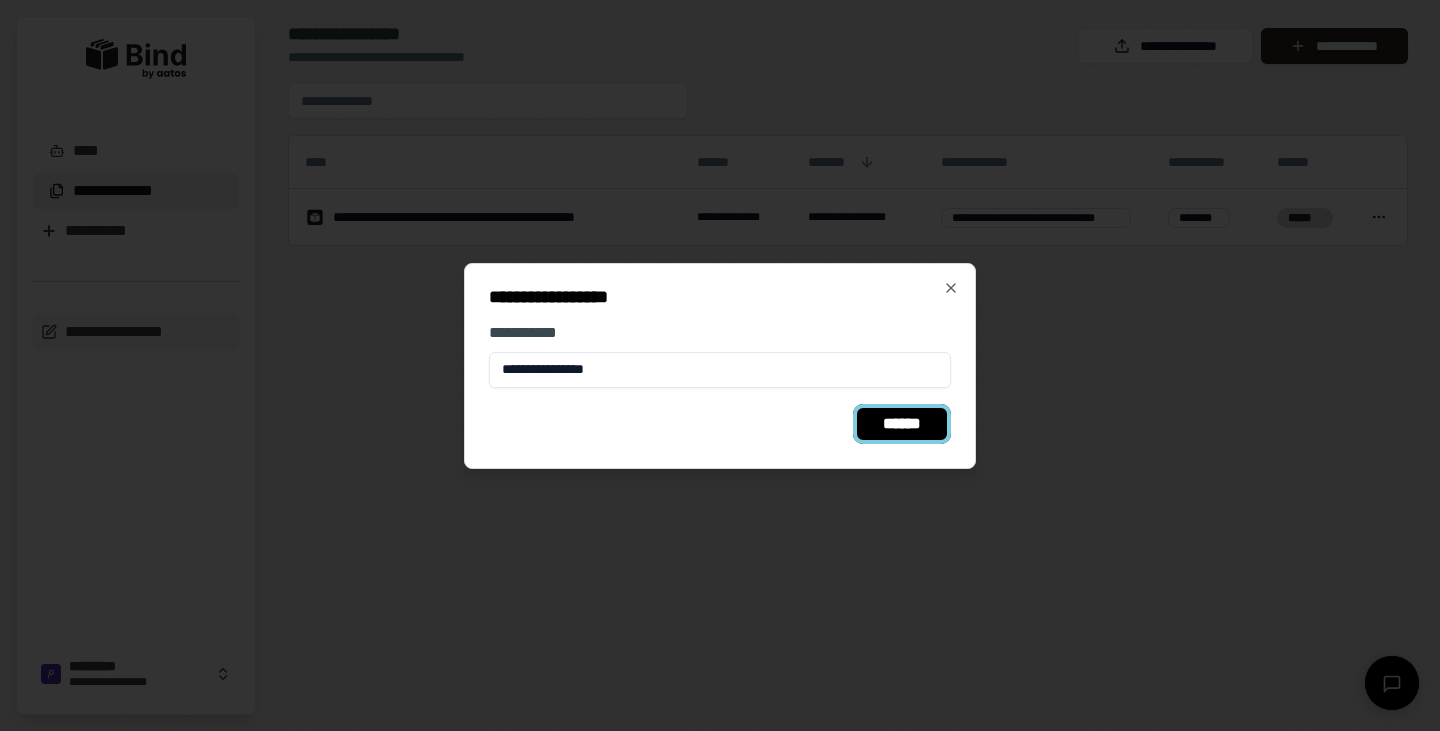 type on "**********" 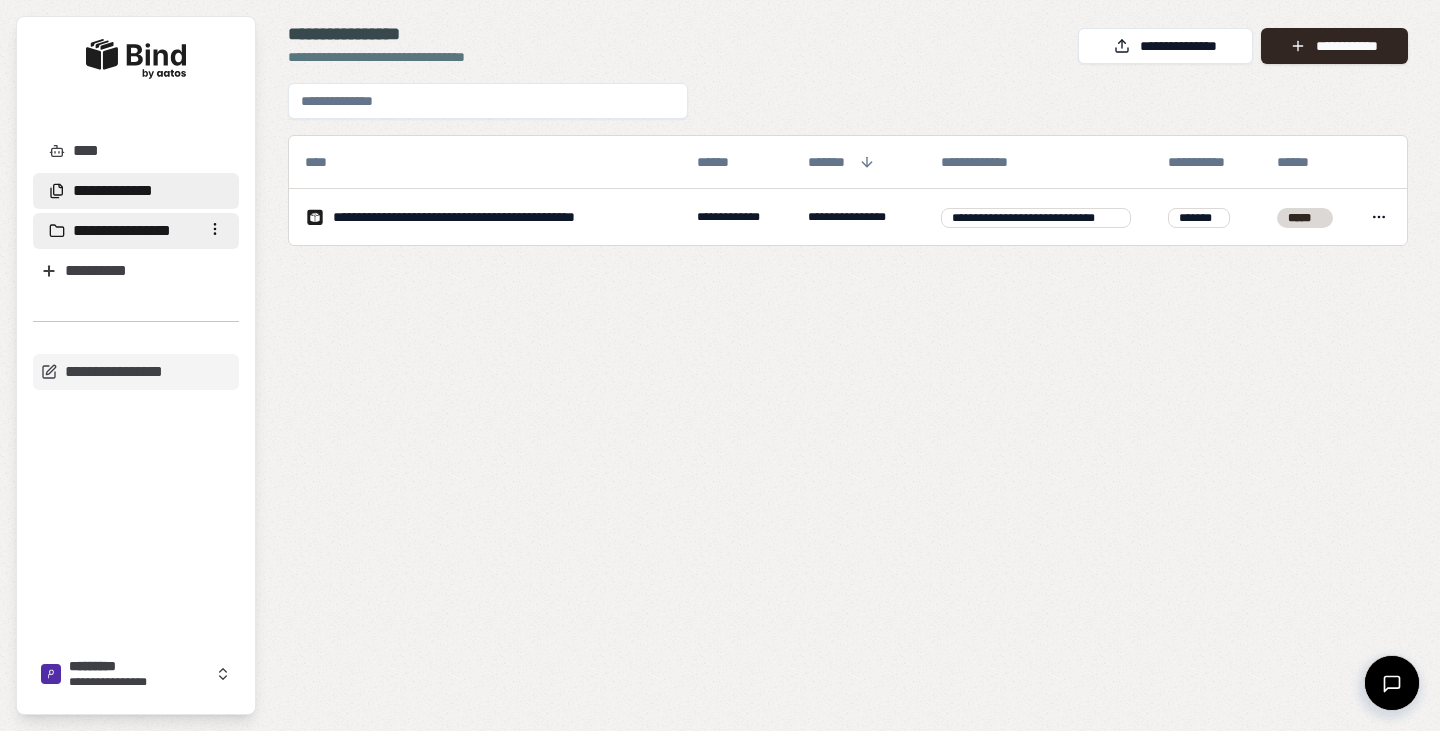 click on "**********" at bounding box center (136, 231) 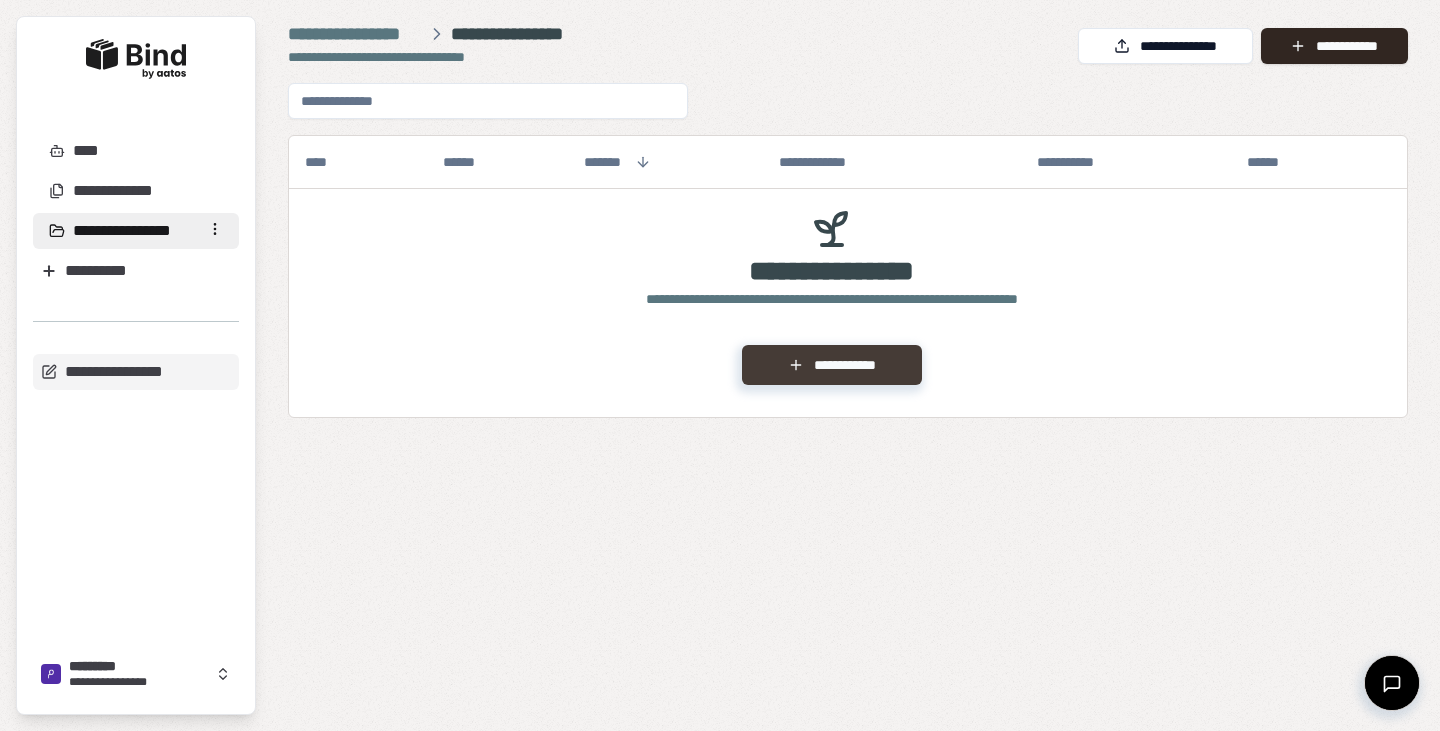 click on "**********" at bounding box center (831, 365) 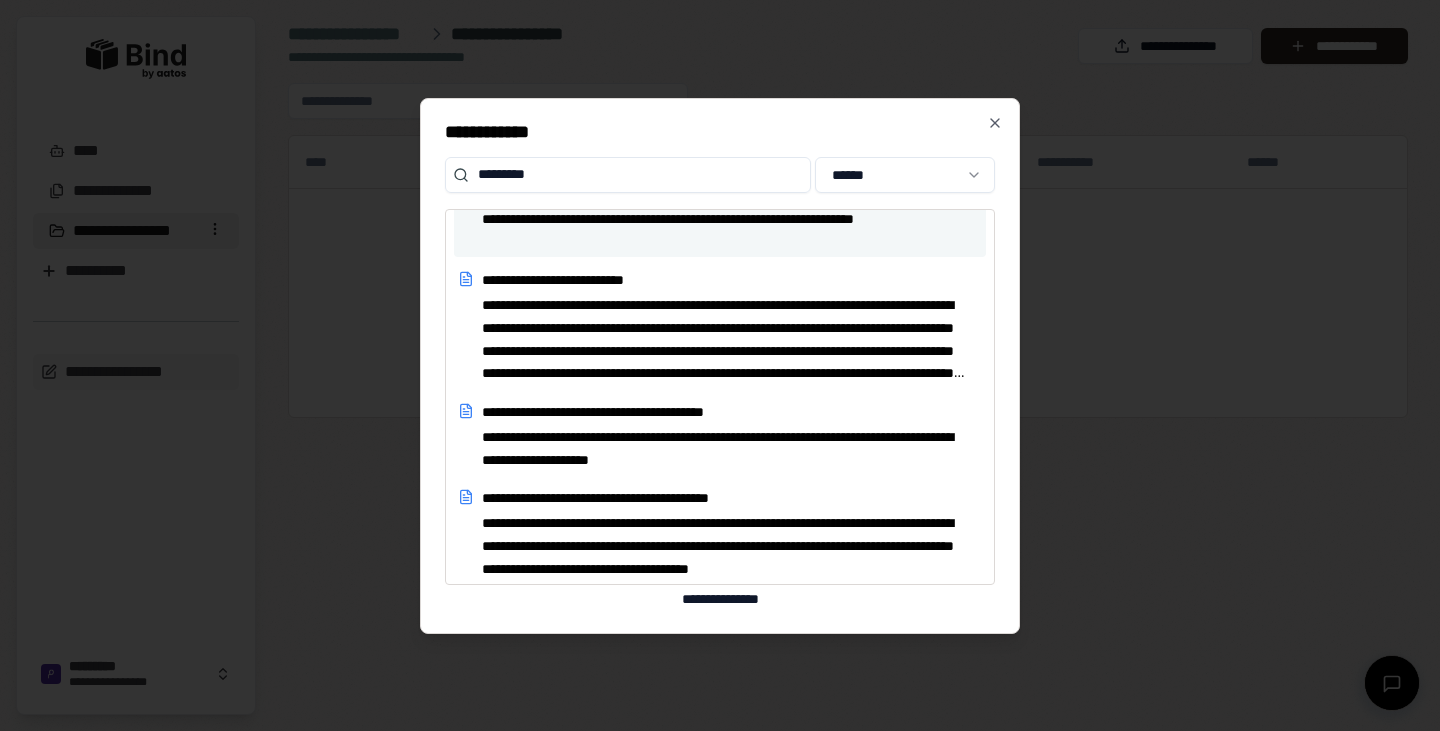 scroll, scrollTop: 325, scrollLeft: 0, axis: vertical 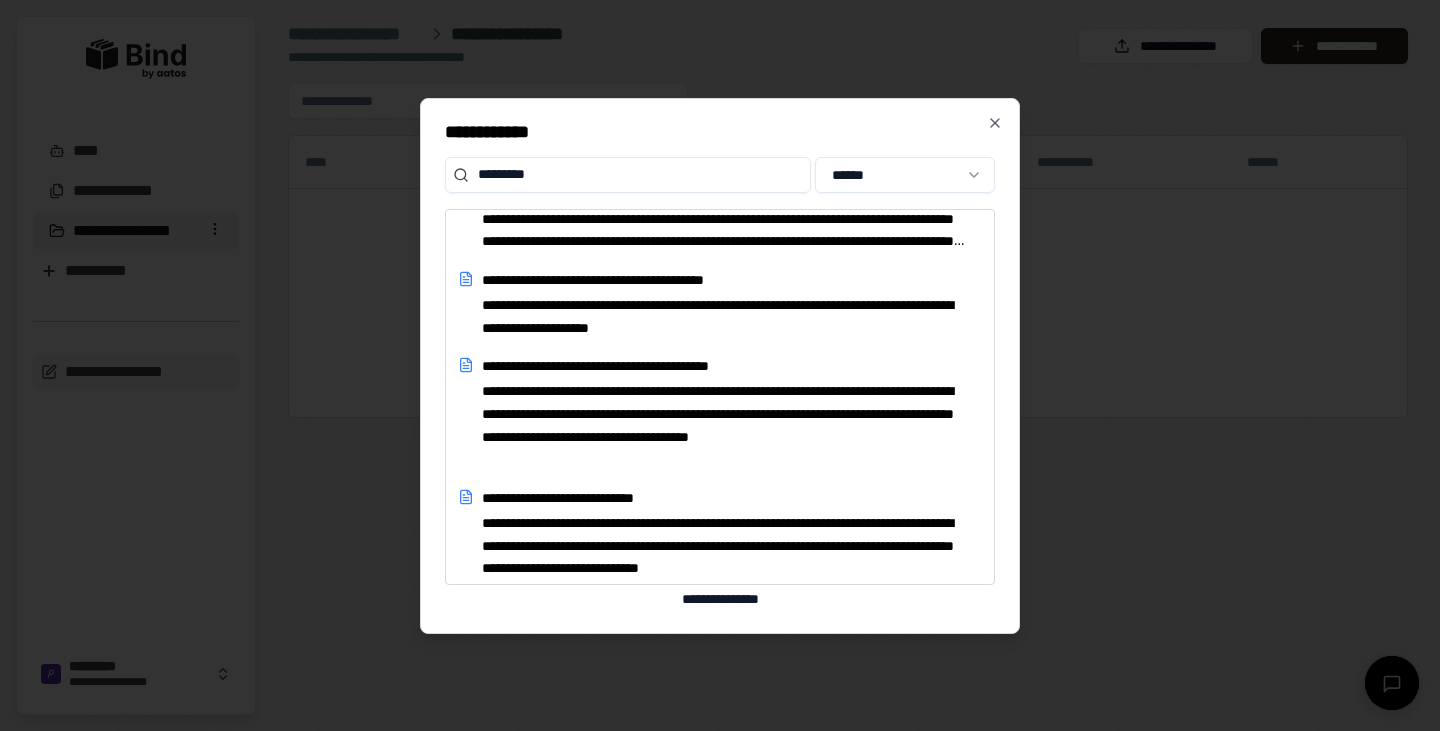 click on "*********" at bounding box center (628, 175) 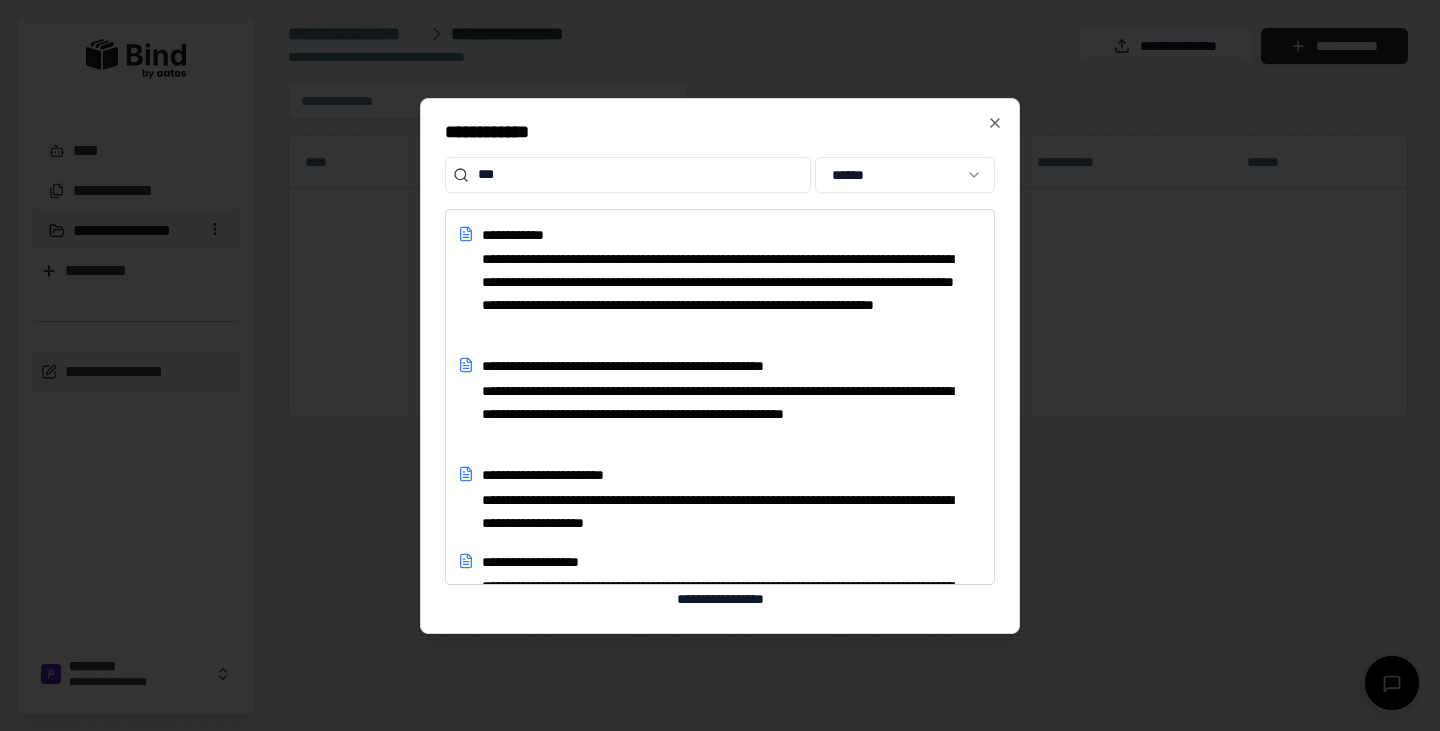 scroll, scrollTop: 1066, scrollLeft: 0, axis: vertical 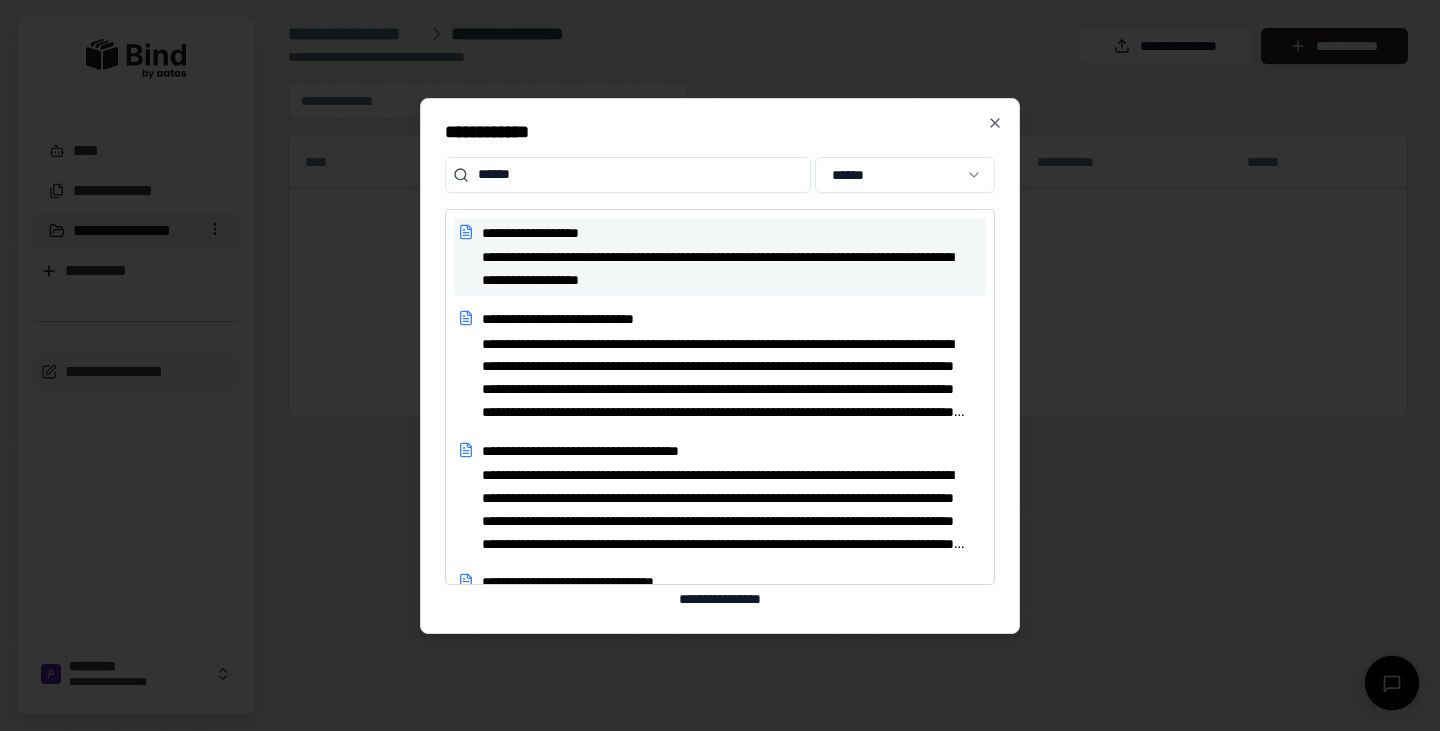 type on "******" 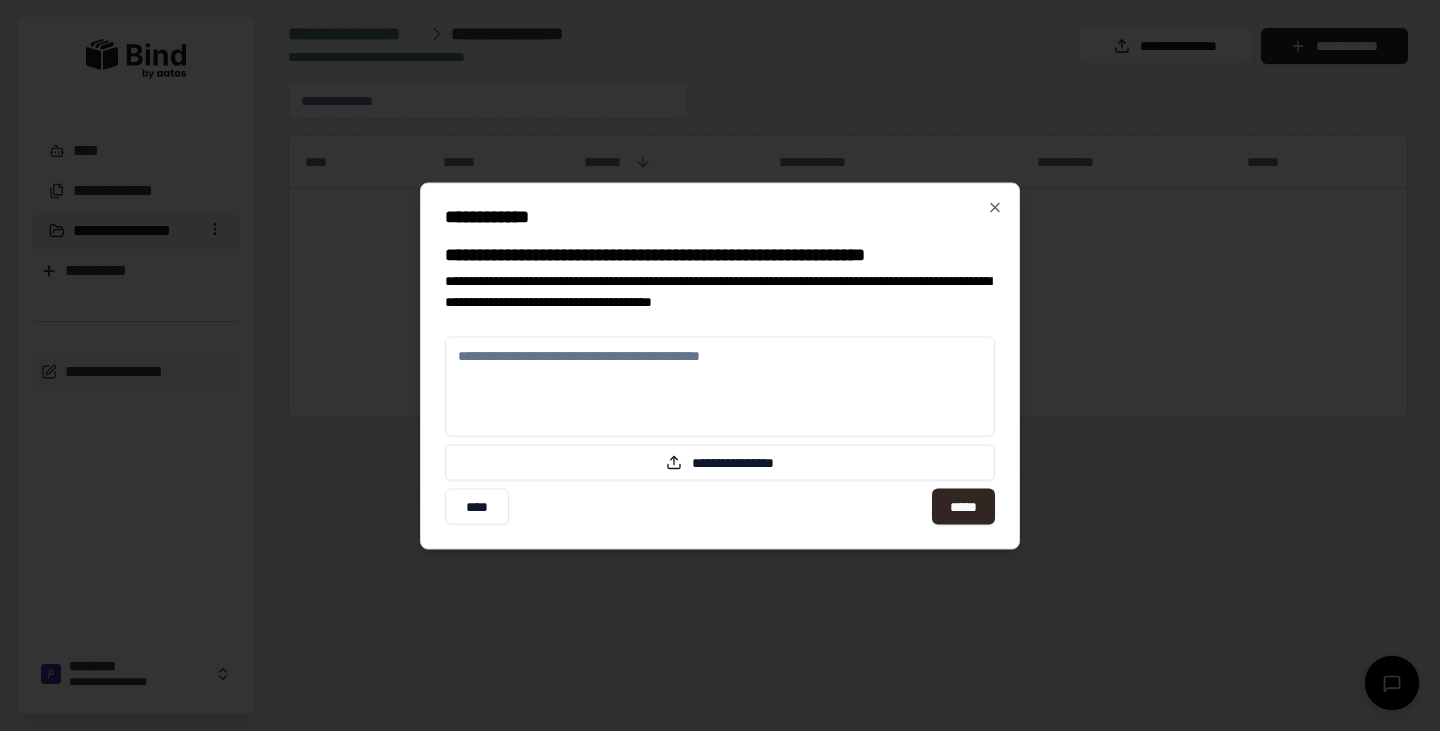 click at bounding box center (720, 386) 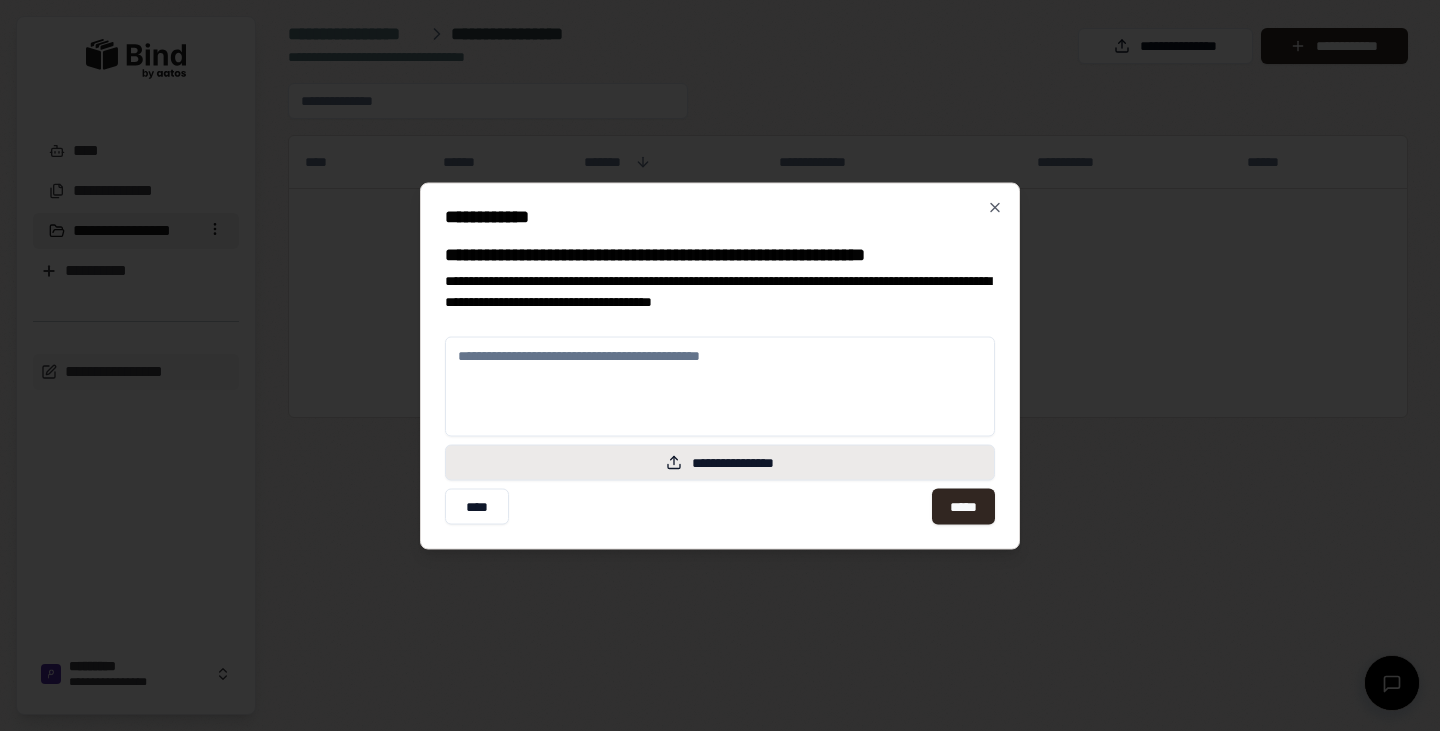 click on "**********" at bounding box center [720, 462] 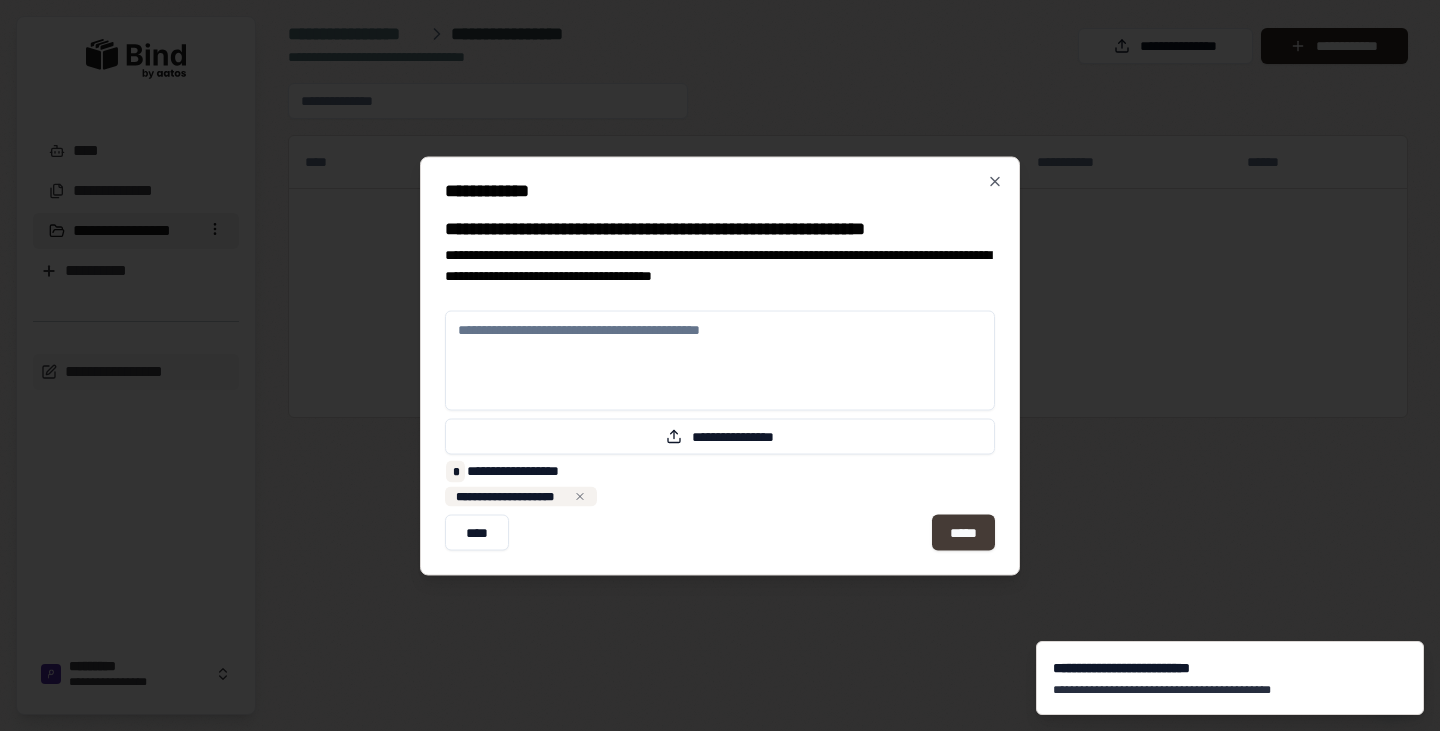 click on "*****" at bounding box center [963, 532] 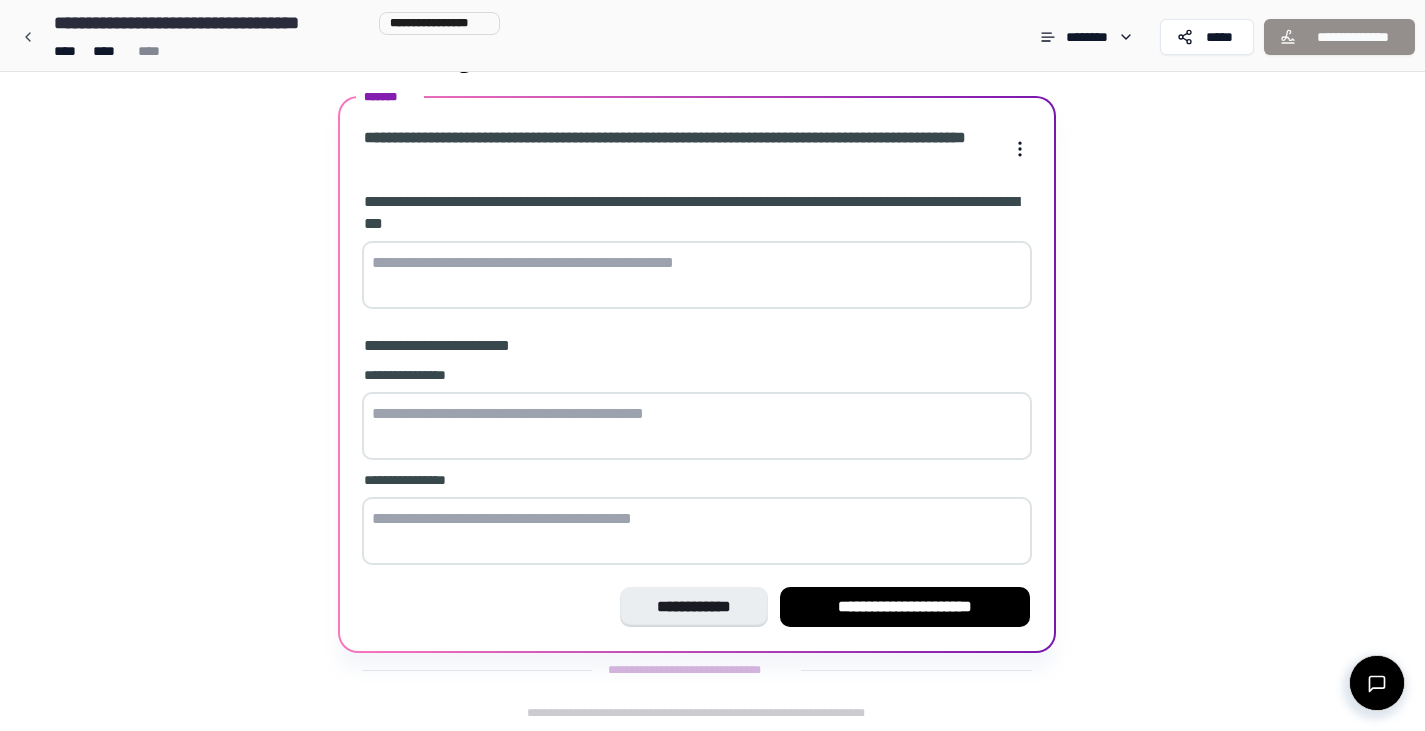 click at bounding box center (697, 275) 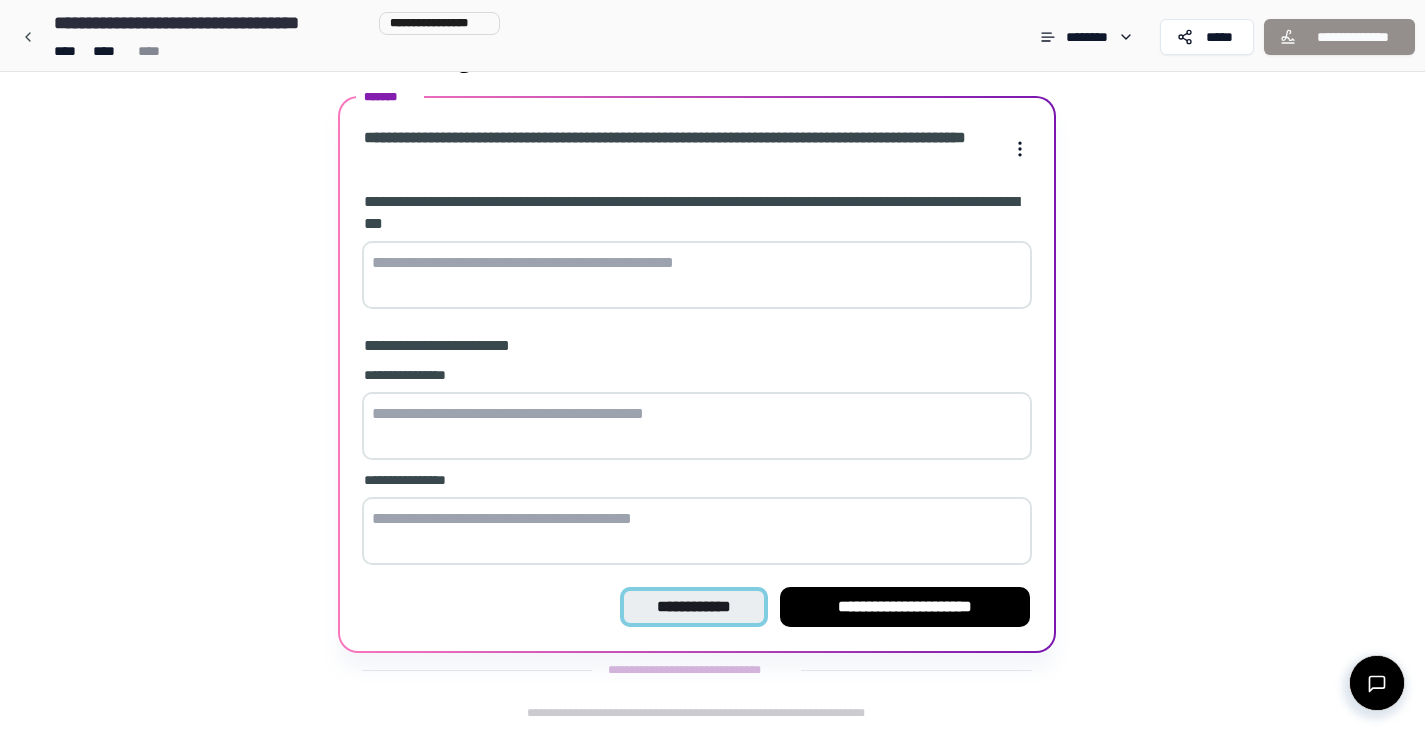 click on "**********" at bounding box center (693, 607) 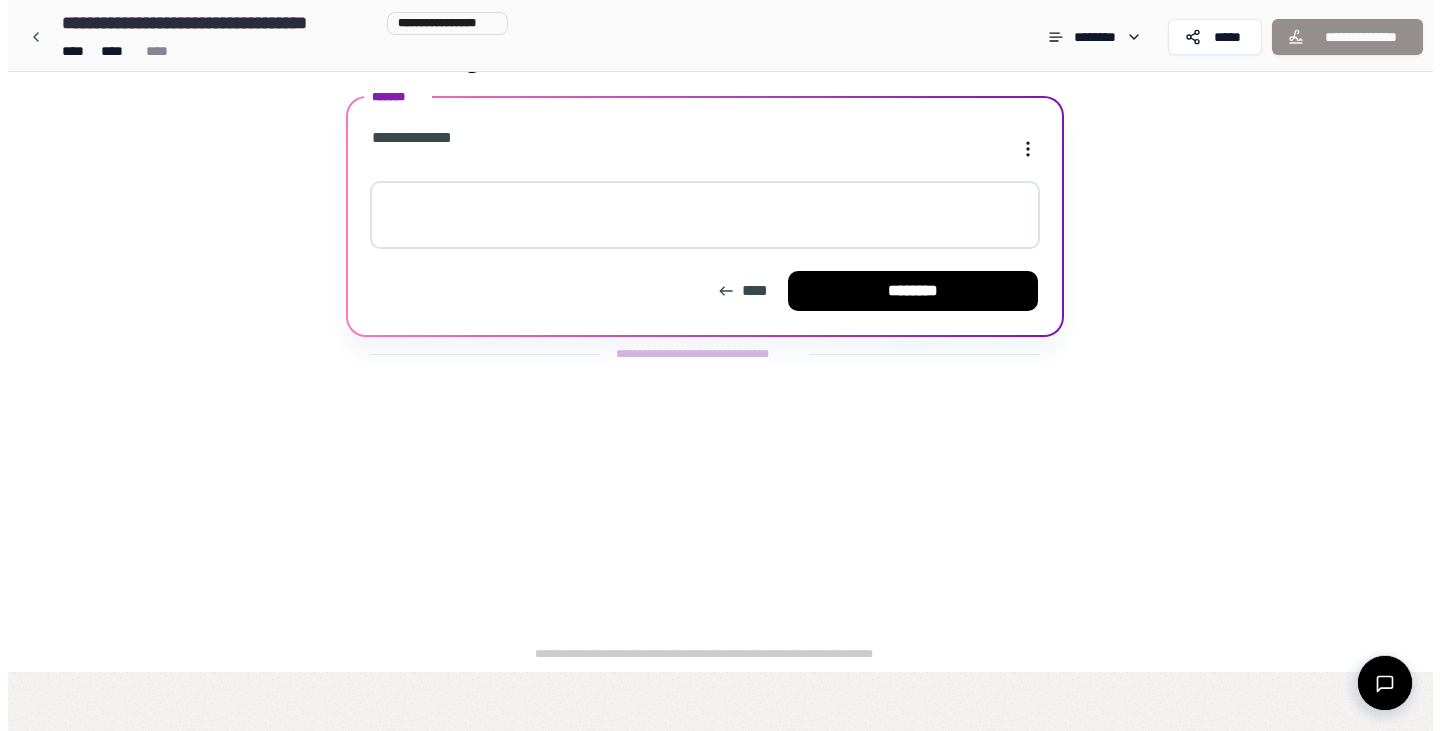 scroll, scrollTop: 0, scrollLeft: 0, axis: both 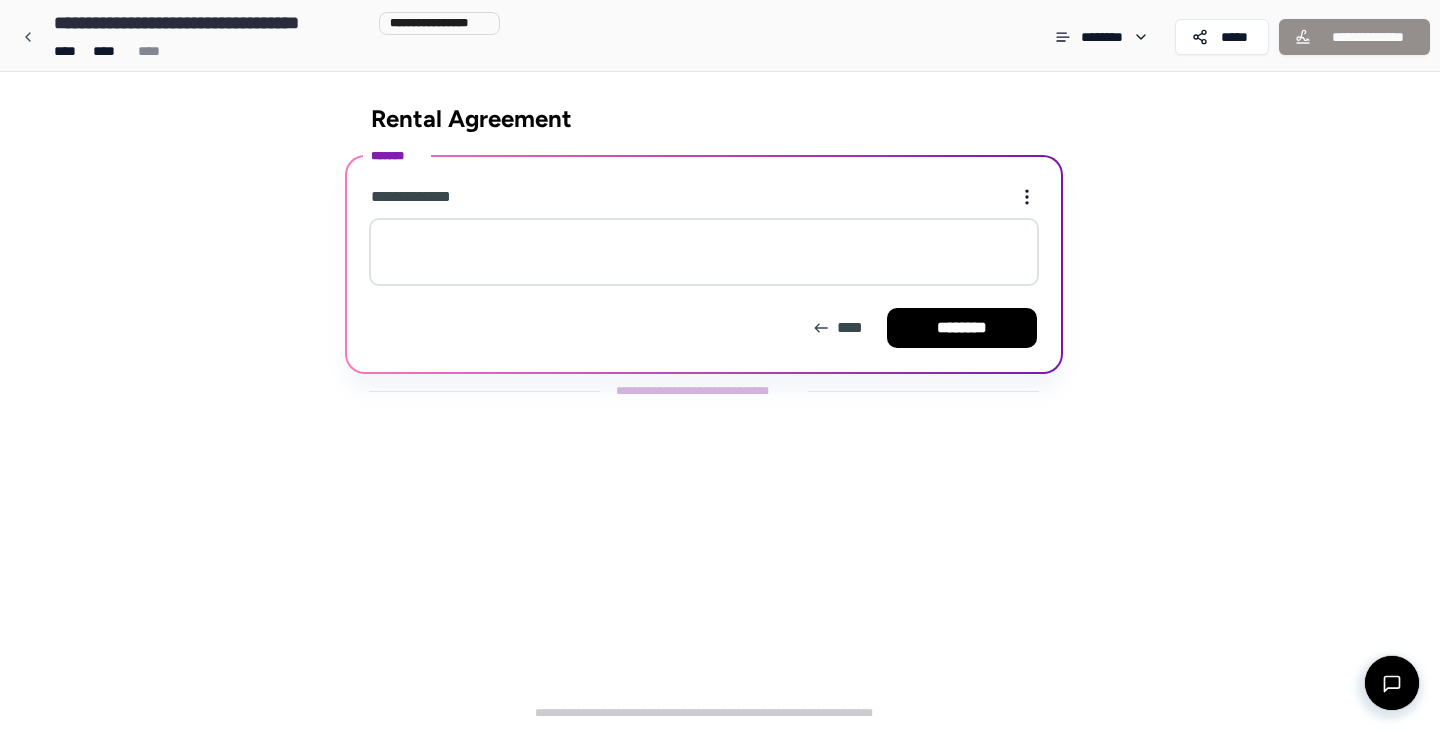 click at bounding box center [704, 252] 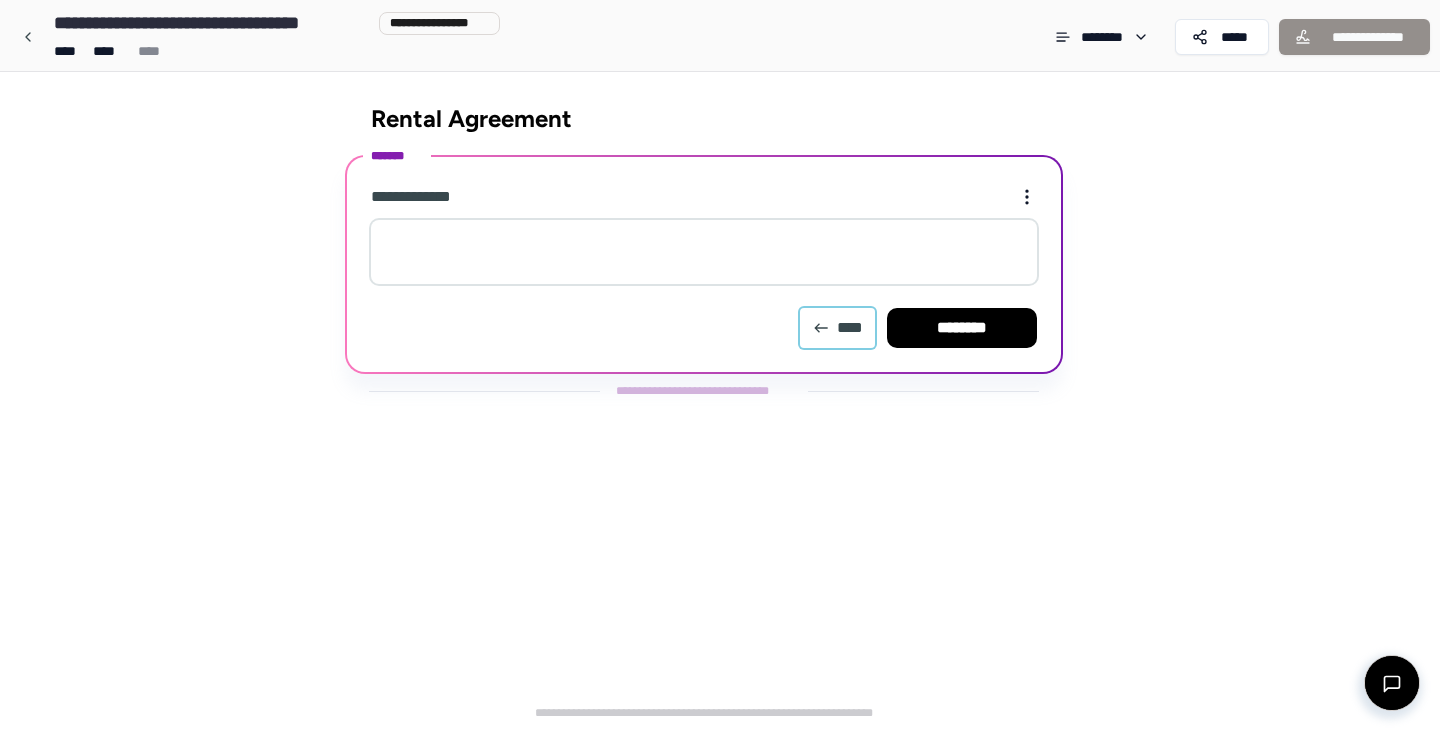 click on "****" at bounding box center (837, 328) 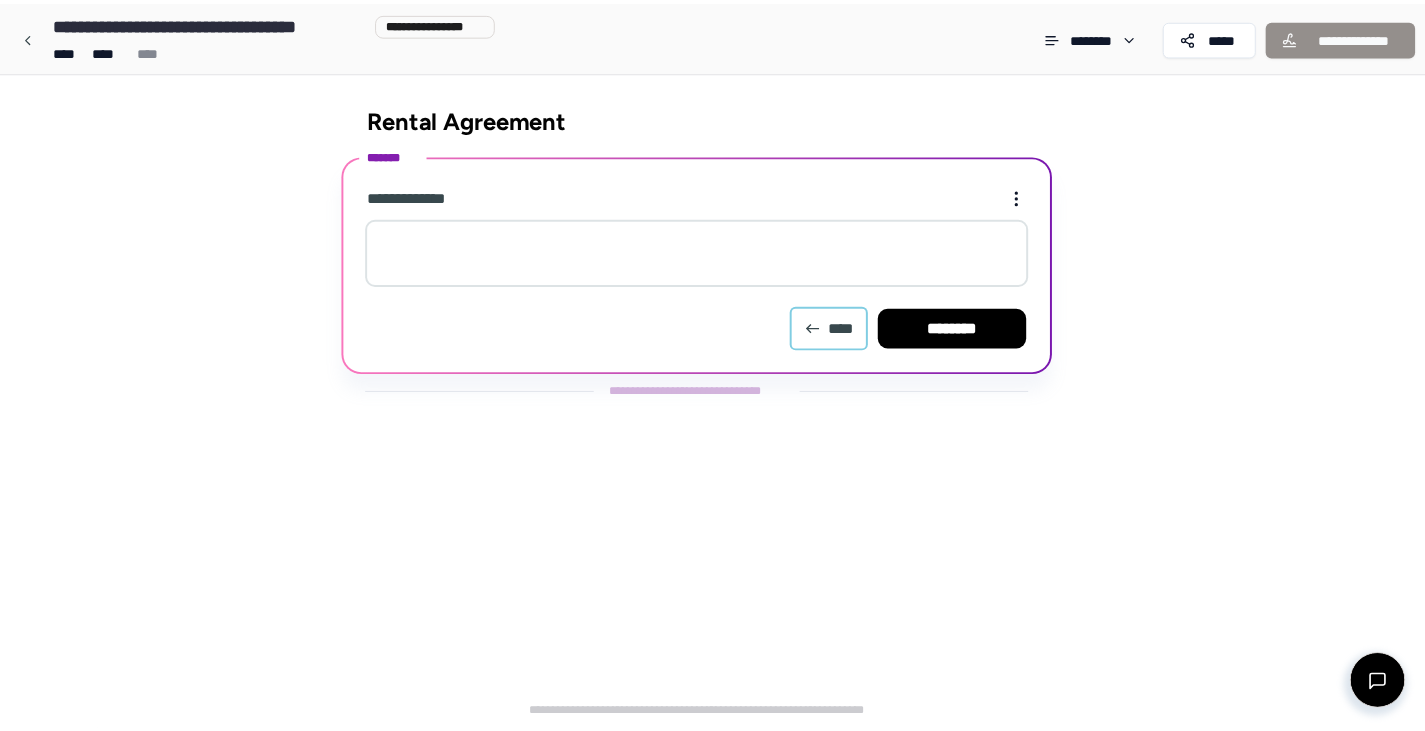 scroll, scrollTop: 59, scrollLeft: 0, axis: vertical 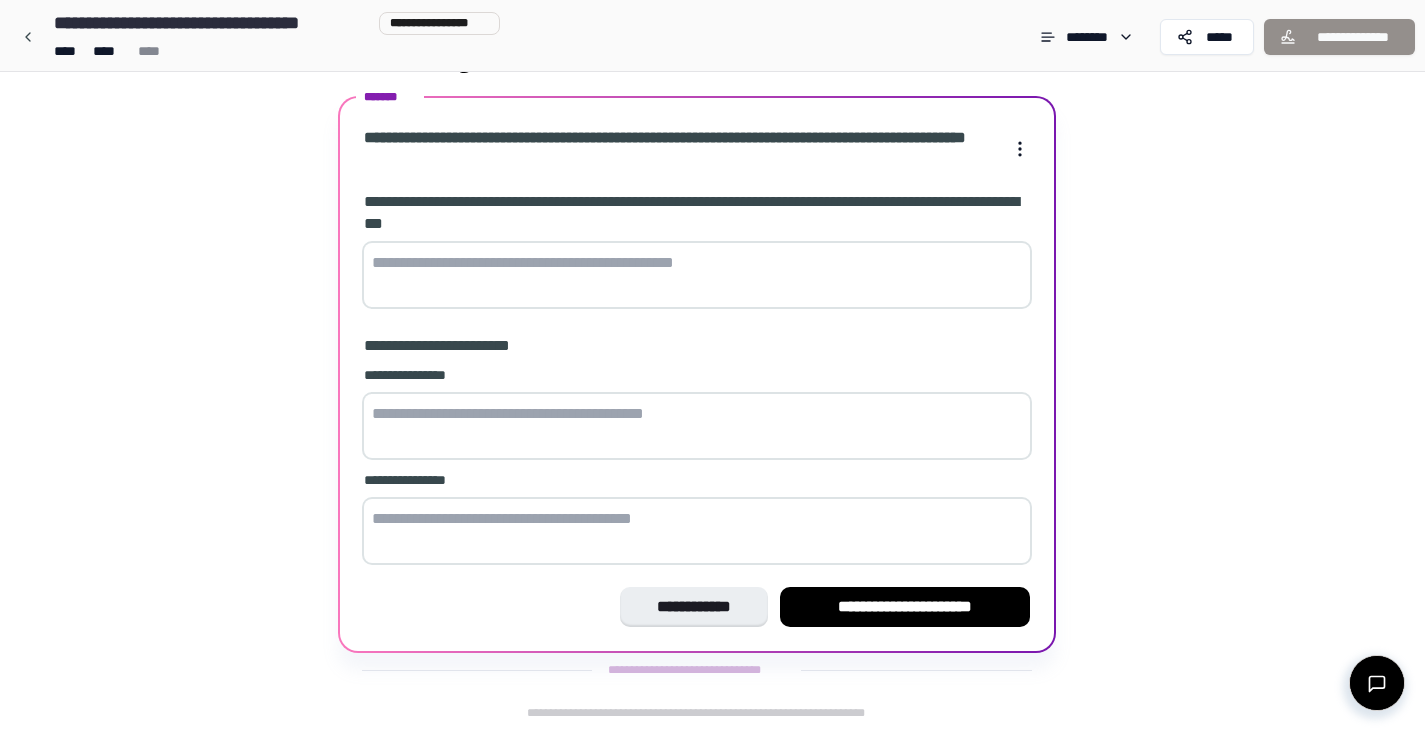 click on "**********" at bounding box center (697, 381) 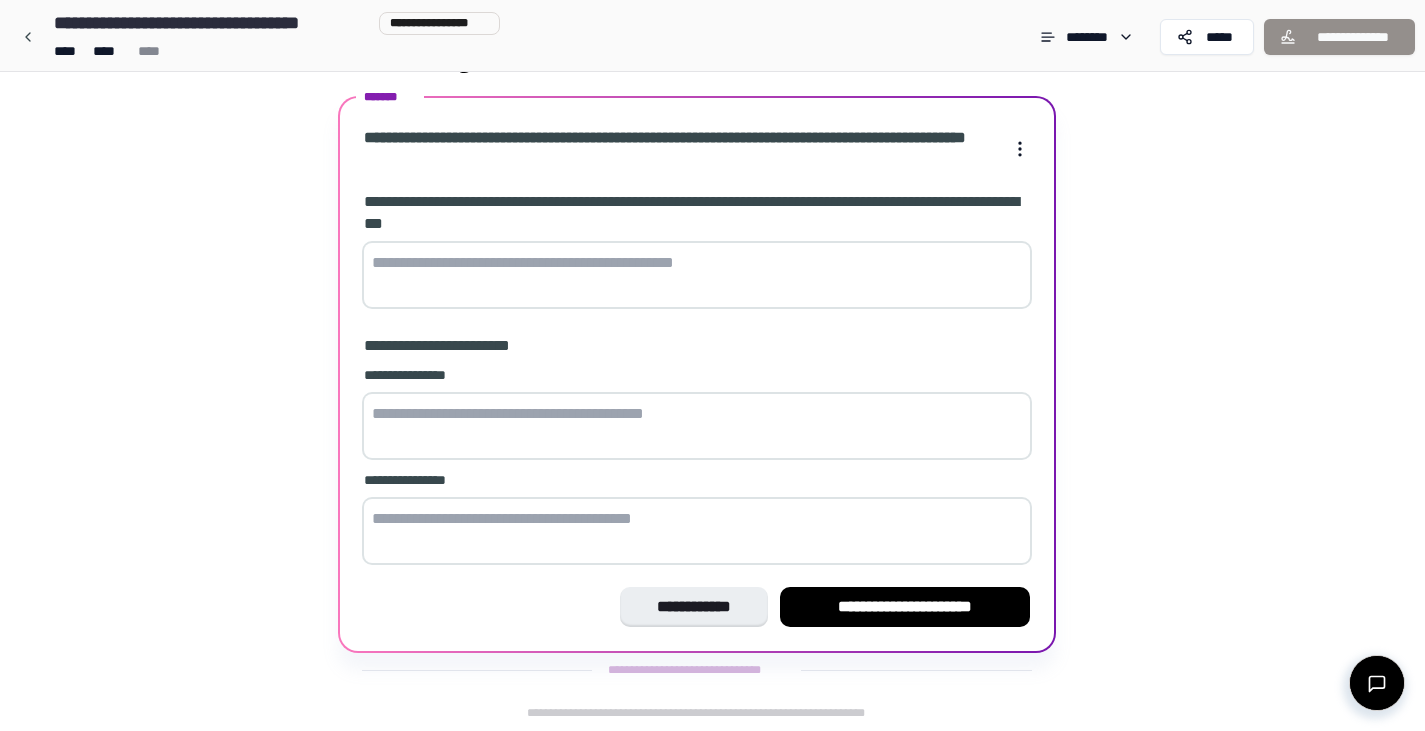 click at bounding box center [697, 275] 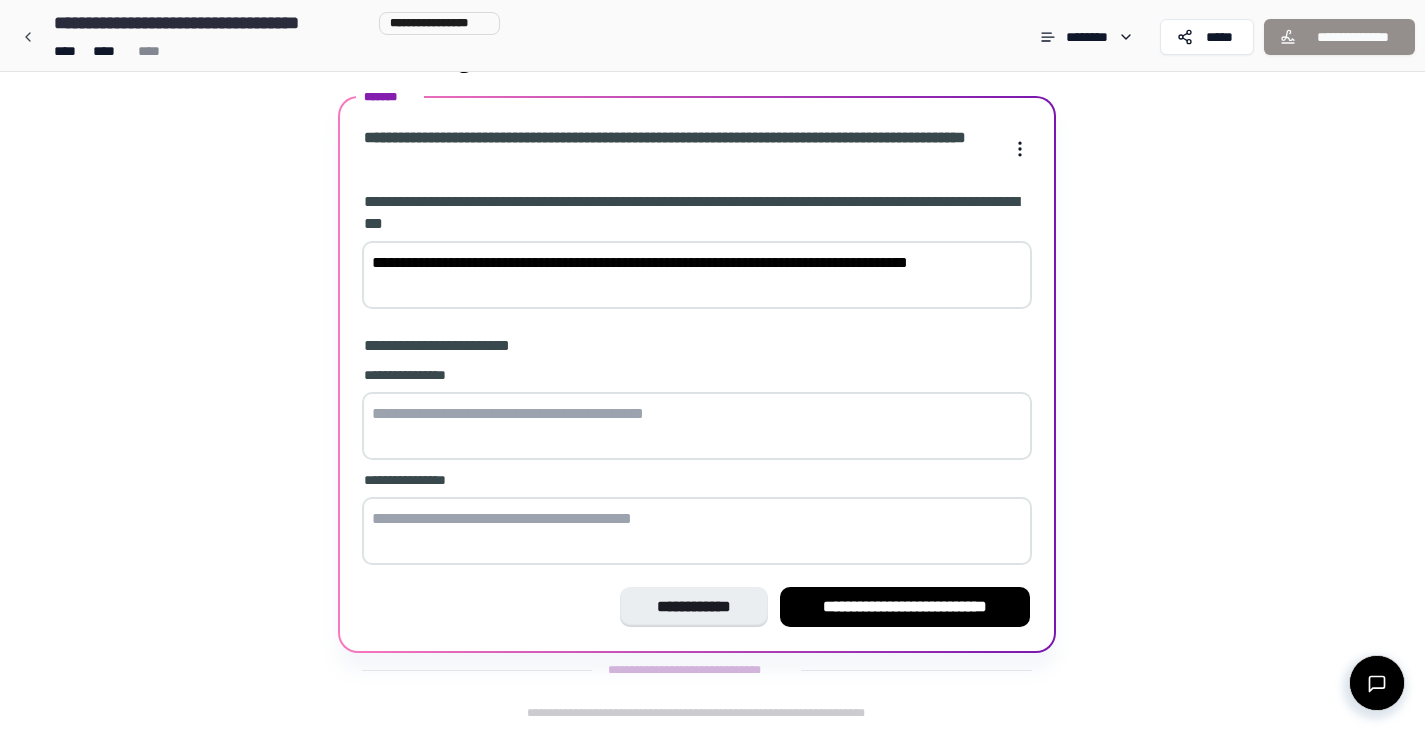 click on "**********" at bounding box center (697, 275) 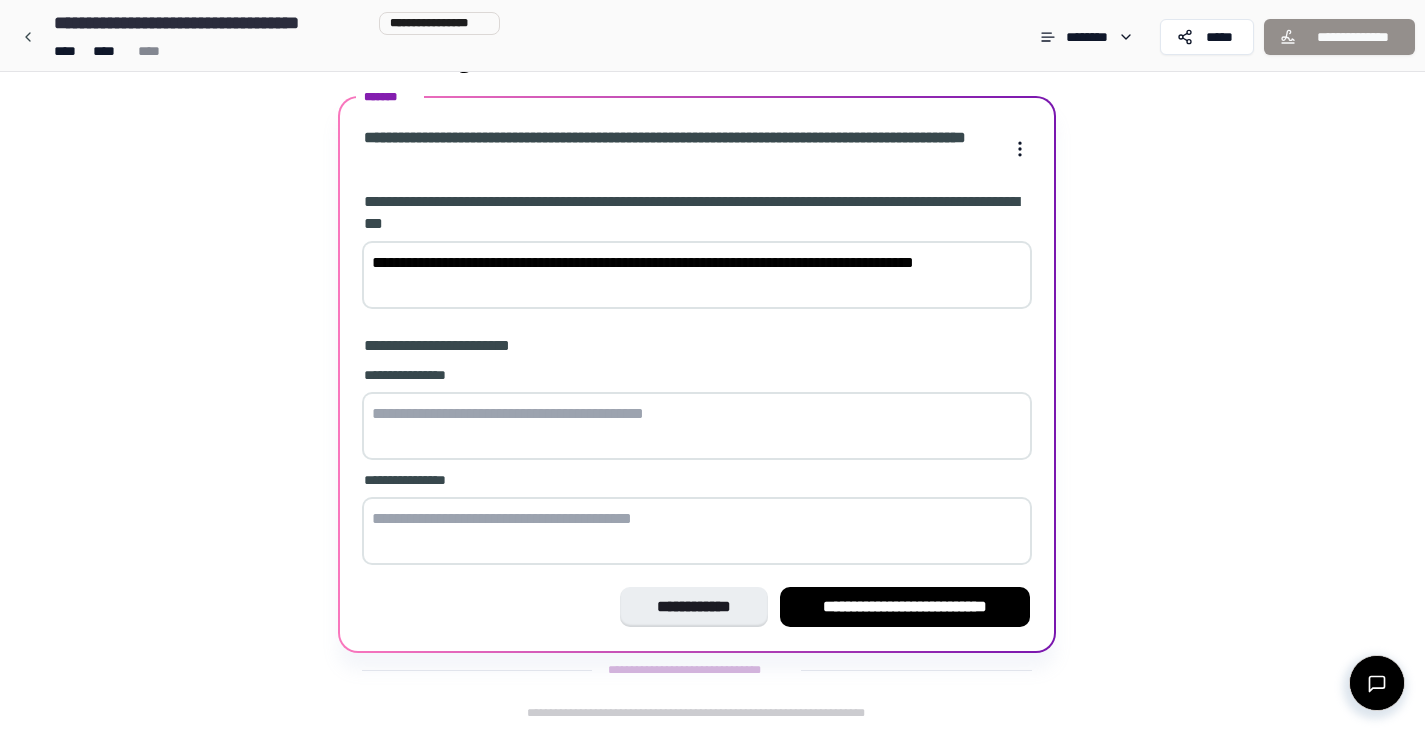 type on "**********" 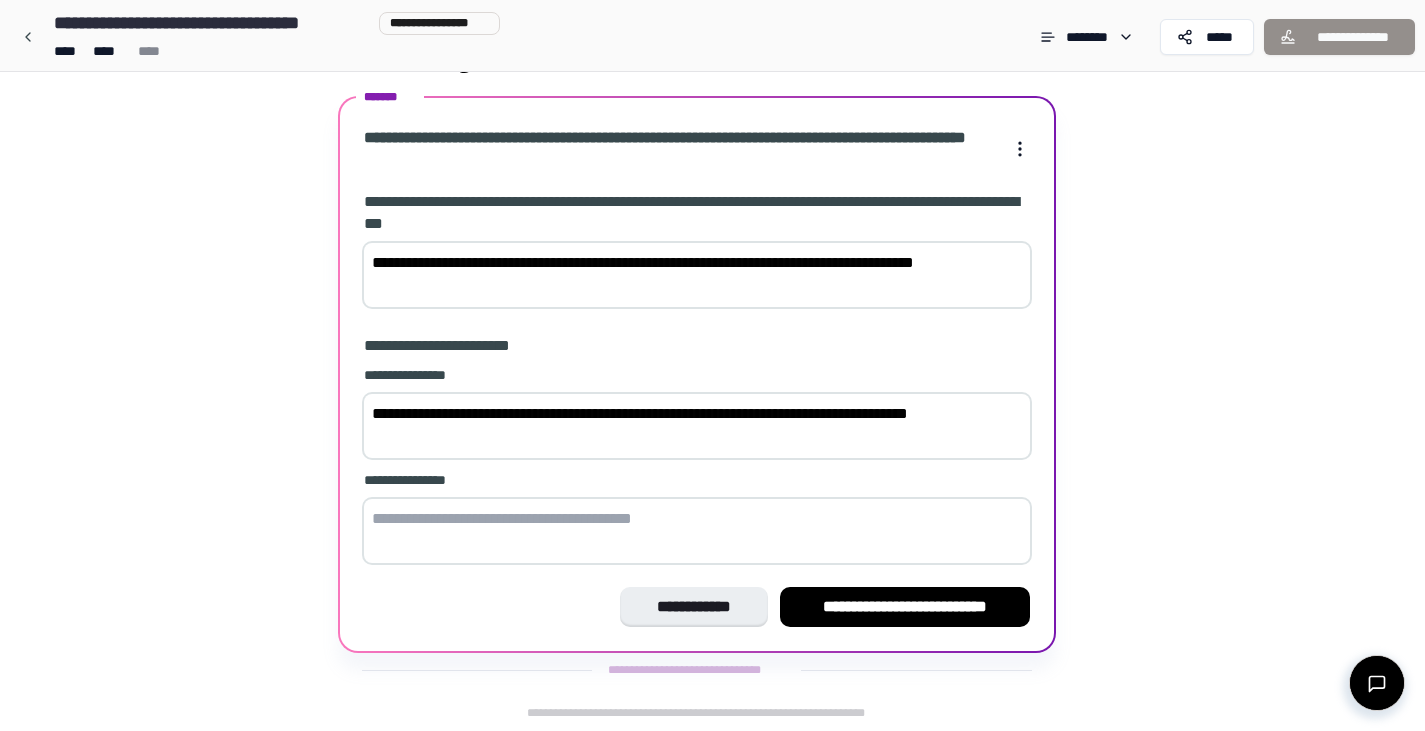 type on "**********" 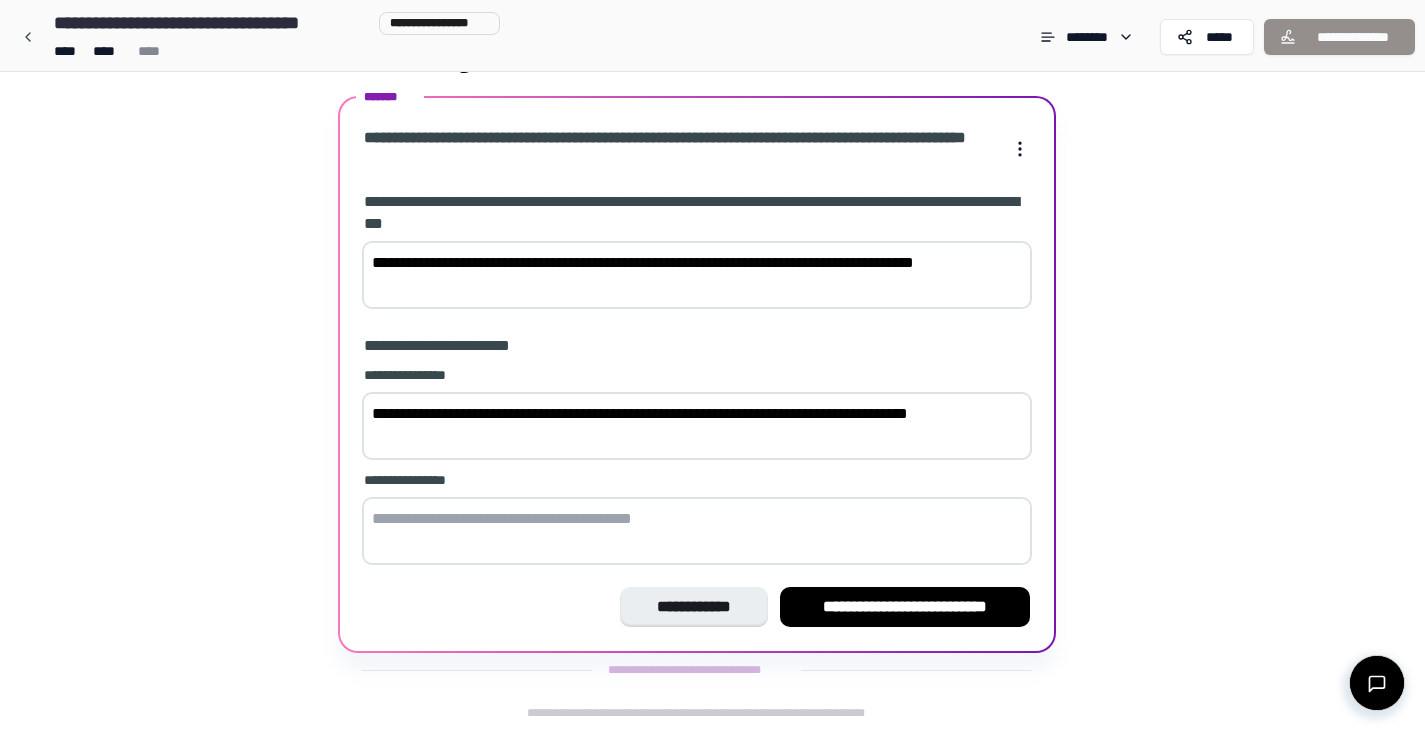 click at bounding box center [697, 531] 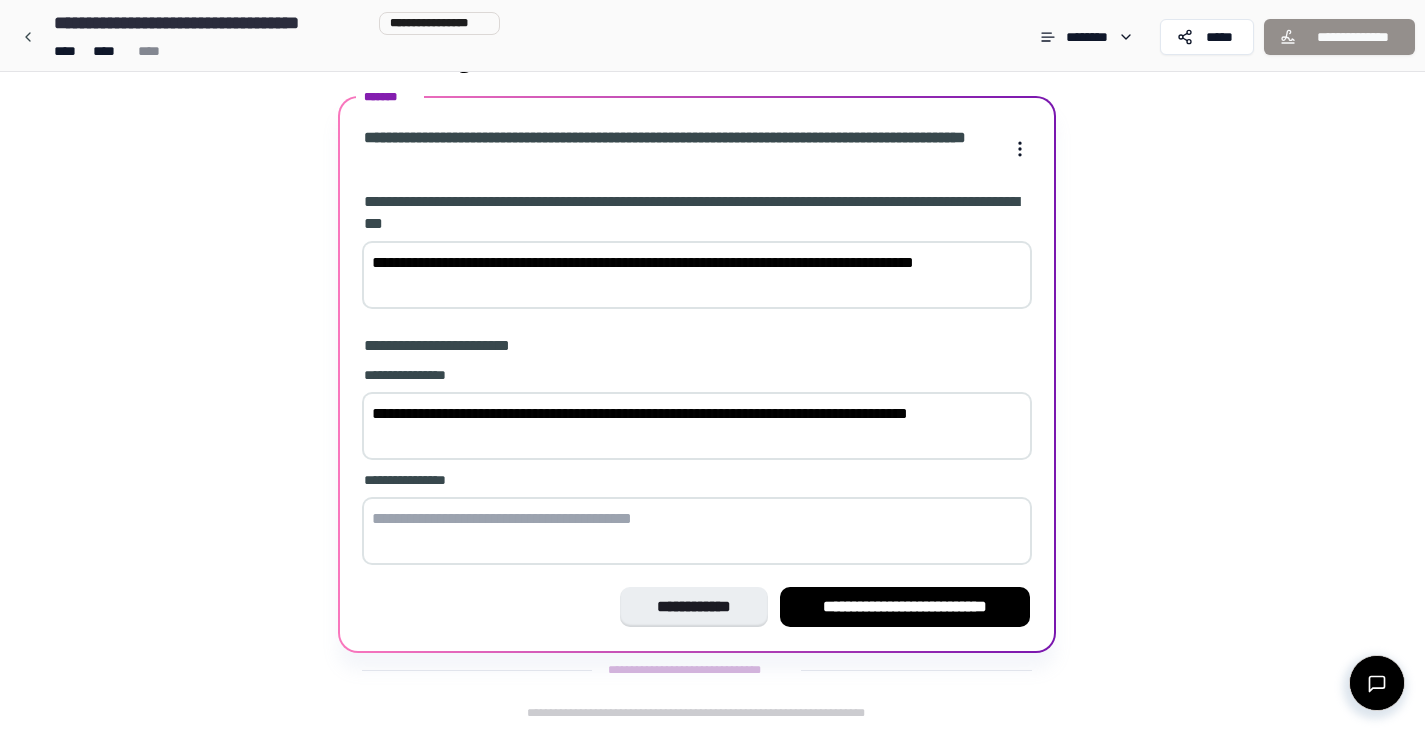 paste on "**********" 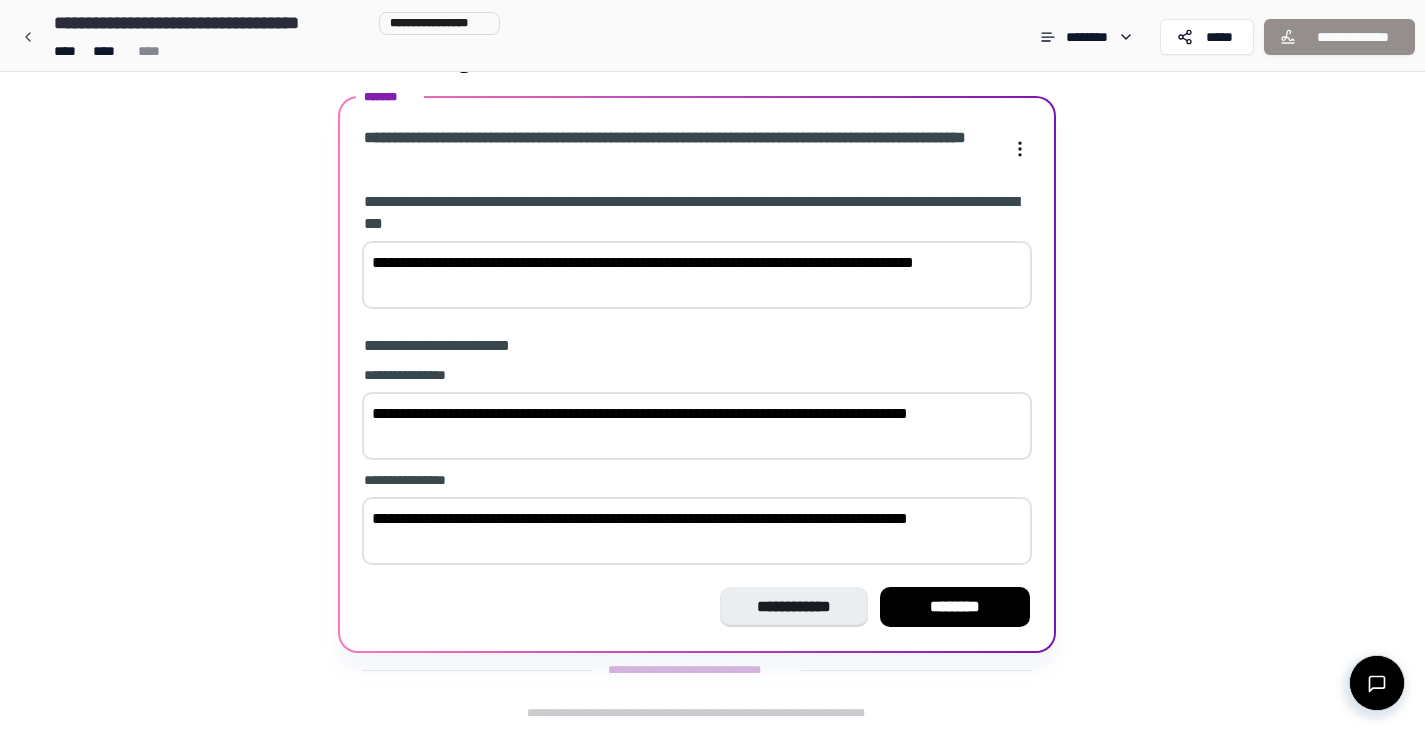 drag, startPoint x: 477, startPoint y: 522, endPoint x: 444, endPoint y: 522, distance: 33 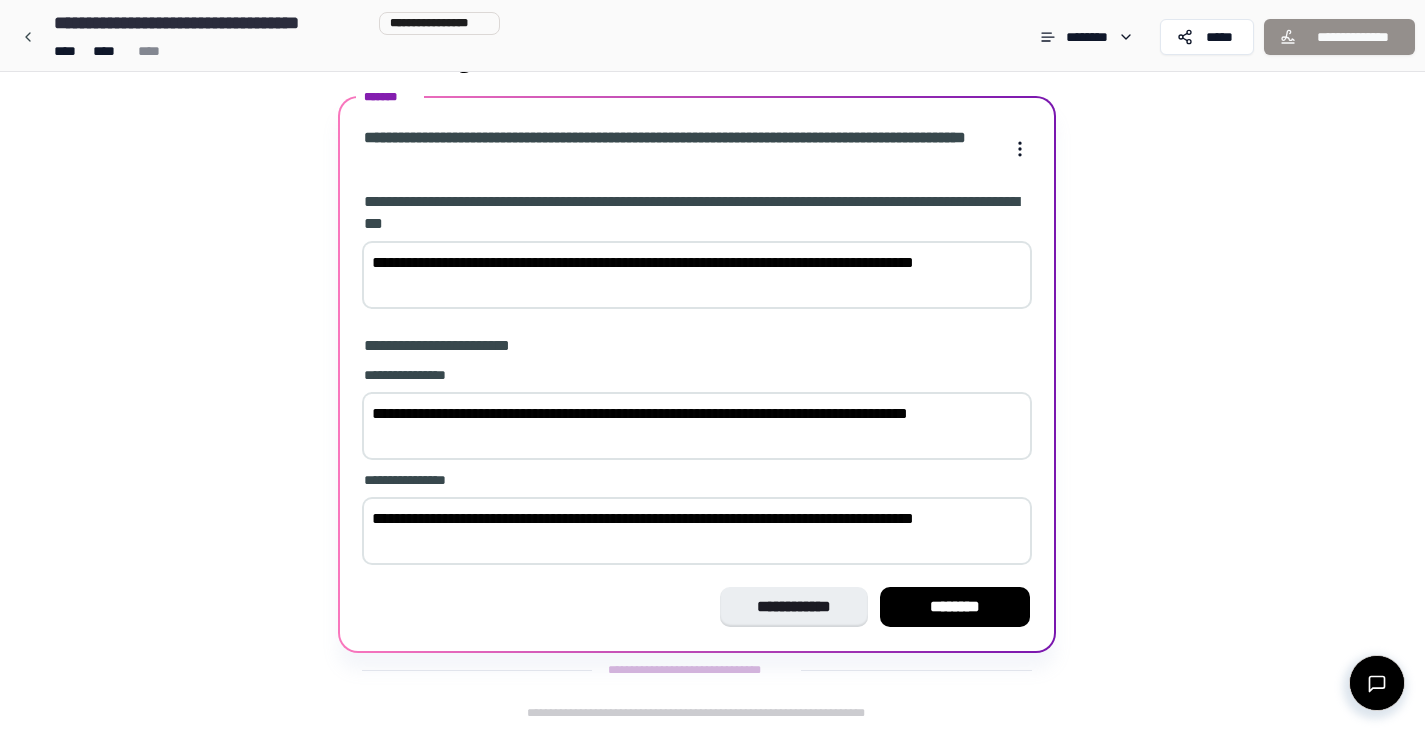type on "**********" 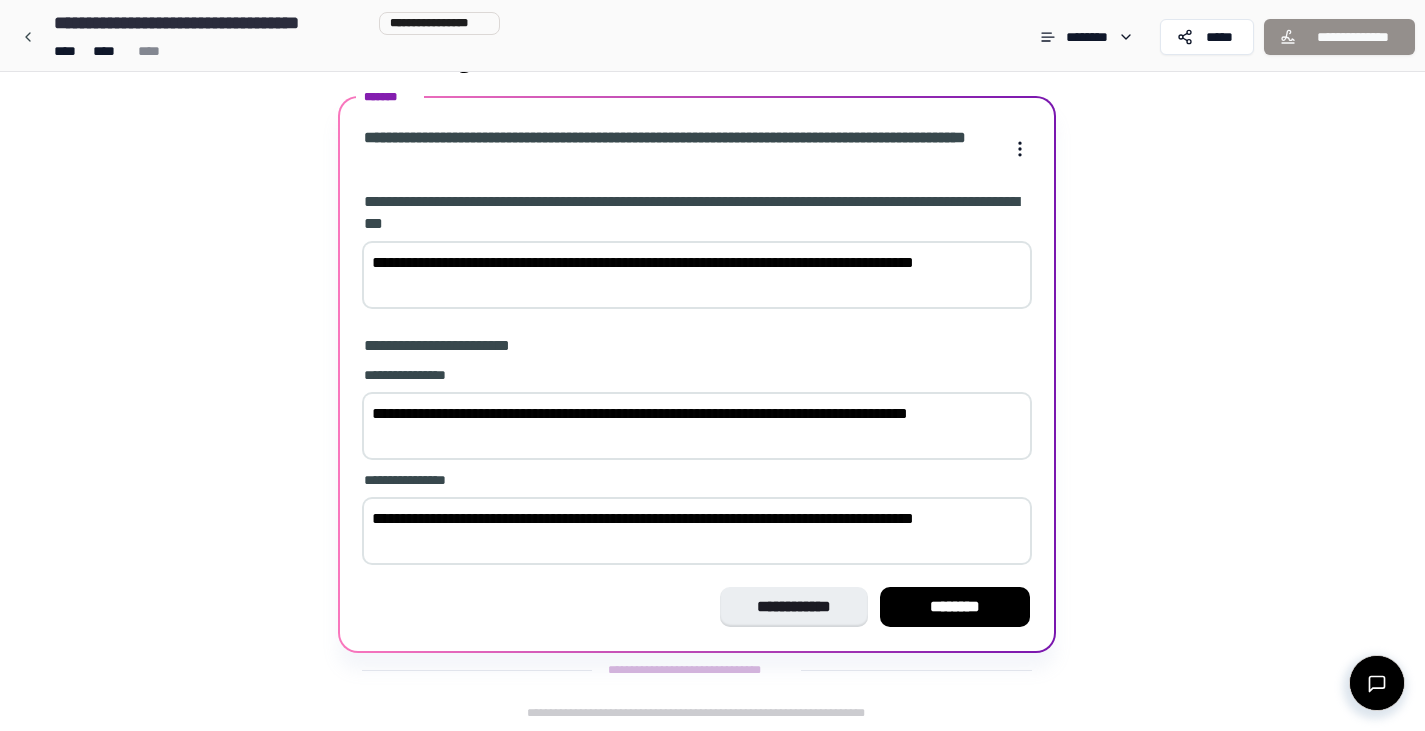 click on "**********" at bounding box center [697, 426] 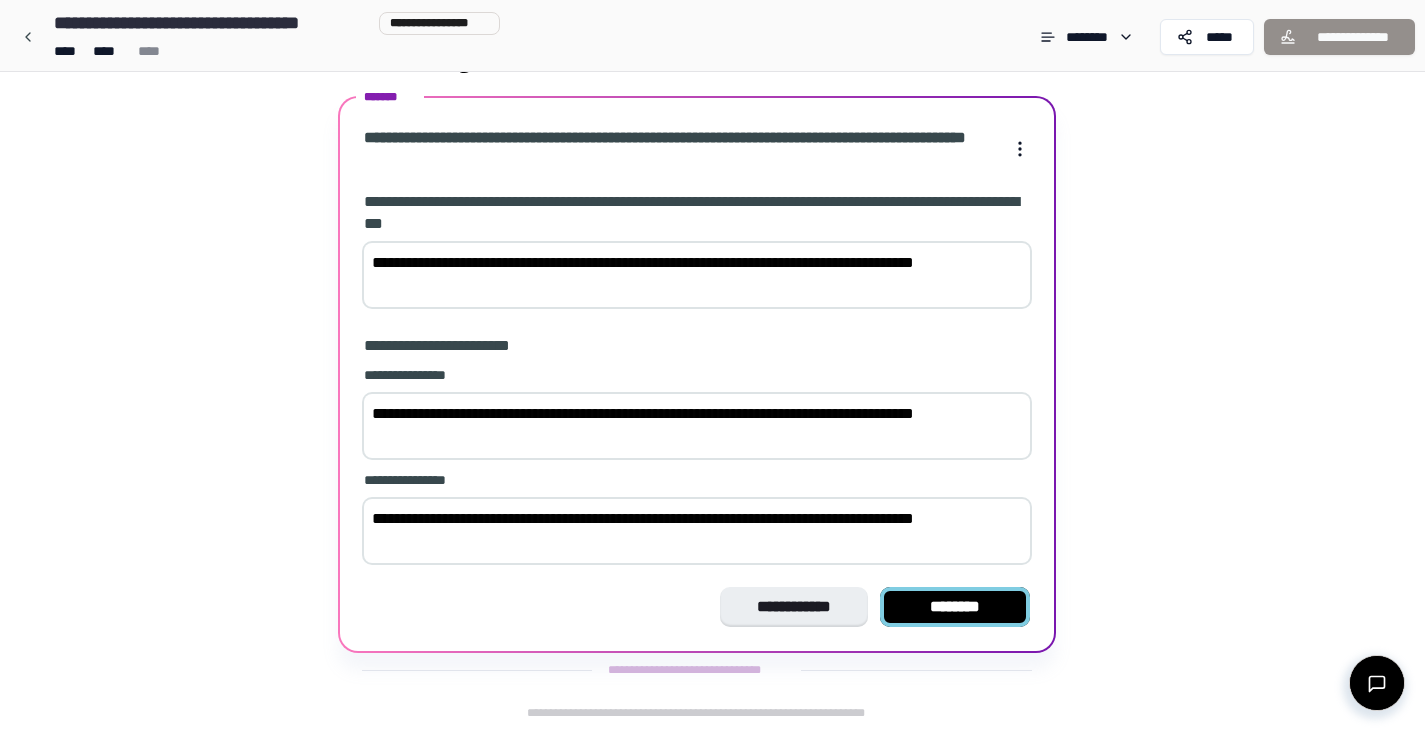 type on "**********" 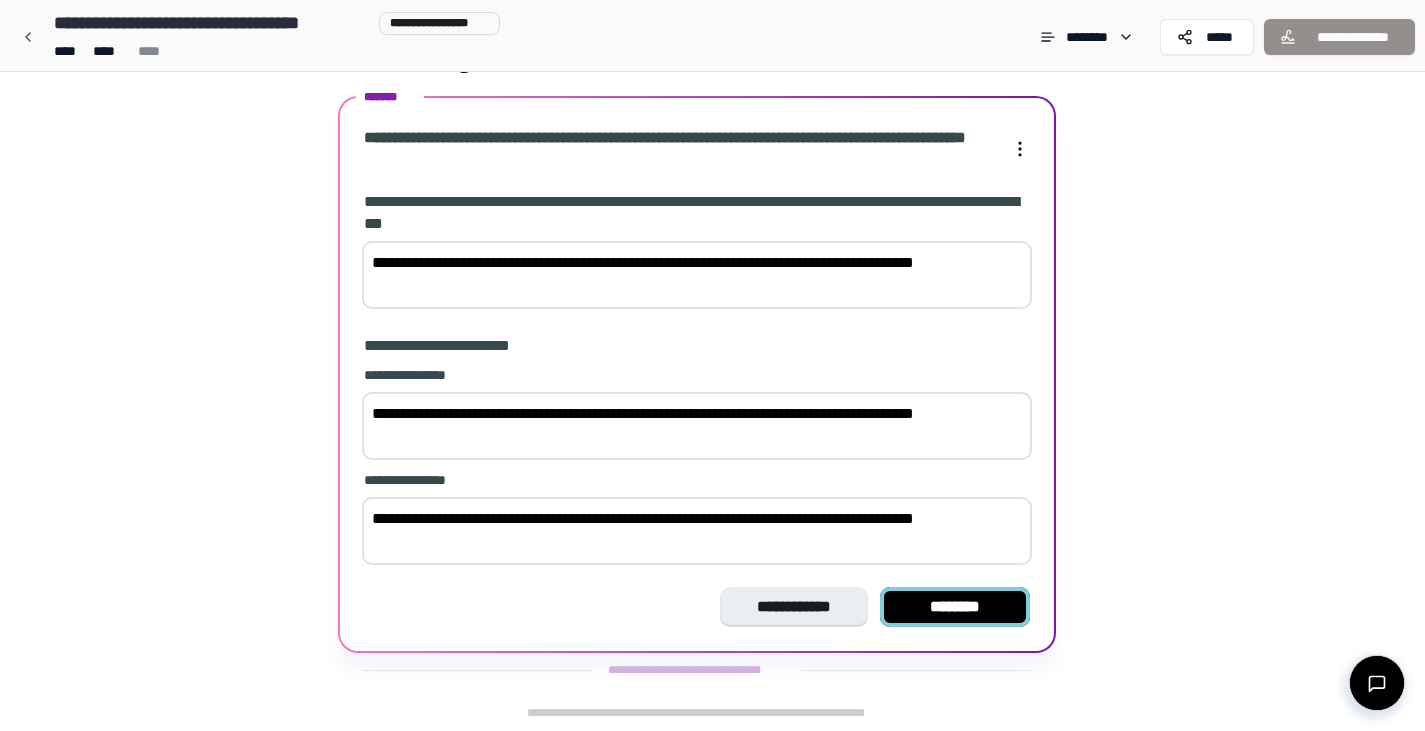 click on "********" at bounding box center [955, 607] 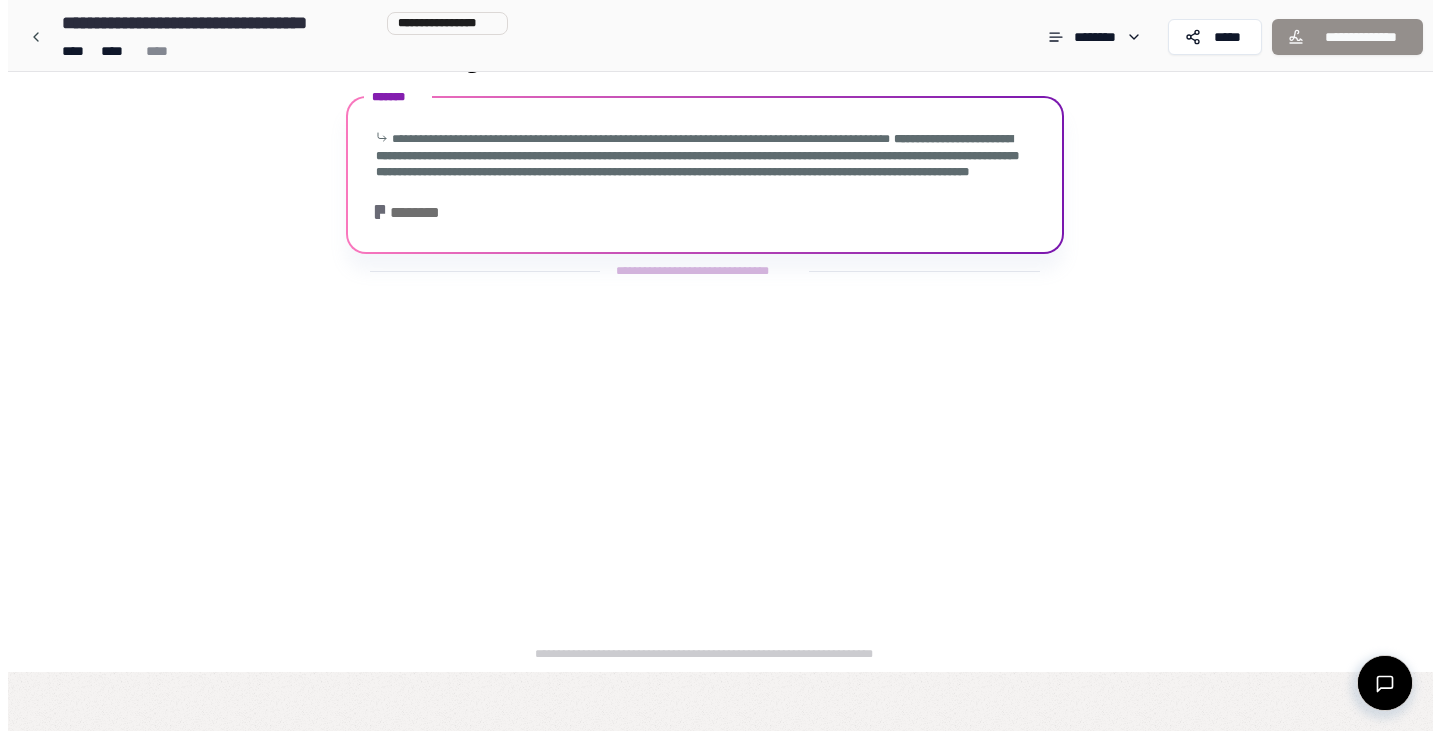 scroll, scrollTop: 0, scrollLeft: 0, axis: both 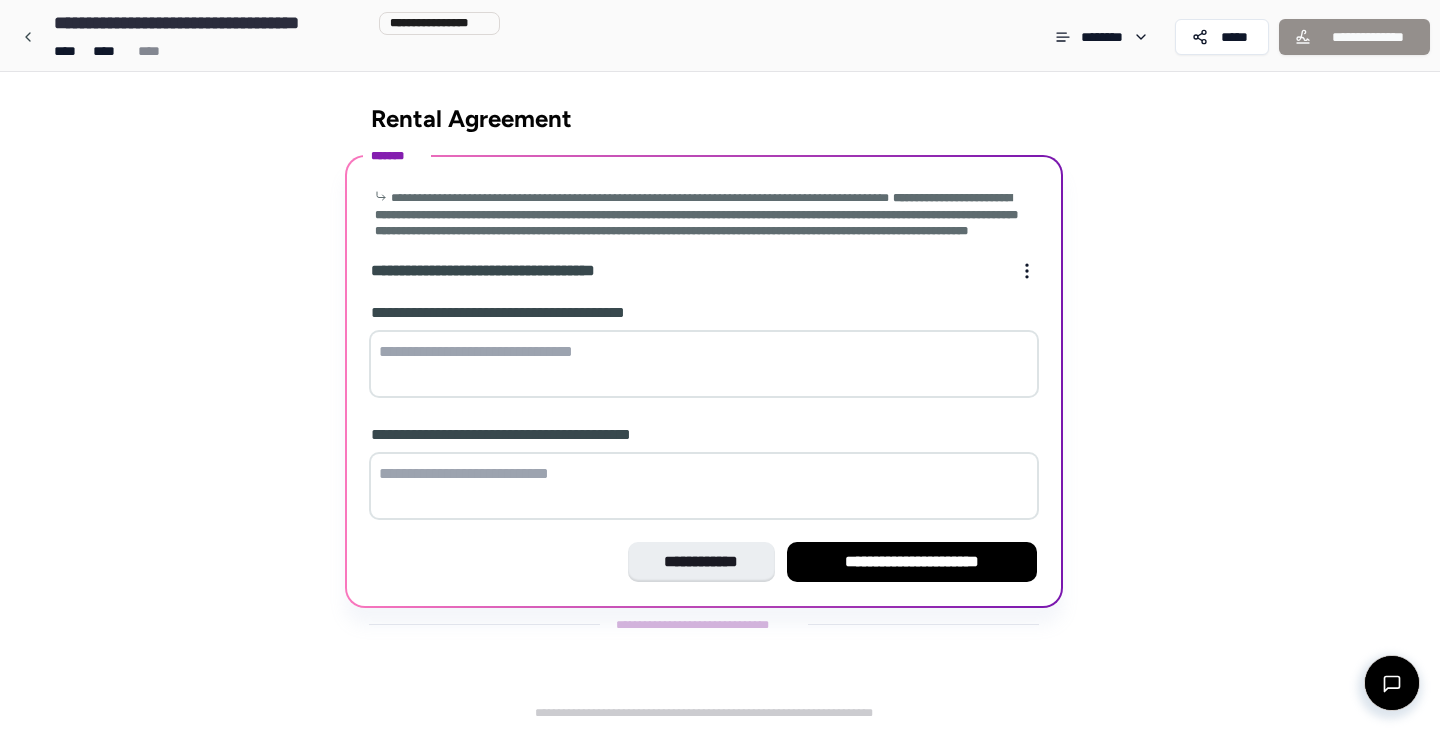 click at bounding box center (704, 364) 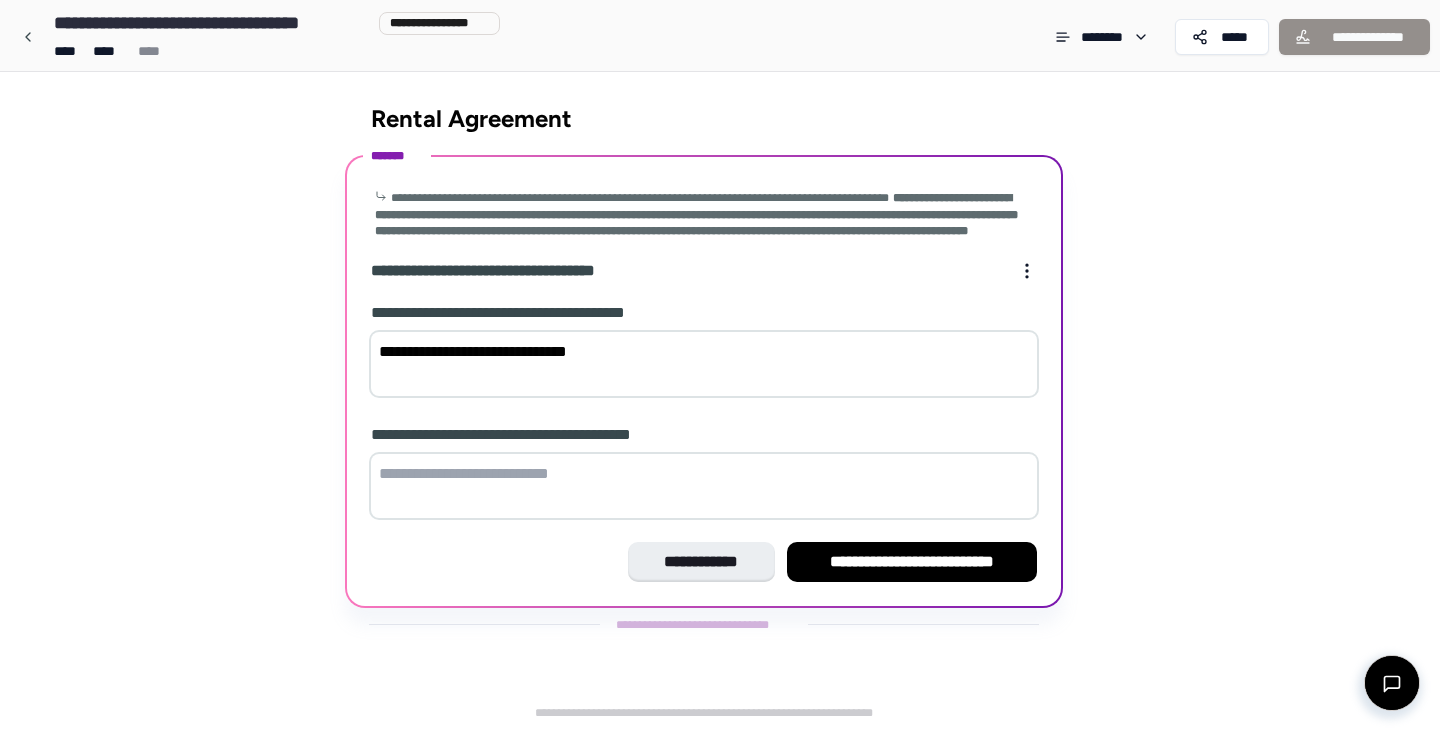 type on "**********" 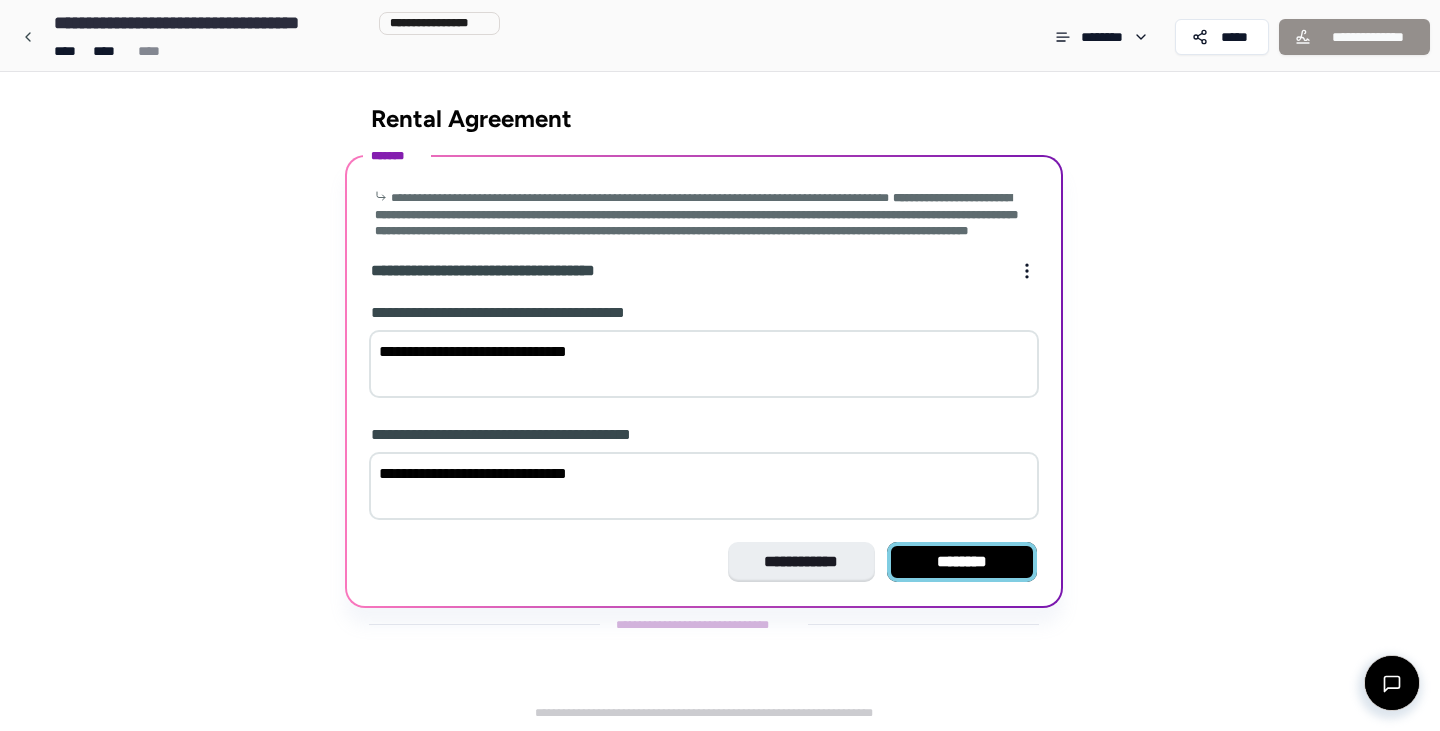 type on "**********" 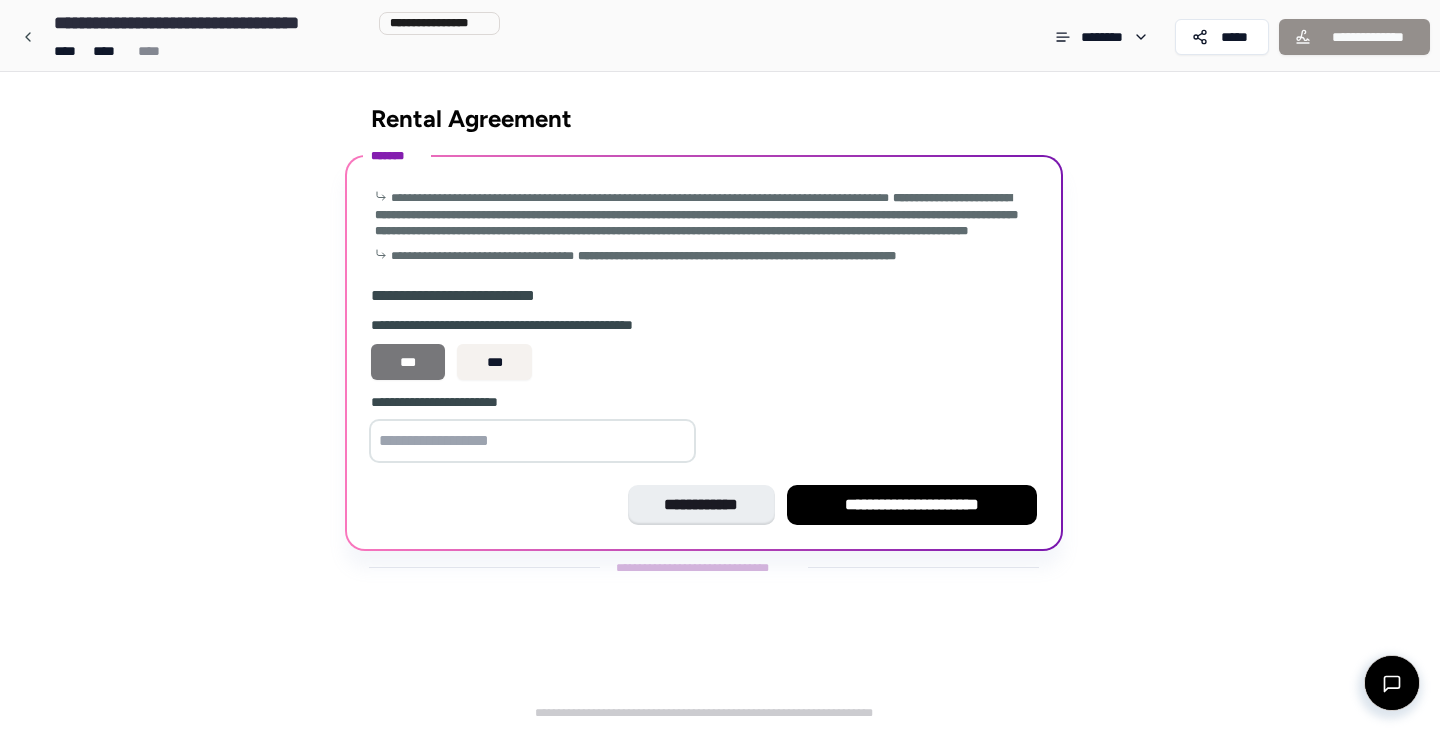 click on "***" at bounding box center [408, 362] 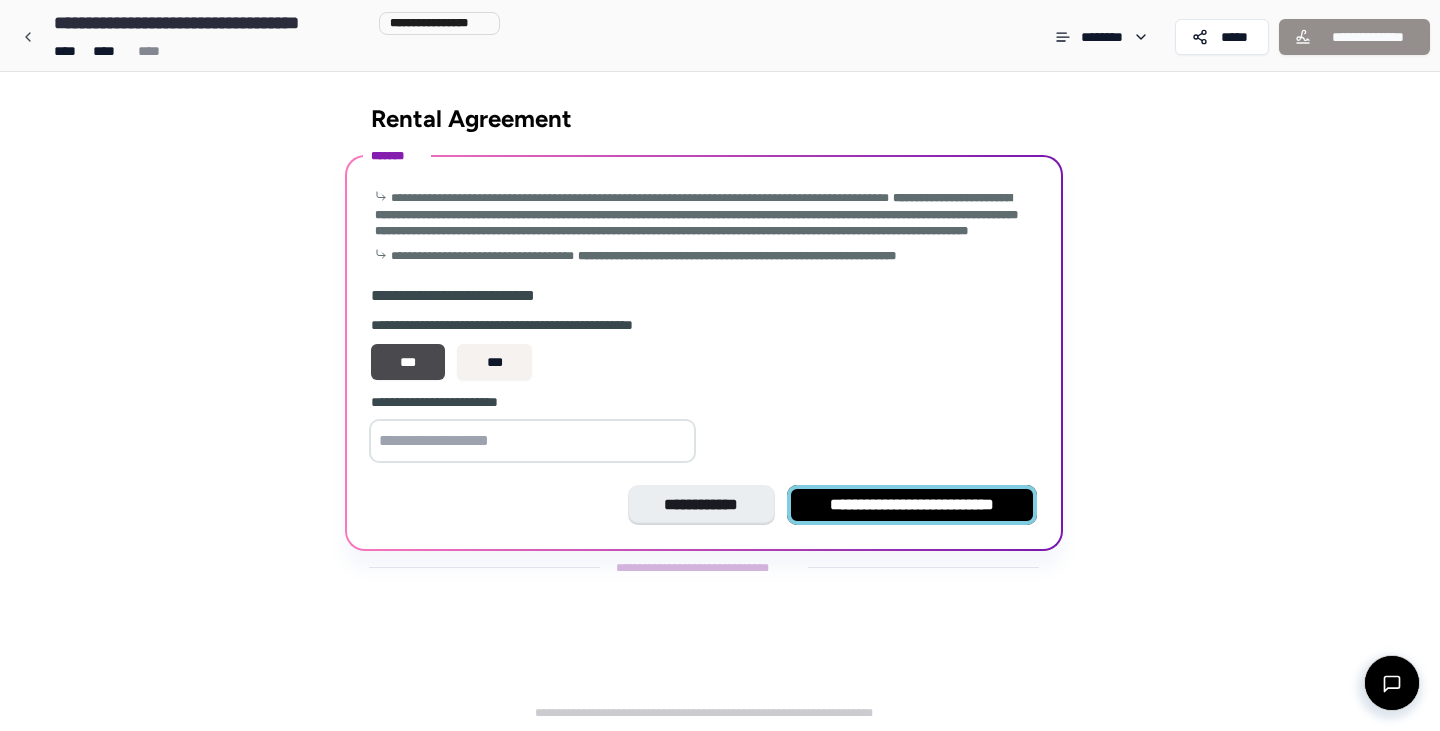 click on "**********" at bounding box center [912, 505] 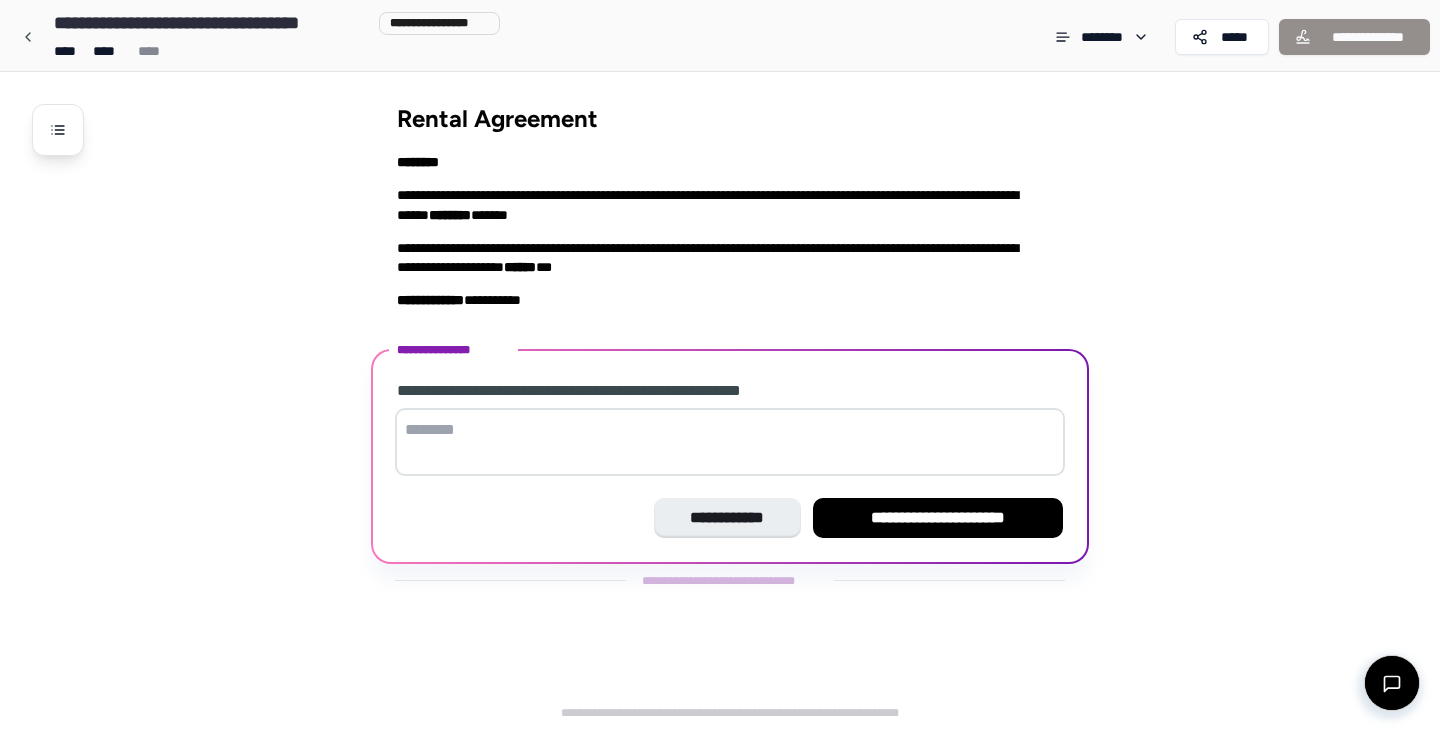 click at bounding box center [730, 442] 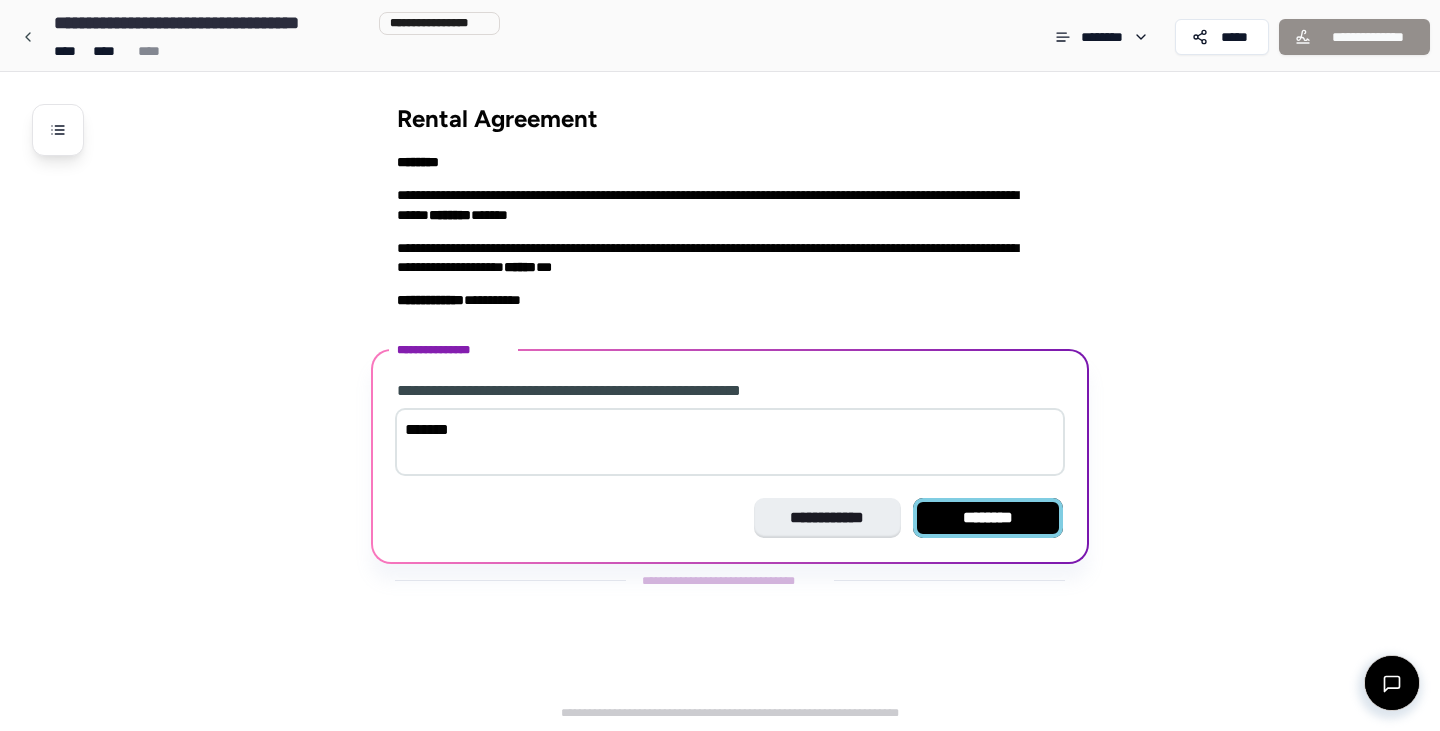 type on "*******" 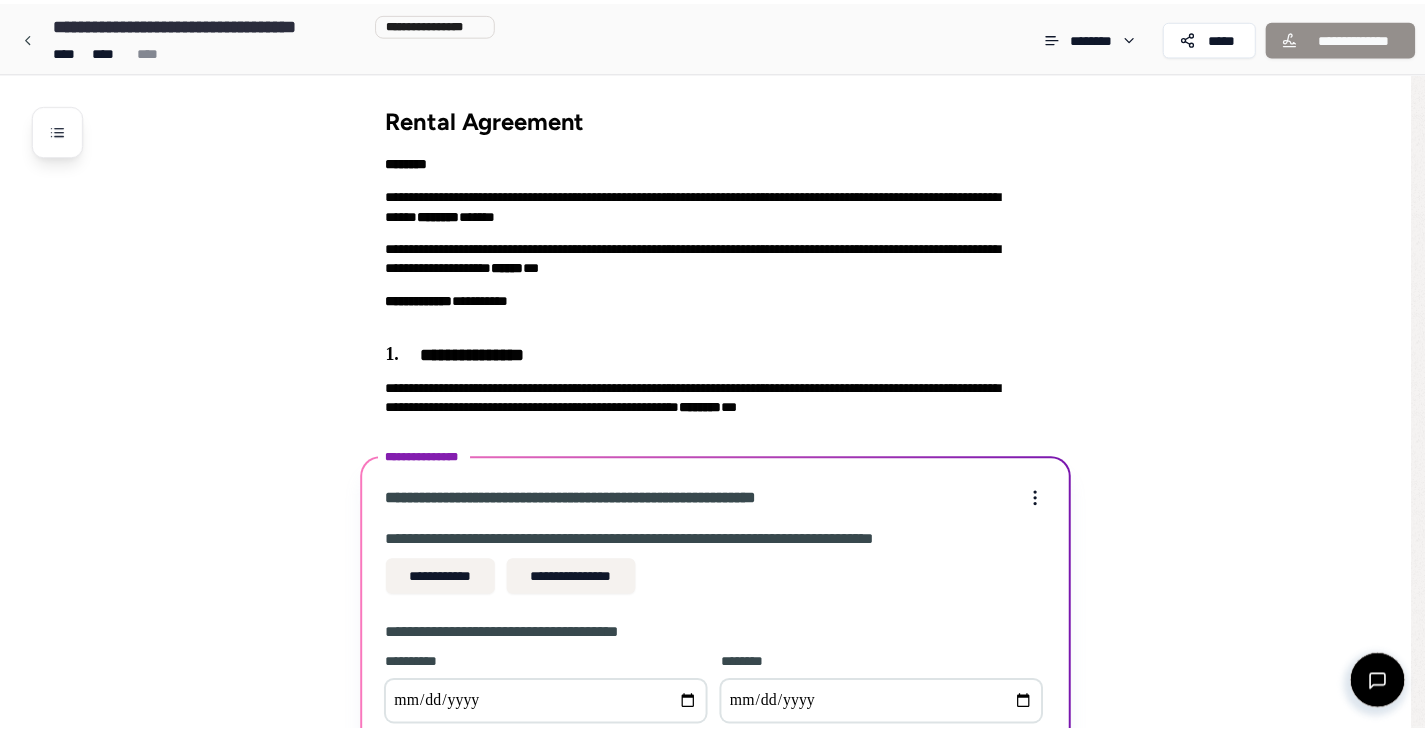 scroll, scrollTop: 262, scrollLeft: 0, axis: vertical 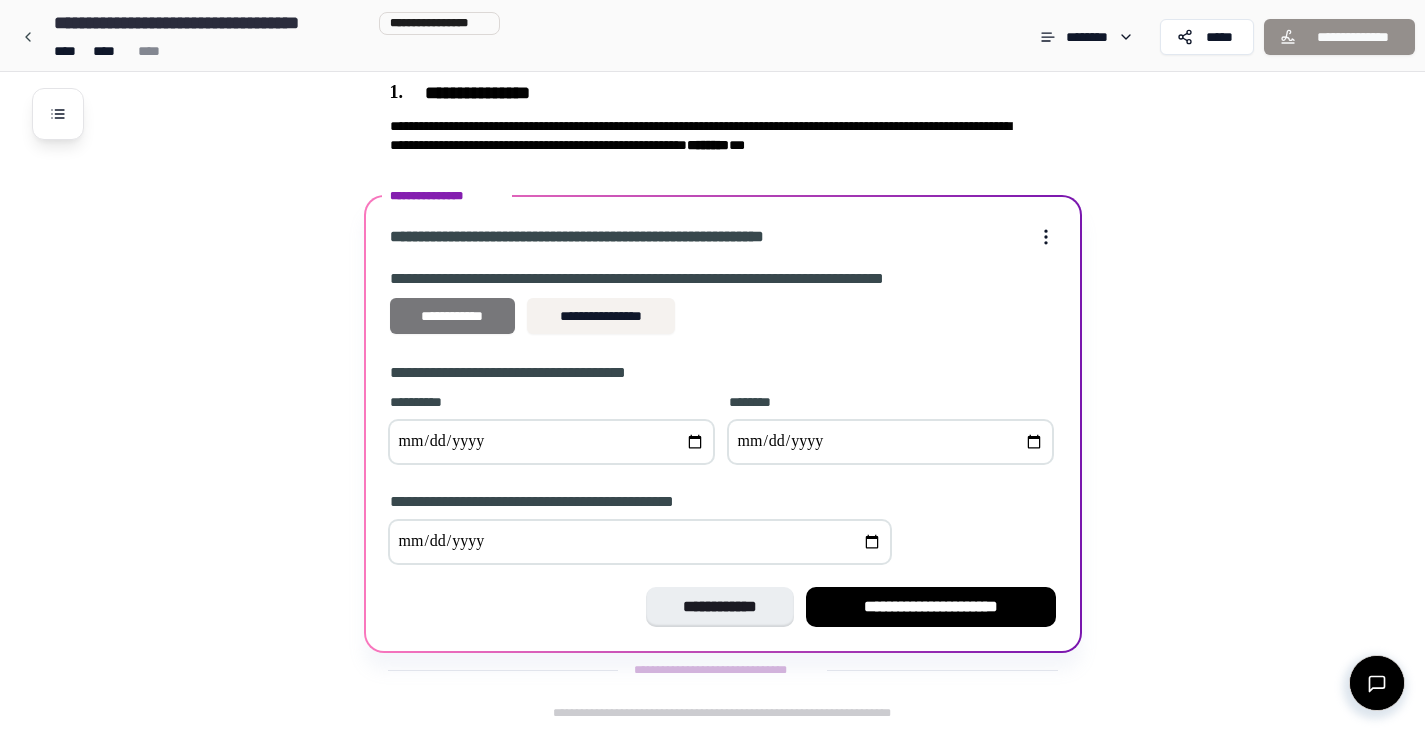 click on "**********" at bounding box center [453, 316] 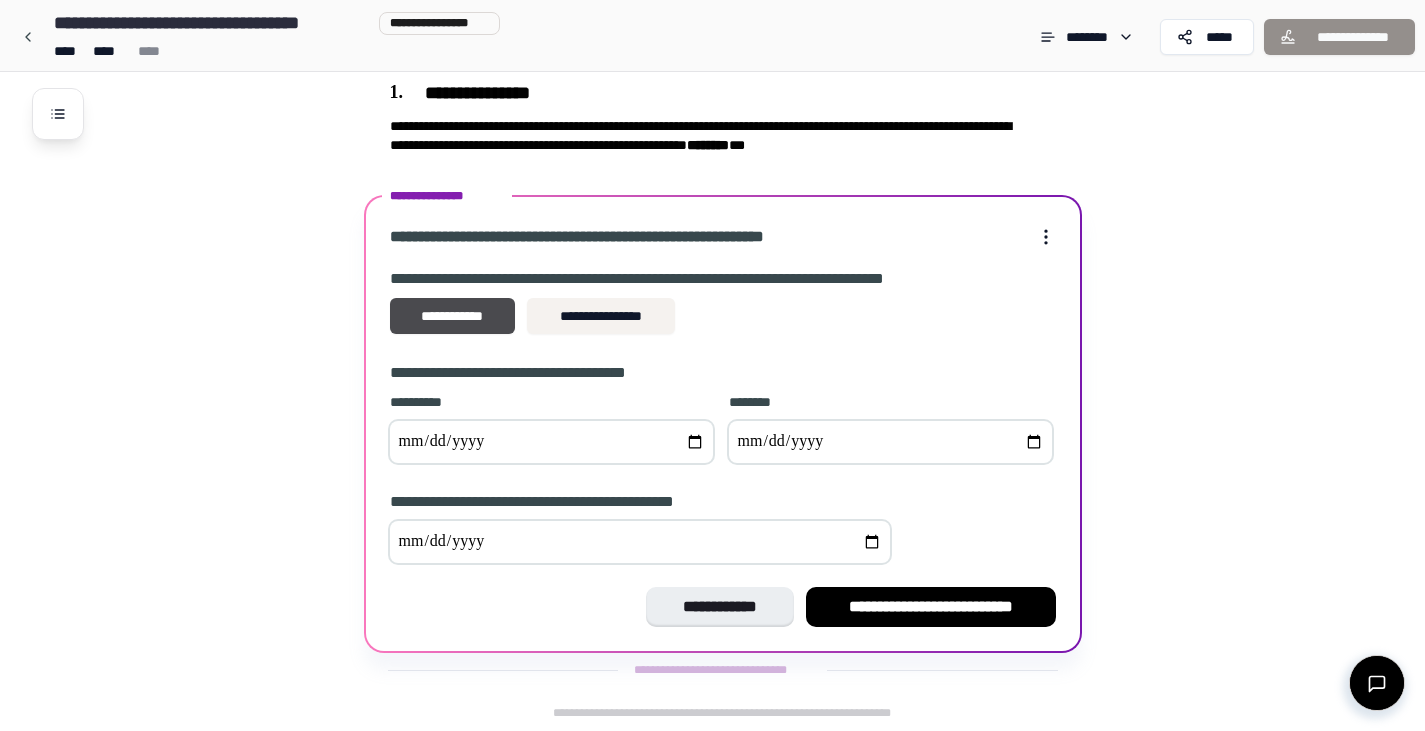 click at bounding box center (551, 442) 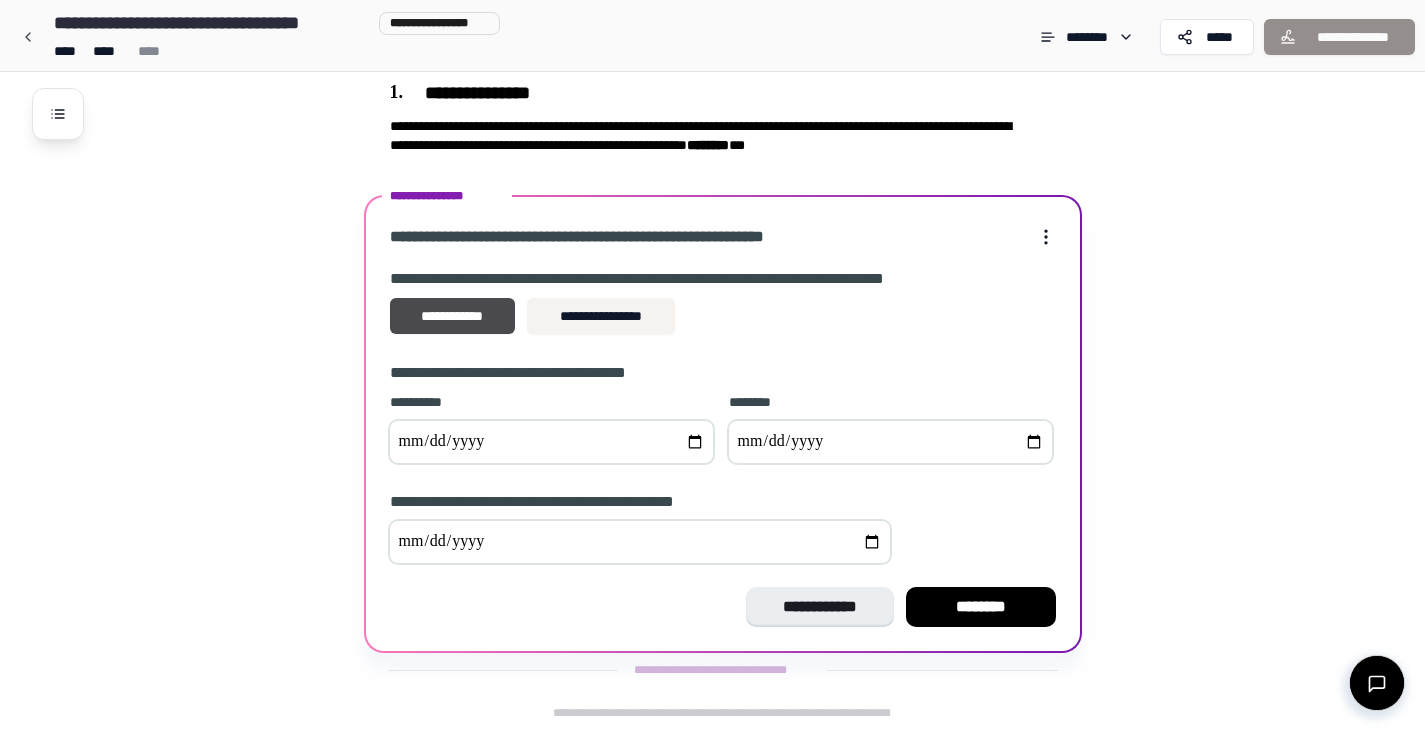 type on "**********" 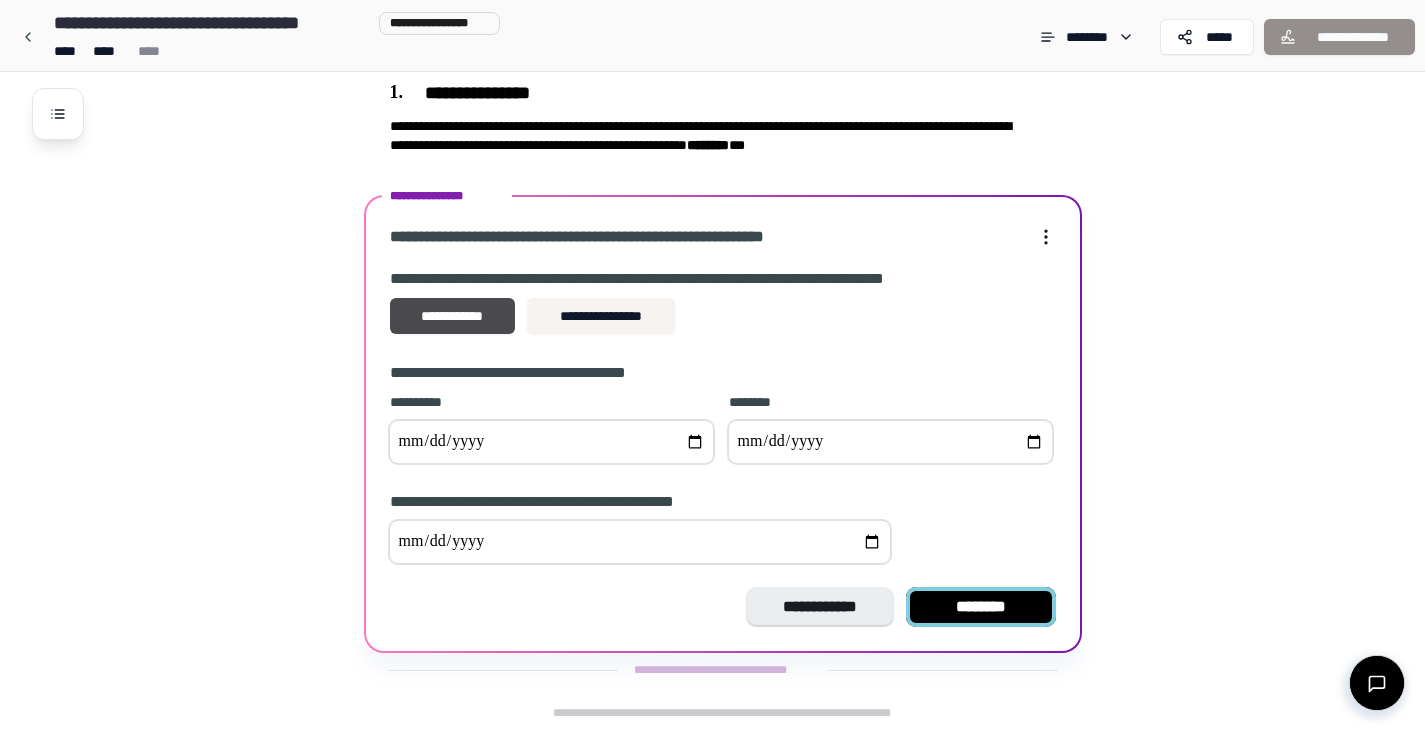 click on "********" at bounding box center (981, 607) 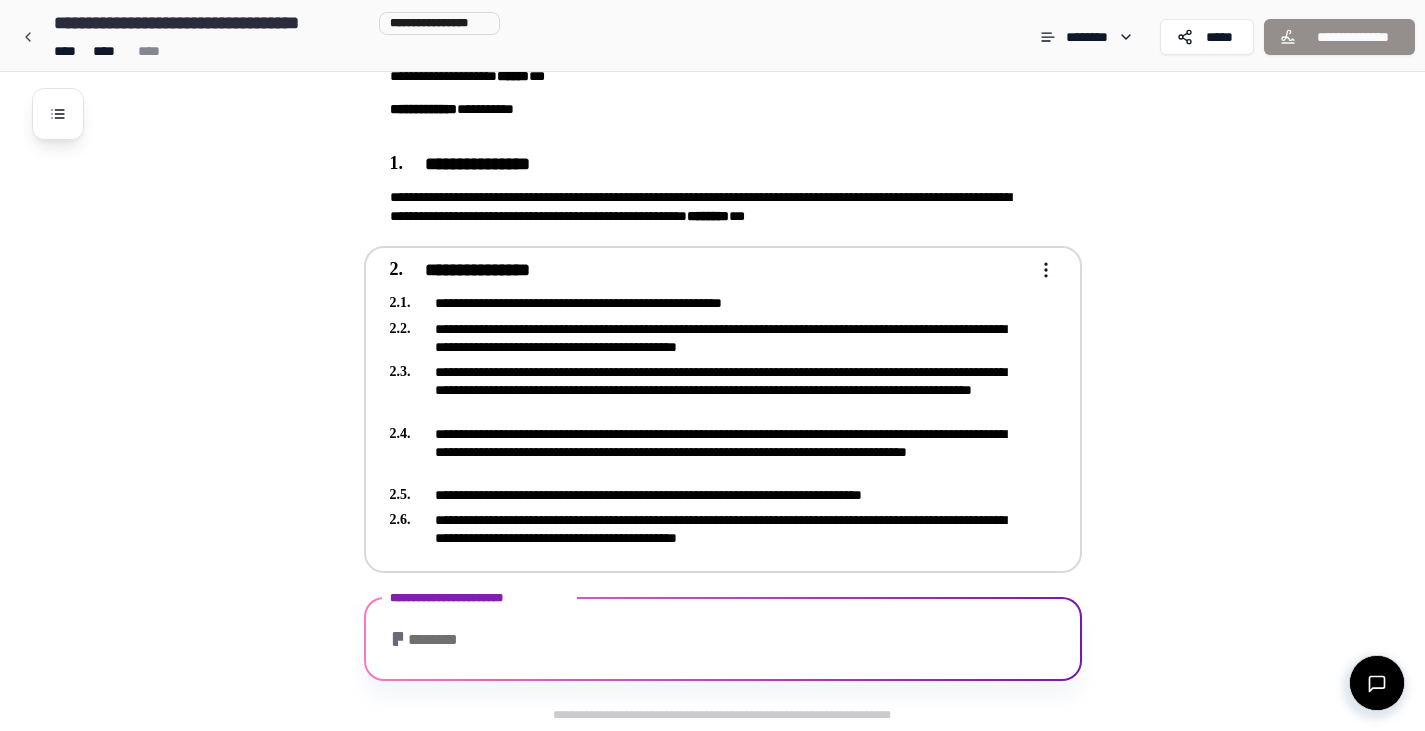 scroll, scrollTop: 261, scrollLeft: 0, axis: vertical 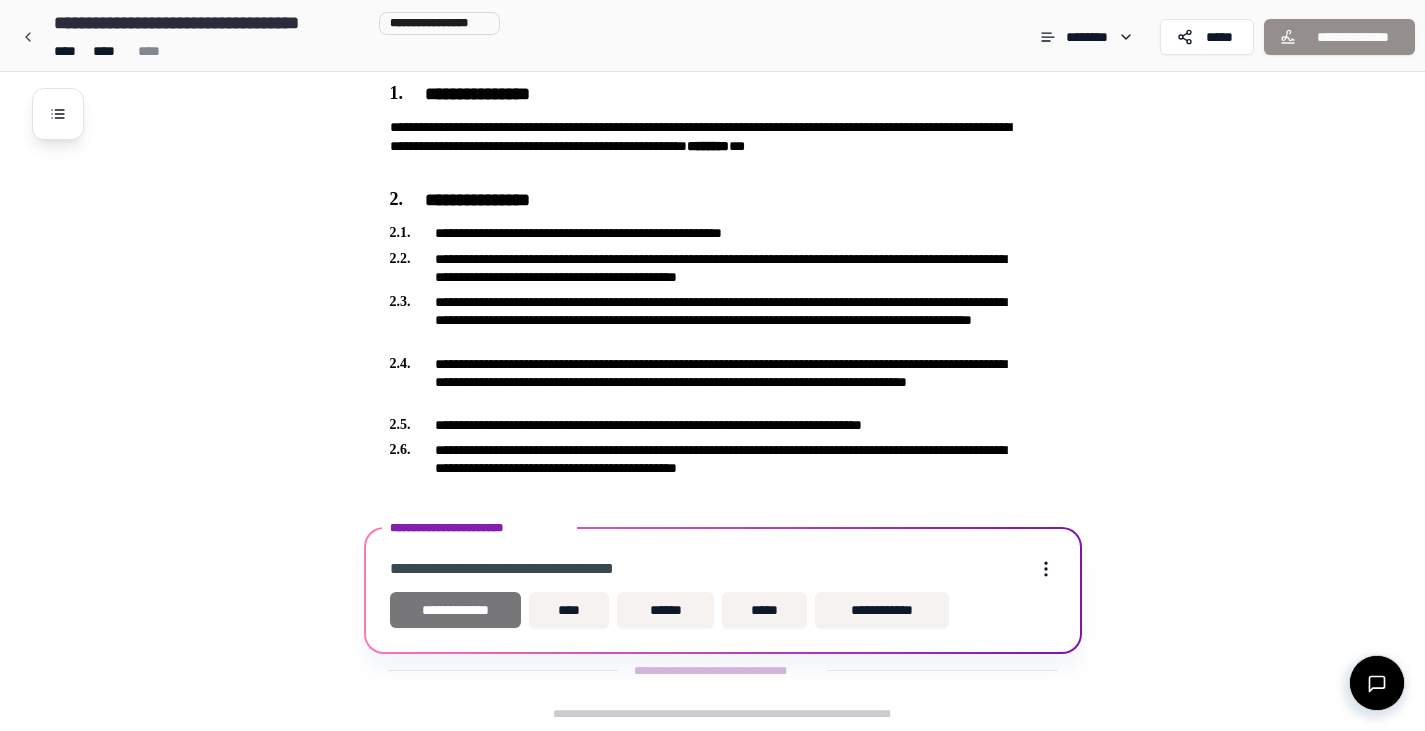 click on "**********" at bounding box center (456, 610) 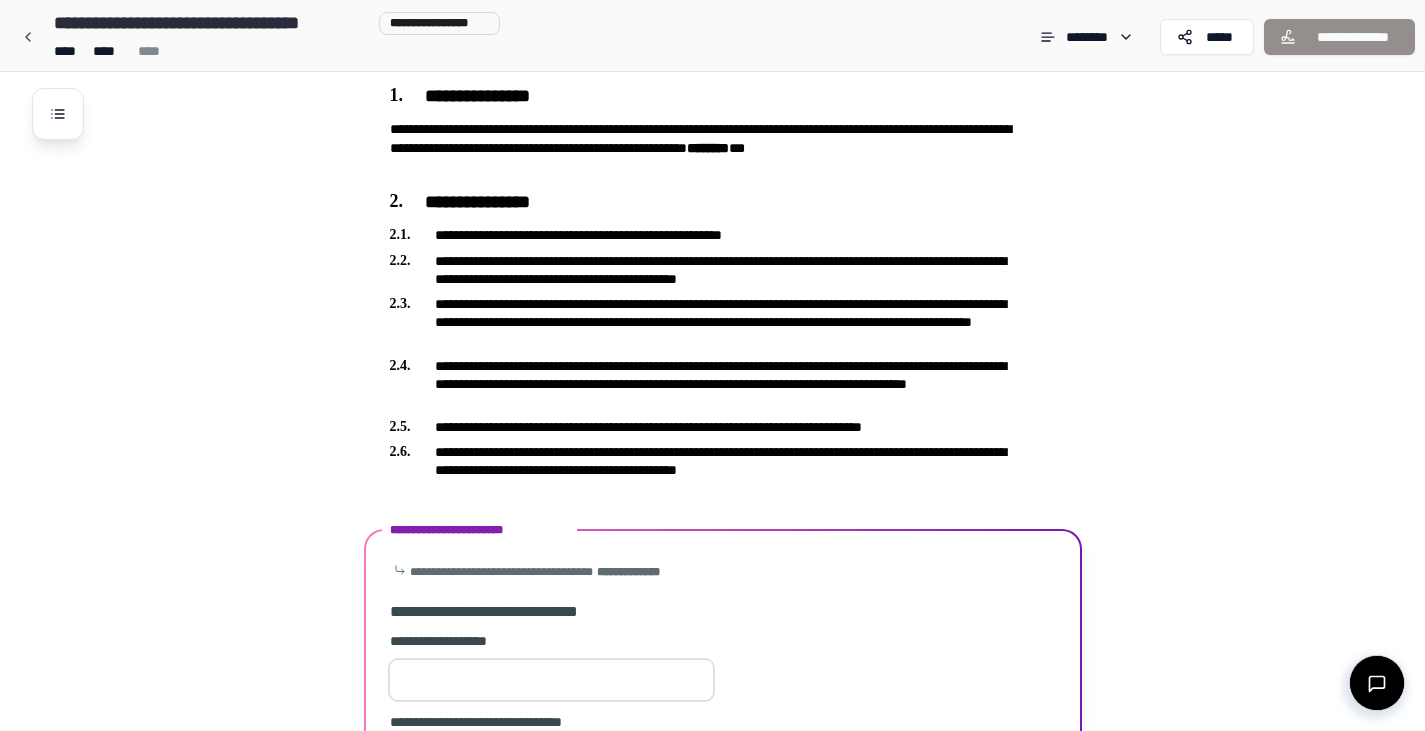 scroll, scrollTop: 550, scrollLeft: 0, axis: vertical 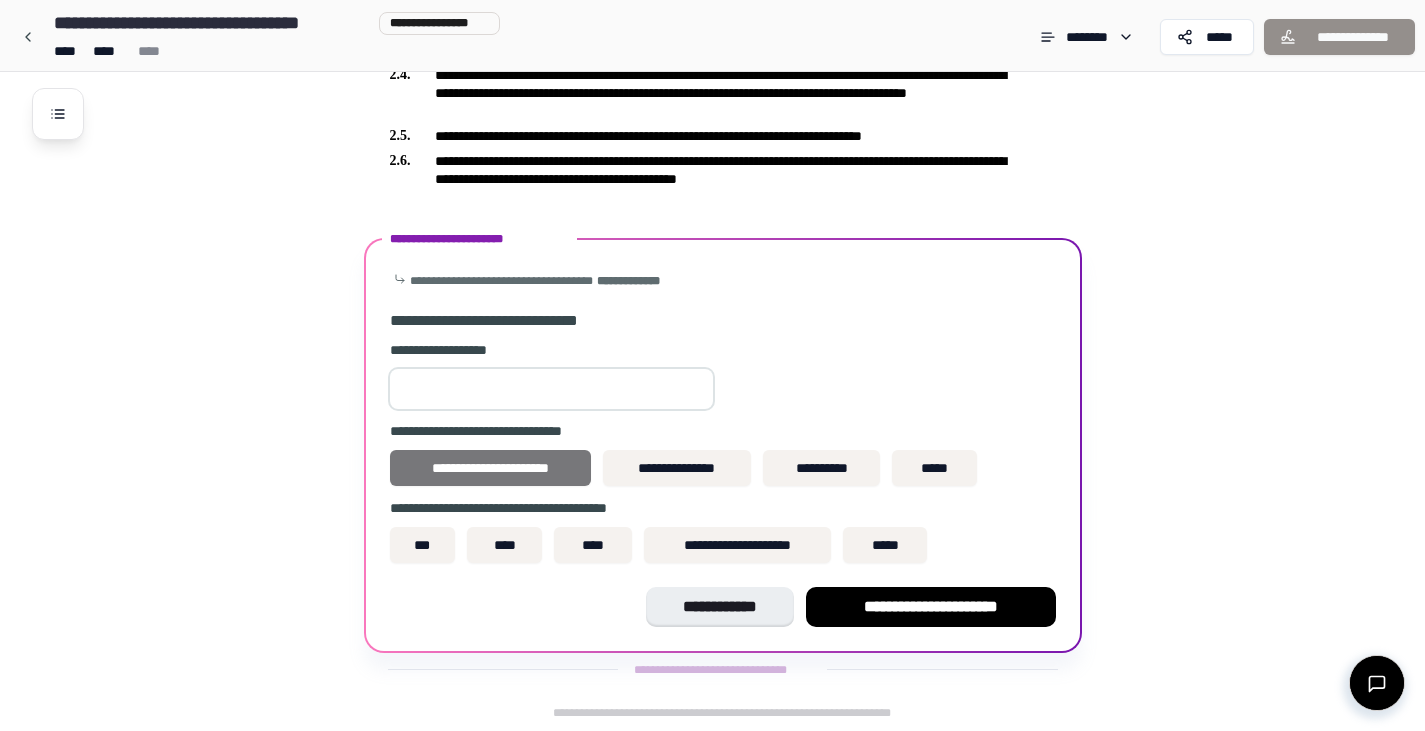 click on "**********" at bounding box center [490, 468] 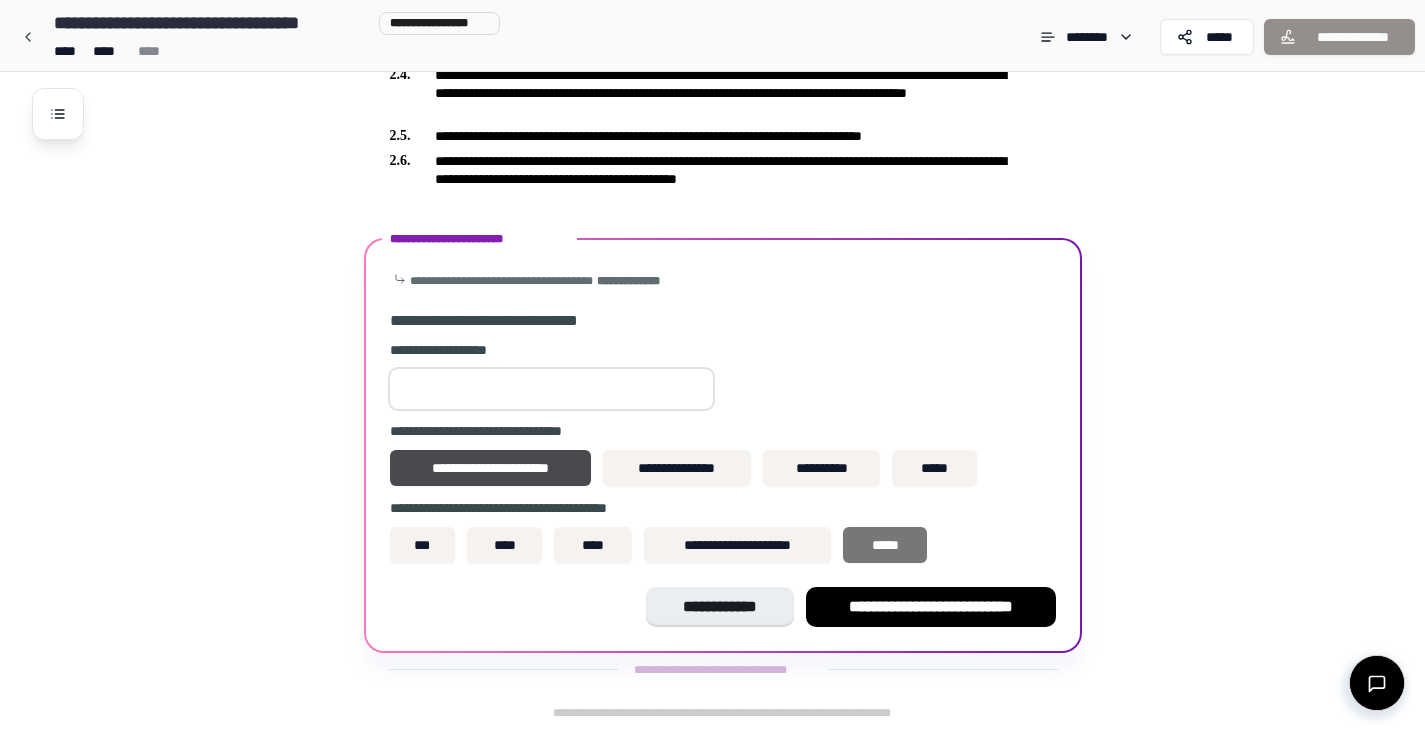 click on "*****" at bounding box center [885, 545] 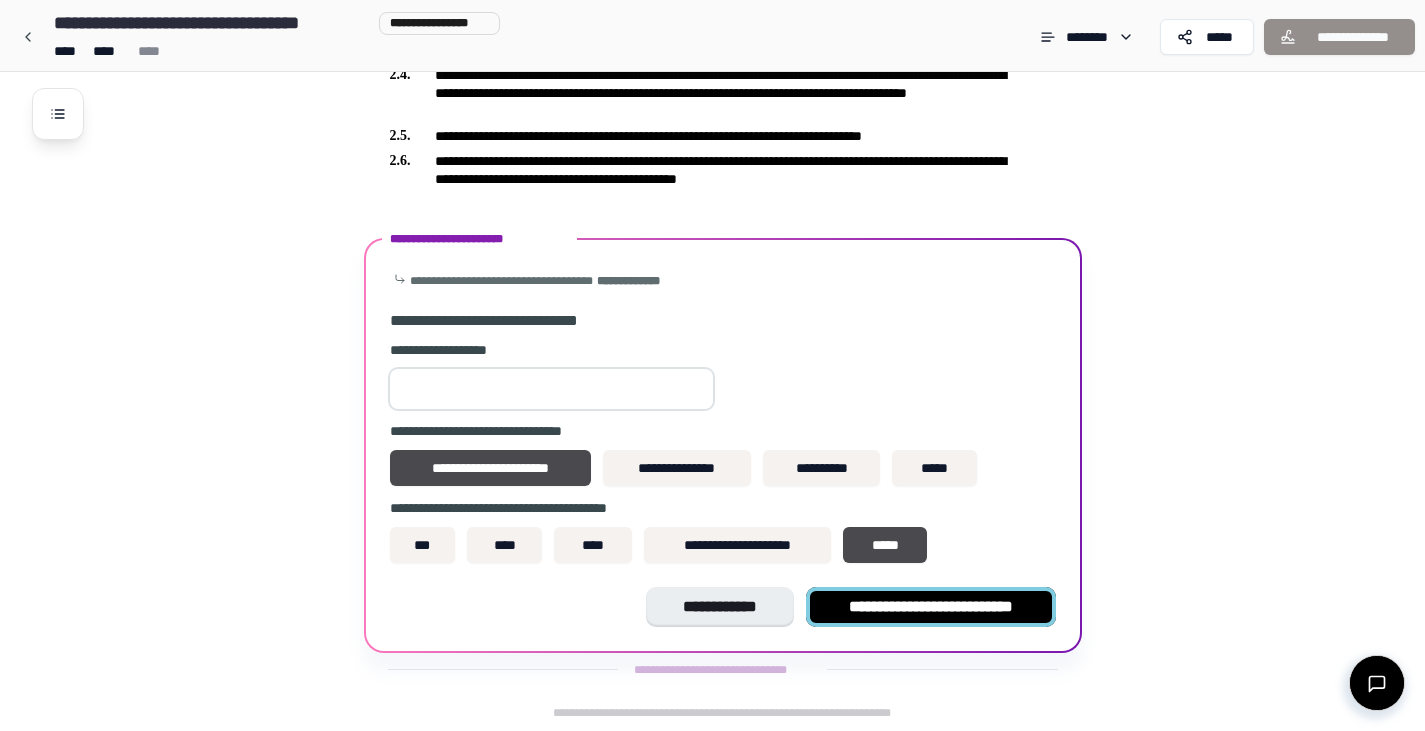 click on "**********" at bounding box center (931, 607) 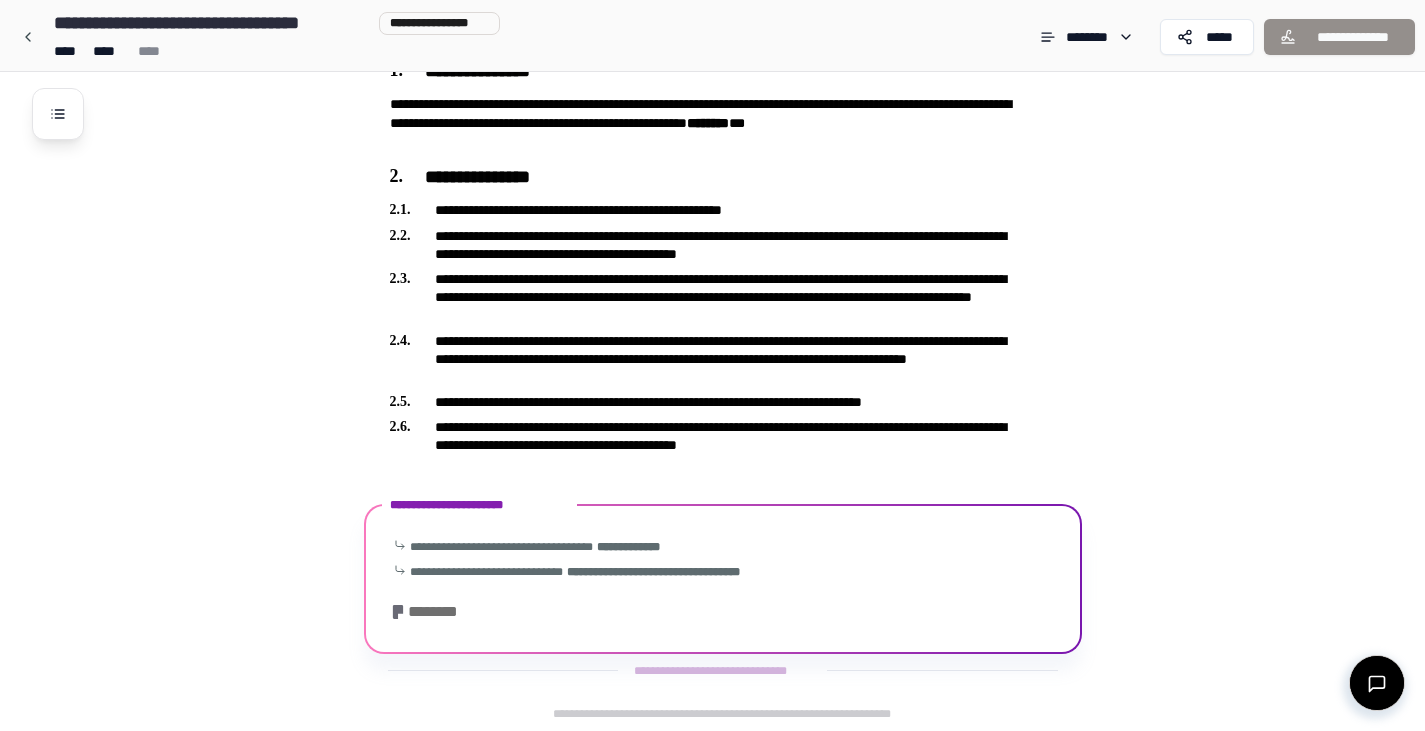 scroll, scrollTop: 438, scrollLeft: 0, axis: vertical 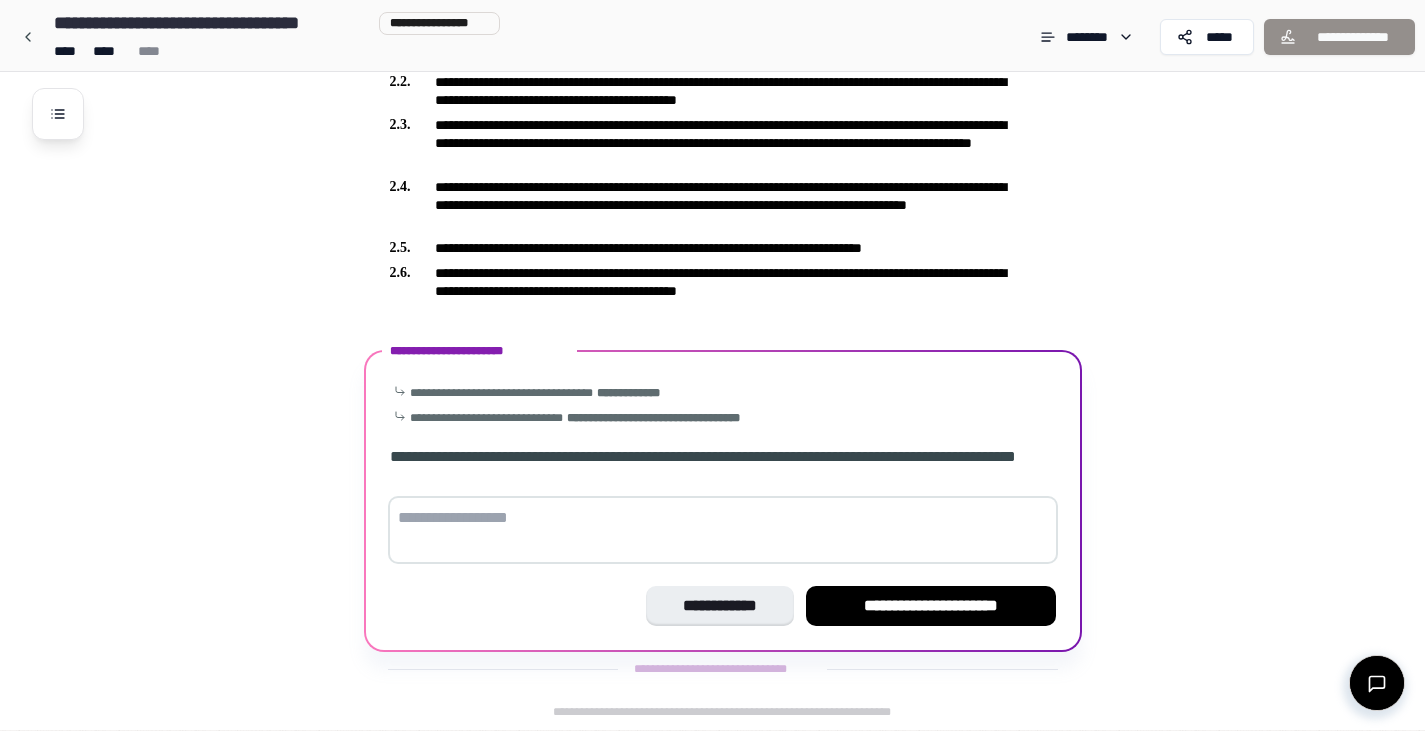 click at bounding box center [723, 530] 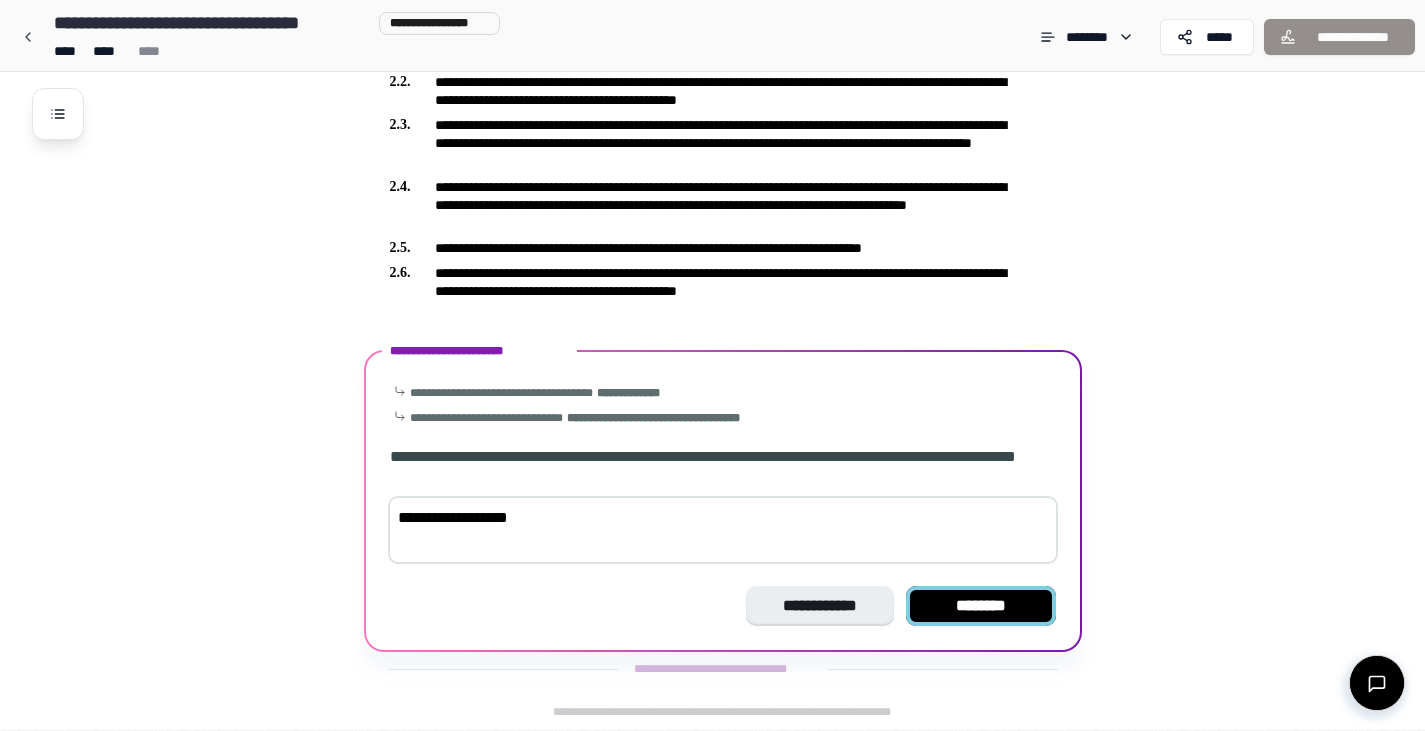 type on "**********" 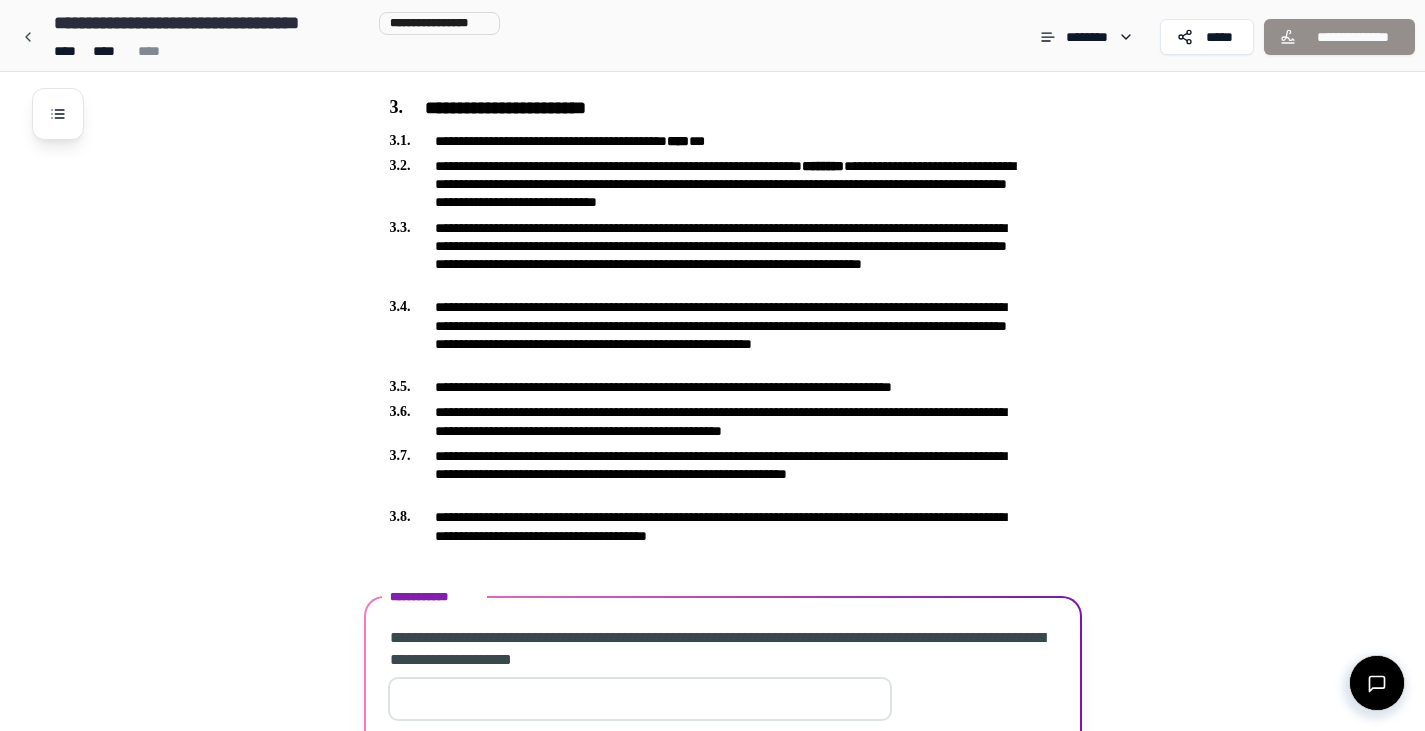 scroll, scrollTop: 838, scrollLeft: 0, axis: vertical 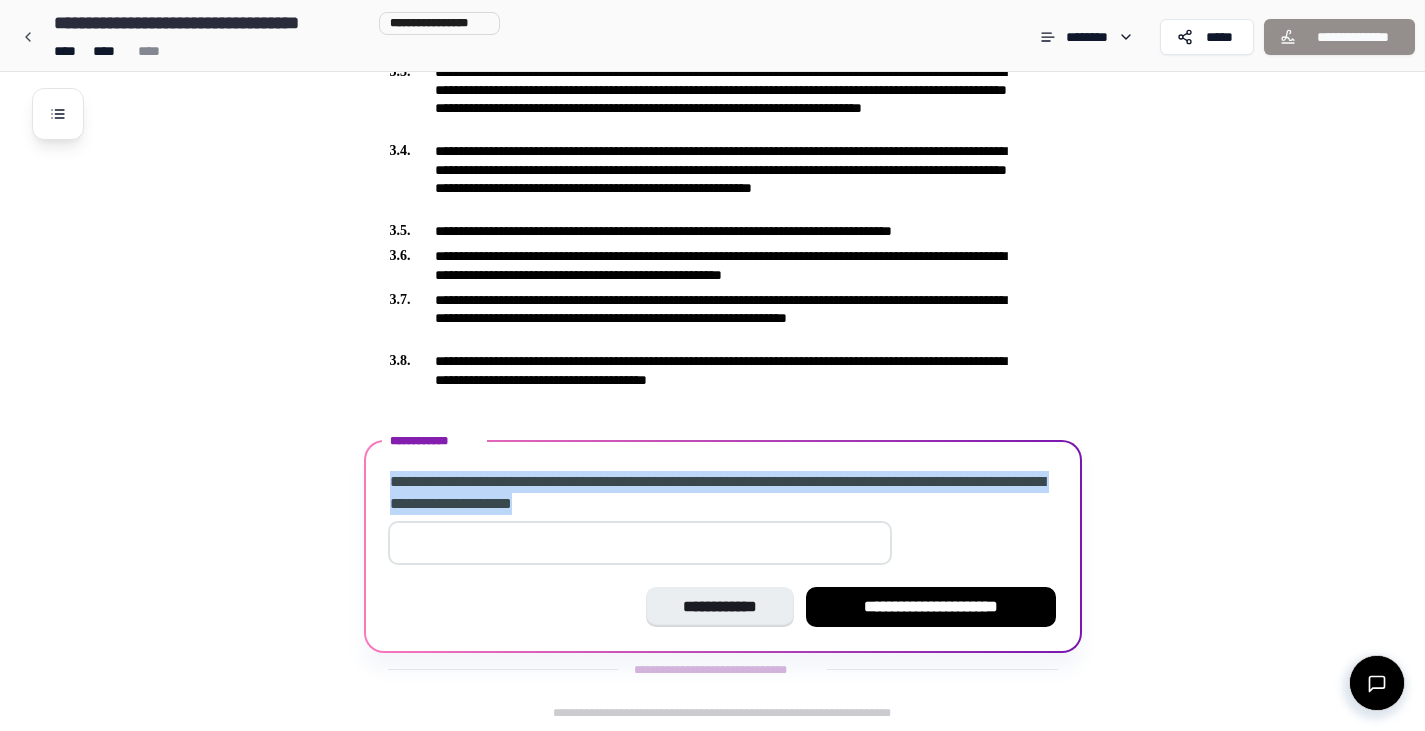 drag, startPoint x: 692, startPoint y: 499, endPoint x: 350, endPoint y: 478, distance: 342.64413 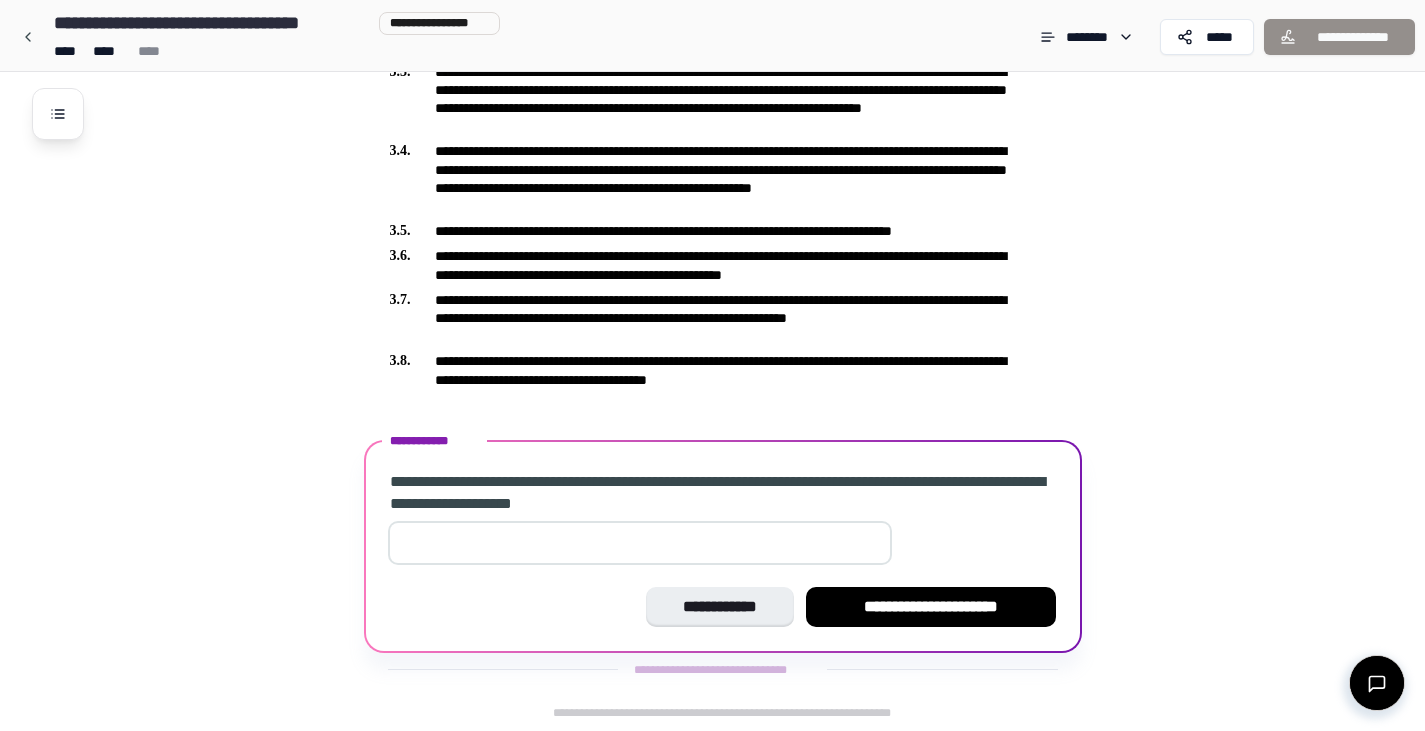 click at bounding box center [640, 543] 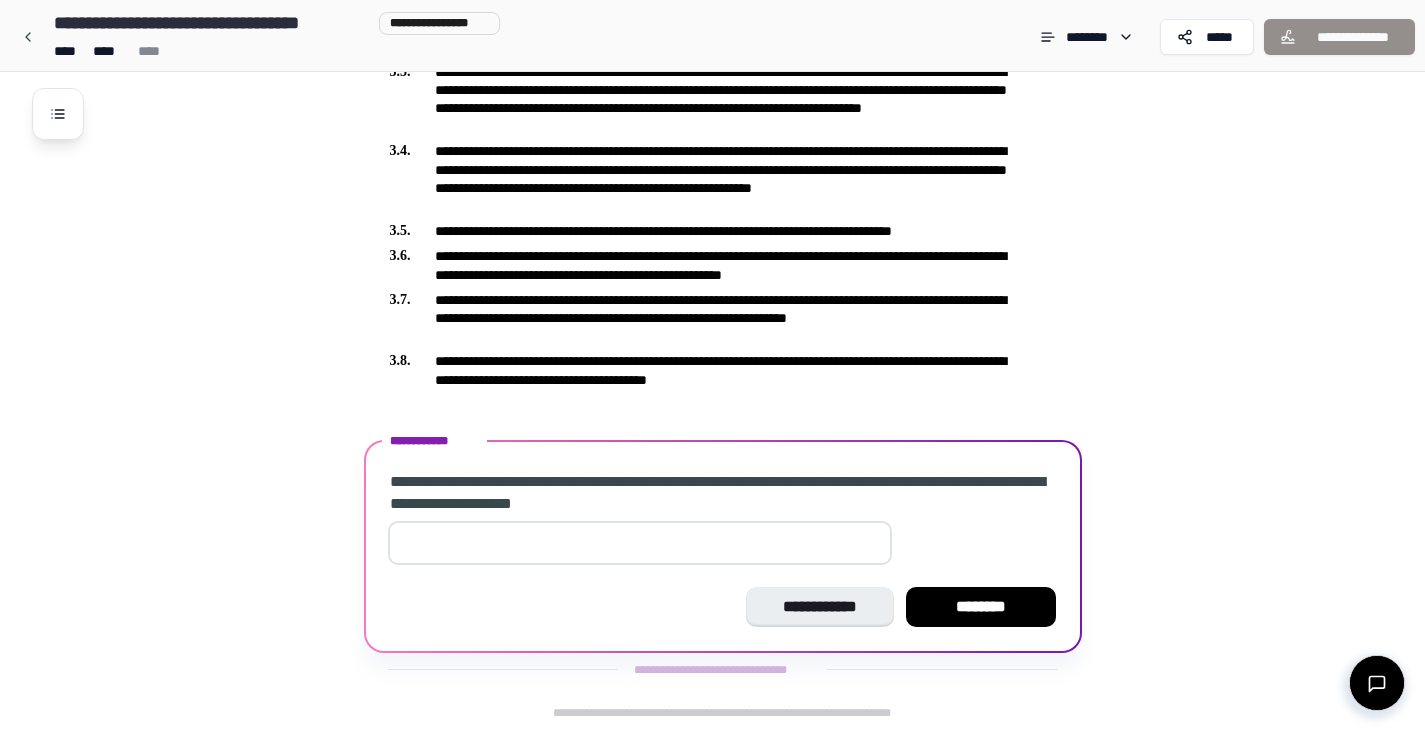 type 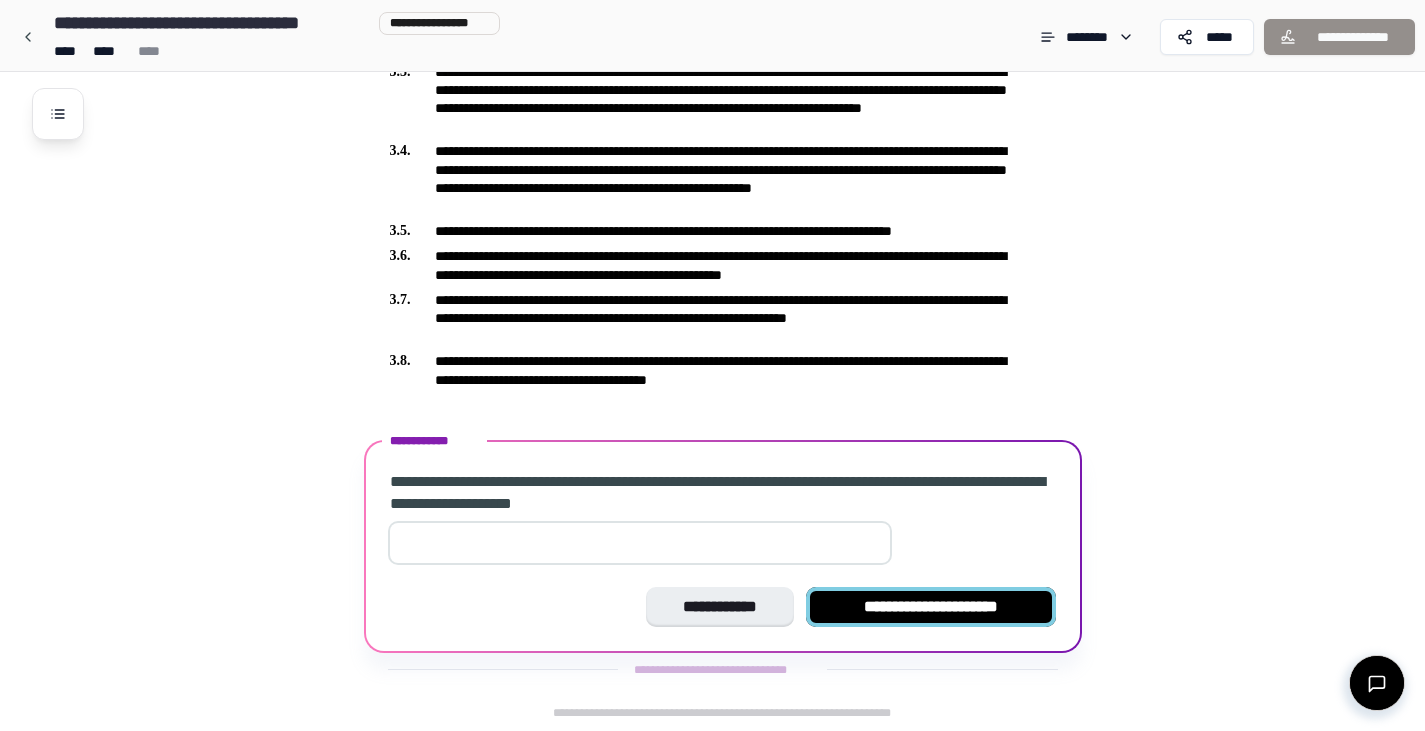 click on "**********" at bounding box center (931, 607) 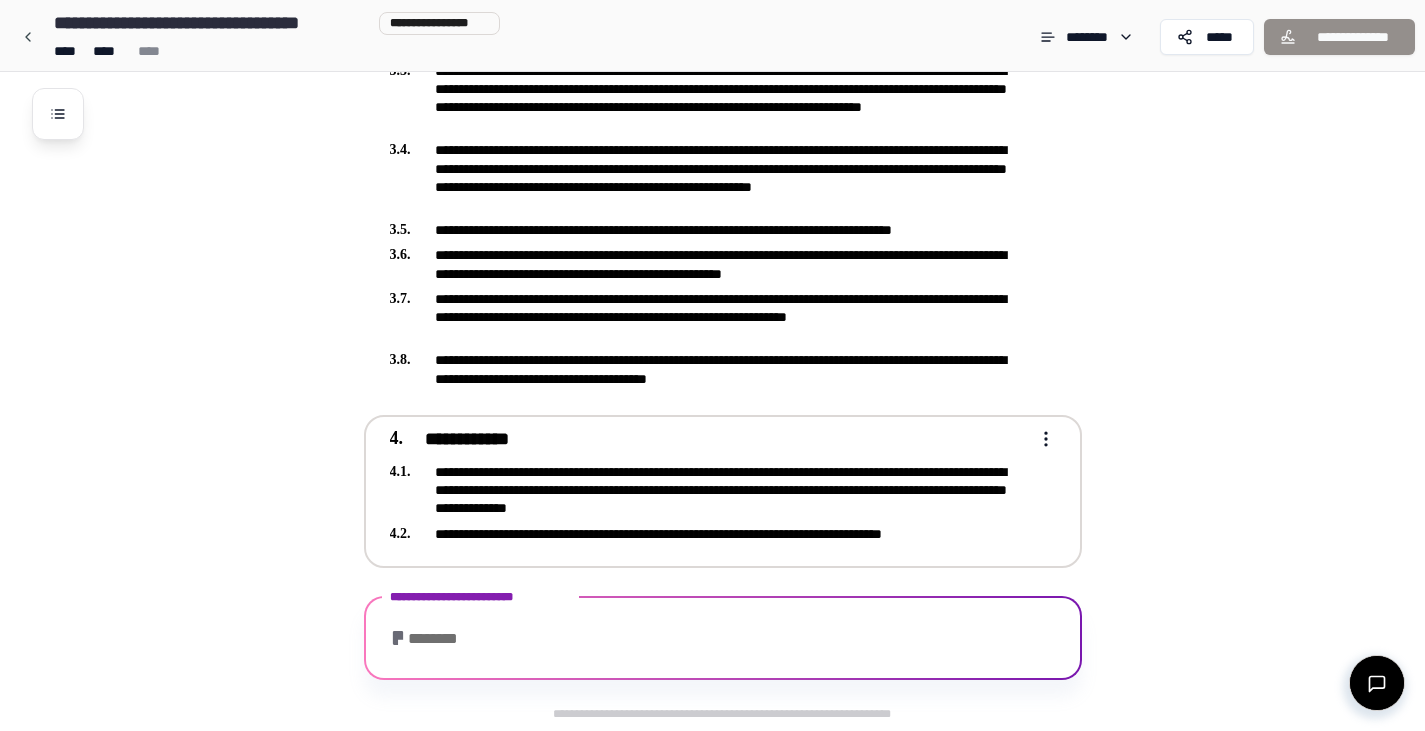 scroll, scrollTop: 931, scrollLeft: 0, axis: vertical 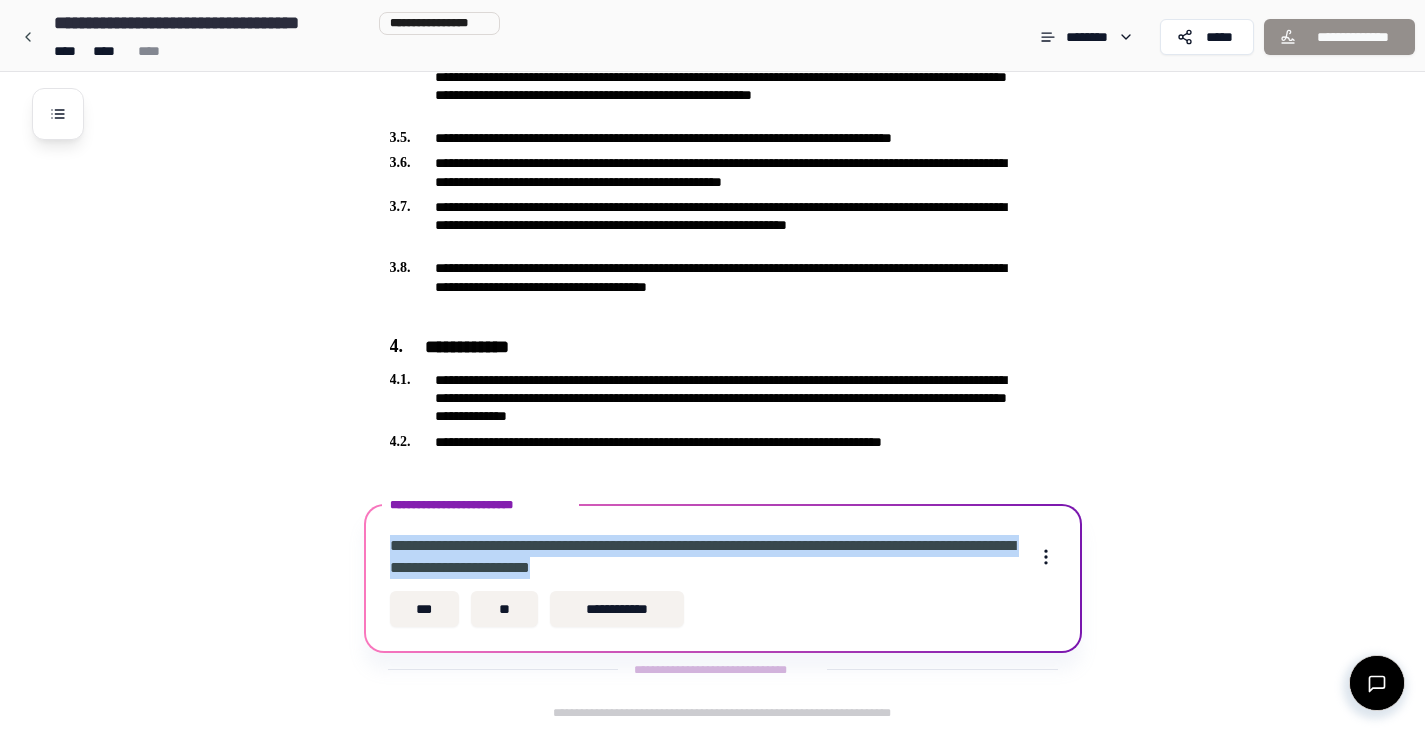 drag, startPoint x: 717, startPoint y: 567, endPoint x: 383, endPoint y: 518, distance: 337.57516 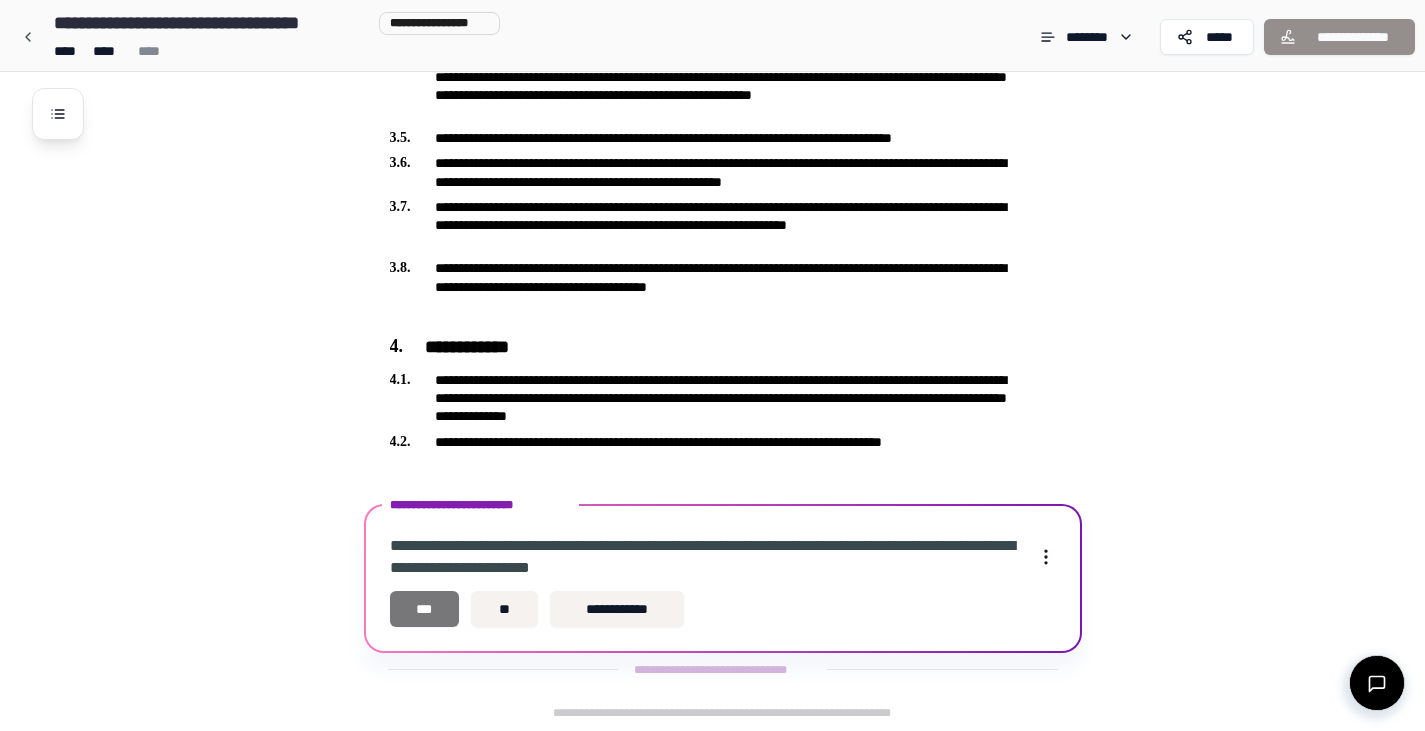 click on "***" at bounding box center (425, 609) 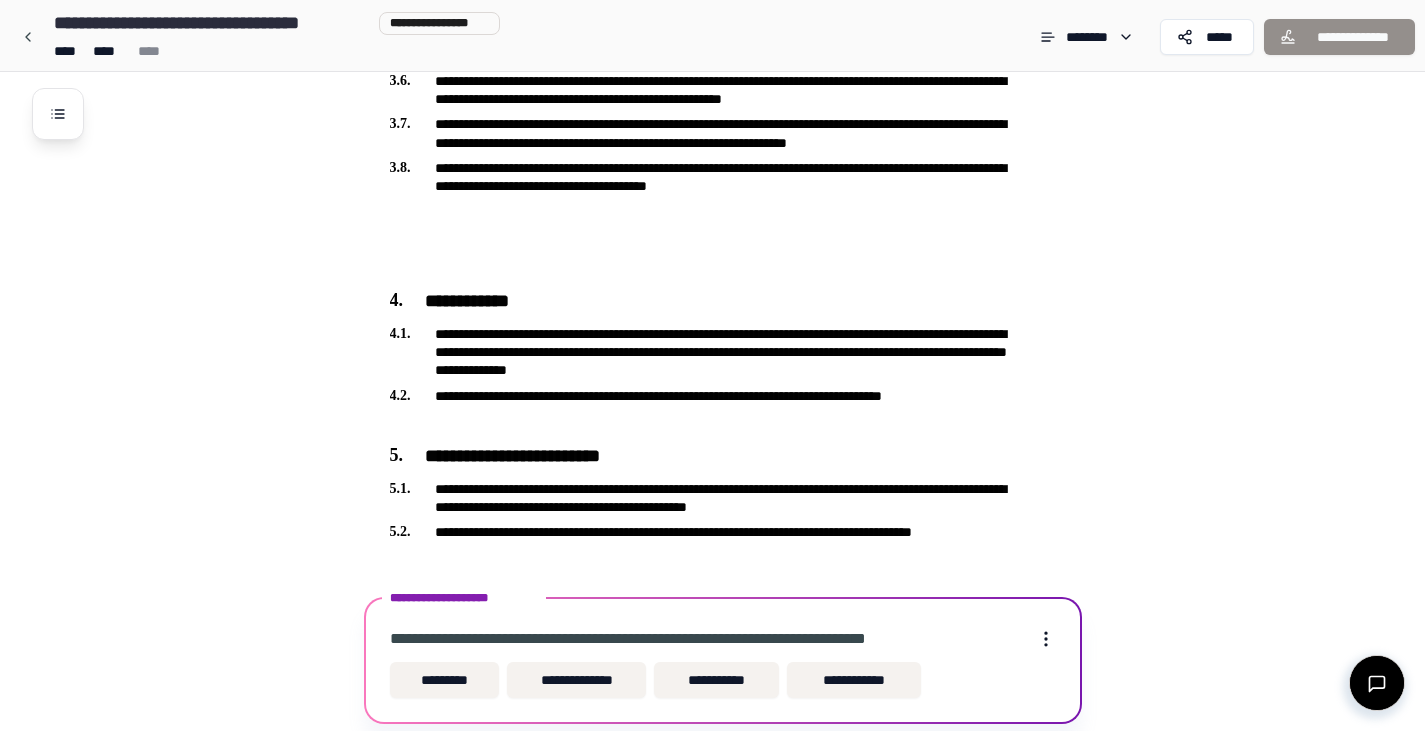 scroll, scrollTop: 1047, scrollLeft: 0, axis: vertical 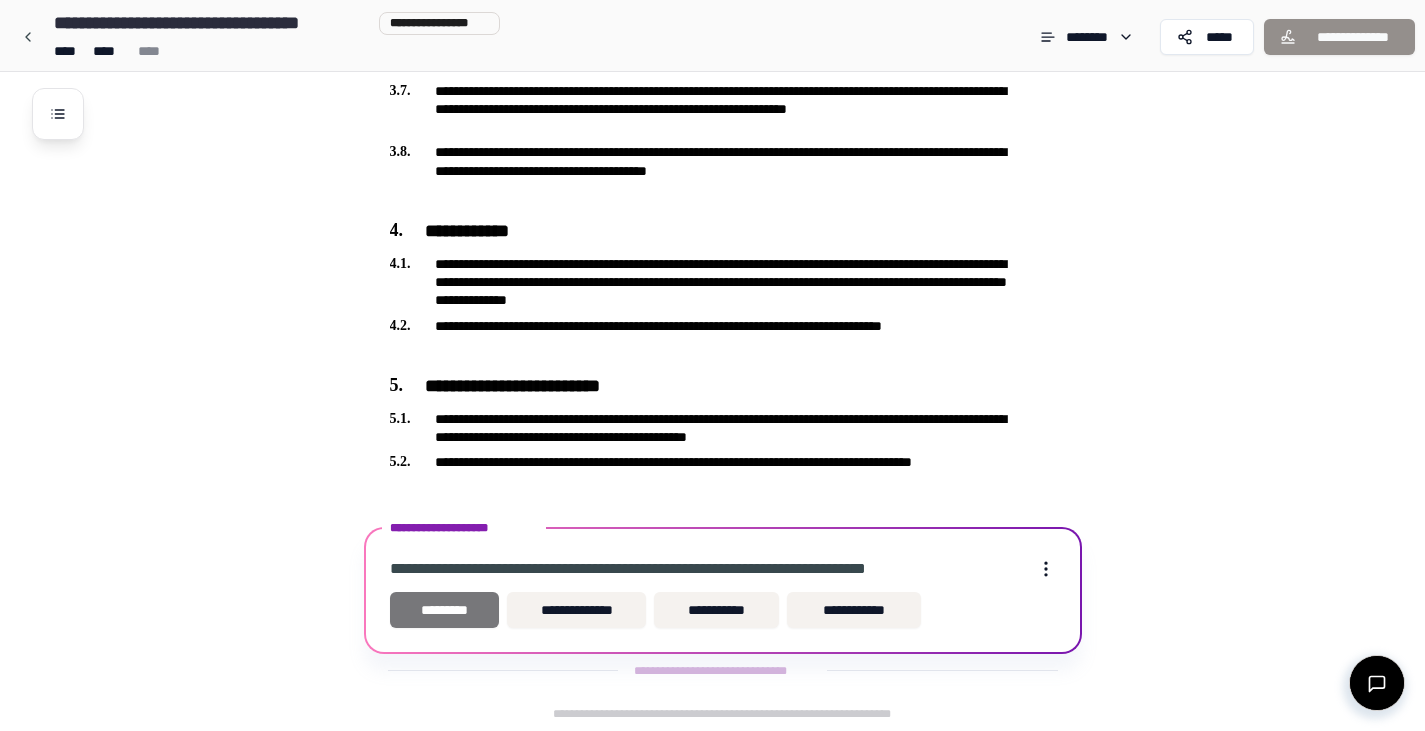 click on "*********" at bounding box center (445, 610) 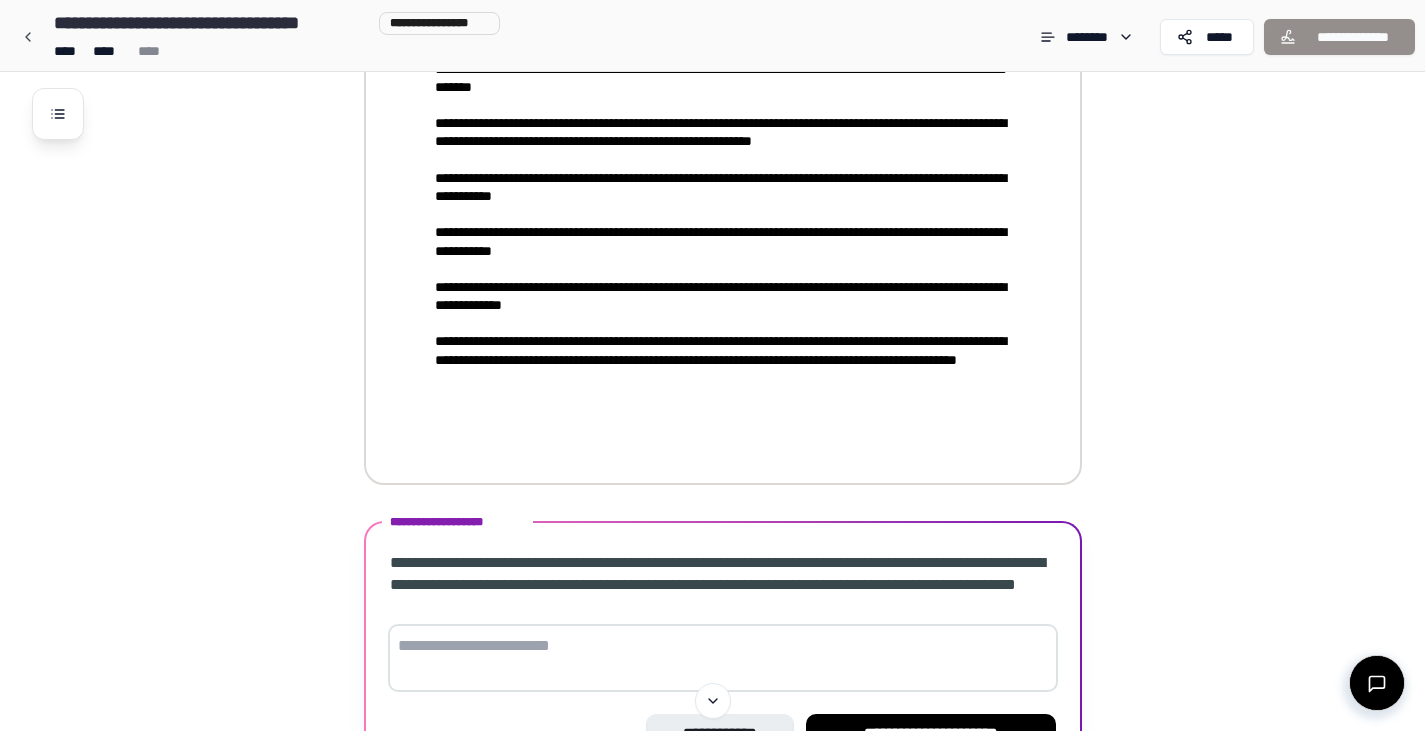 scroll, scrollTop: 2840, scrollLeft: 0, axis: vertical 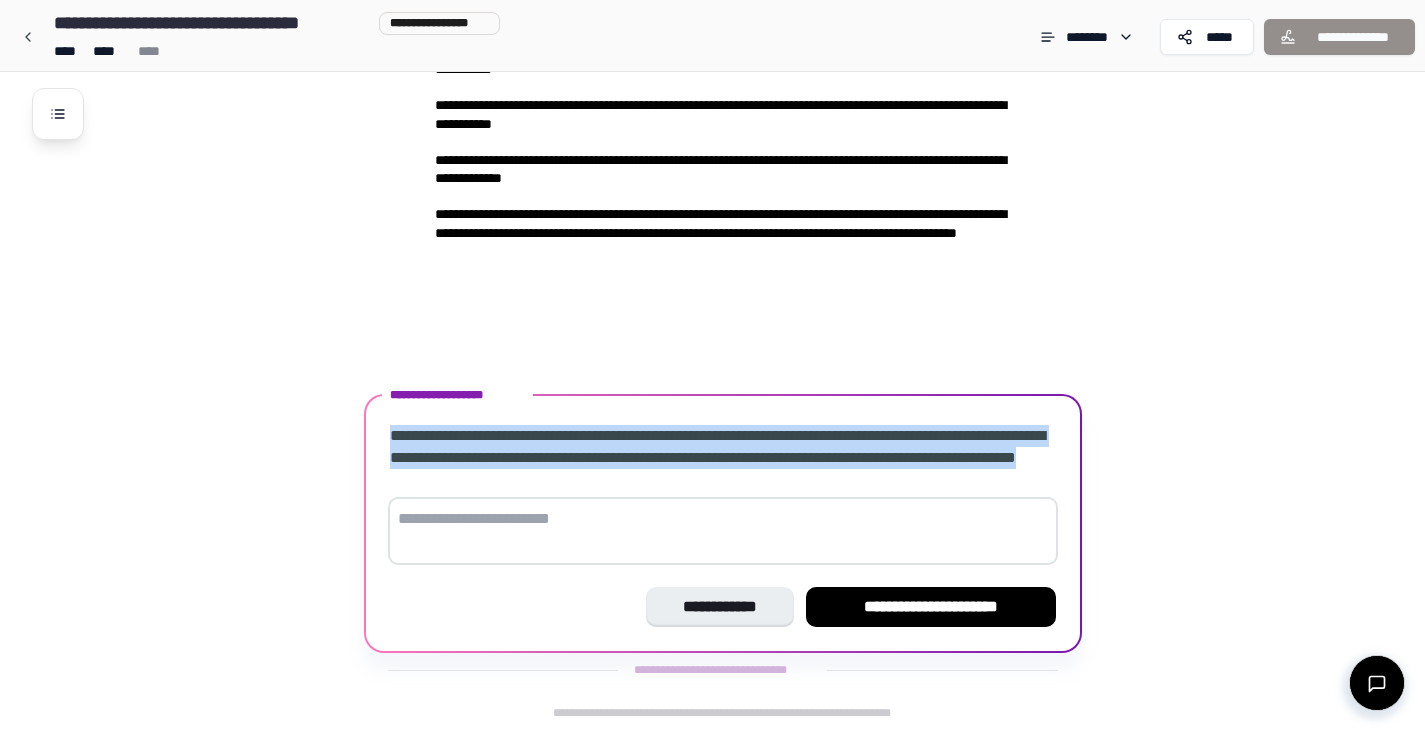 drag, startPoint x: 581, startPoint y: 482, endPoint x: 378, endPoint y: 402, distance: 218.19487 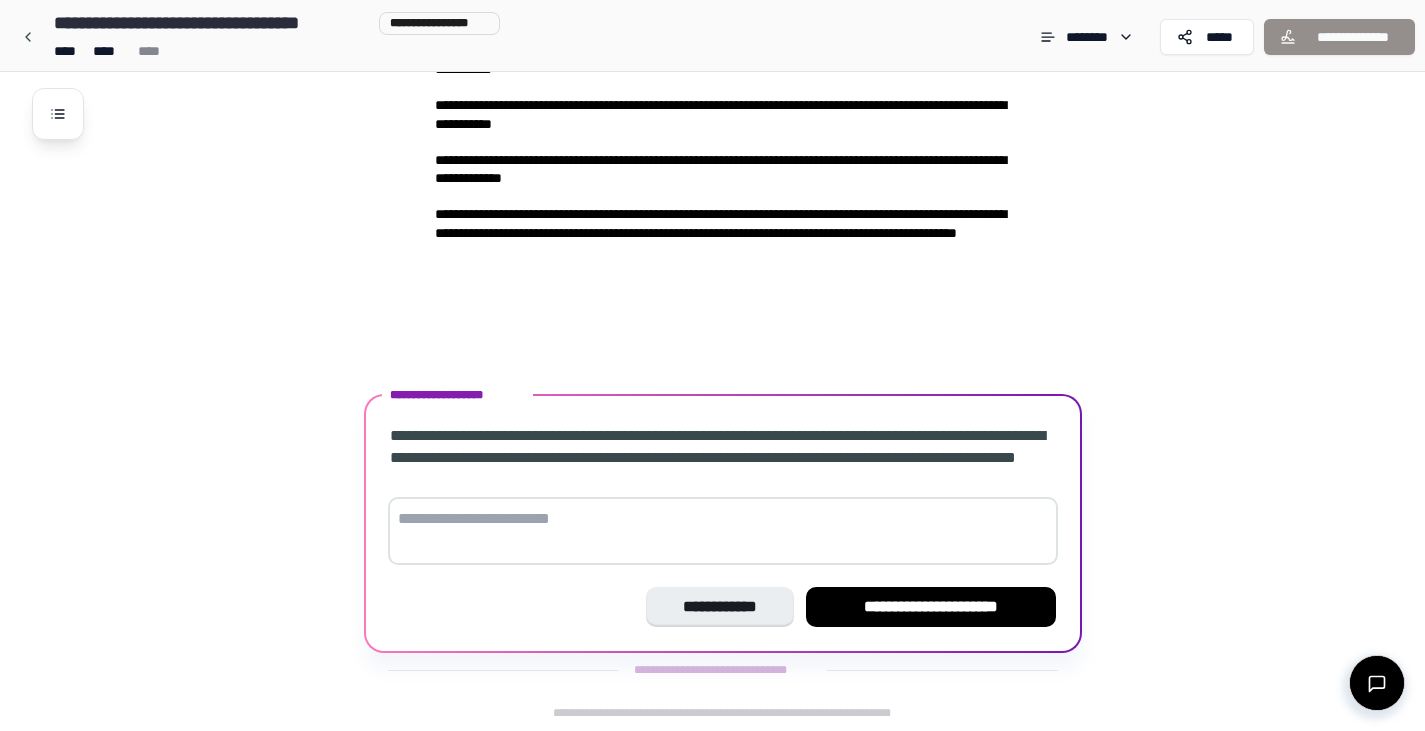 click at bounding box center (723, 531) 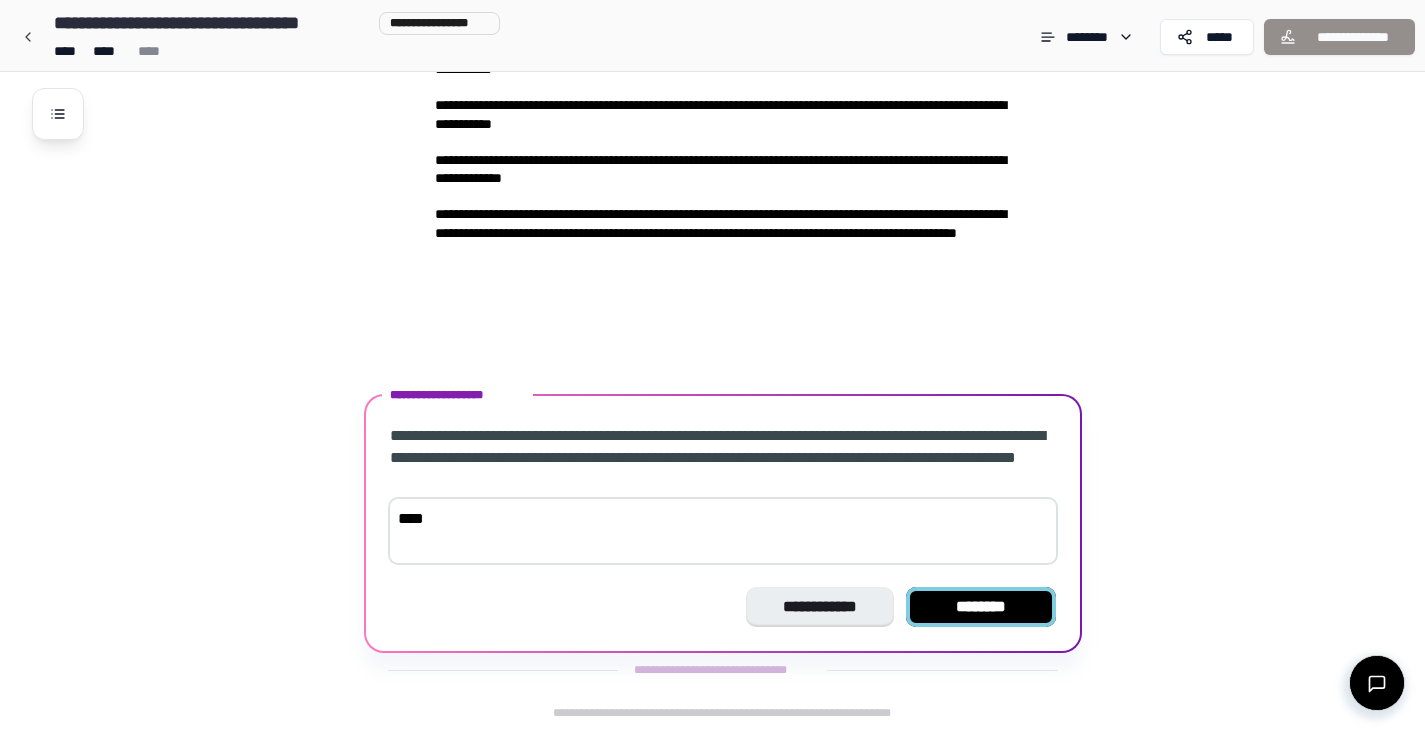 type on "****" 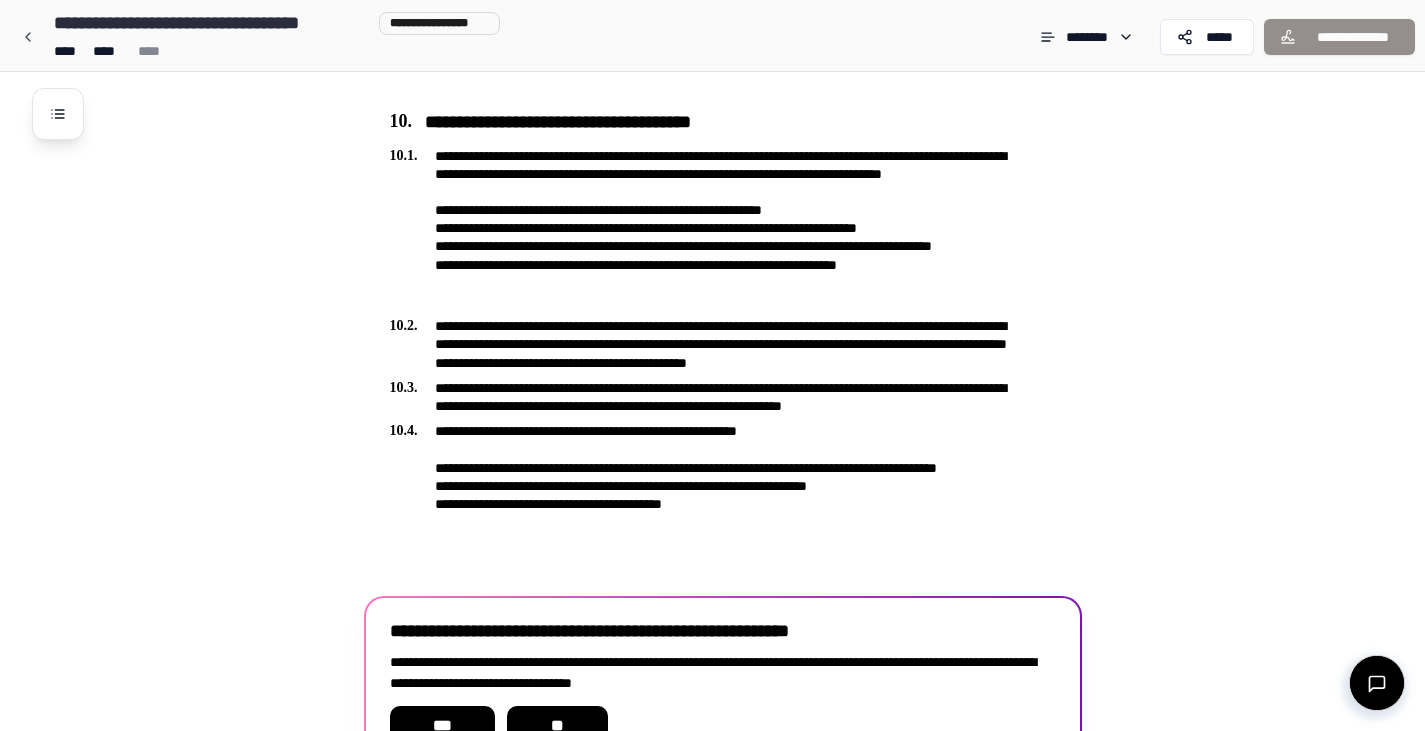 scroll, scrollTop: 3394, scrollLeft: 0, axis: vertical 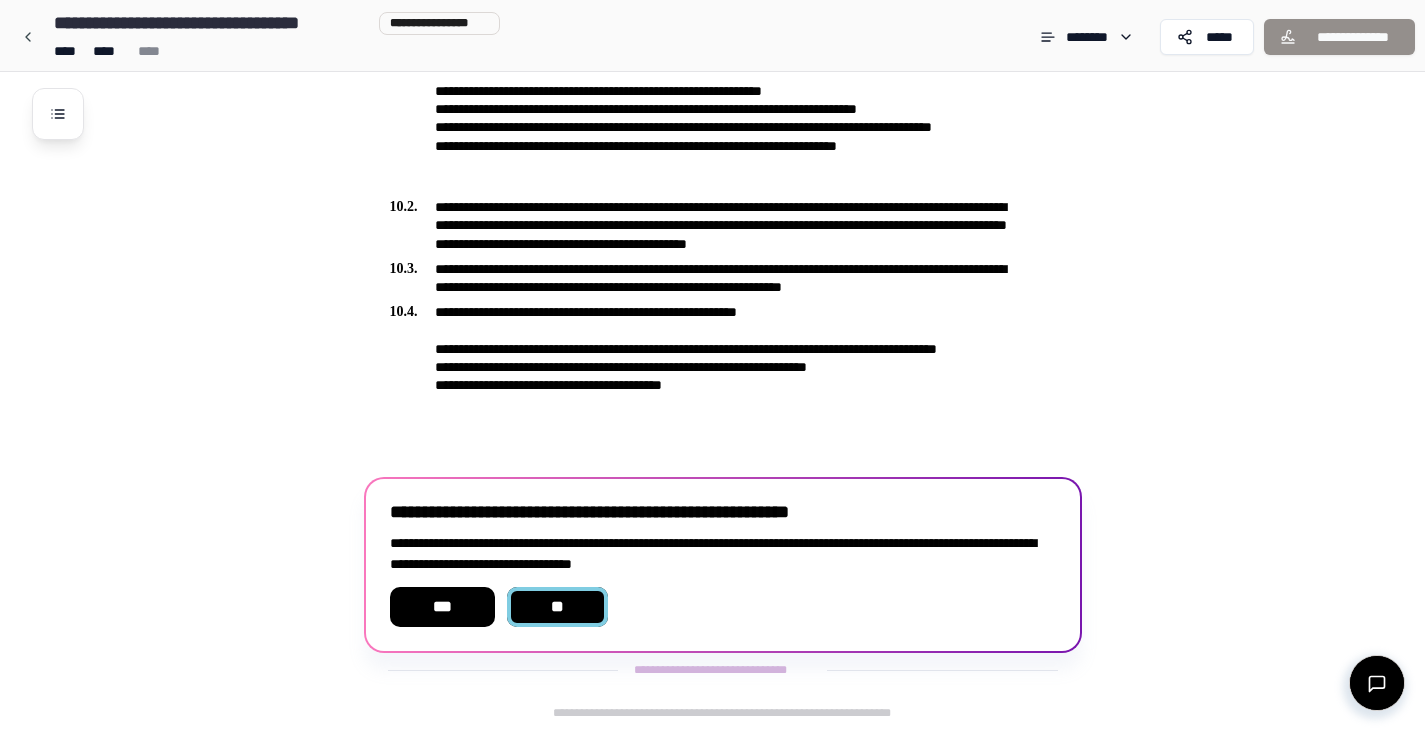 click on "**" at bounding box center (558, 607) 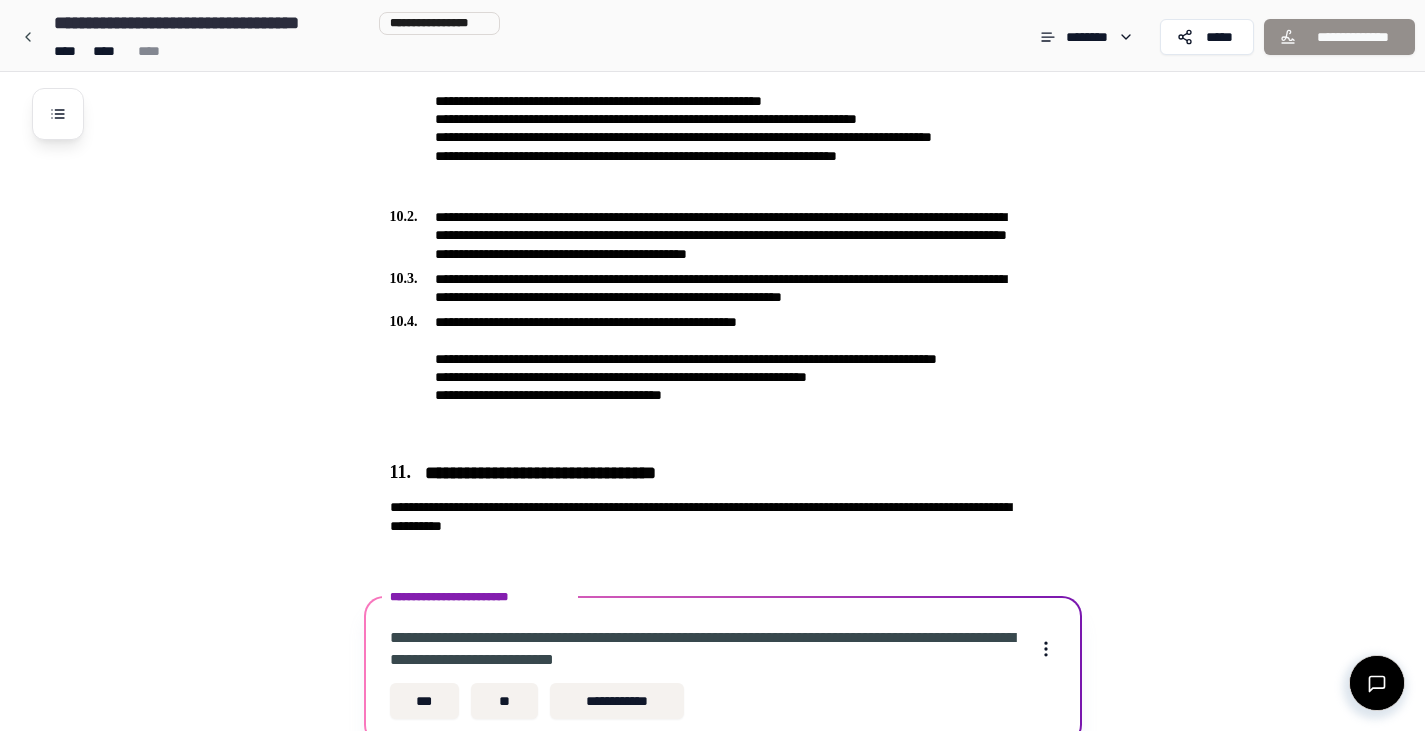 scroll, scrollTop: 3476, scrollLeft: 0, axis: vertical 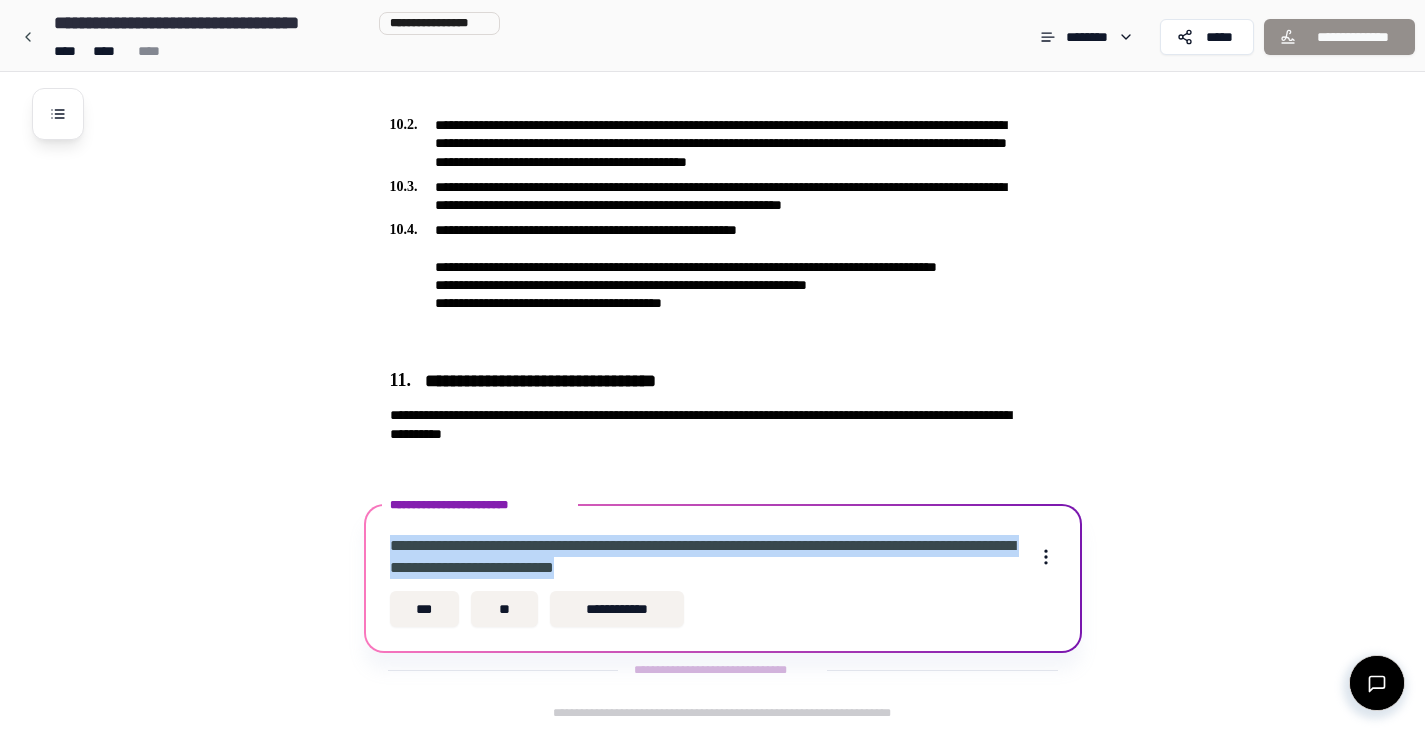 drag, startPoint x: 769, startPoint y: 572, endPoint x: 379, endPoint y: 521, distance: 393.32047 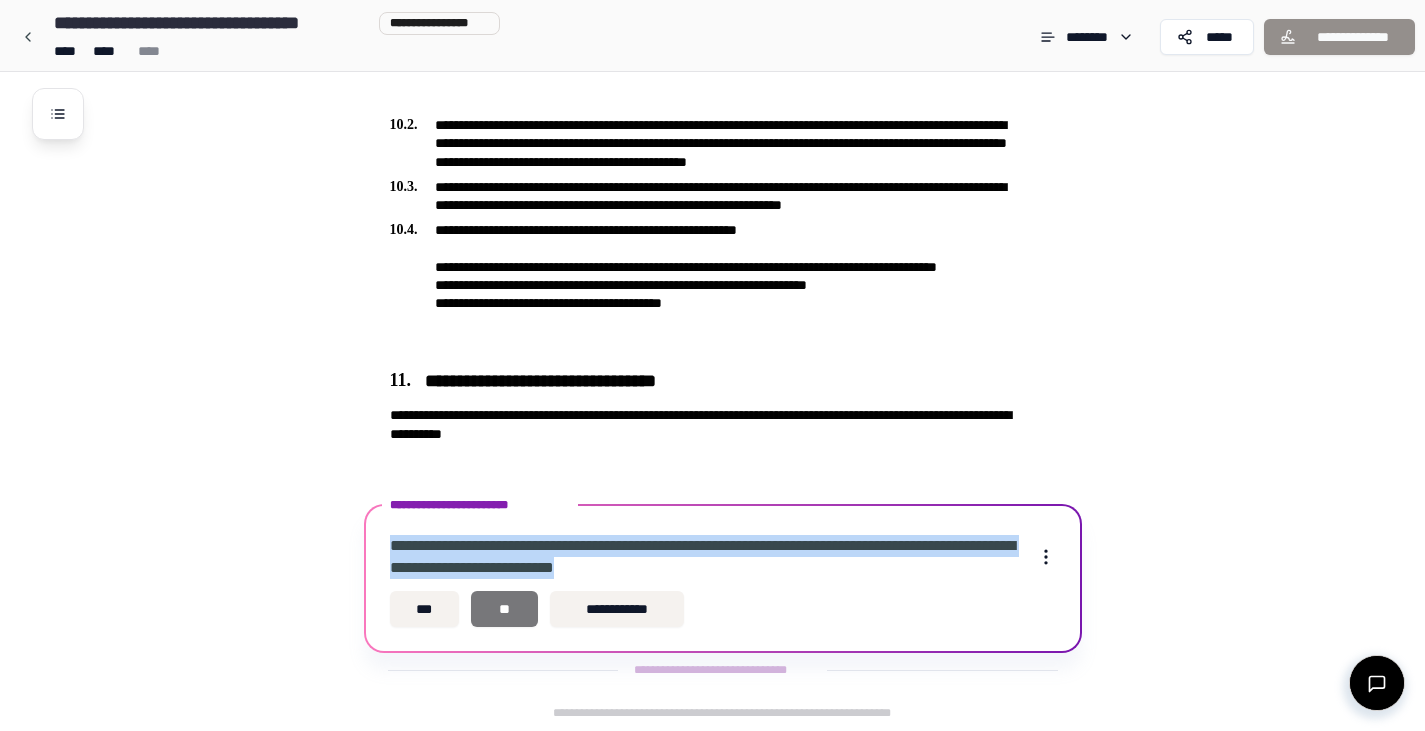 click on "**" at bounding box center (504, 609) 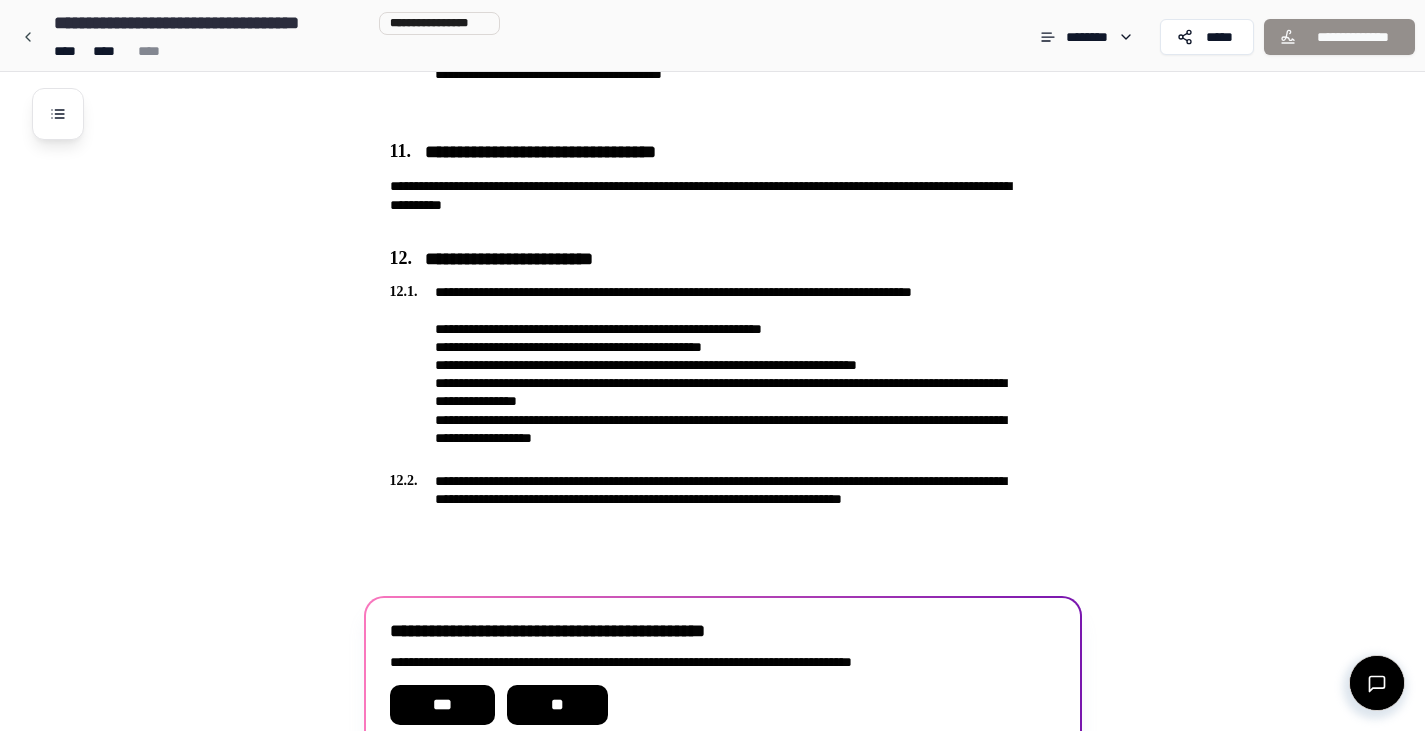 scroll, scrollTop: 3802, scrollLeft: 0, axis: vertical 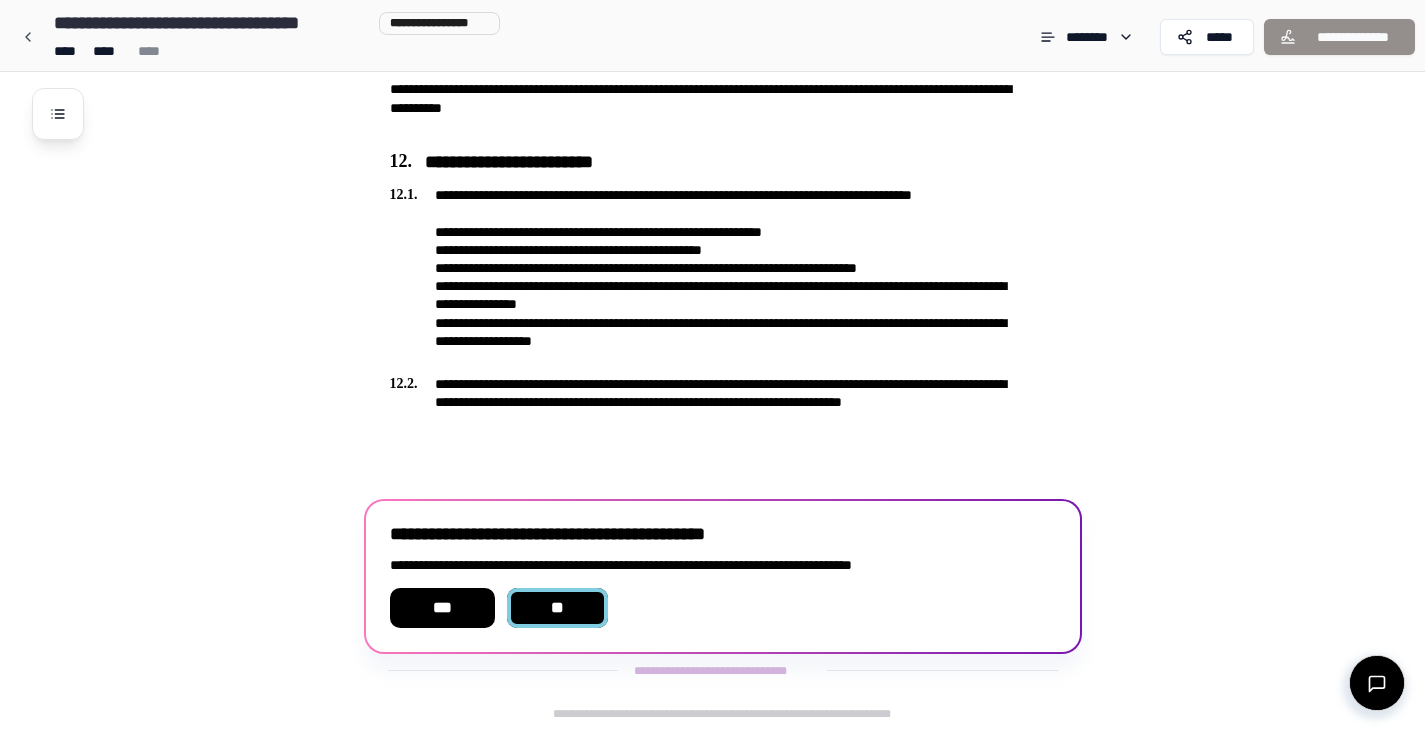 click on "**" at bounding box center [558, 608] 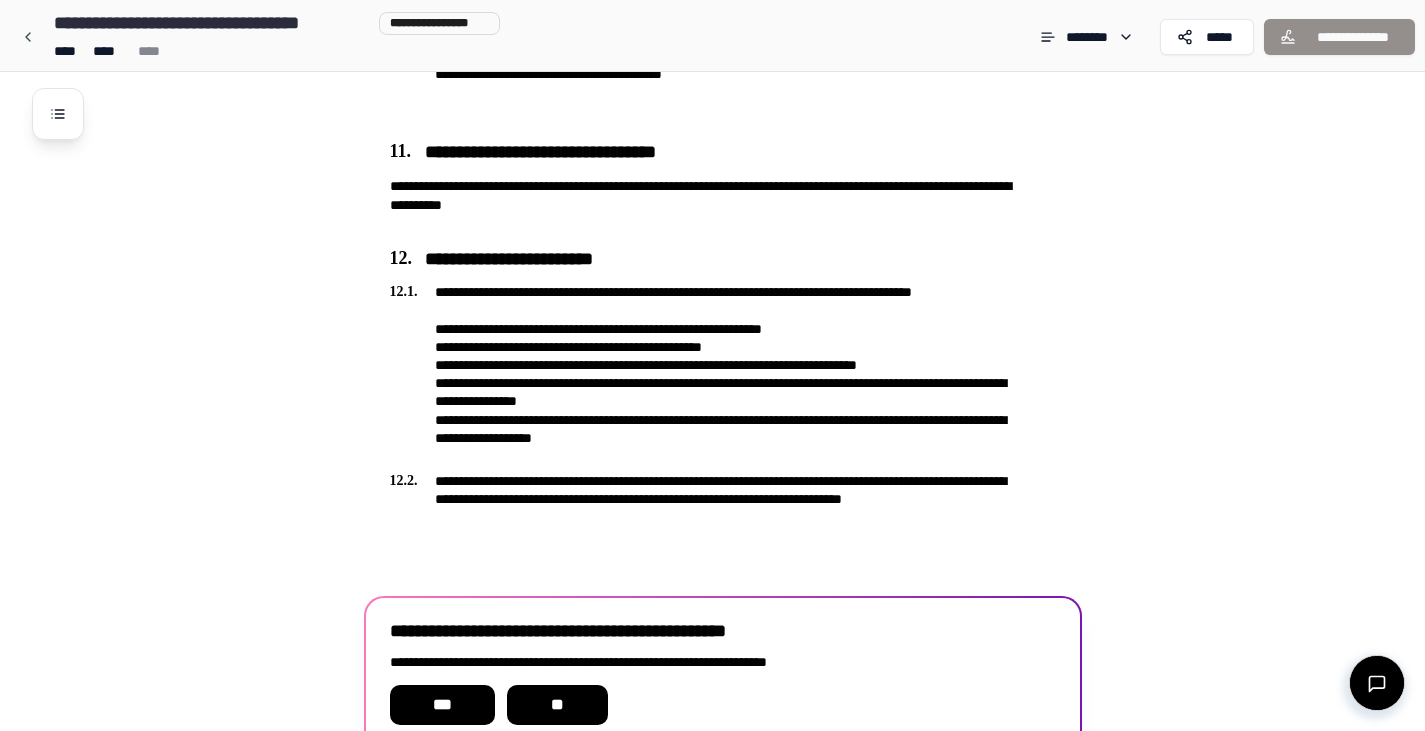 scroll, scrollTop: 3802, scrollLeft: 0, axis: vertical 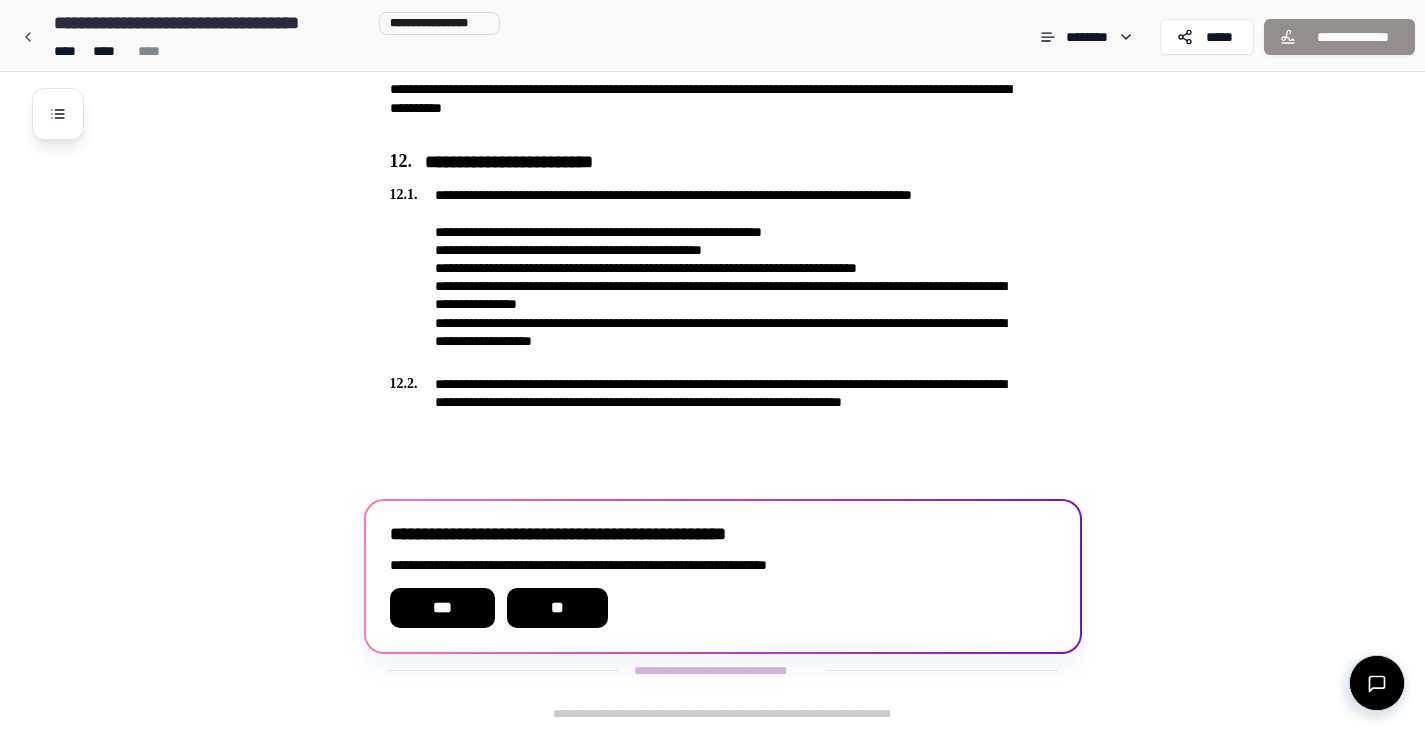 click on "**" at bounding box center (558, 608) 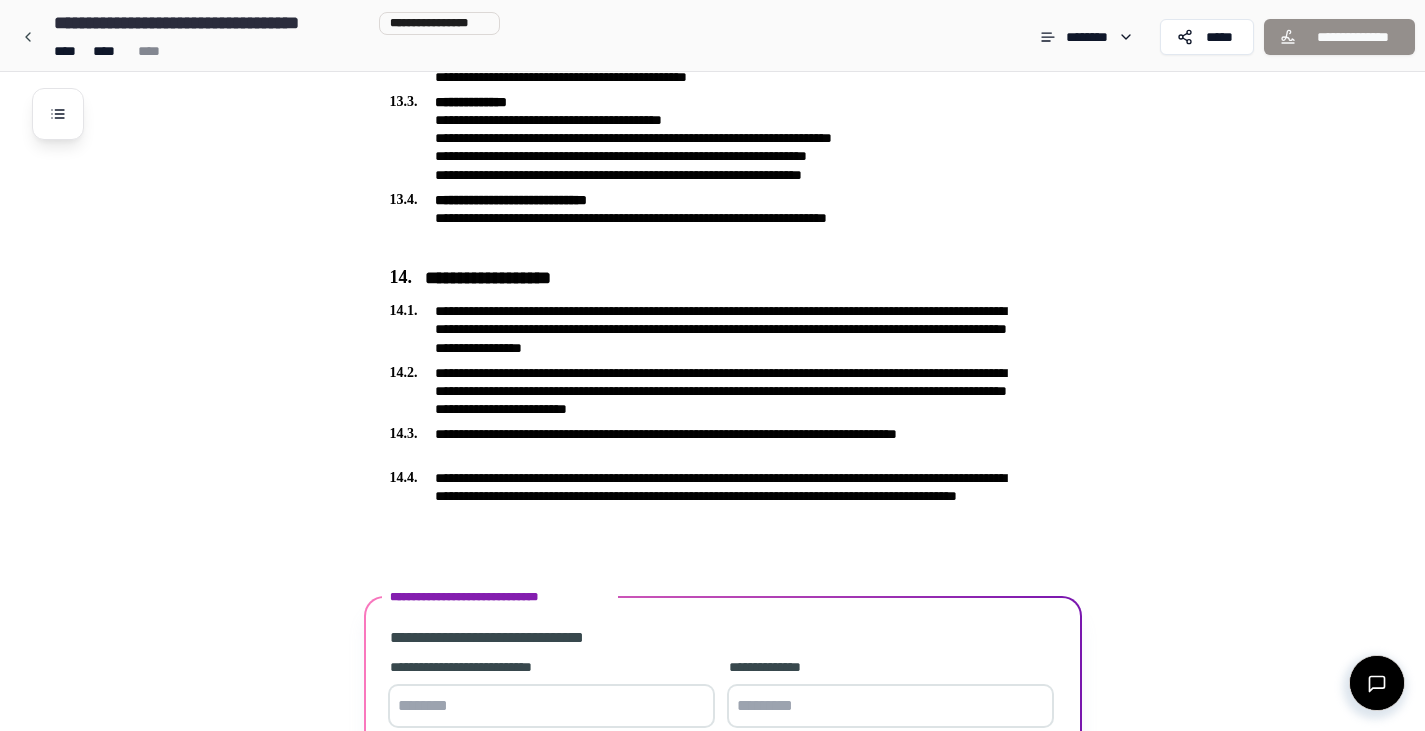 scroll, scrollTop: 4646, scrollLeft: 0, axis: vertical 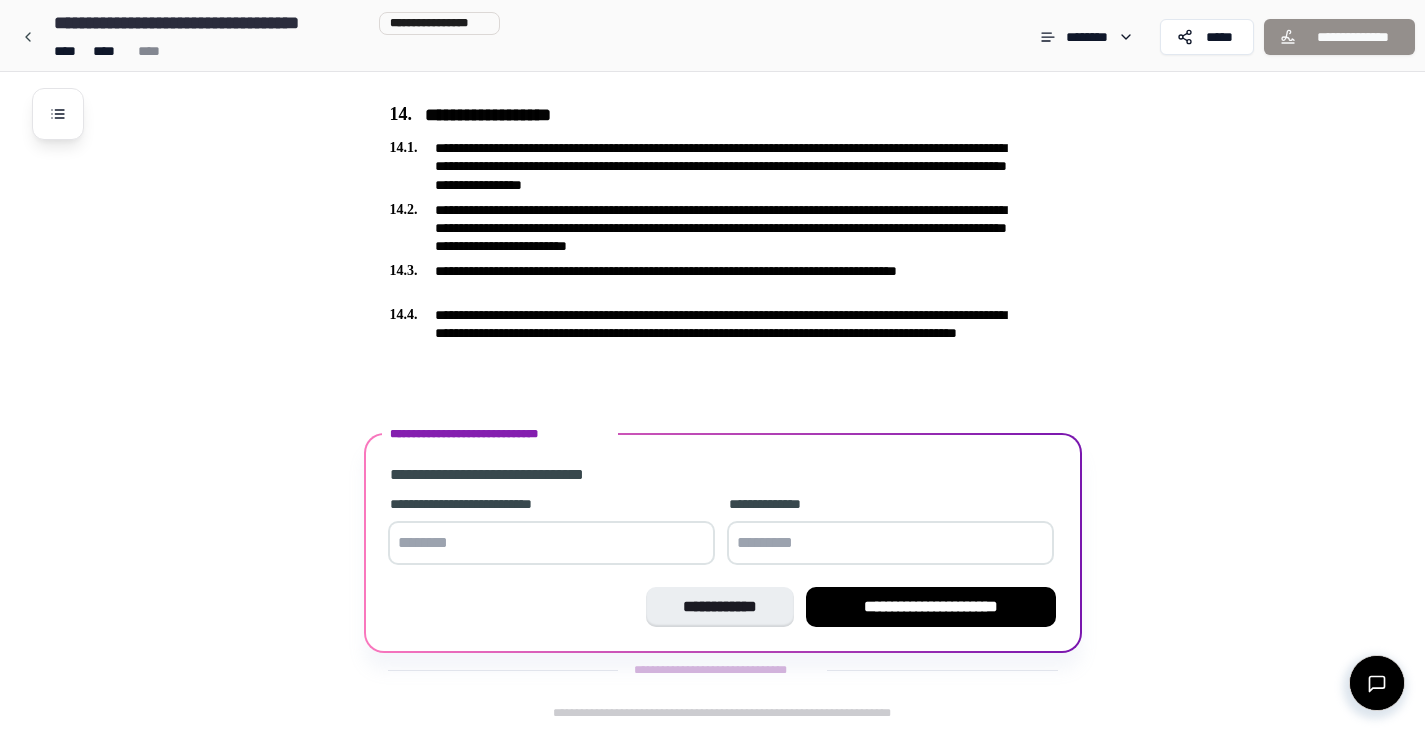 click at bounding box center [551, 543] 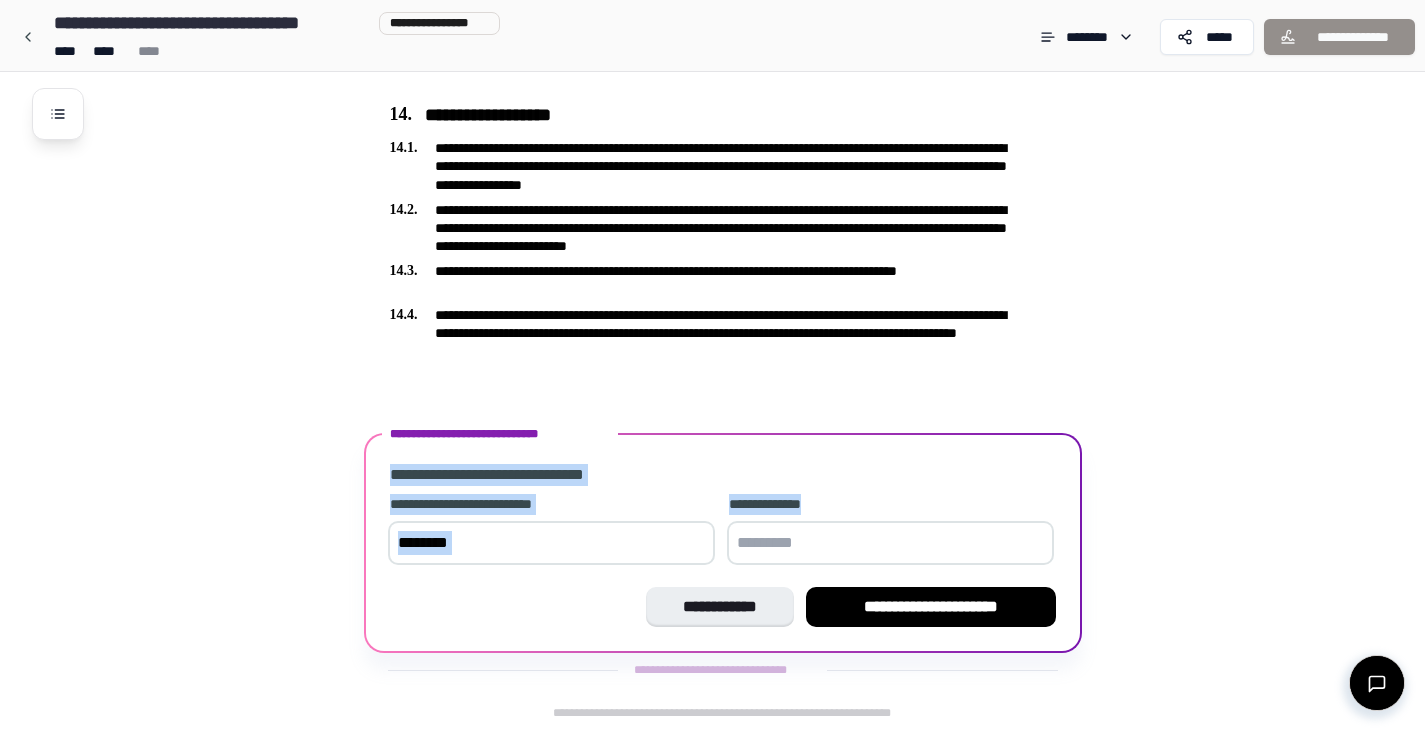 drag, startPoint x: 391, startPoint y: 477, endPoint x: 823, endPoint y: 500, distance: 432.61185 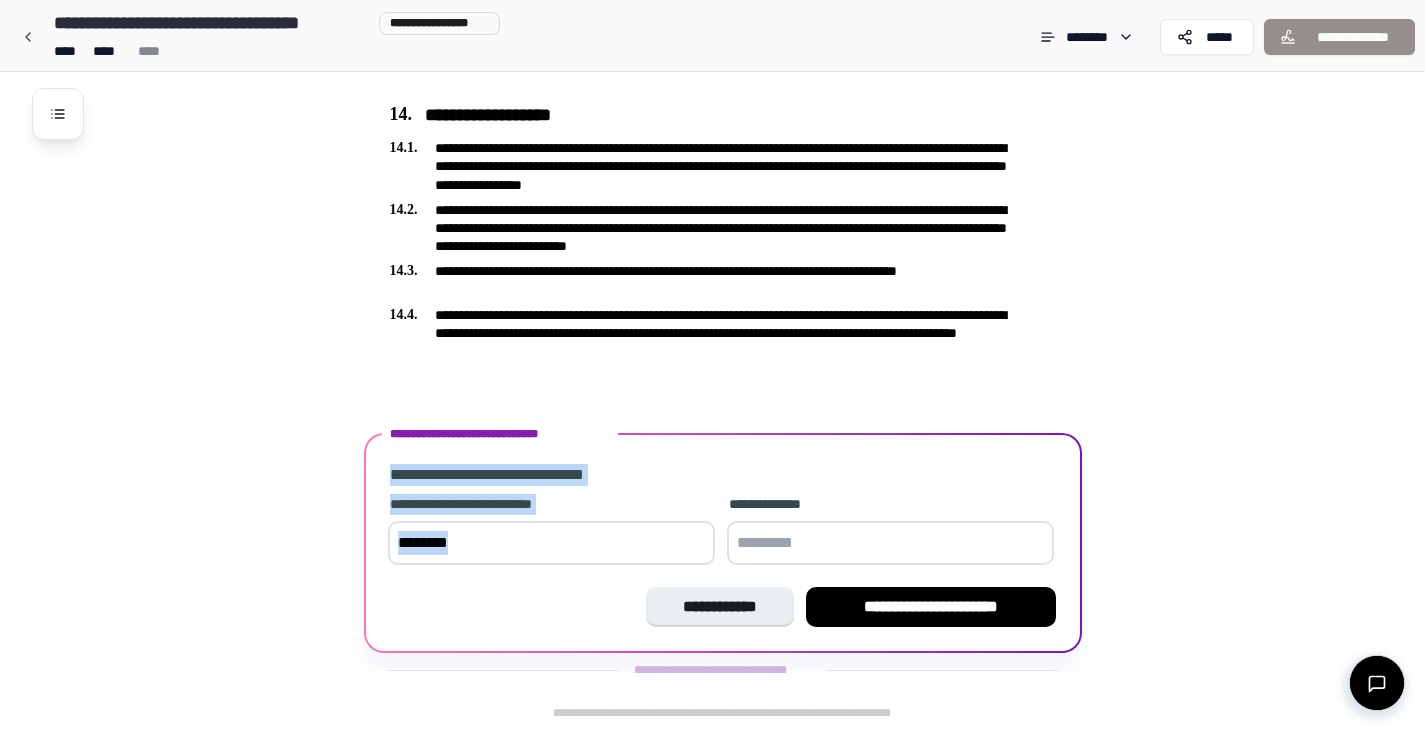 click at bounding box center [551, 543] 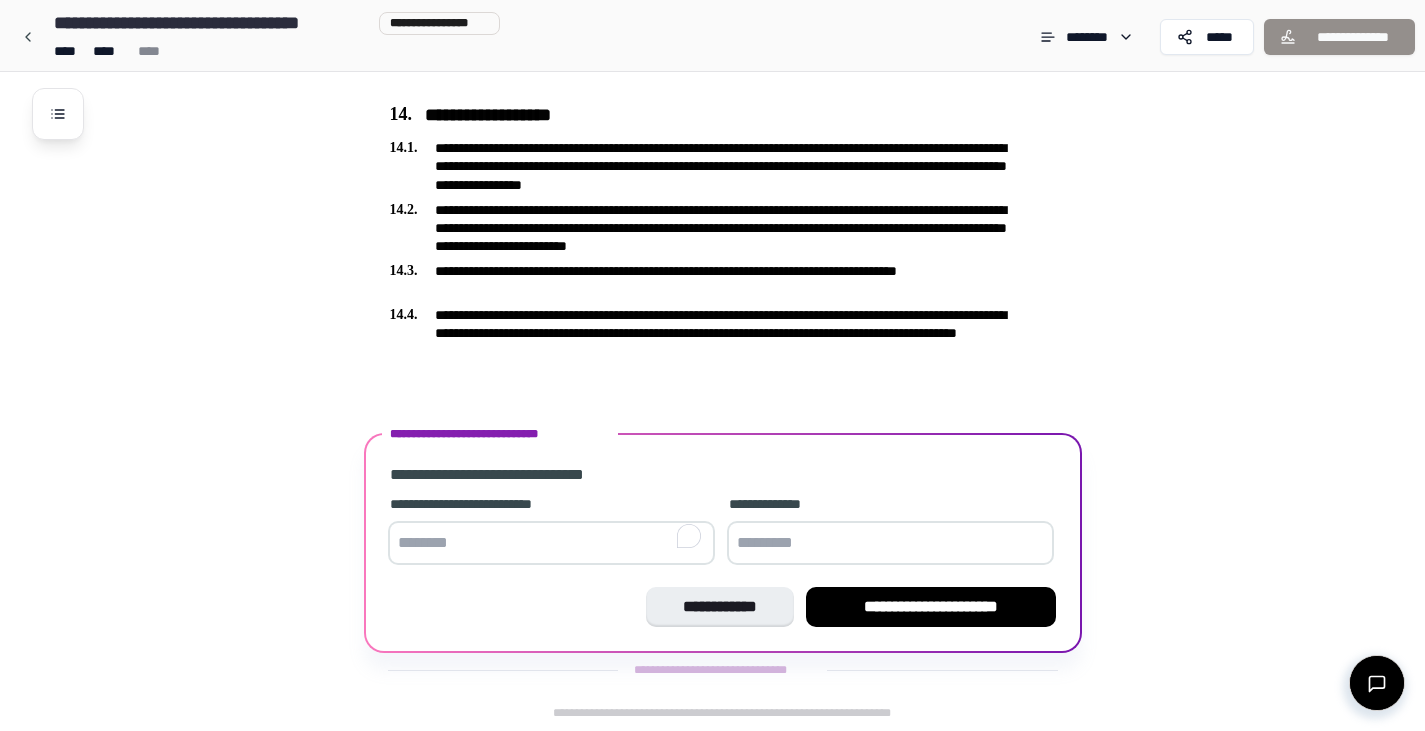 click at bounding box center [551, 543] 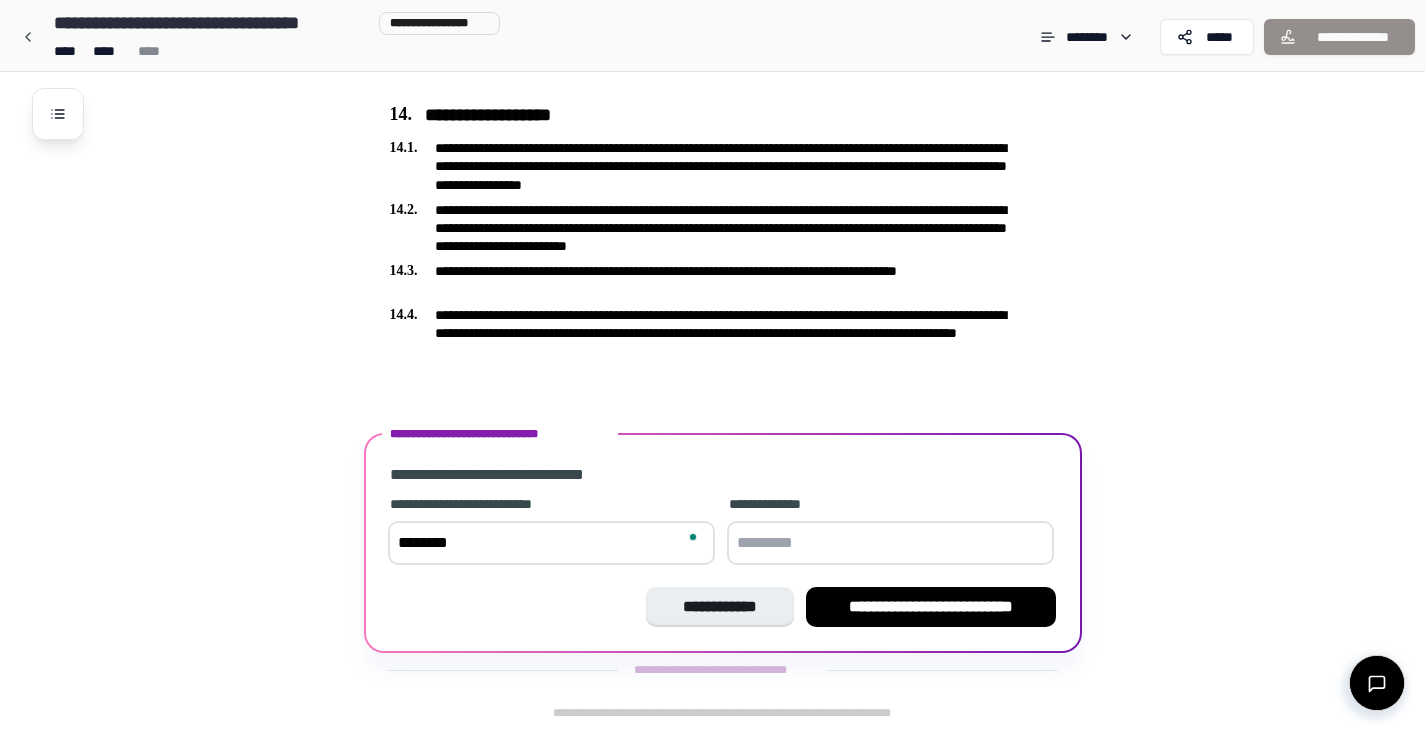 type on "********" 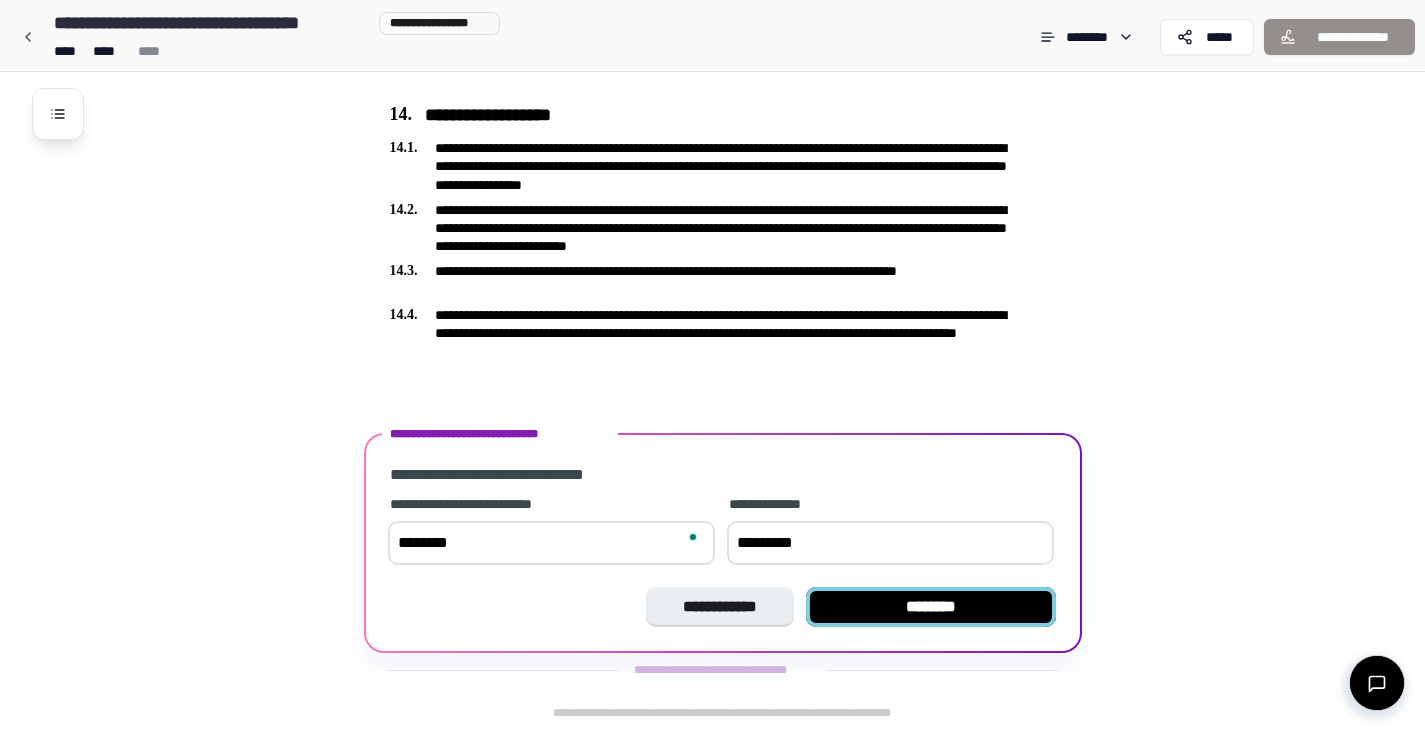click on "********" at bounding box center [931, 607] 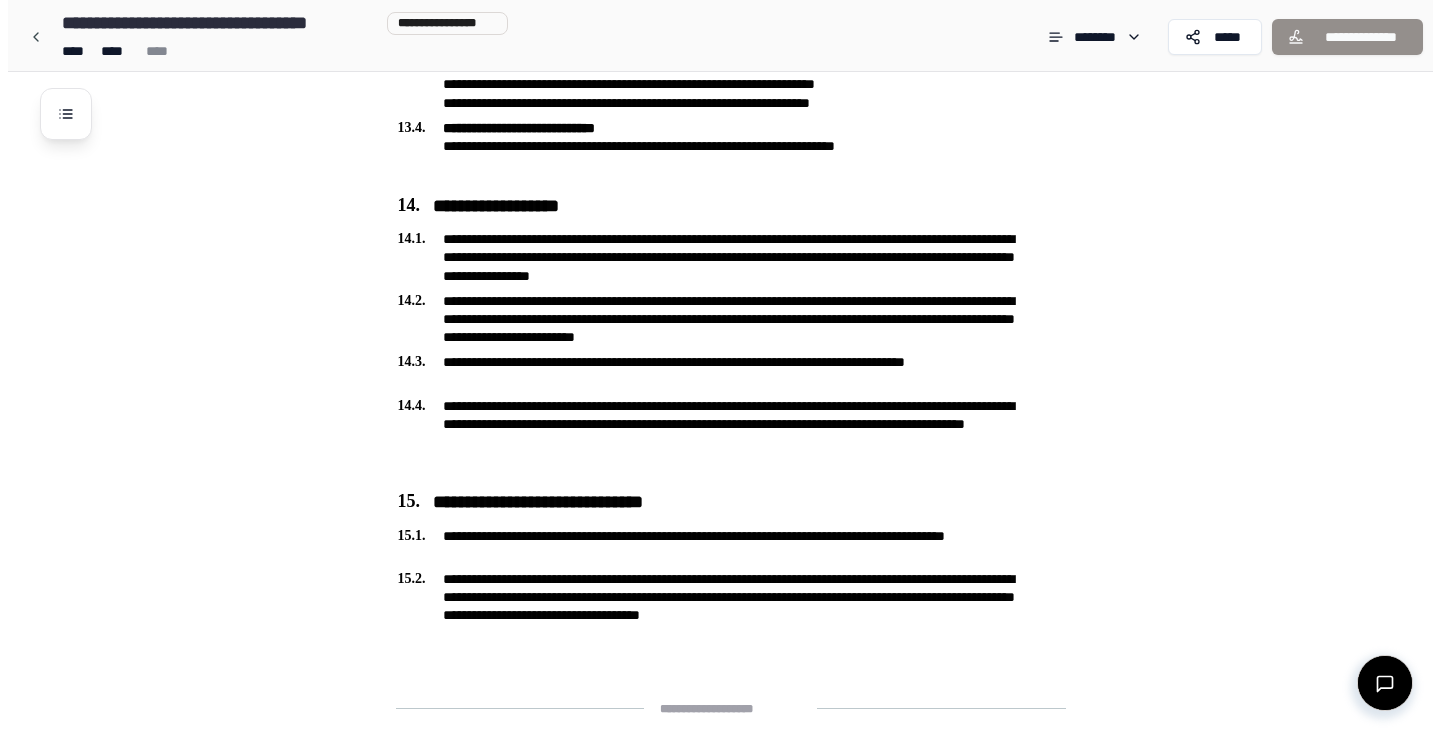 scroll, scrollTop: 4794, scrollLeft: 0, axis: vertical 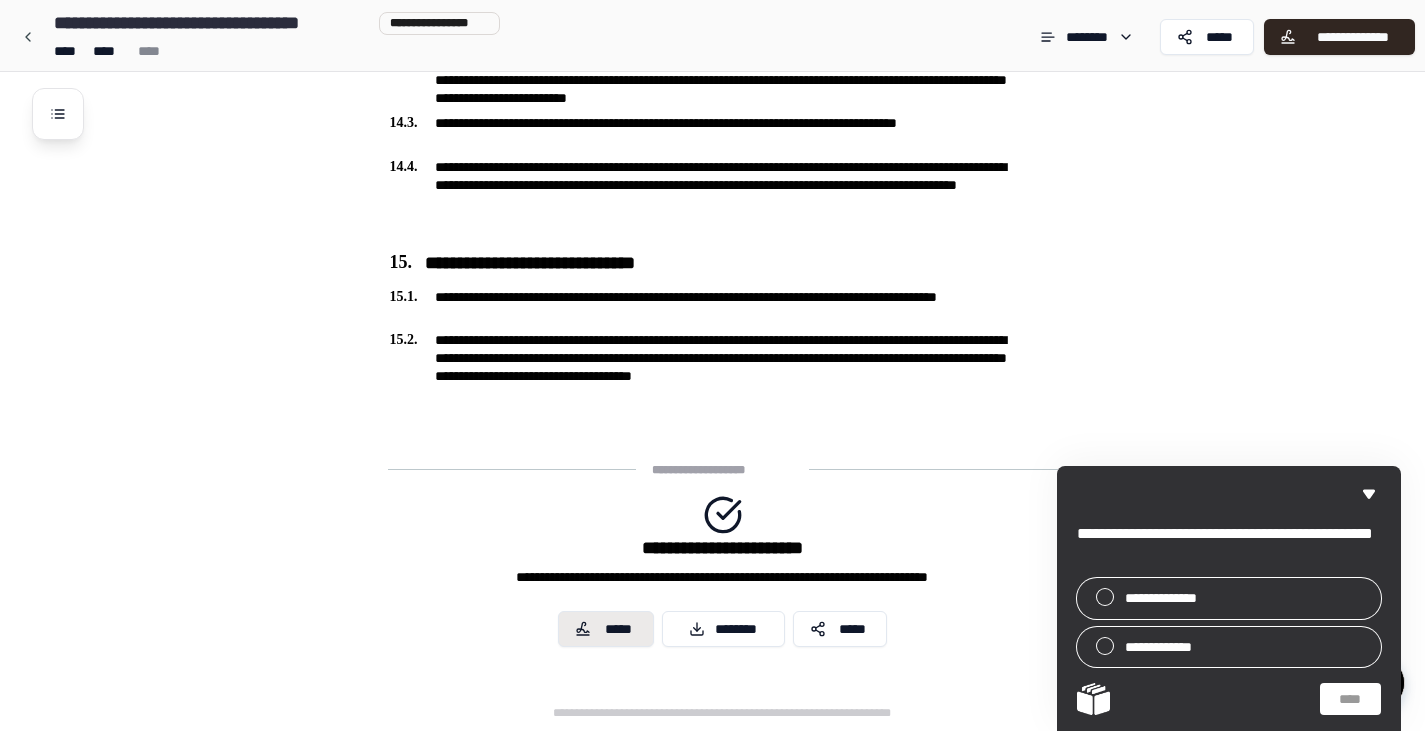 click on "*****" at bounding box center (619, 629) 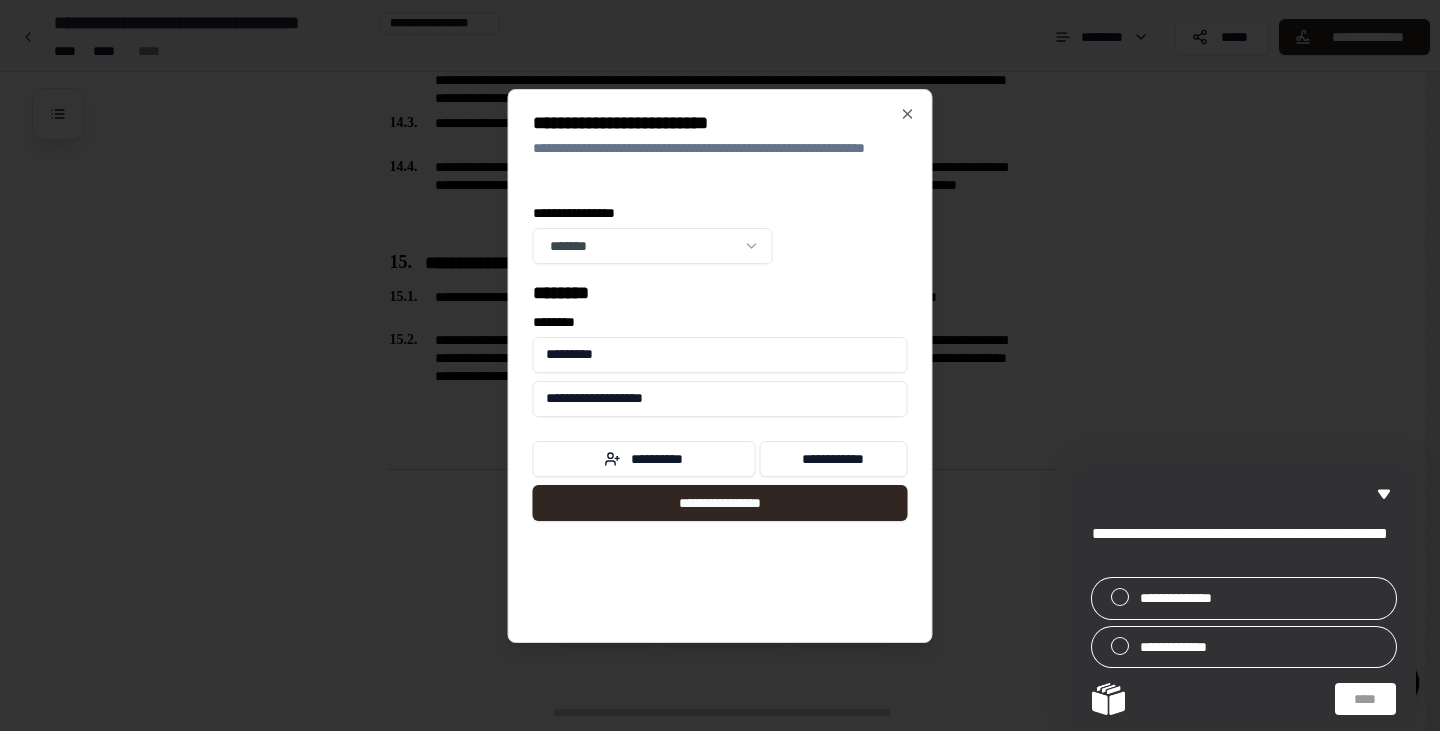 click on "*********" at bounding box center (720, 355) 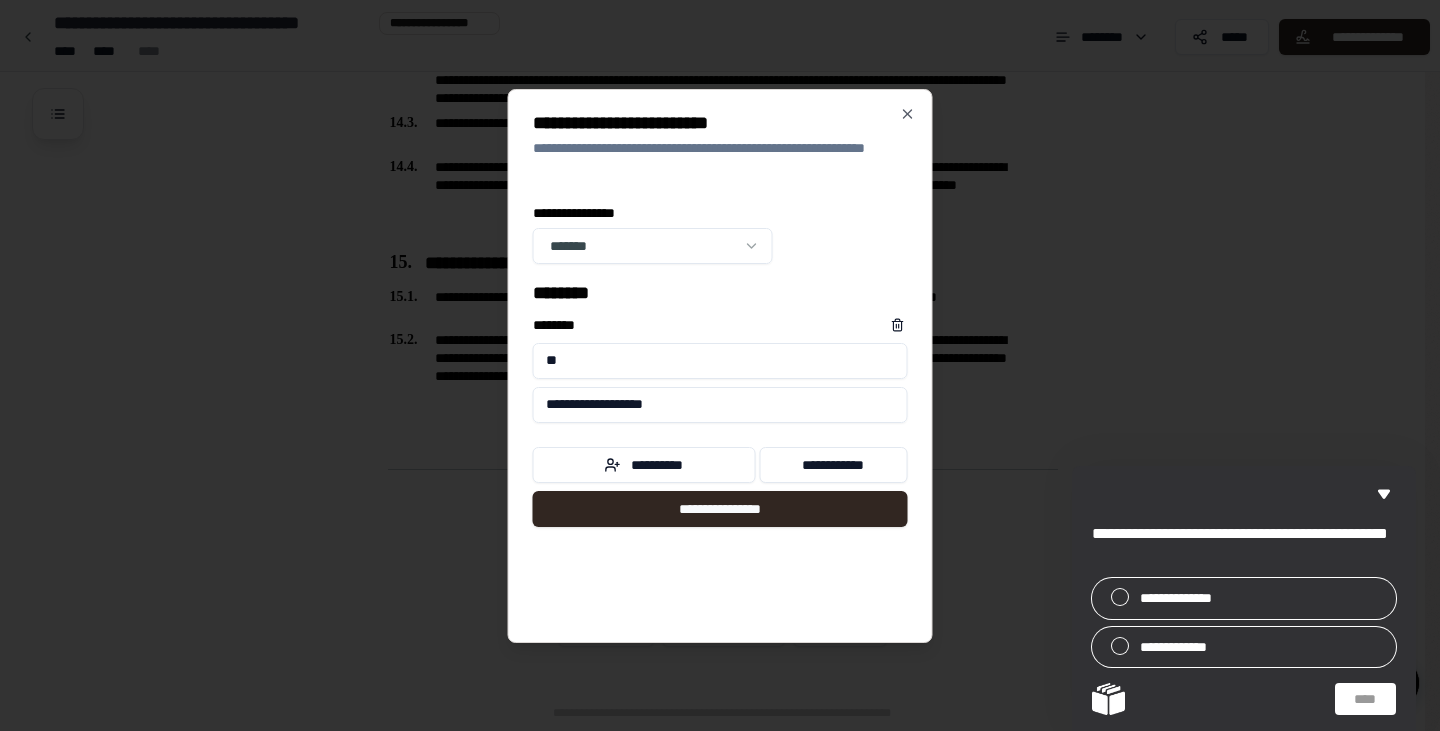 type on "*" 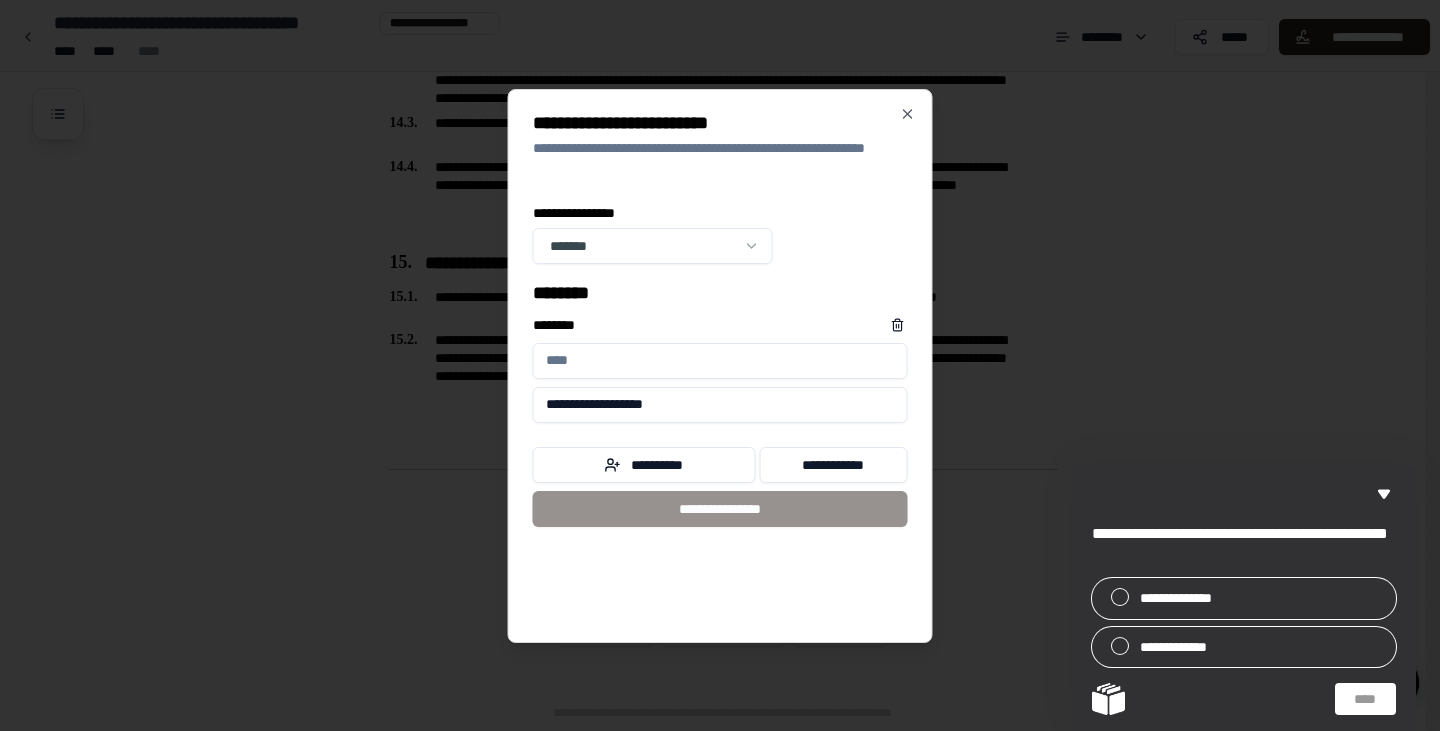 type on "*" 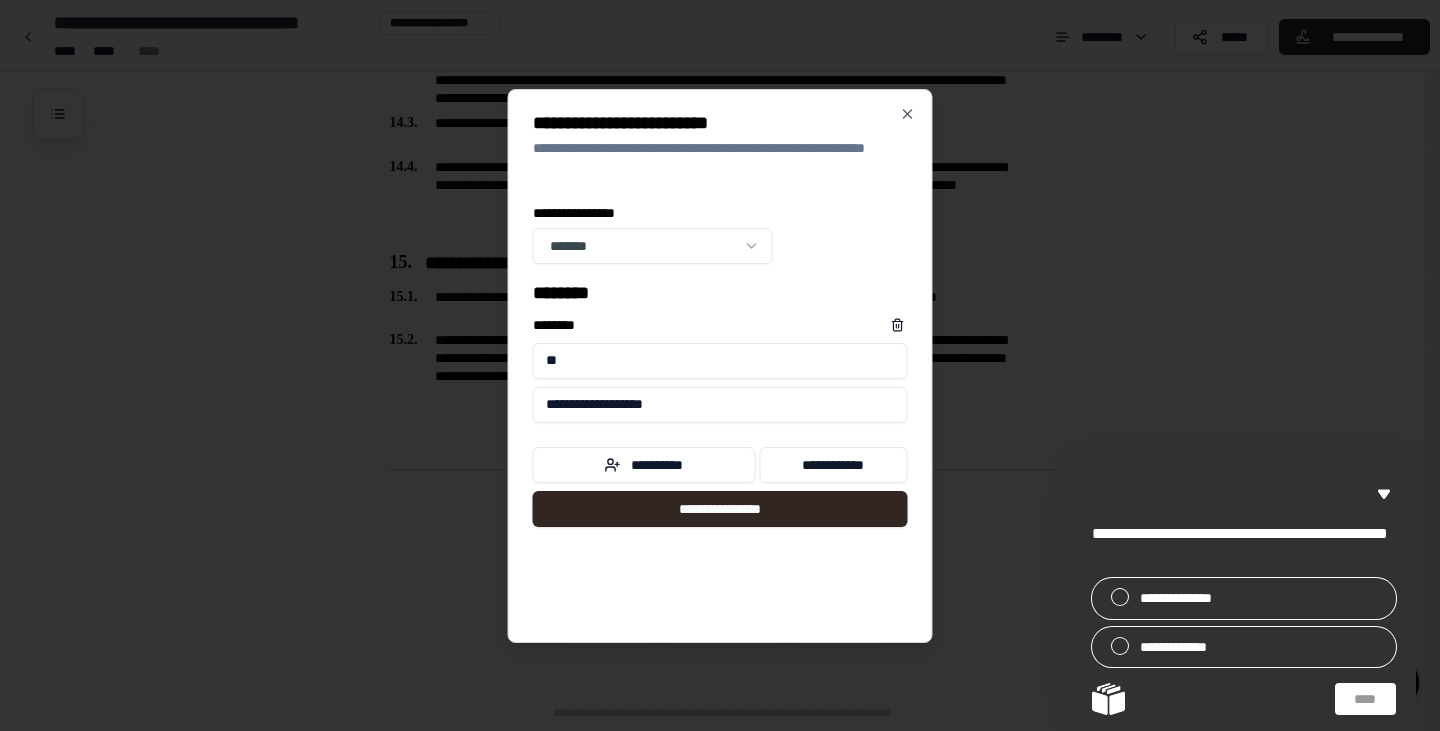 type on "*" 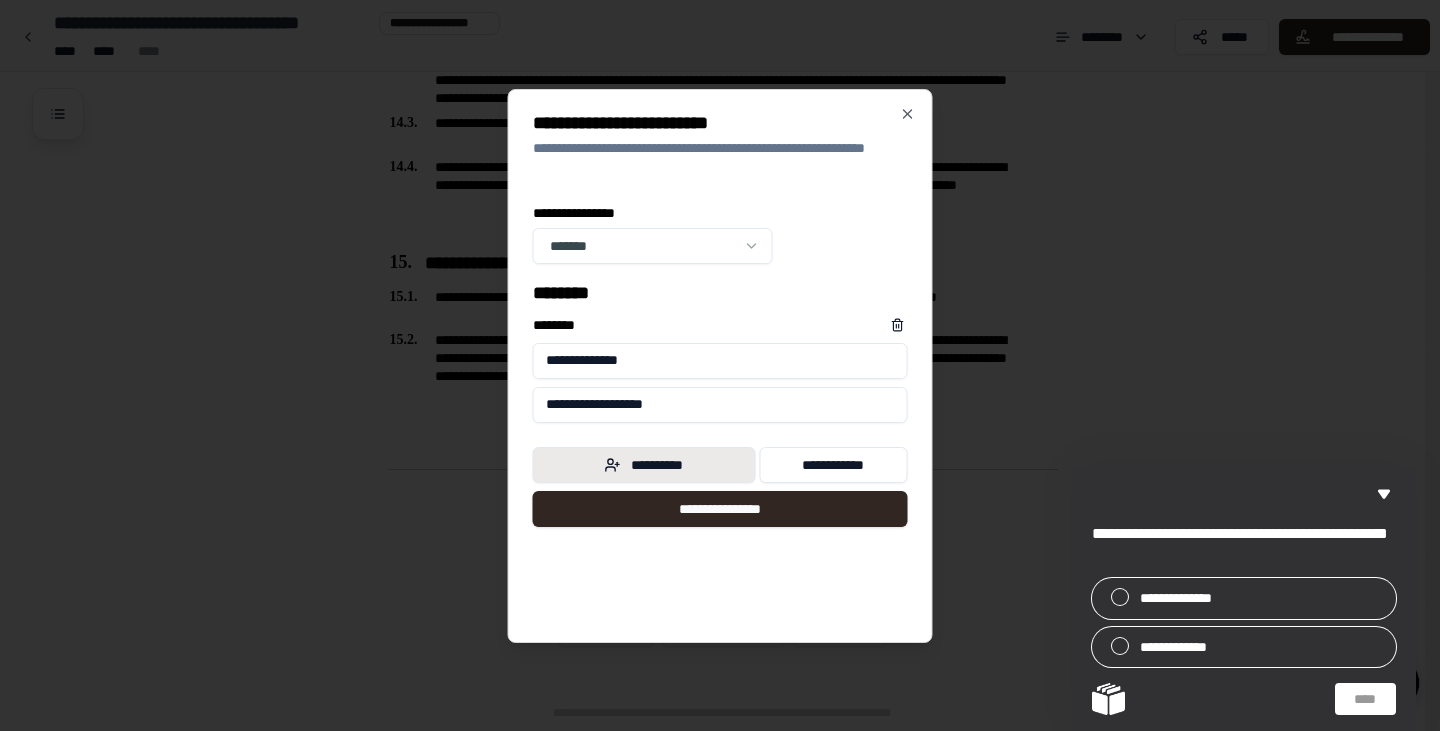 type on "**********" 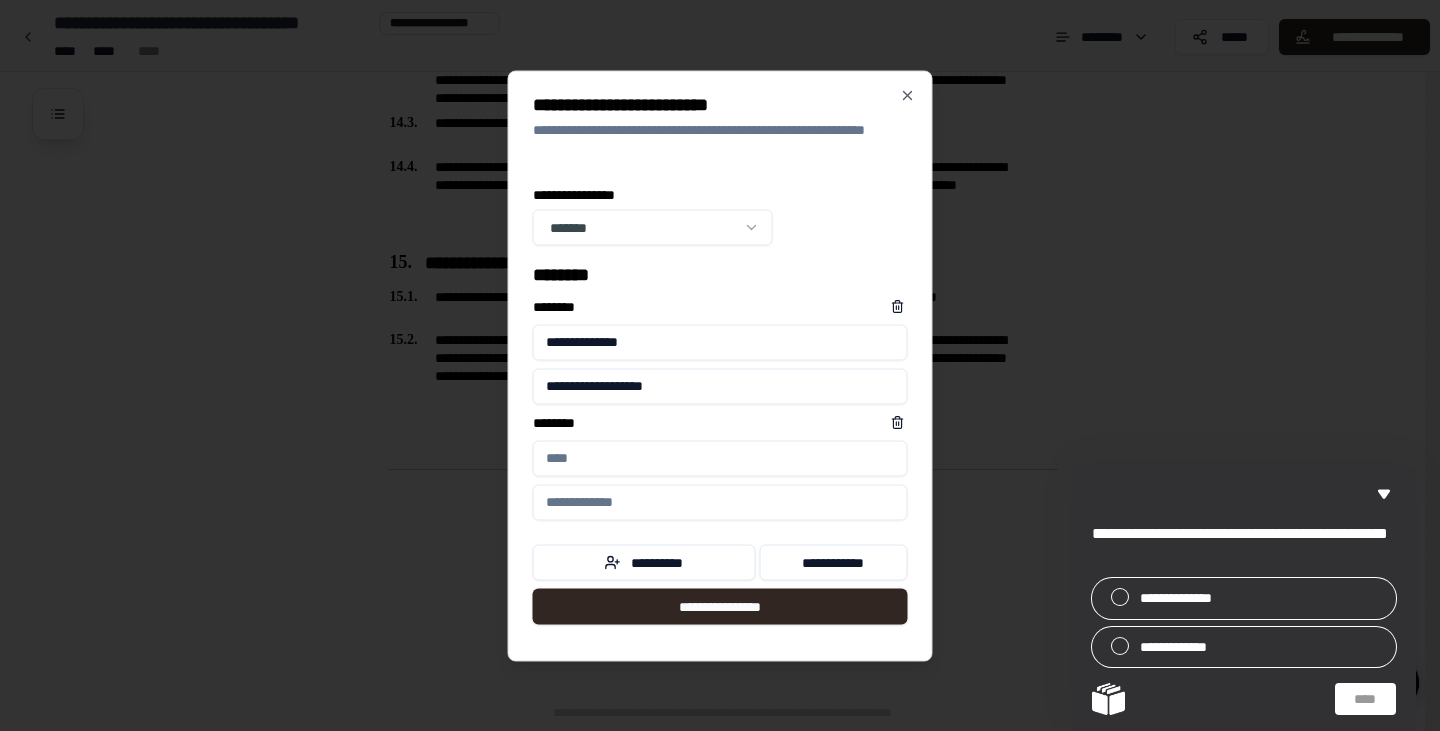 click on "******   *" at bounding box center (720, 458) 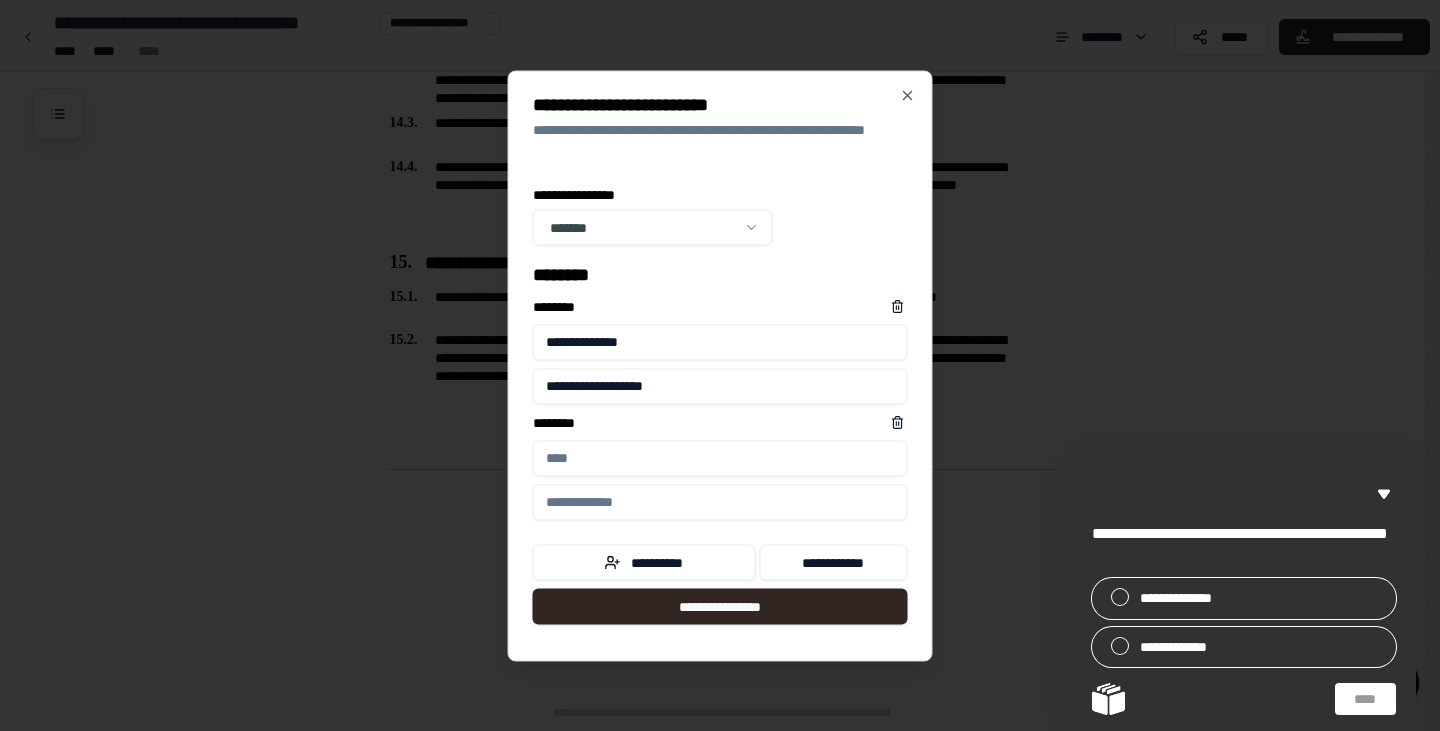 click on "******   *" at bounding box center (720, 458) 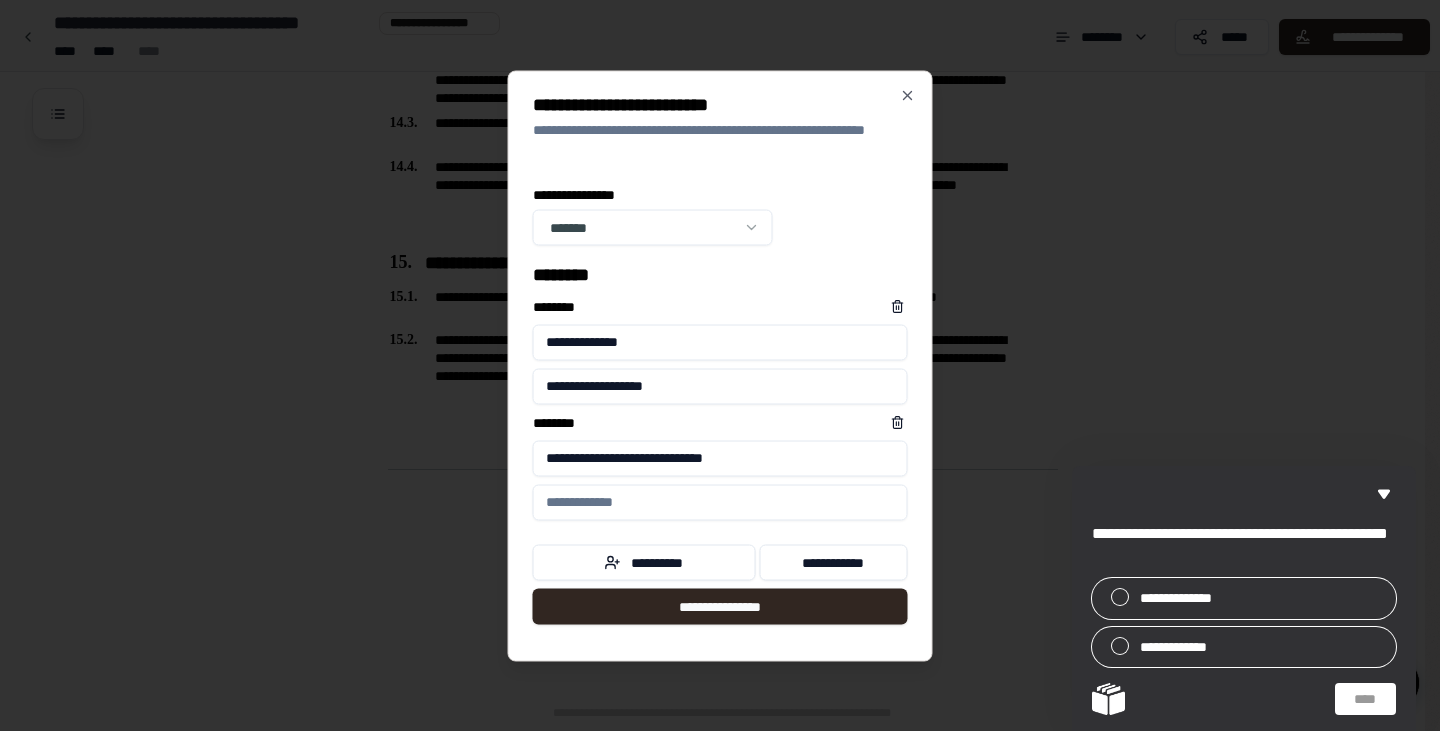 type on "**********" 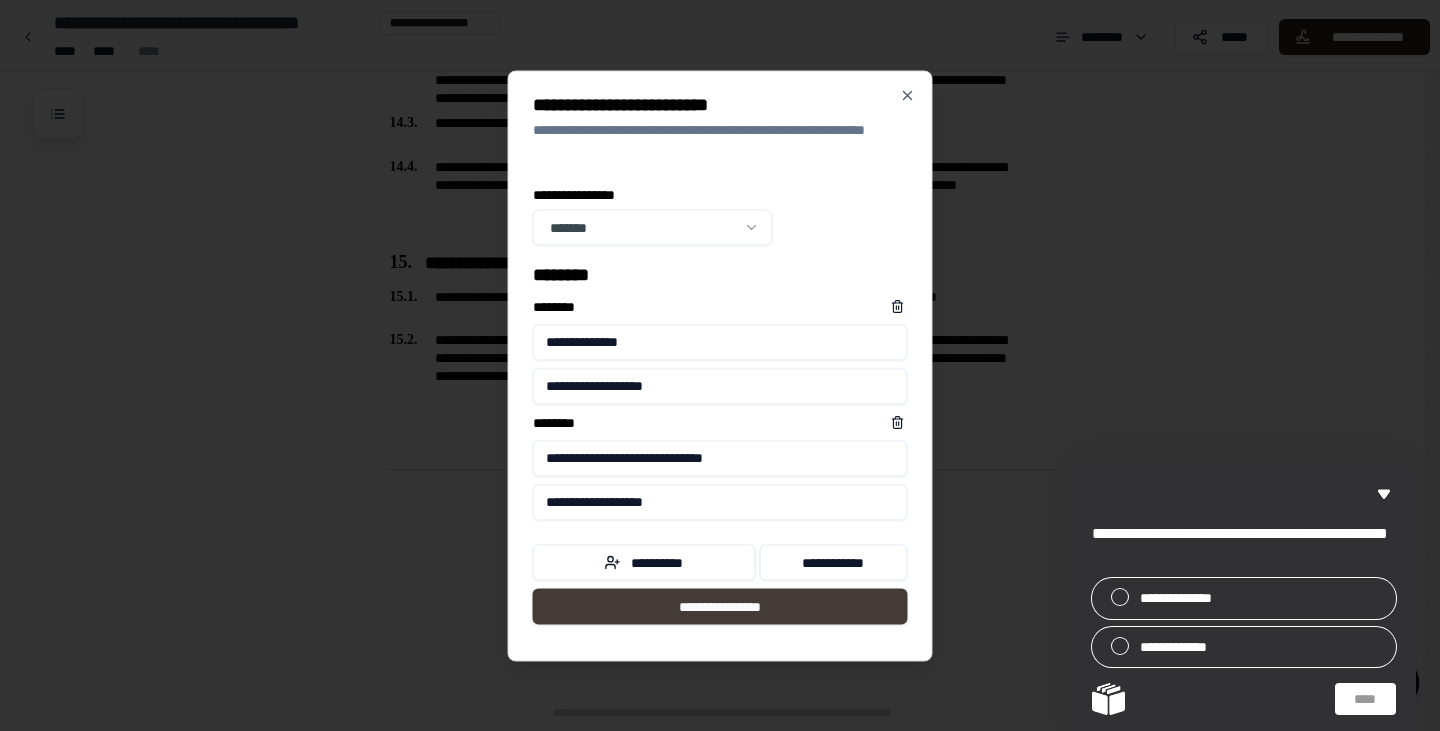 click on "**********" at bounding box center (720, 606) 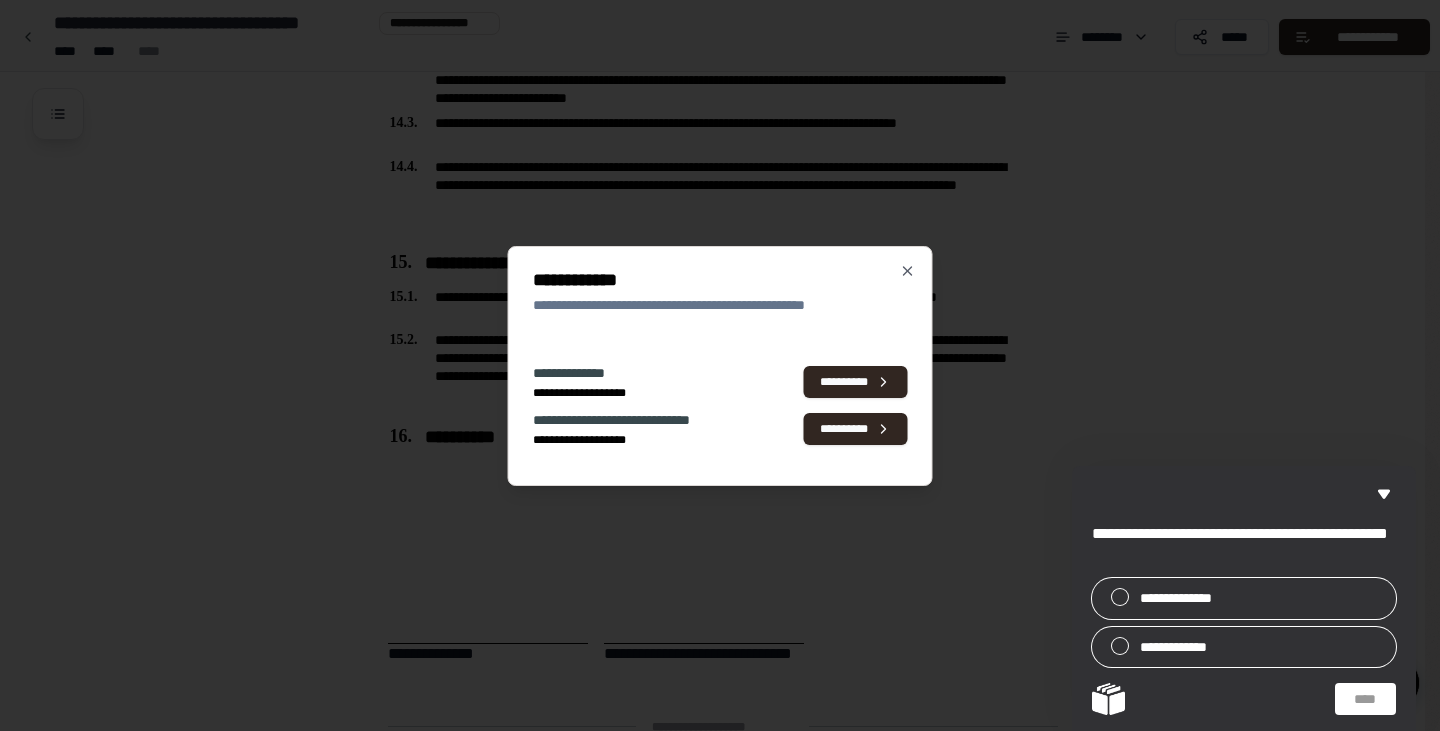 scroll, scrollTop: 5051, scrollLeft: 0, axis: vertical 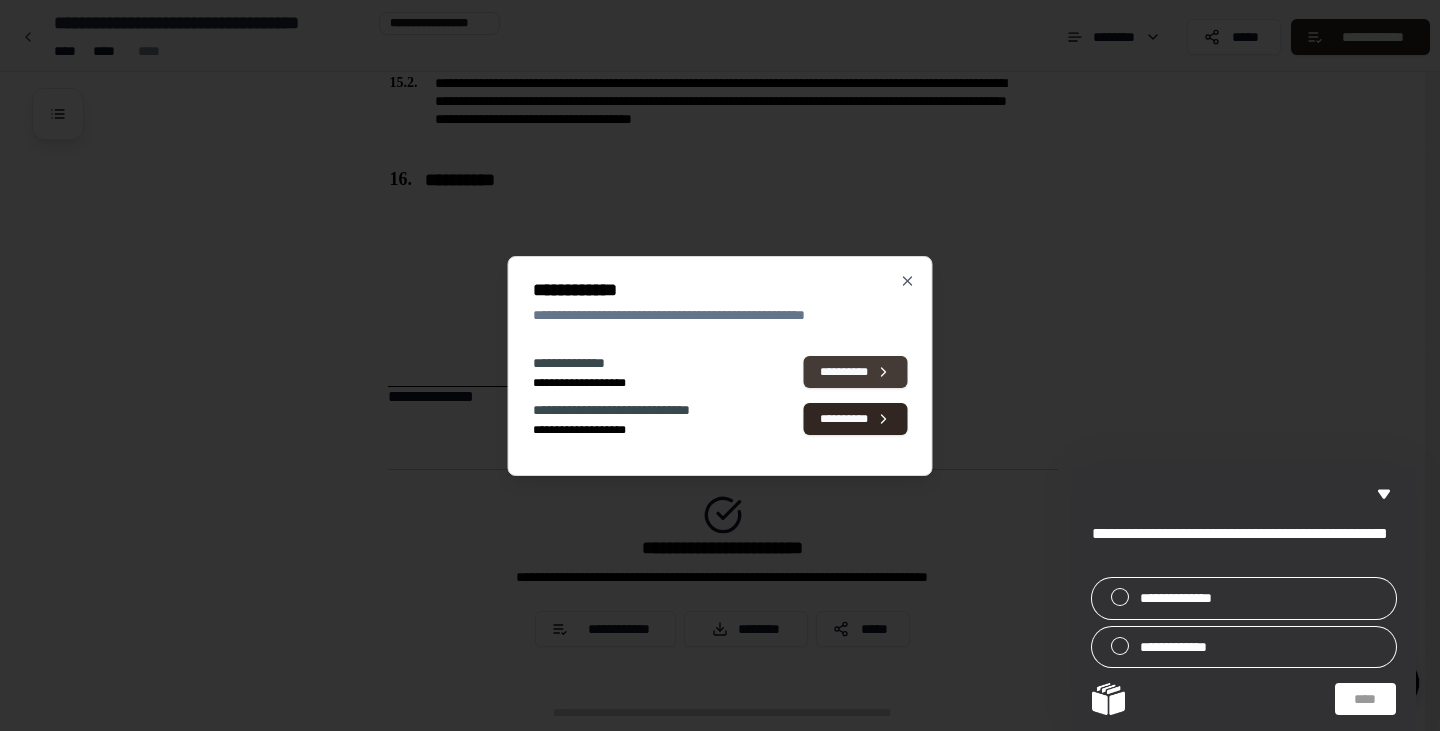 click on "**********" at bounding box center [856, 372] 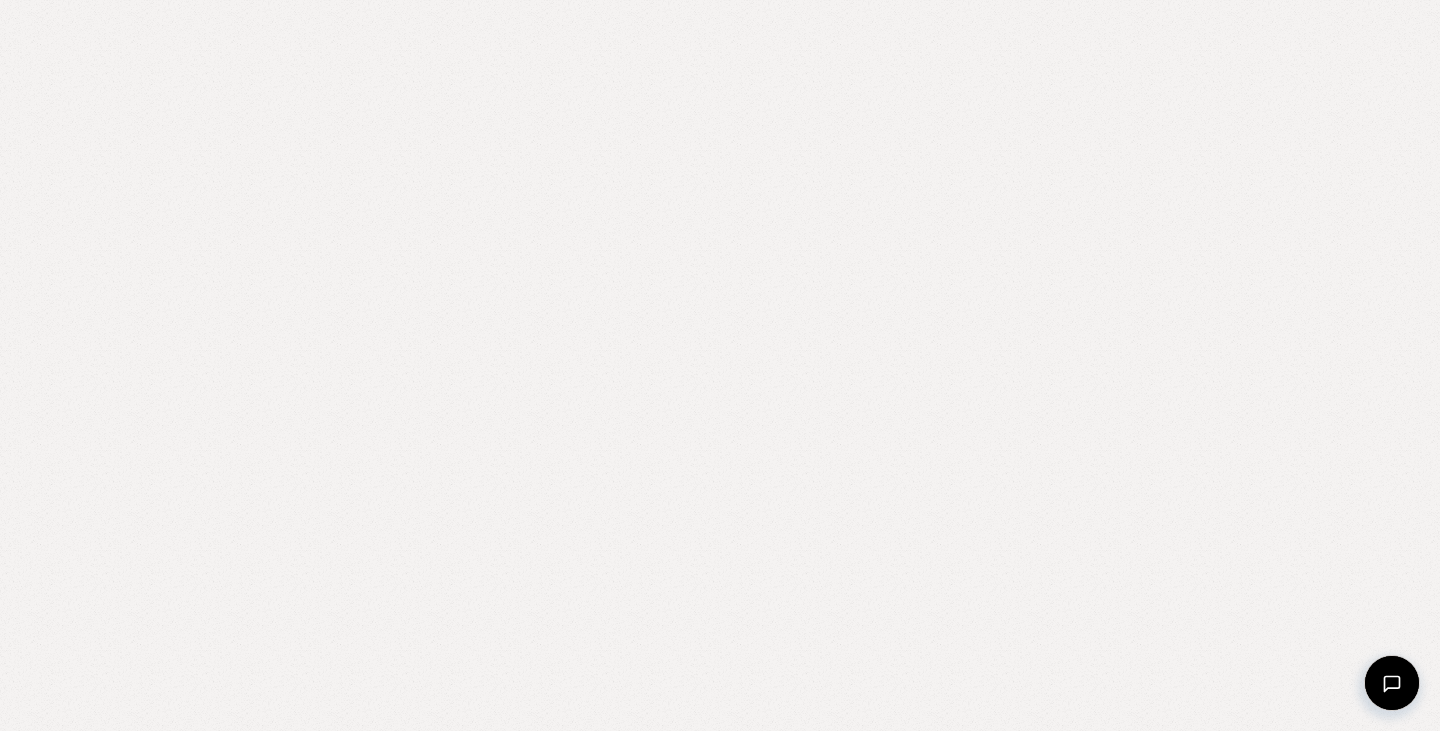 scroll, scrollTop: 0, scrollLeft: 0, axis: both 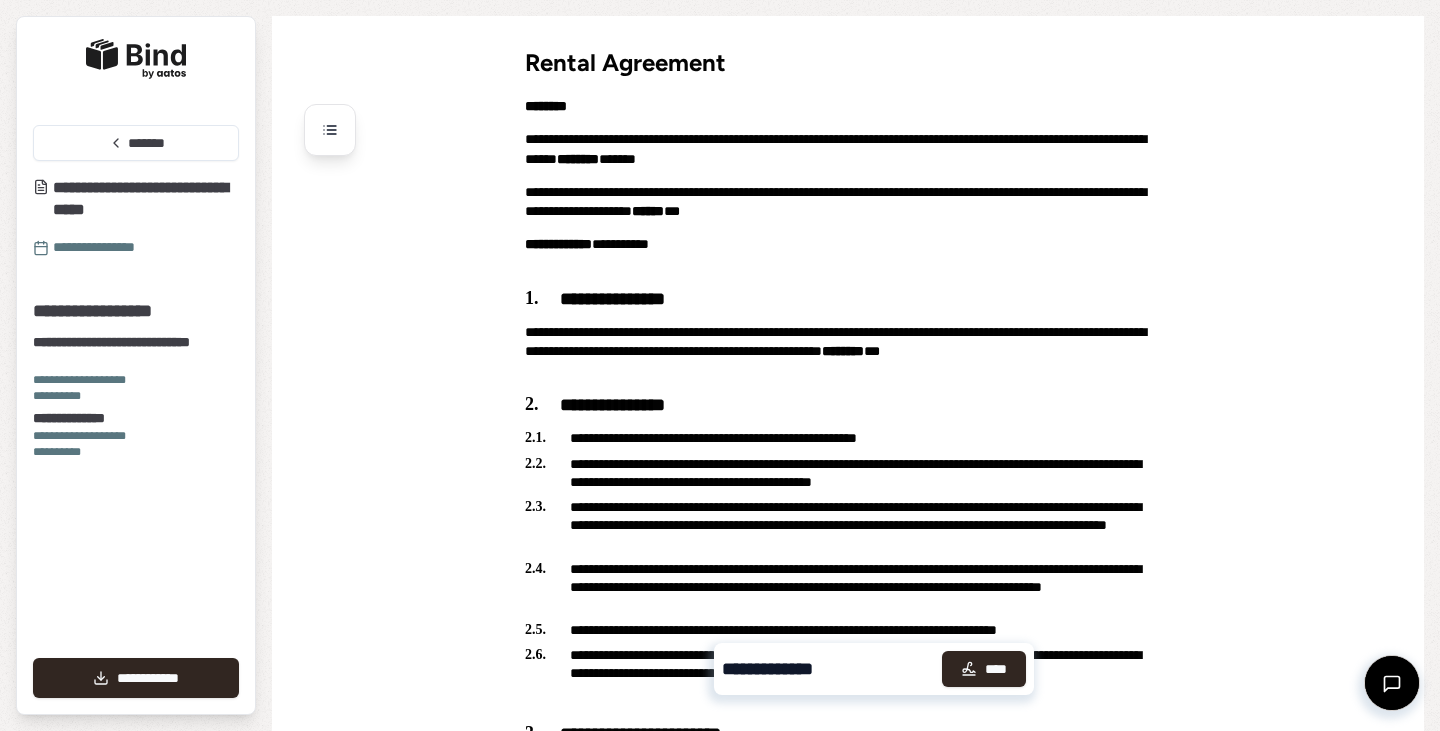 click on "**********" at bounding box center [777, 669] 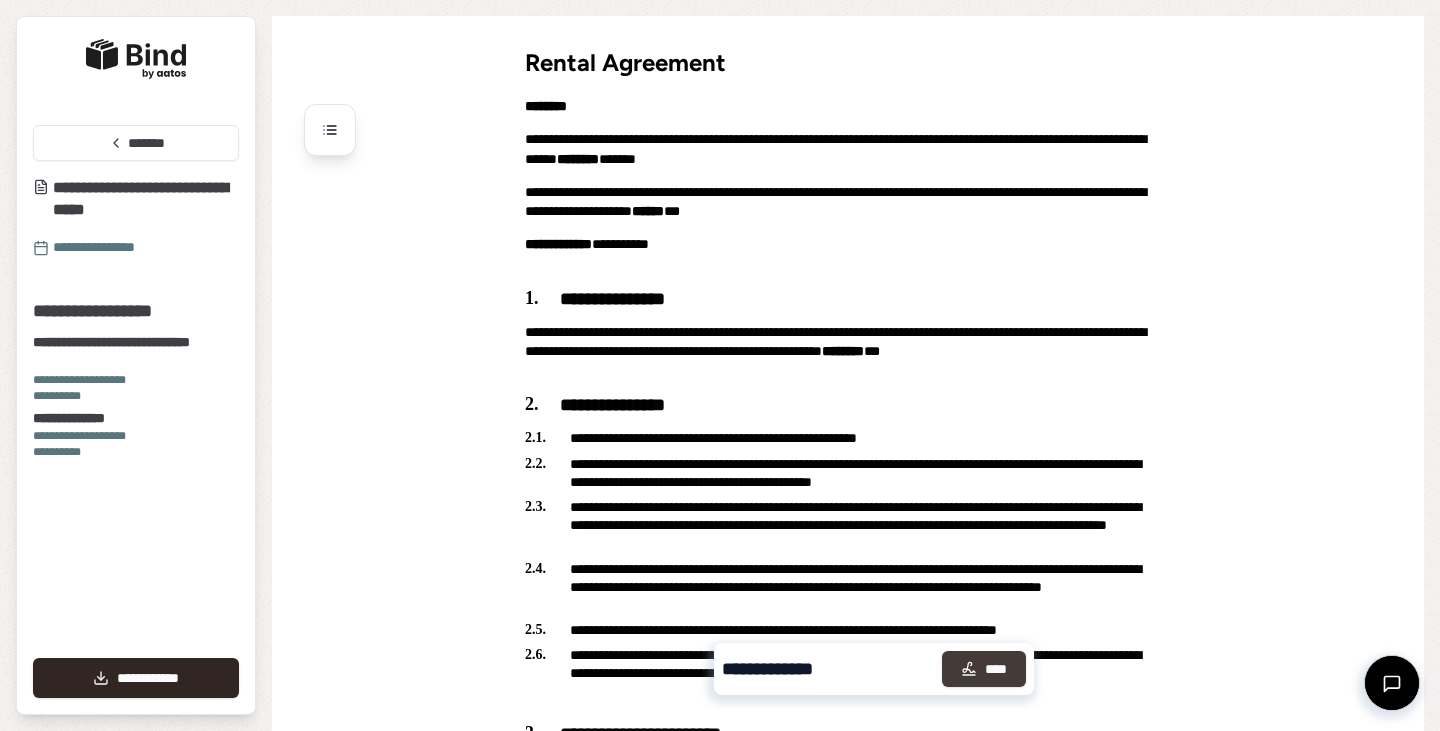 click on "****" at bounding box center [984, 669] 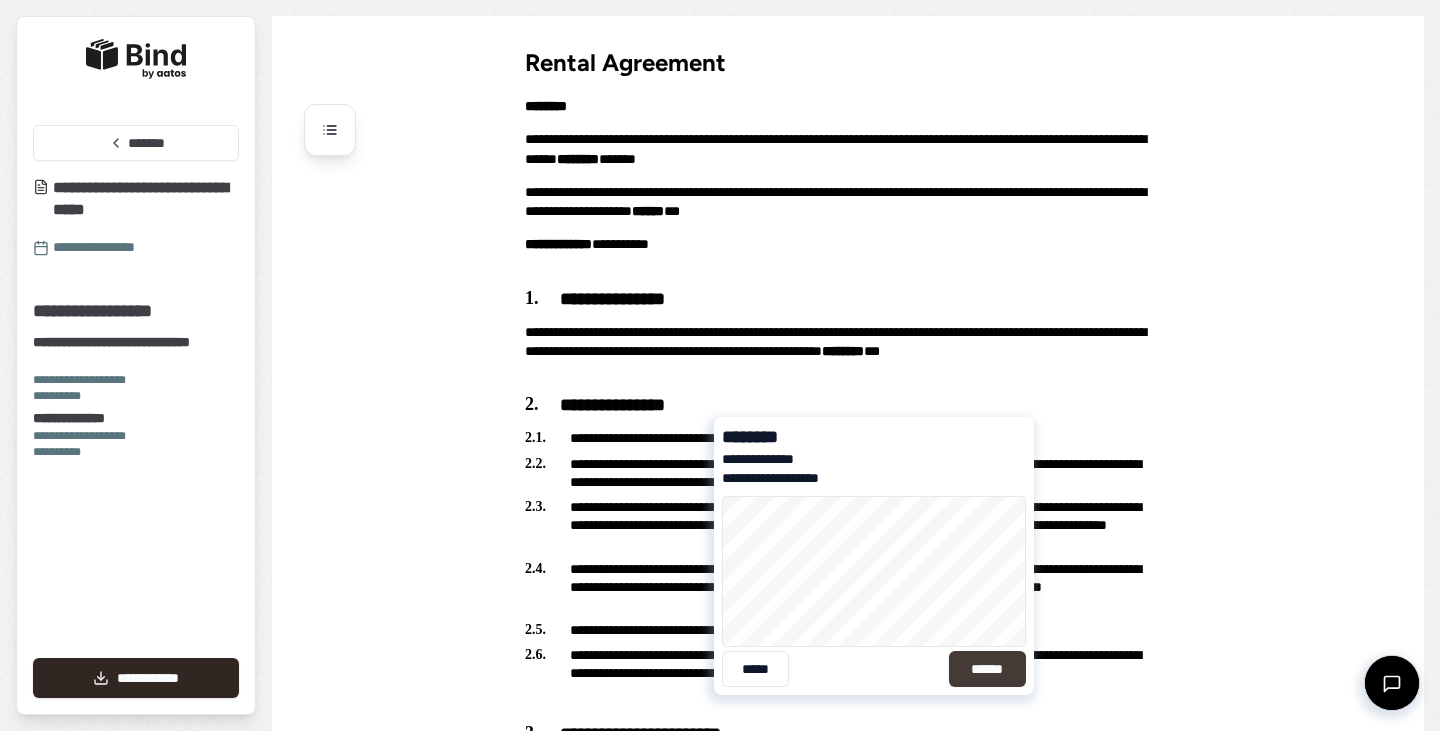 click on "******" at bounding box center [987, 669] 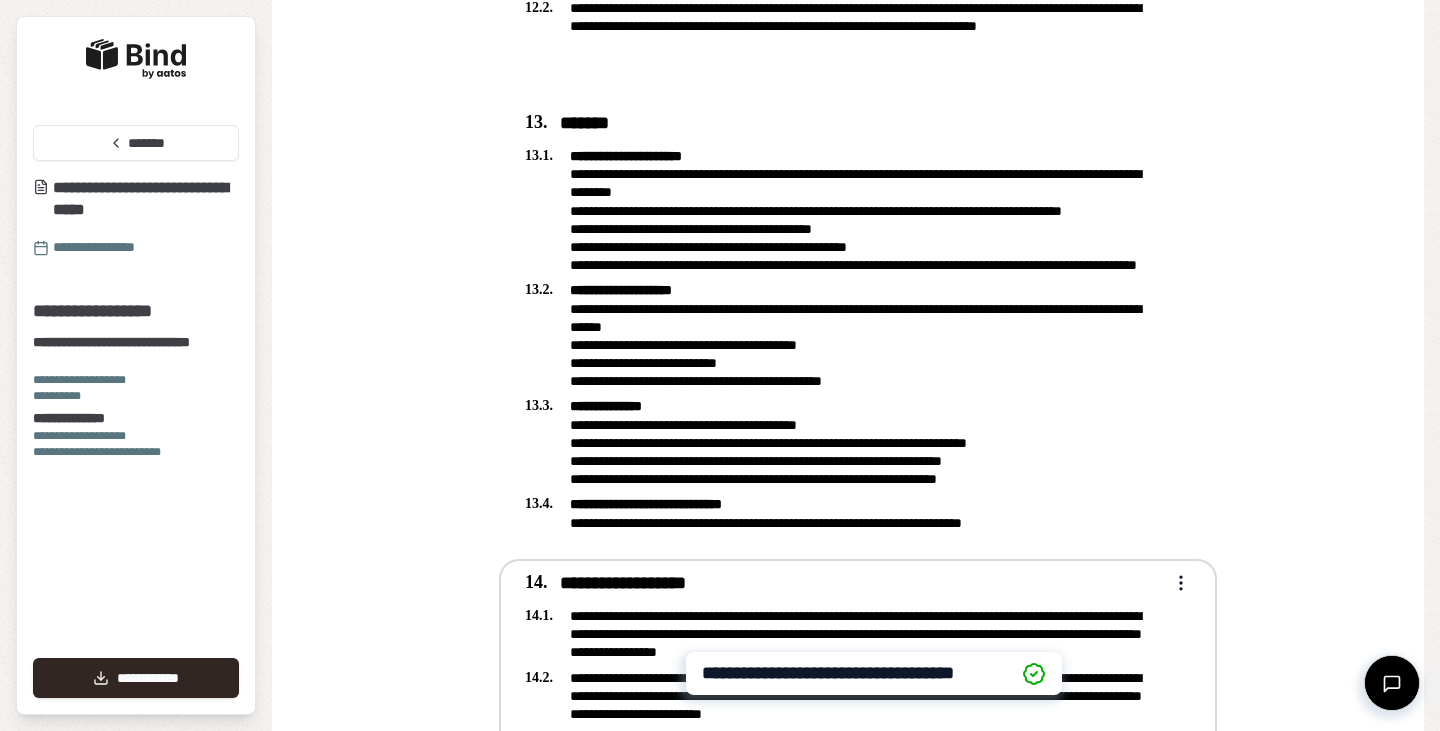 scroll, scrollTop: 4759, scrollLeft: 0, axis: vertical 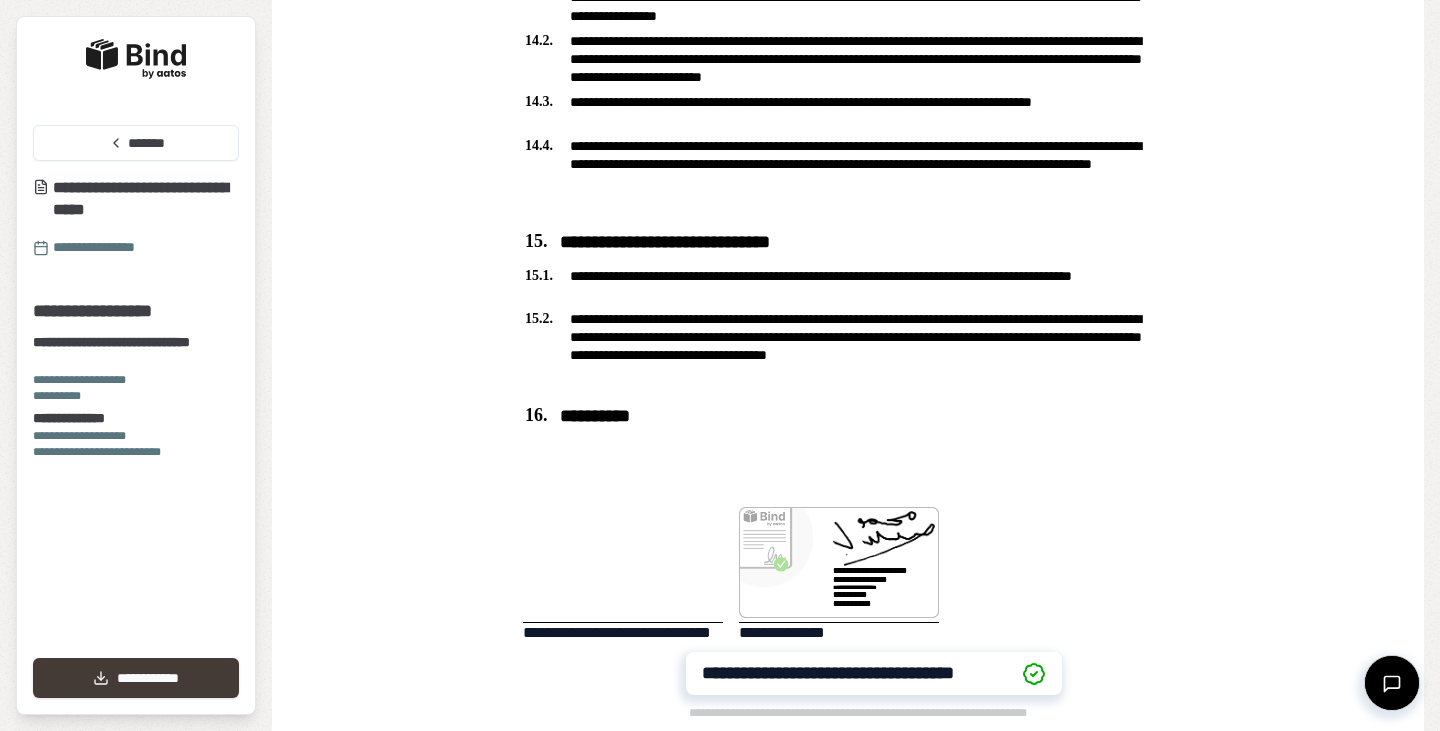 click on "**********" at bounding box center (136, 678) 